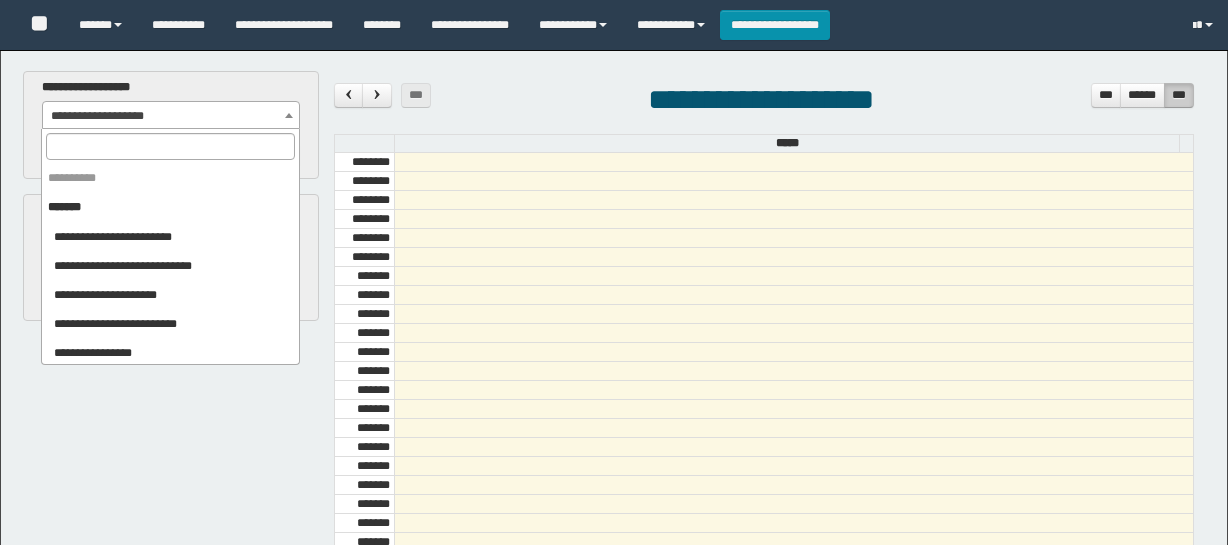 select on "***" 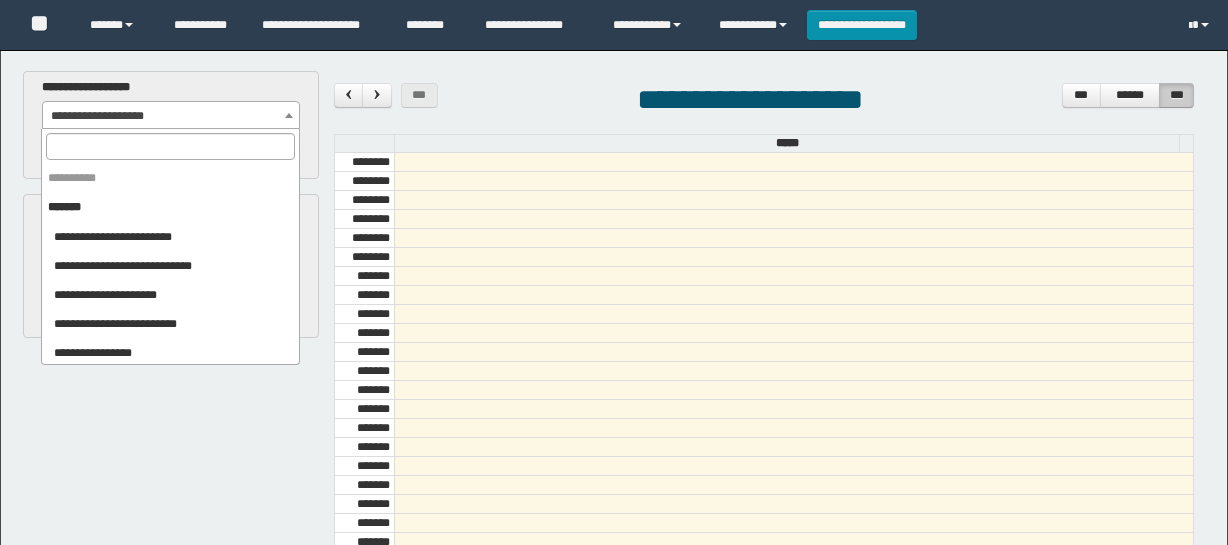 scroll, scrollTop: 0, scrollLeft: 0, axis: both 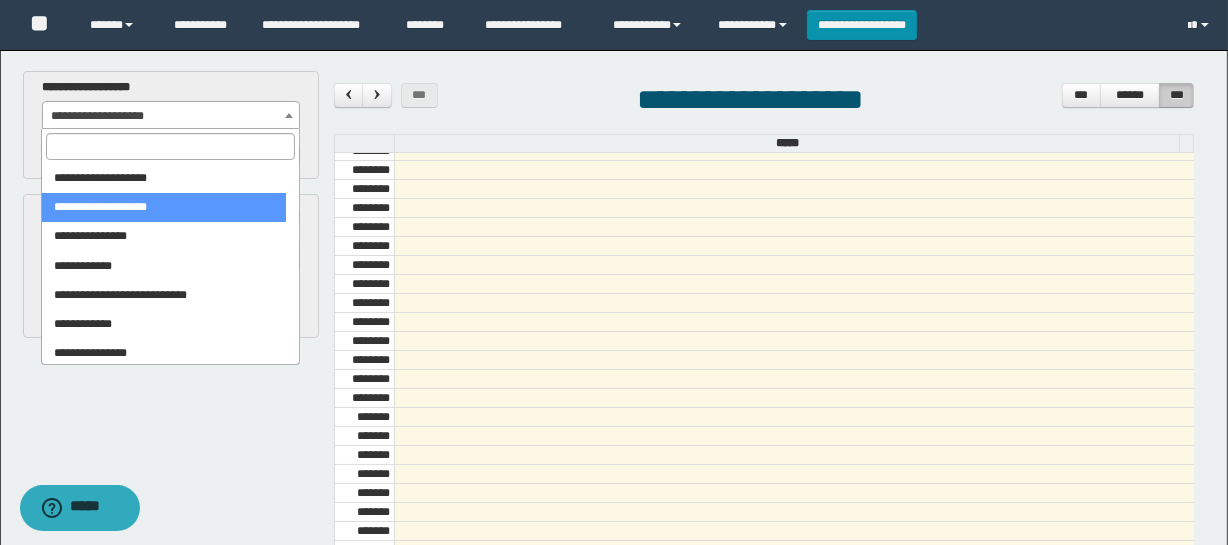 click at bounding box center (170, 146) 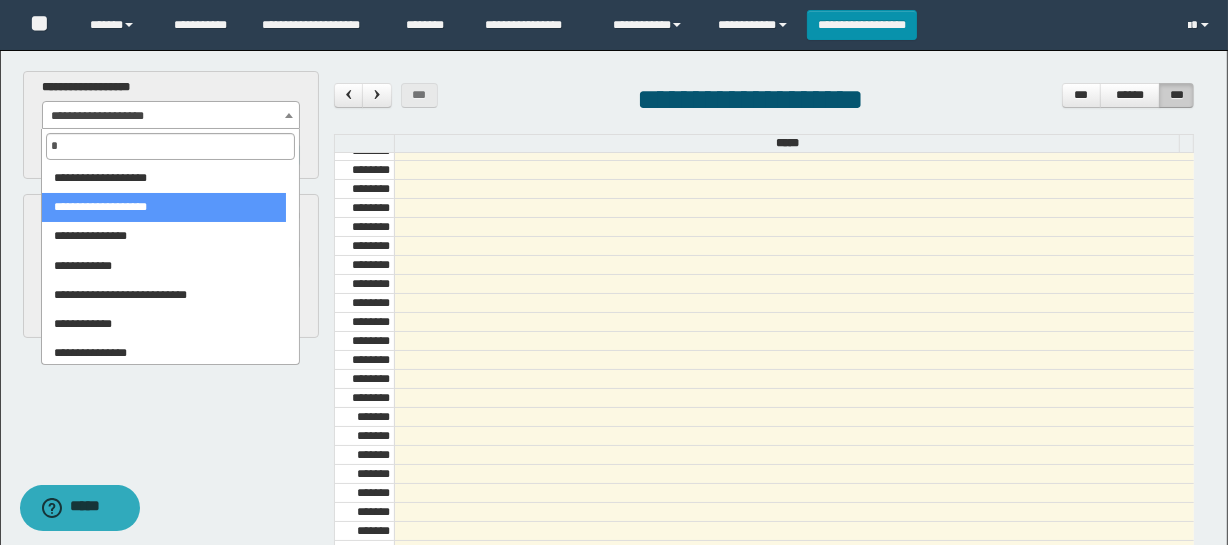 scroll, scrollTop: 0, scrollLeft: 0, axis: both 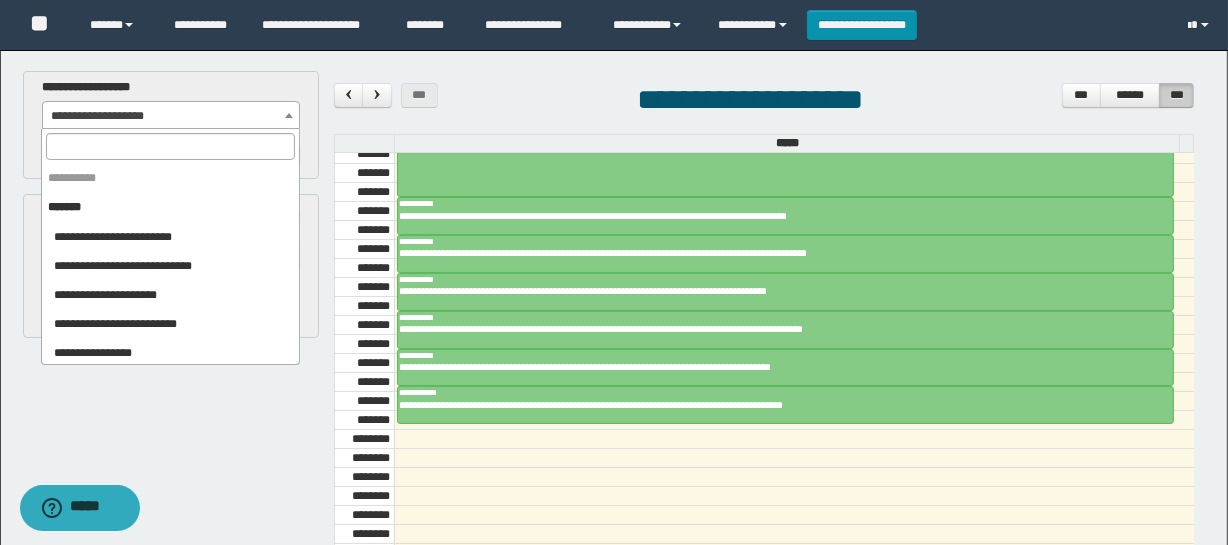 click on "**********" at bounding box center (171, 116) 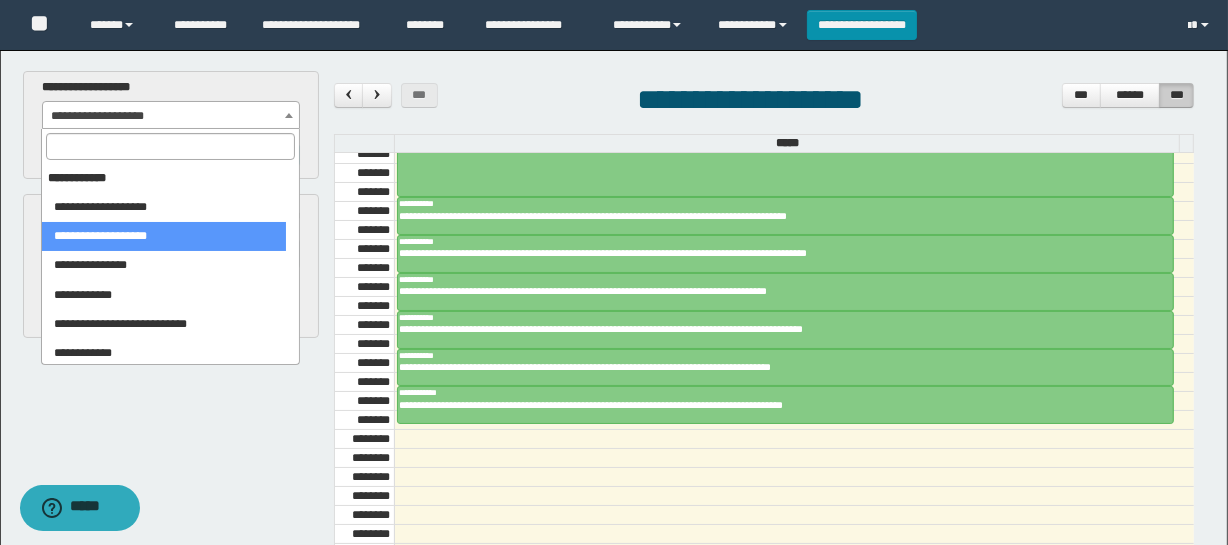 click on "**********" at bounding box center (163, 178) 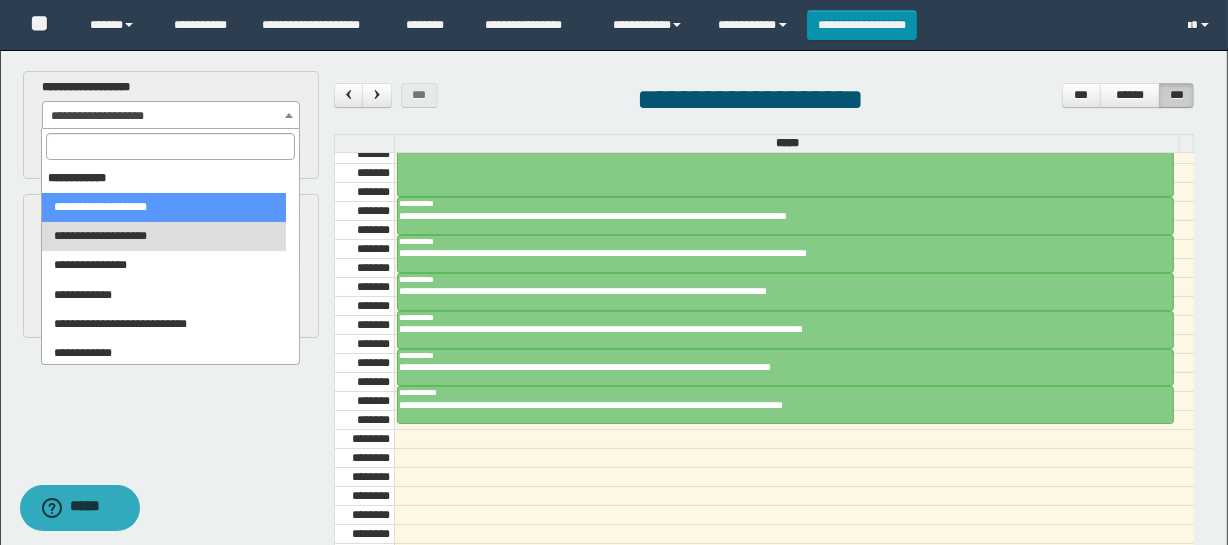 select on "***" 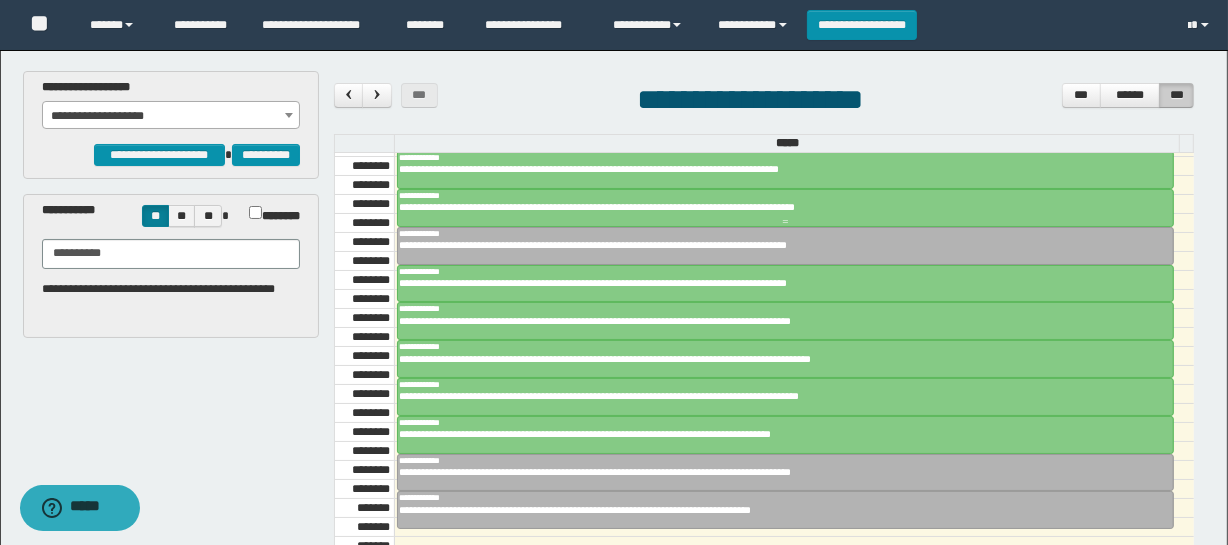 scroll, scrollTop: 1227, scrollLeft: 0, axis: vertical 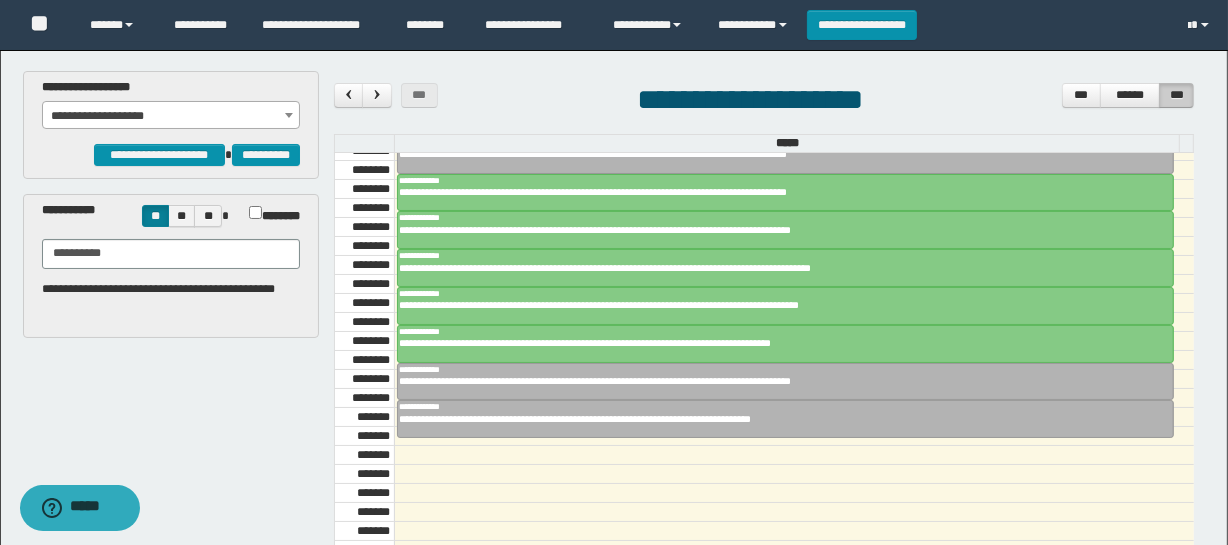 click on "**********" at bounding box center (171, 116) 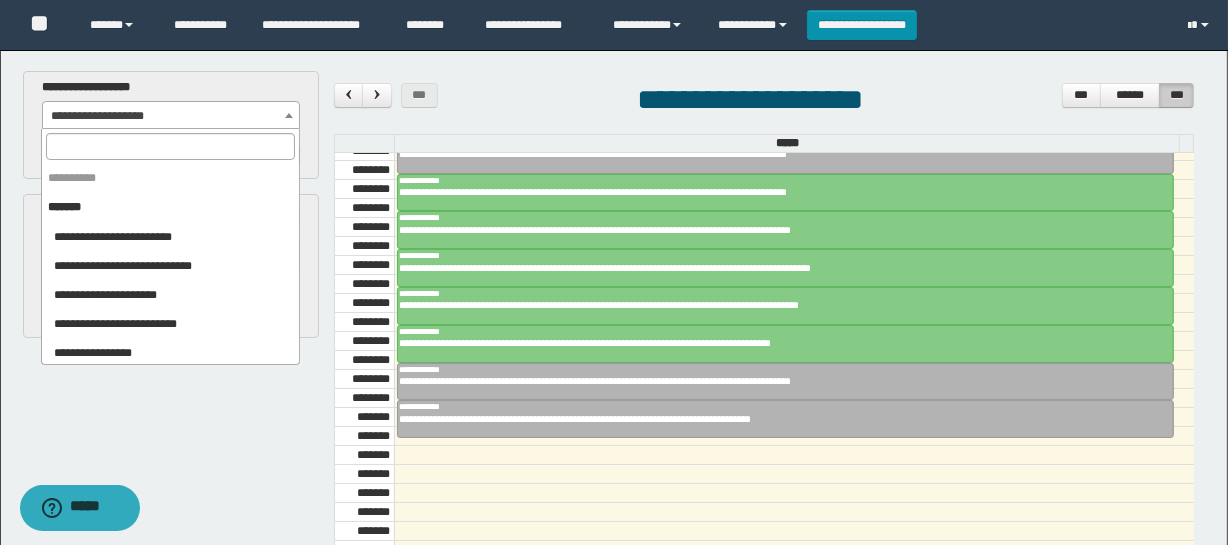scroll, scrollTop: 2135, scrollLeft: 0, axis: vertical 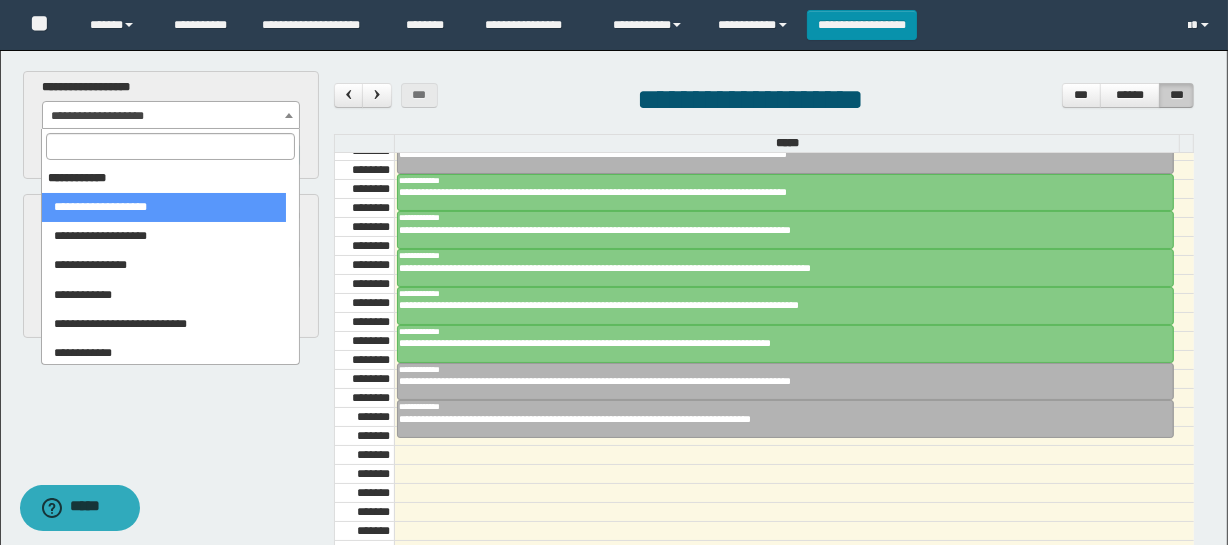 click at bounding box center (170, 146) 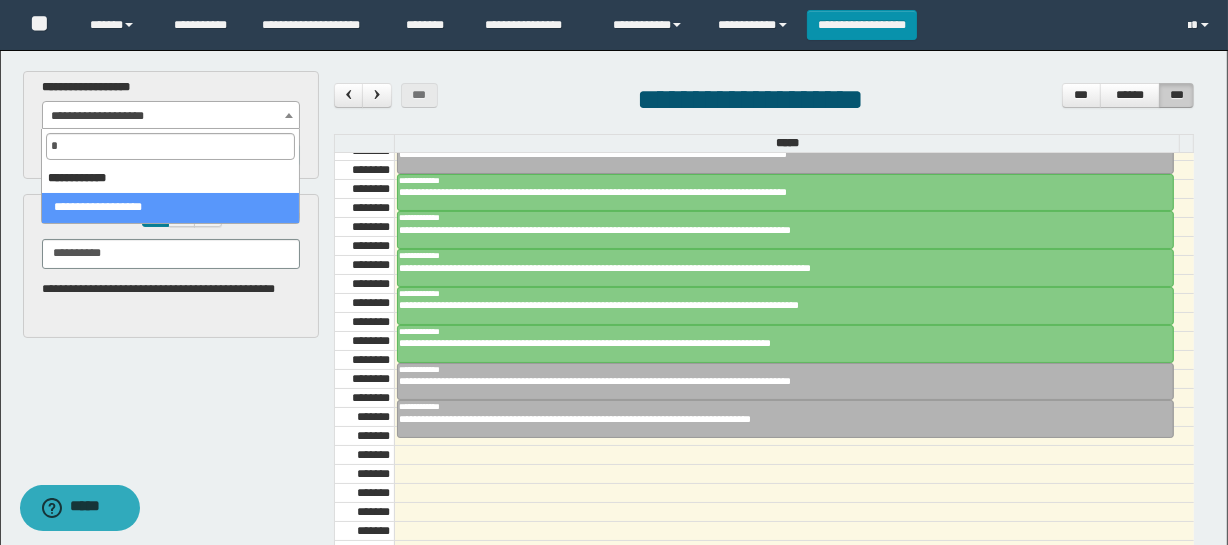 scroll, scrollTop: 0, scrollLeft: 0, axis: both 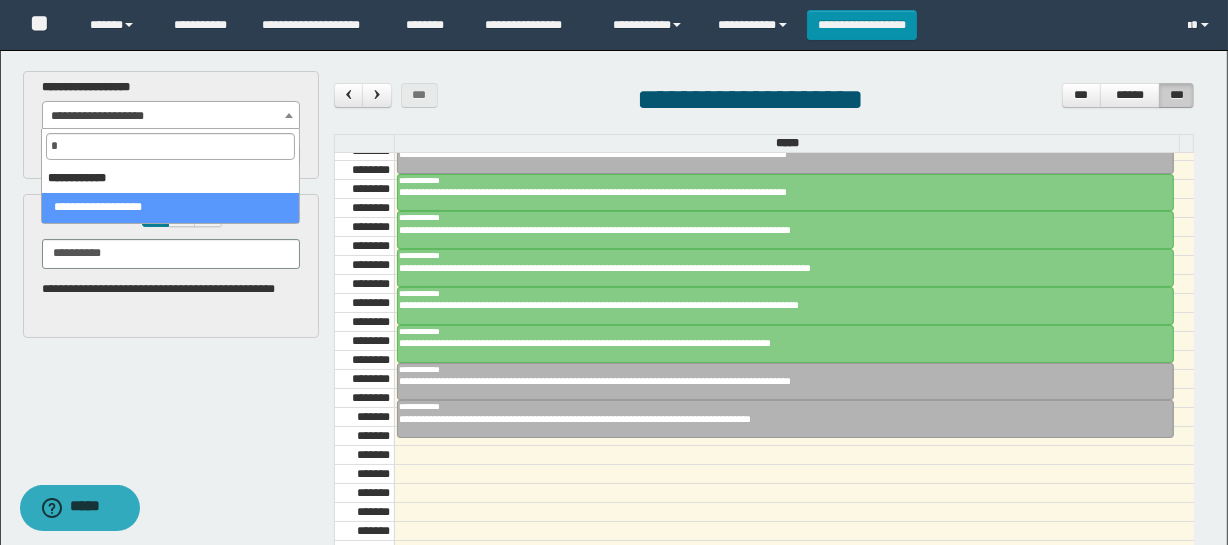 type on "*" 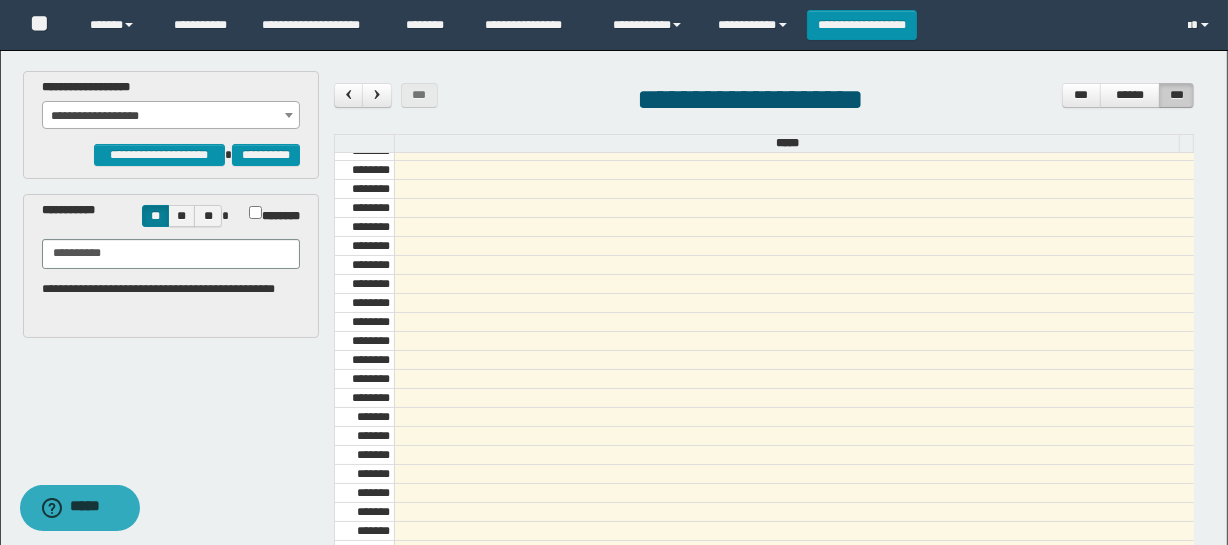 scroll, scrollTop: 1045, scrollLeft: 0, axis: vertical 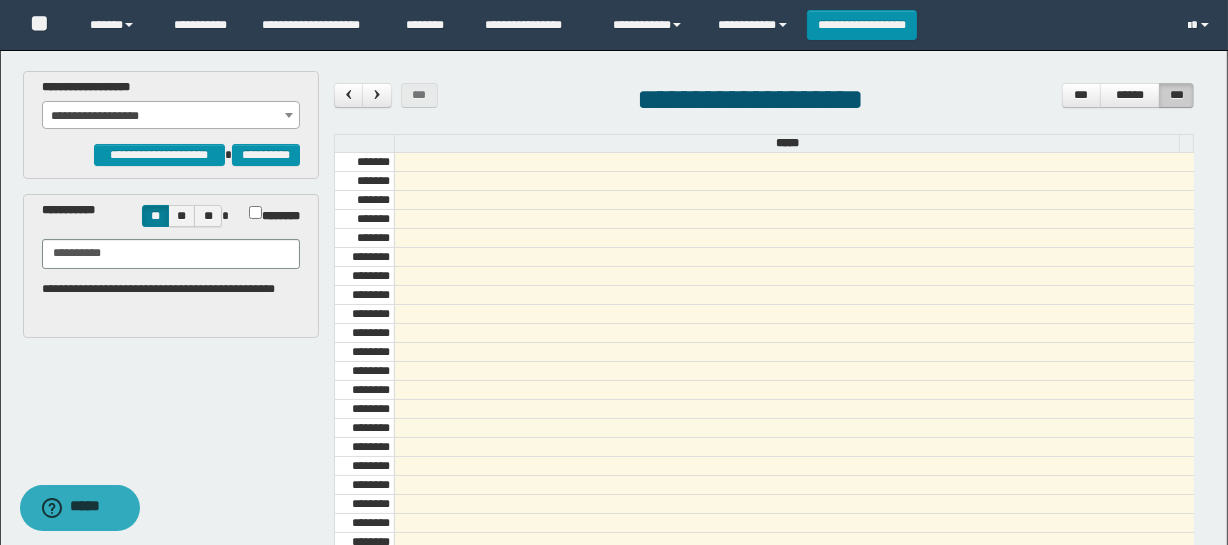 click on "**********" at bounding box center (171, 116) 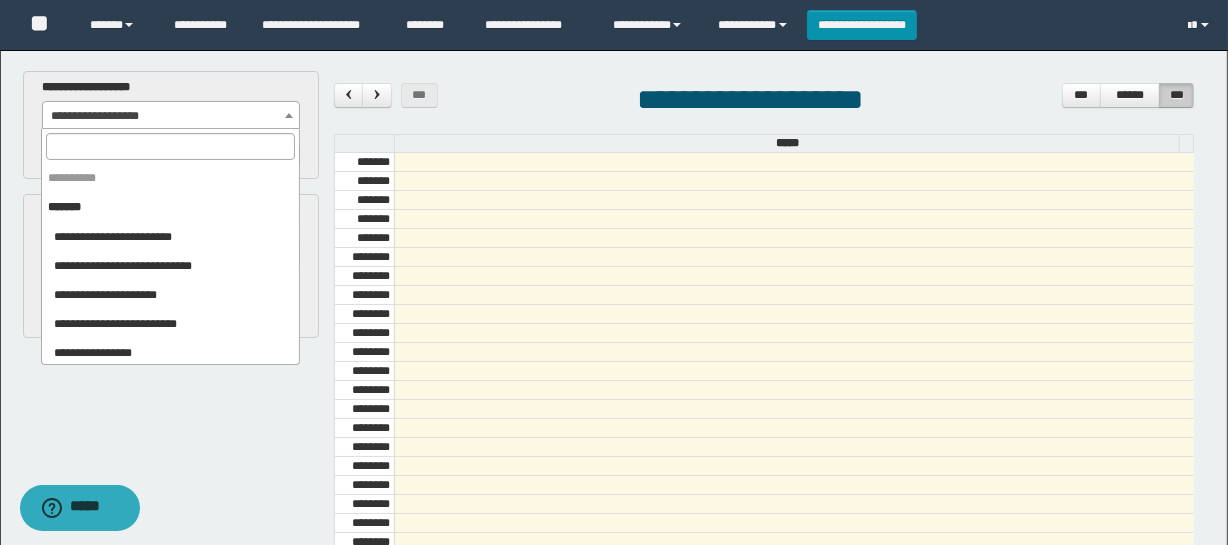 scroll, scrollTop: 2372, scrollLeft: 0, axis: vertical 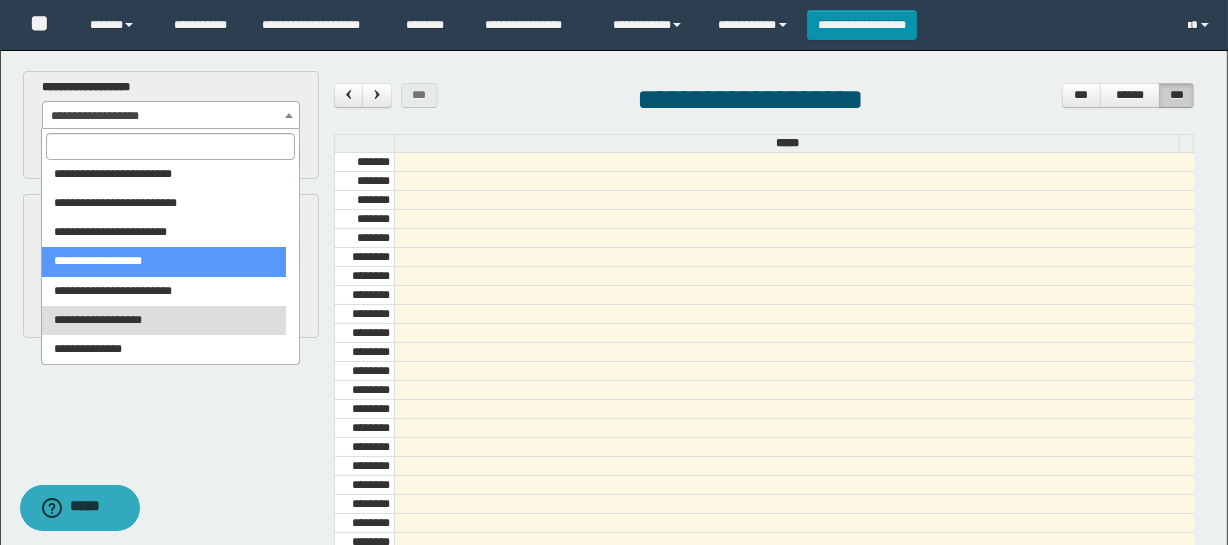 select on "****" 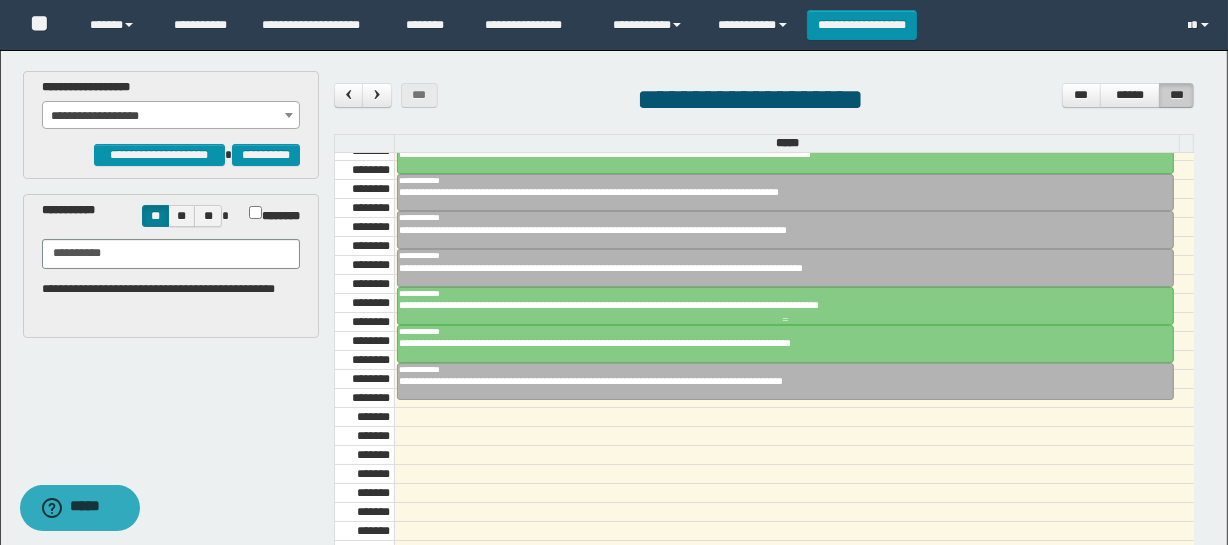 scroll, scrollTop: 1318, scrollLeft: 0, axis: vertical 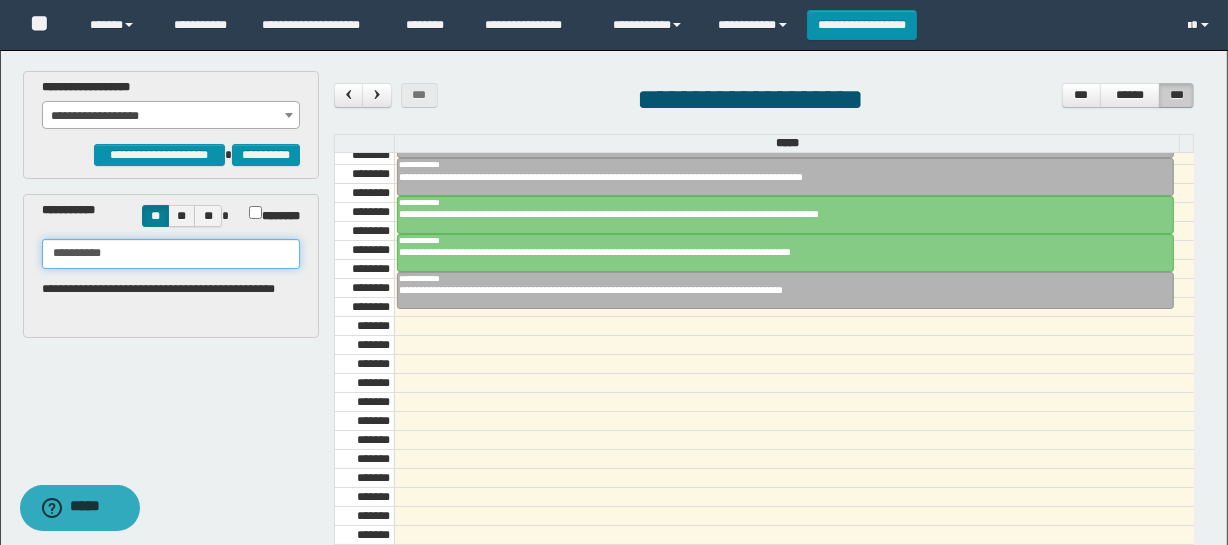paste on "****" 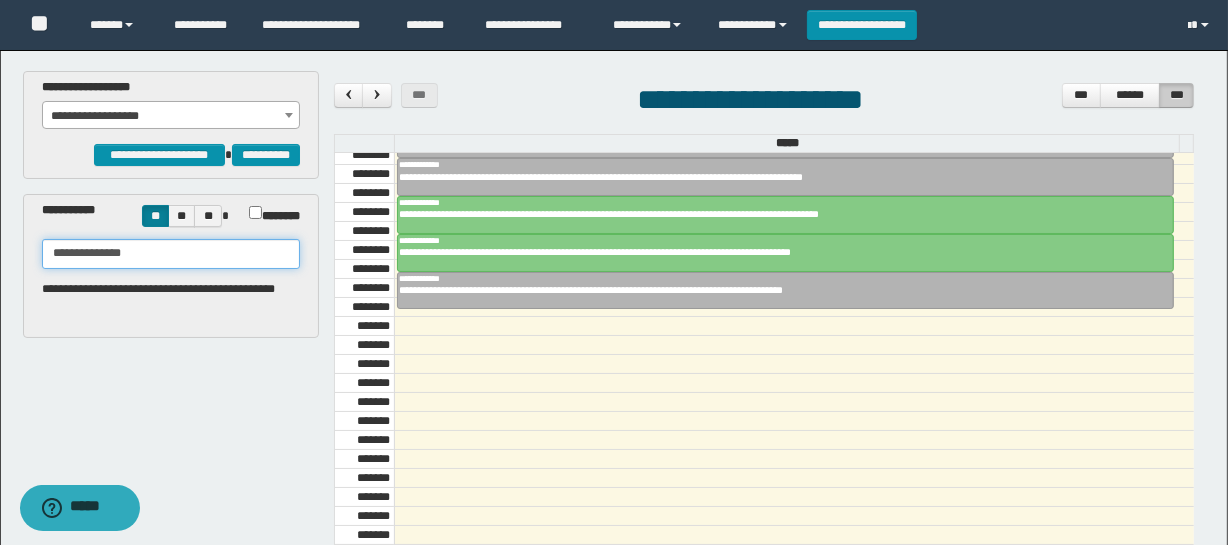 drag, startPoint x: 168, startPoint y: 249, endPoint x: 50, endPoint y: 236, distance: 118.71394 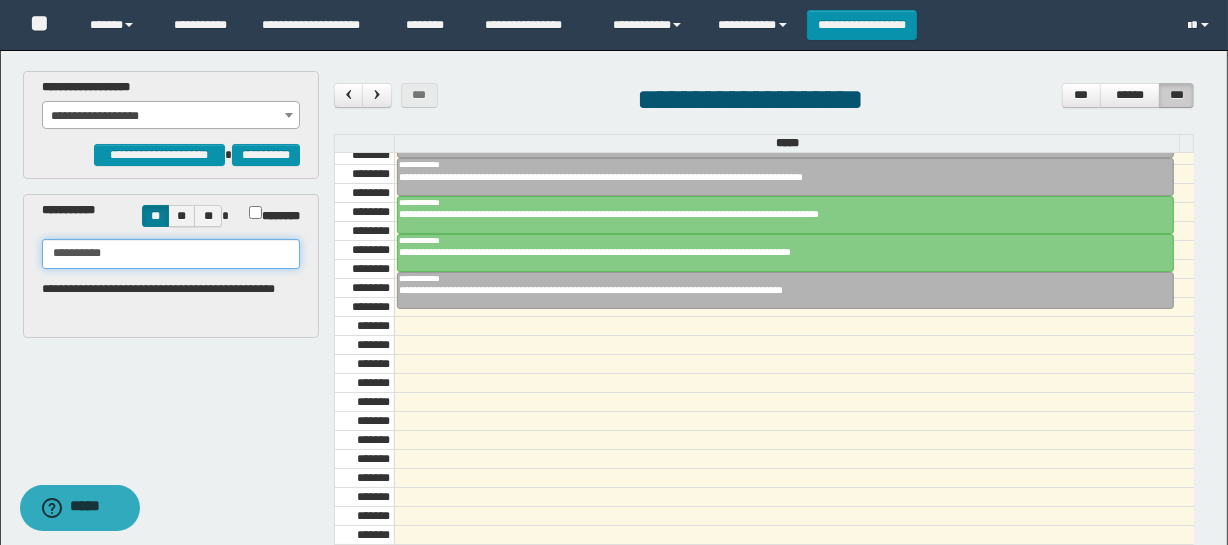 type on "**********" 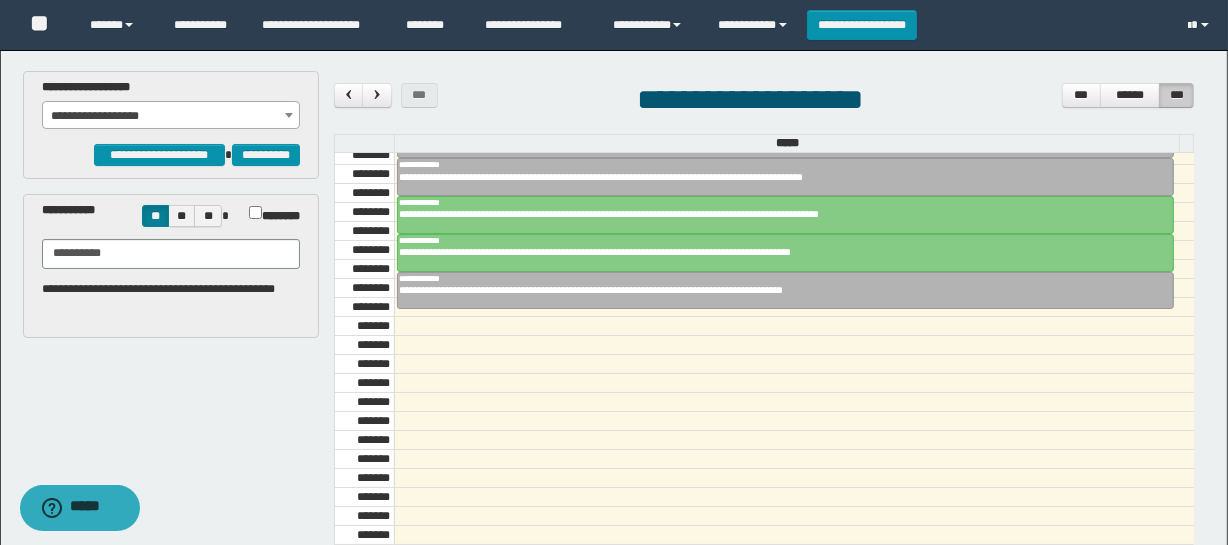 click on "**********" at bounding box center (764, 447) 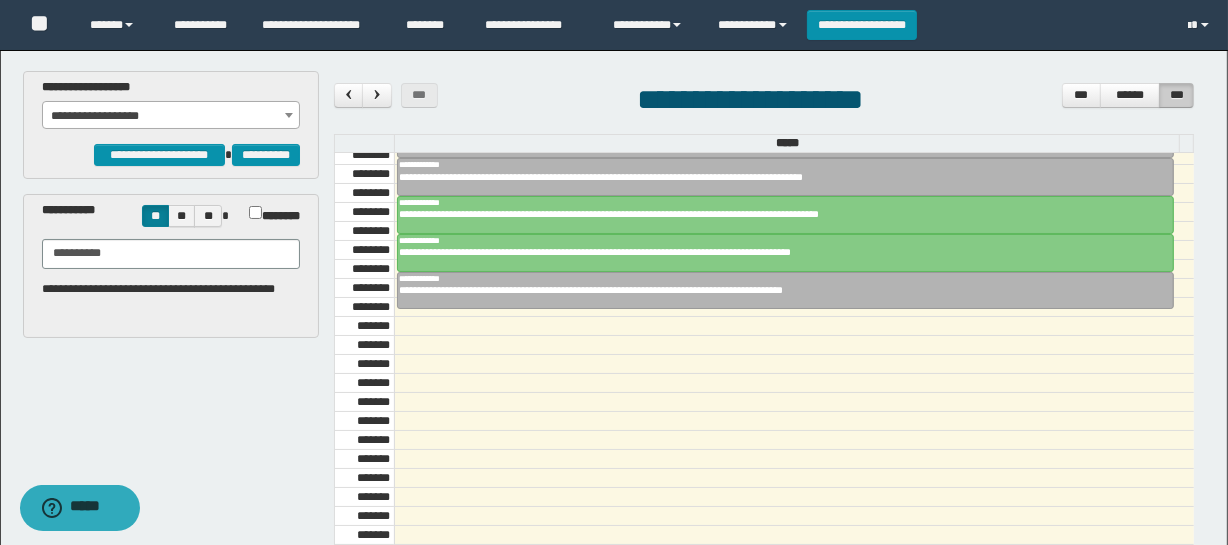 click on "**********" at bounding box center [171, 116] 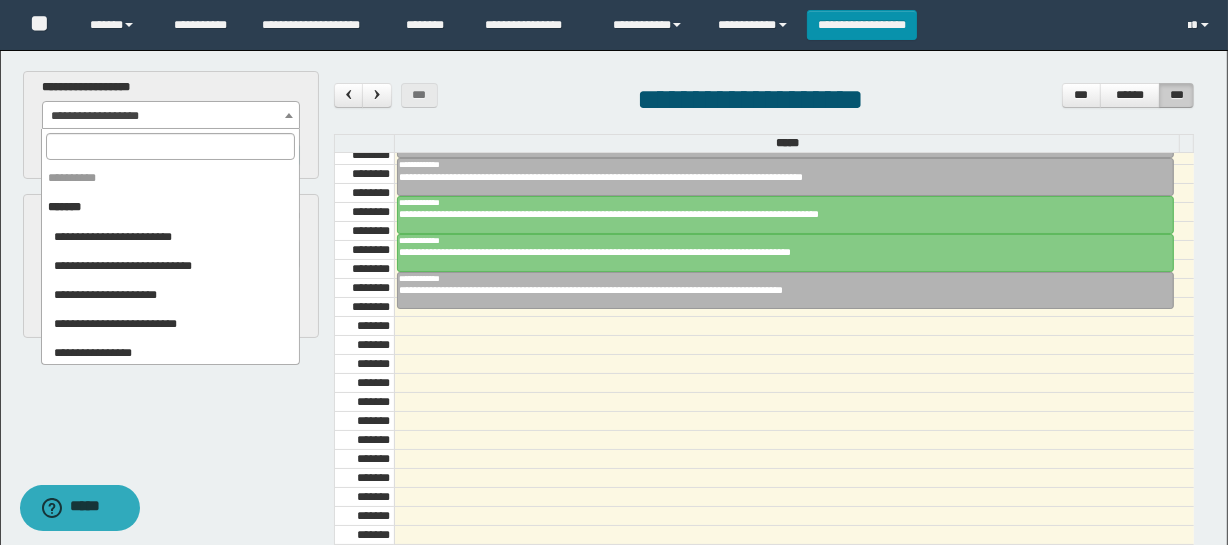 scroll, scrollTop: 2372, scrollLeft: 0, axis: vertical 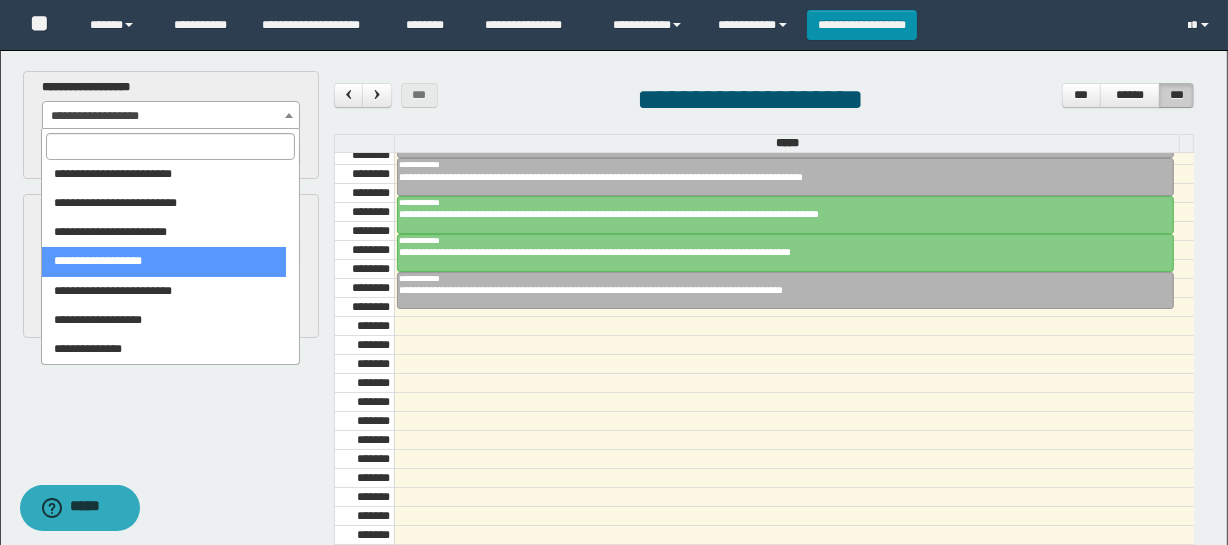 click at bounding box center [170, 146] 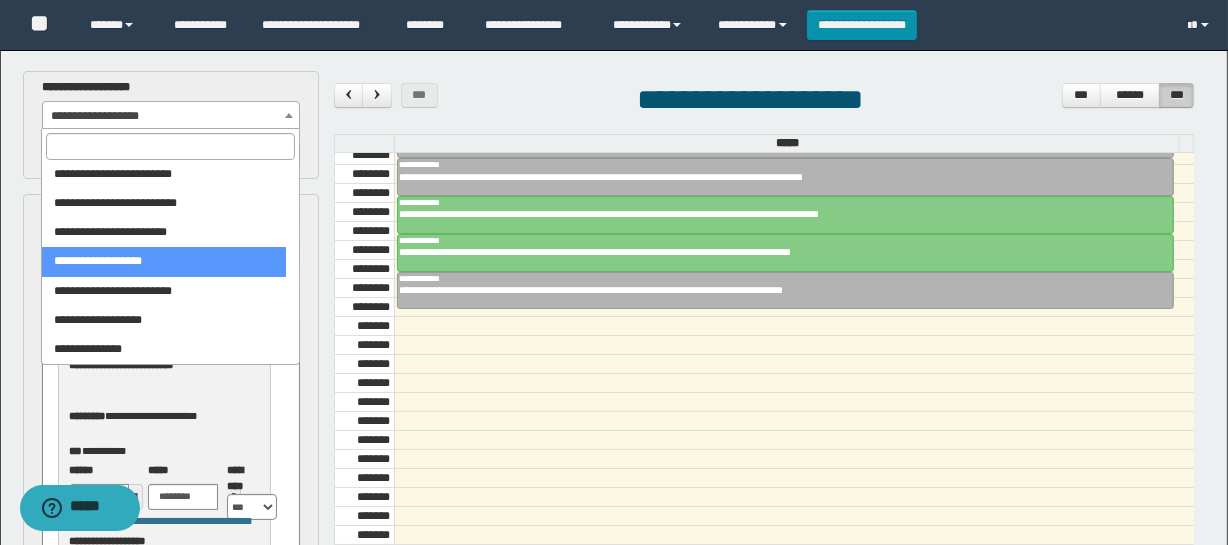 type on "*" 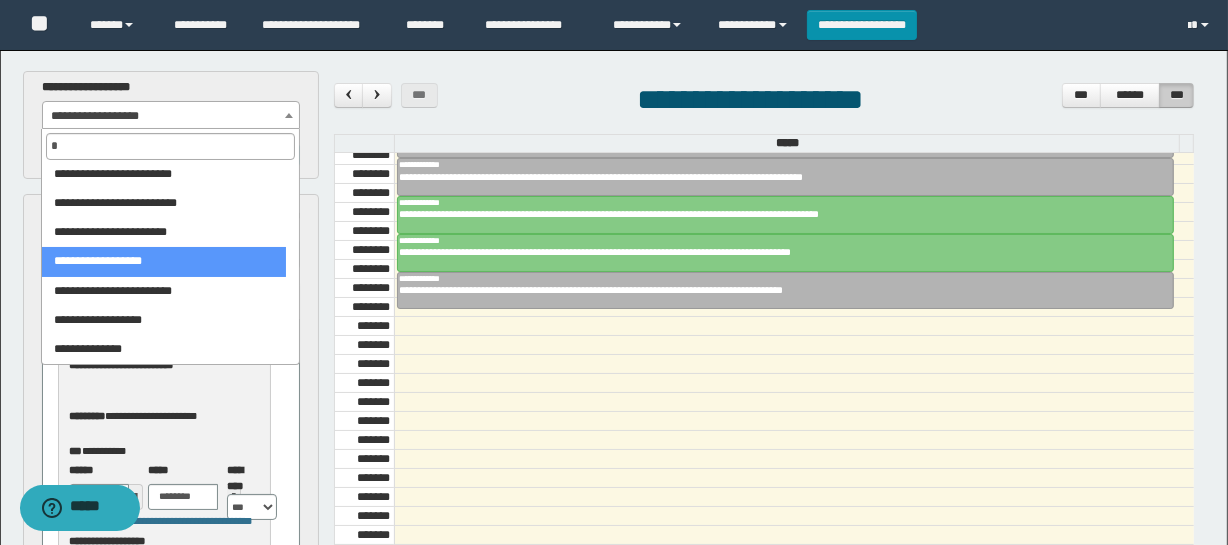scroll, scrollTop: 0, scrollLeft: 0, axis: both 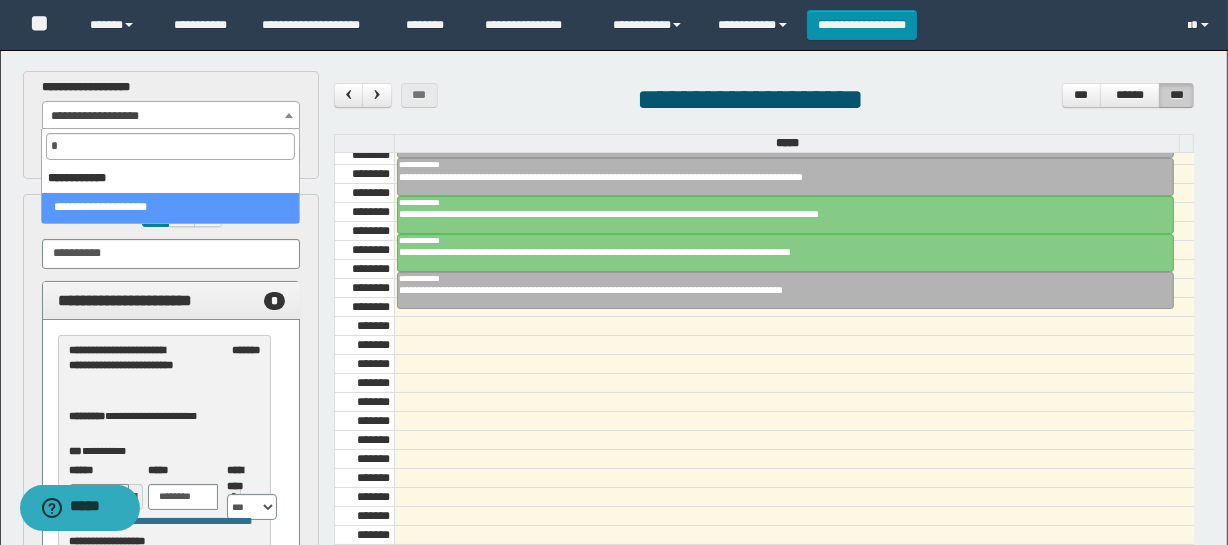select on "***" 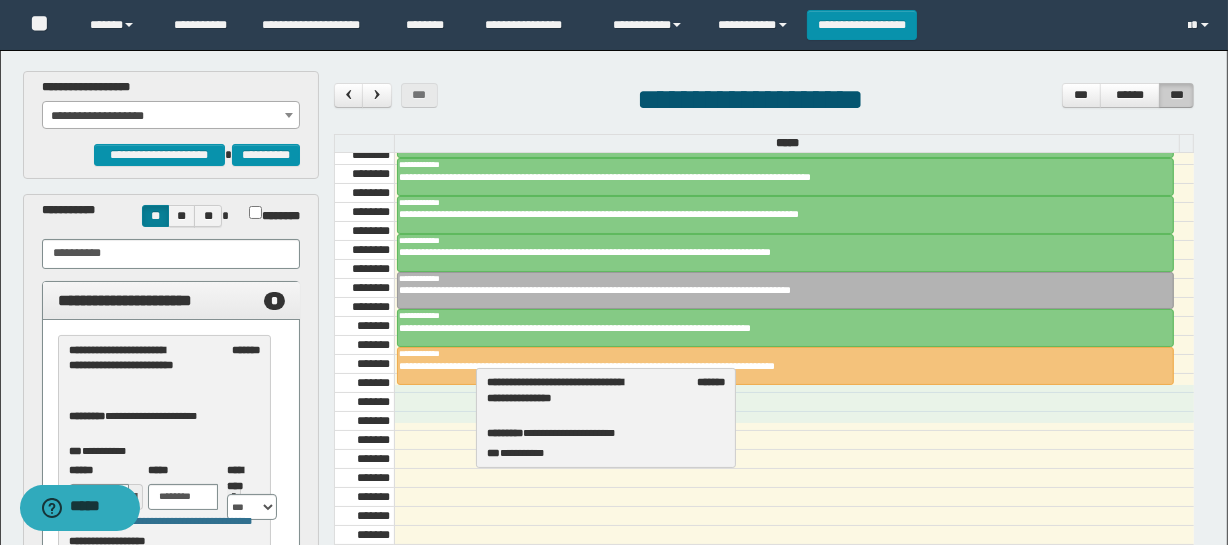 drag, startPoint x: 210, startPoint y: 364, endPoint x: 625, endPoint y: 397, distance: 416.30997 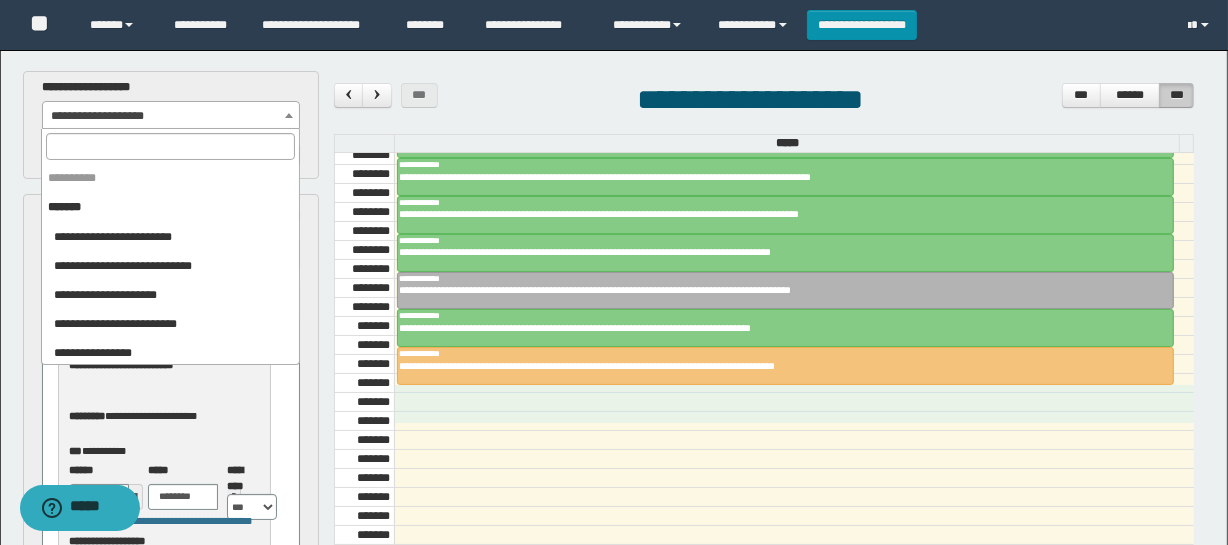 click on "**********" at bounding box center [171, 116] 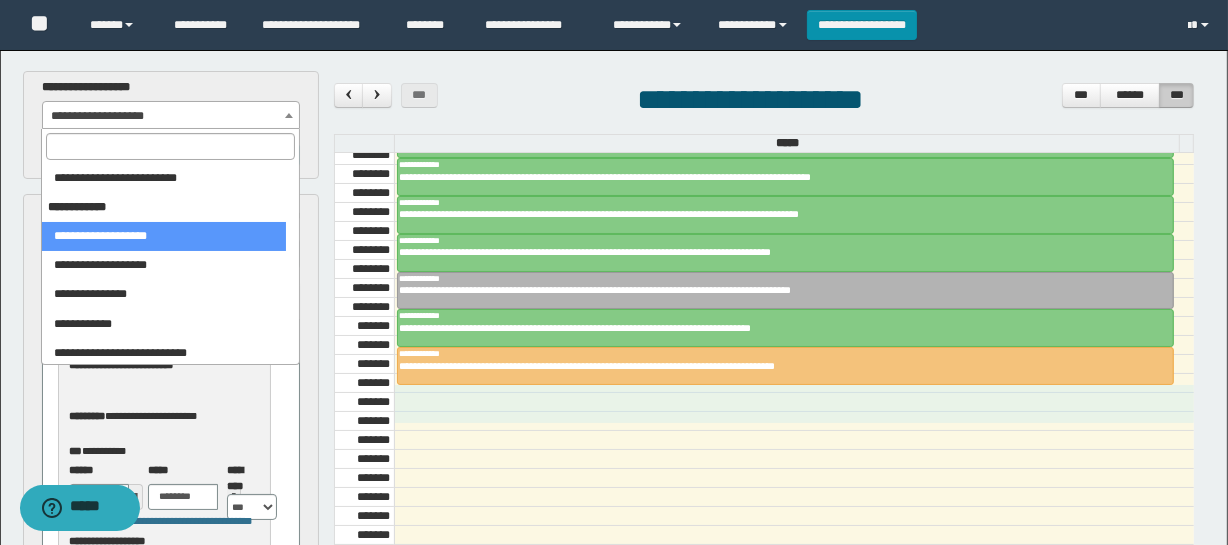 click at bounding box center [170, 146] 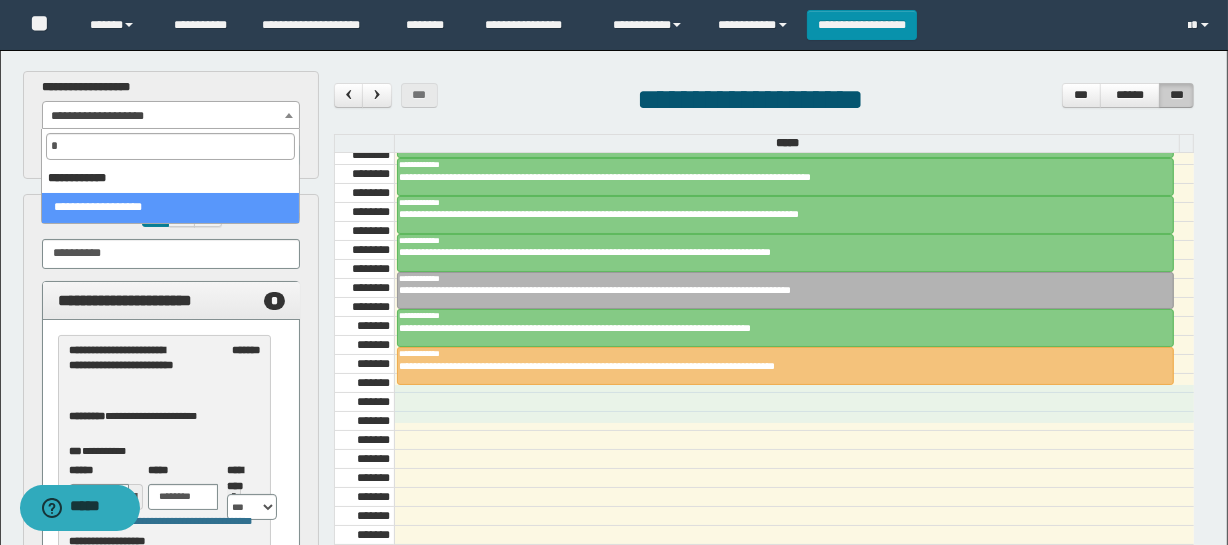 scroll, scrollTop: 0, scrollLeft: 0, axis: both 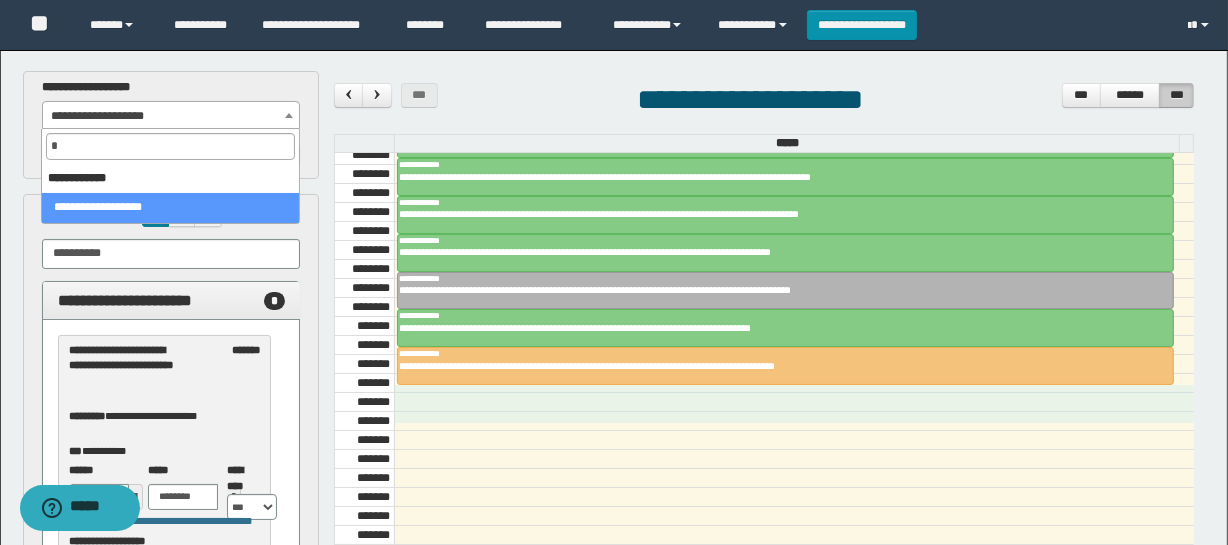 select on "****" 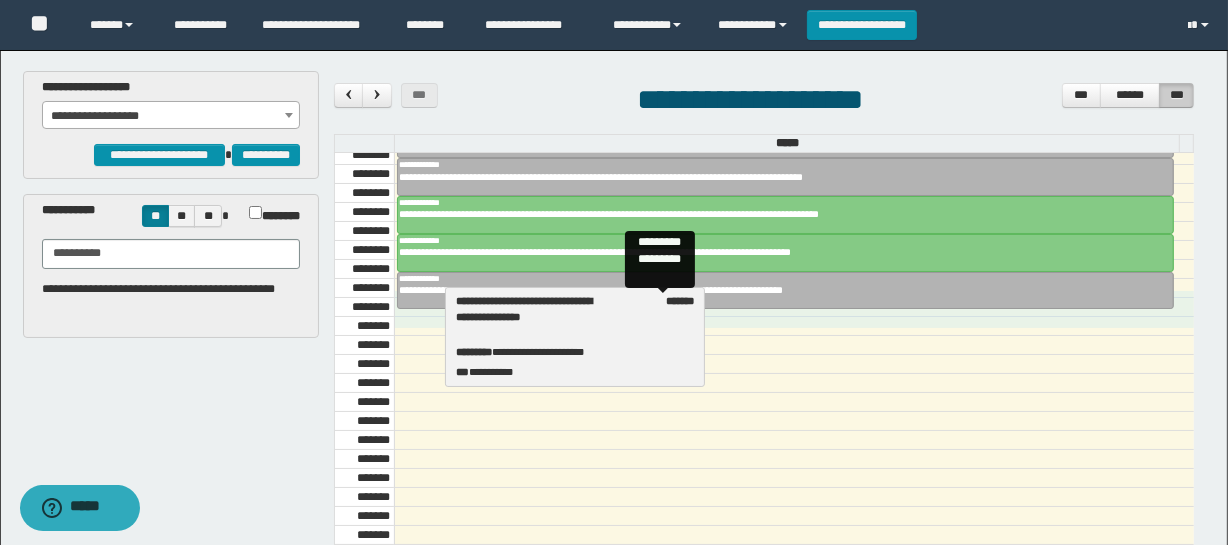 drag, startPoint x: 220, startPoint y: 350, endPoint x: 608, endPoint y: 301, distance: 391.08182 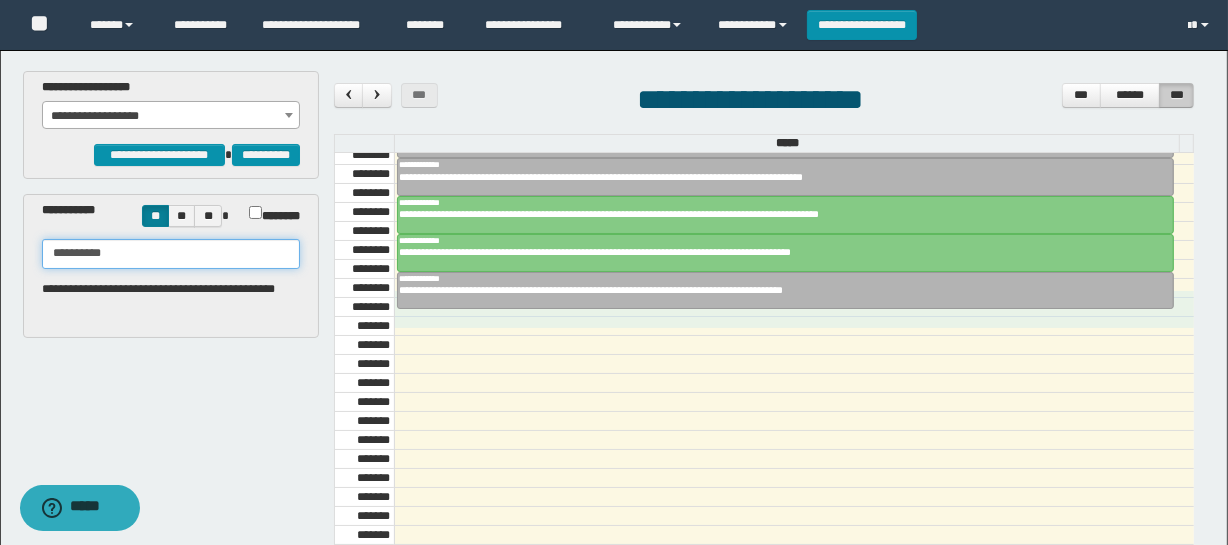 drag, startPoint x: 127, startPoint y: 259, endPoint x: 3, endPoint y: 255, distance: 124.0645 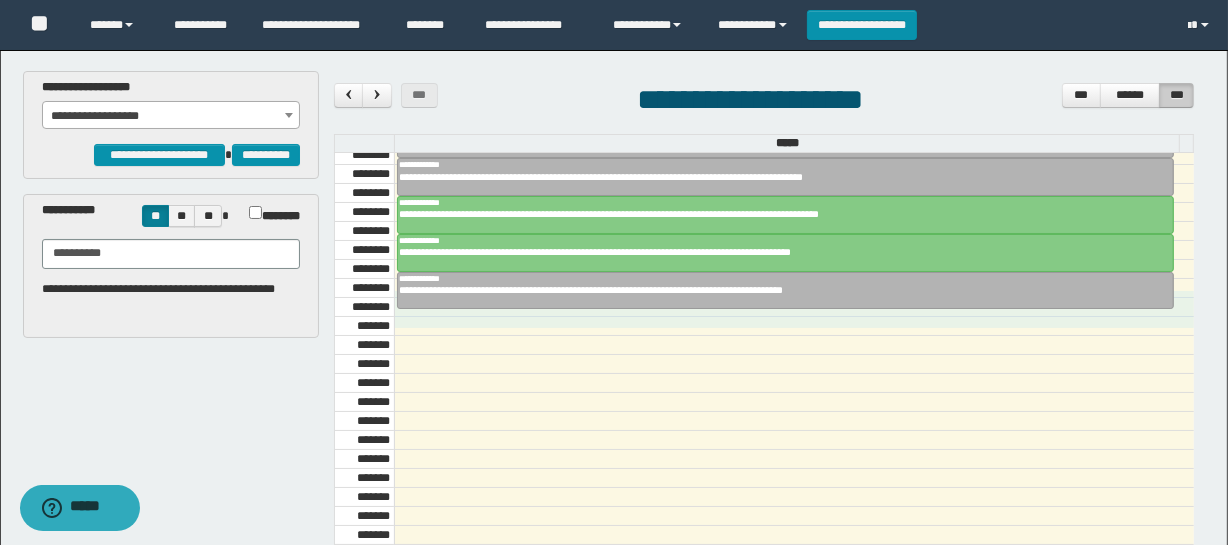 click on "**********" at bounding box center (764, 102) 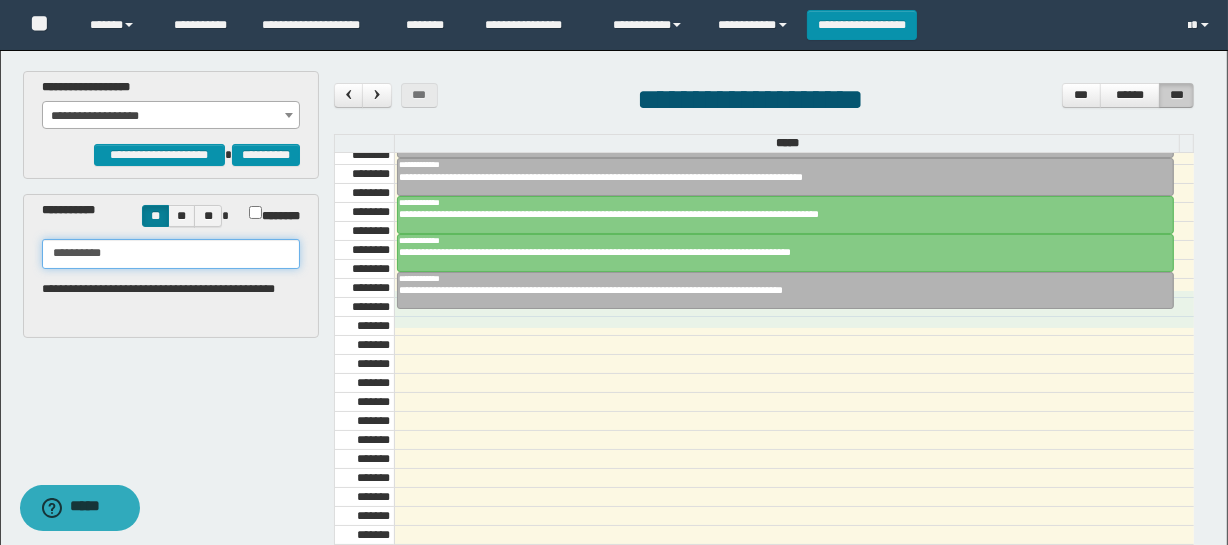 drag, startPoint x: 40, startPoint y: 250, endPoint x: 0, endPoint y: 249, distance: 40.012497 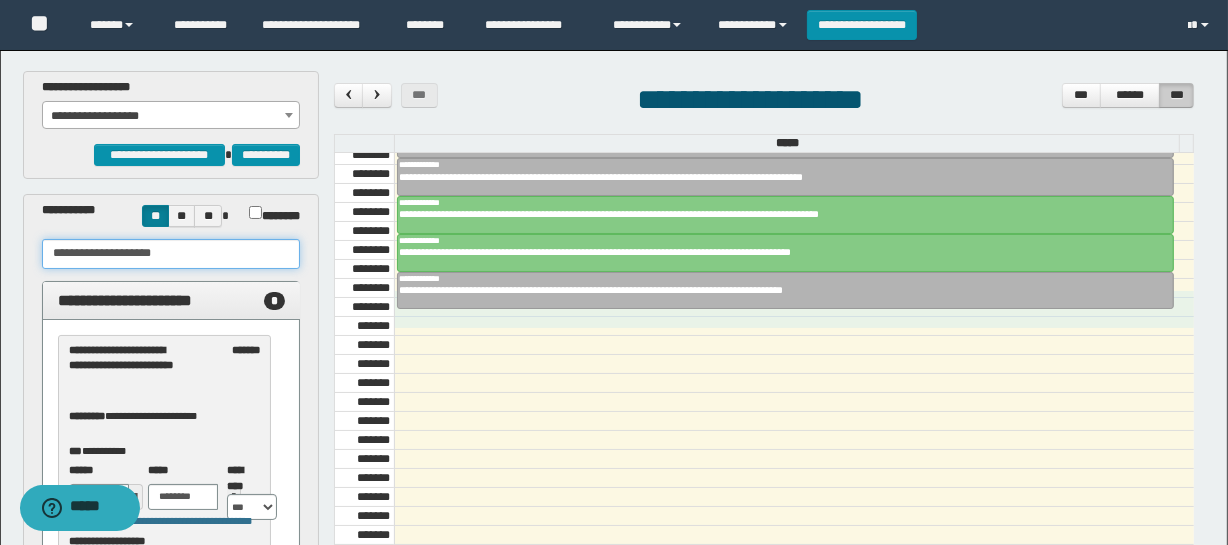 drag, startPoint x: 210, startPoint y: 247, endPoint x: 0, endPoint y: 242, distance: 210.05951 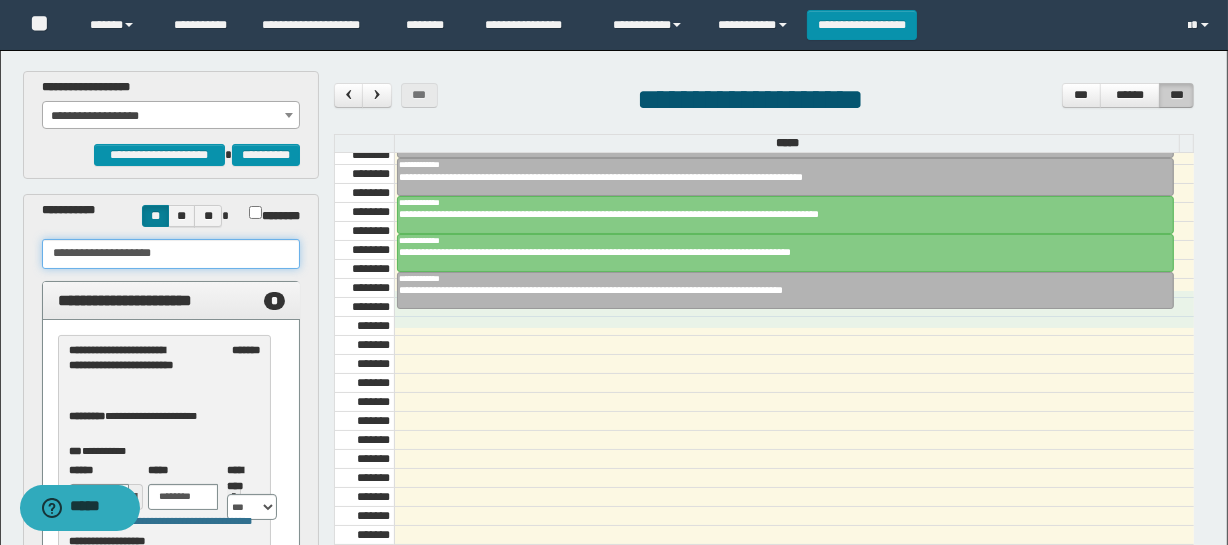 click on "**********" at bounding box center (614, 447) 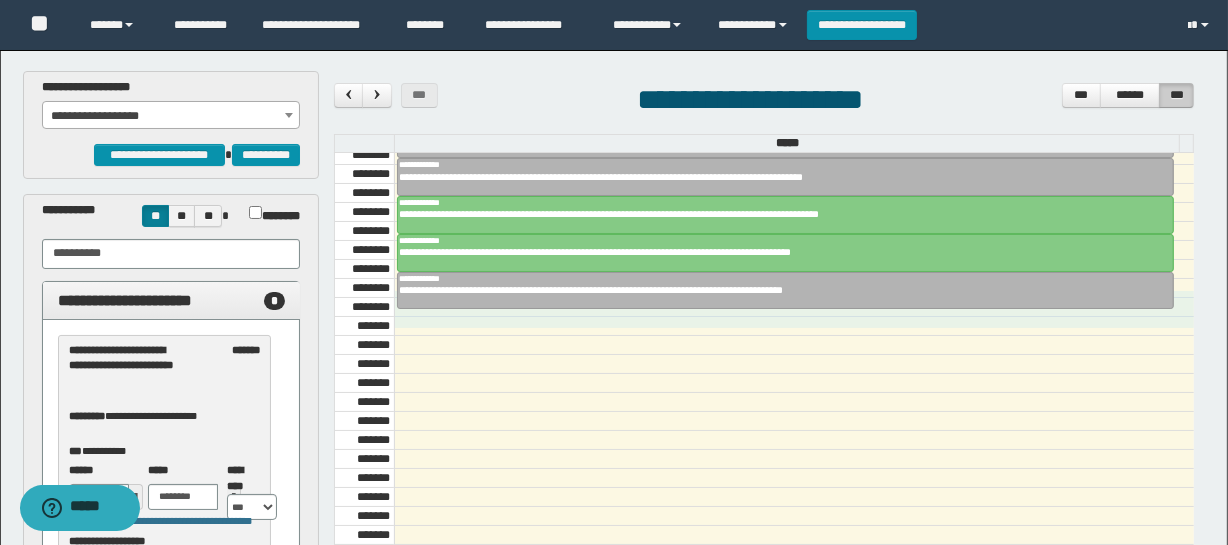 click on "**********" at bounding box center (171, 116) 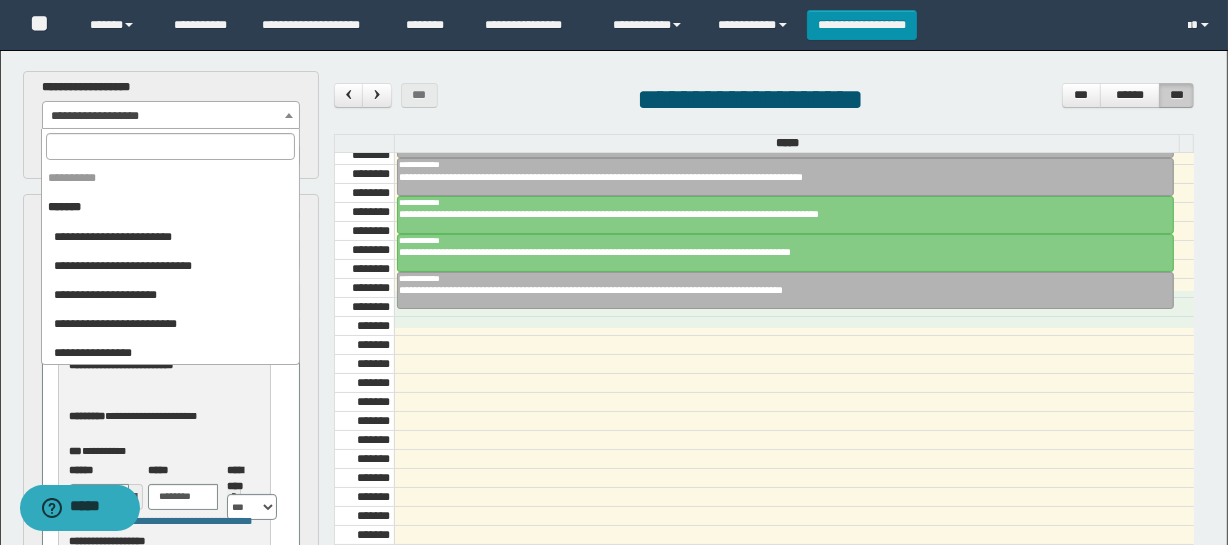 scroll, scrollTop: 2372, scrollLeft: 0, axis: vertical 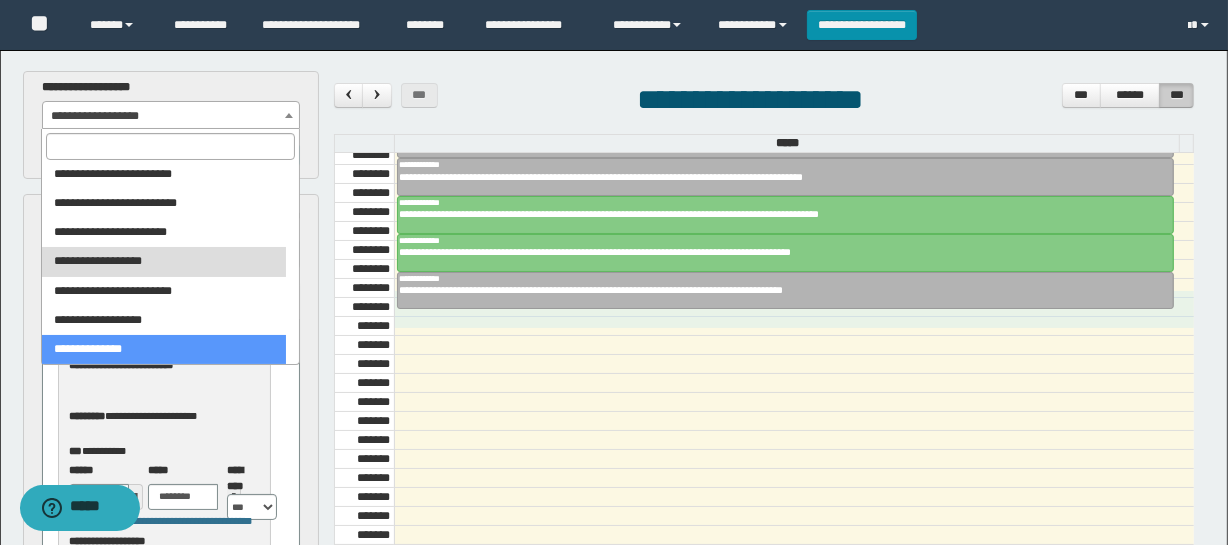 click at bounding box center [794, 440] 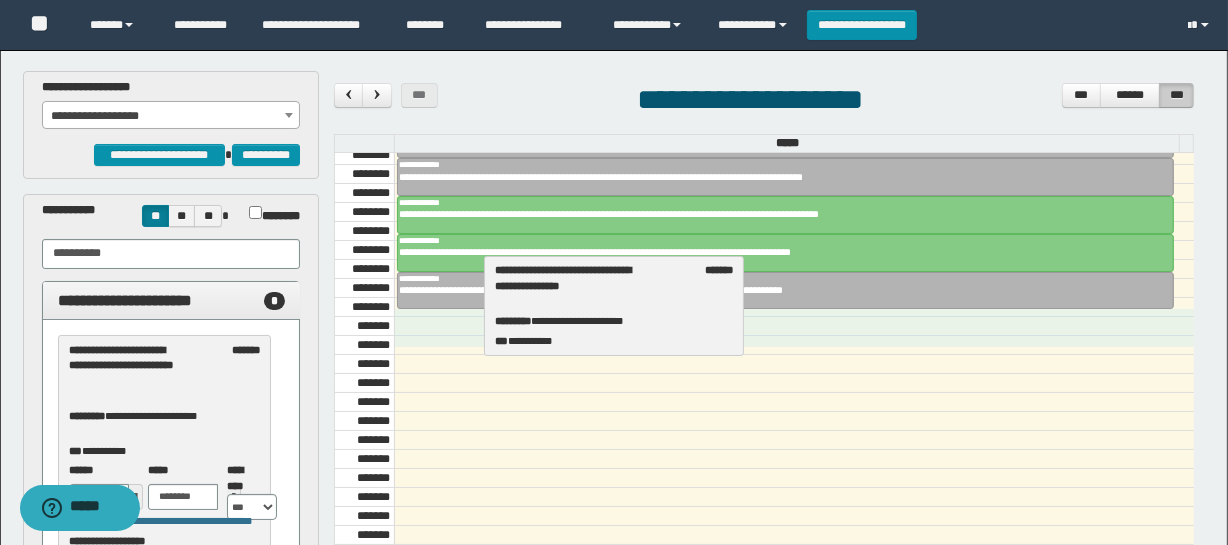 drag, startPoint x: 238, startPoint y: 396, endPoint x: 672, endPoint y: 319, distance: 440.7777 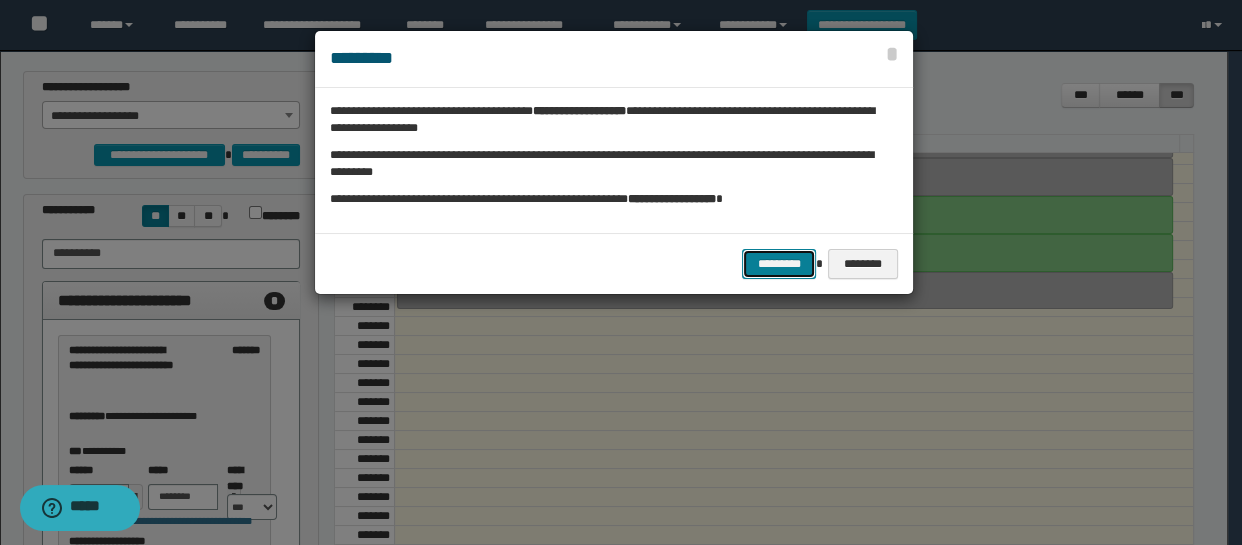click on "*********" at bounding box center [779, 264] 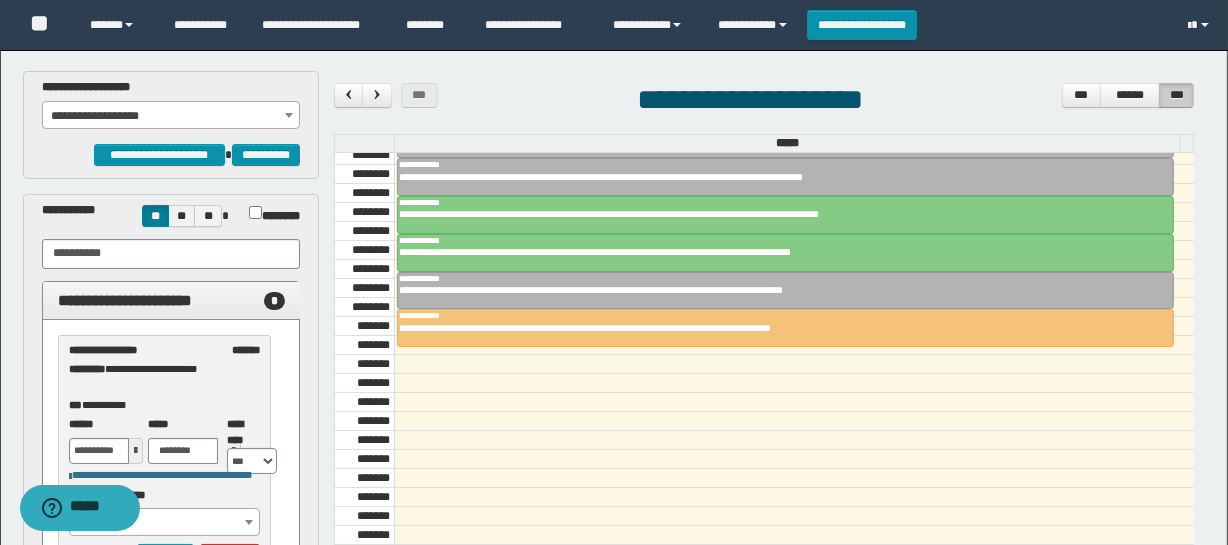 click on "**********" at bounding box center [171, 116] 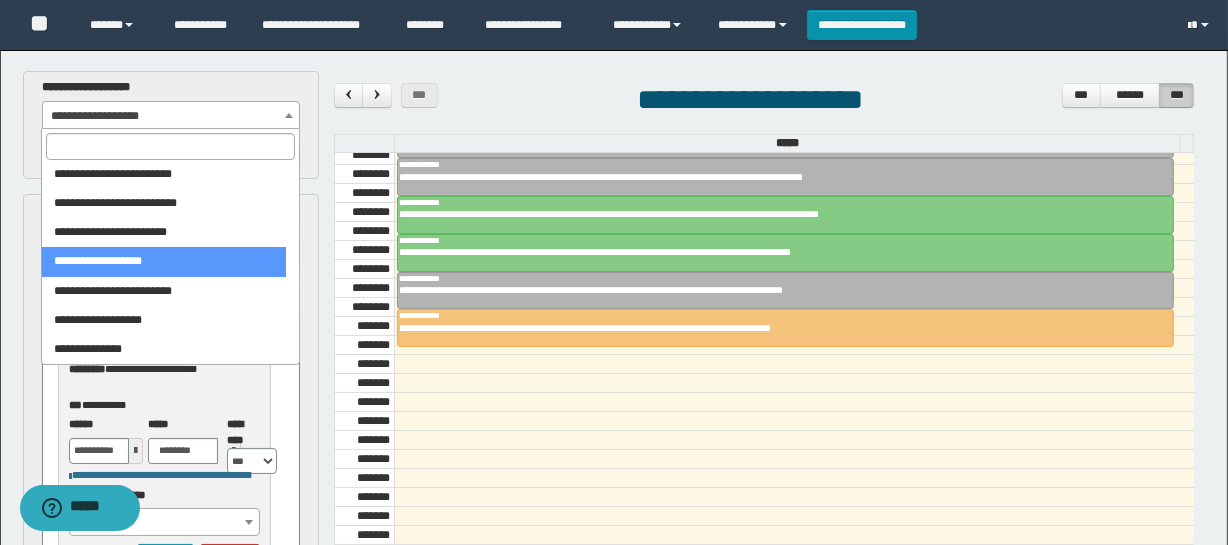 click at bounding box center (170, 146) 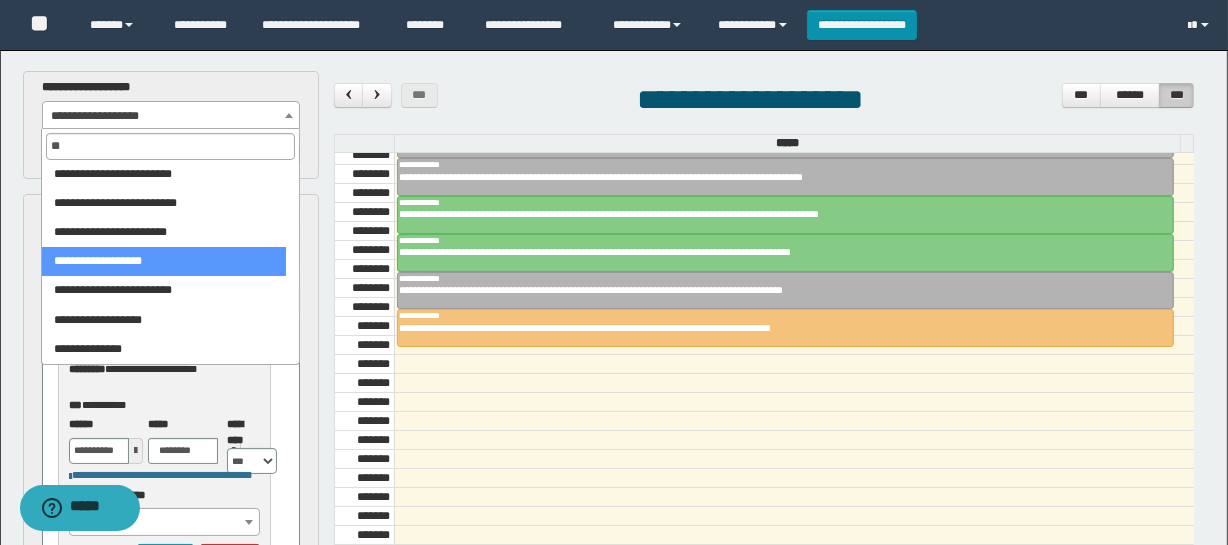 scroll, scrollTop: 0, scrollLeft: 0, axis: both 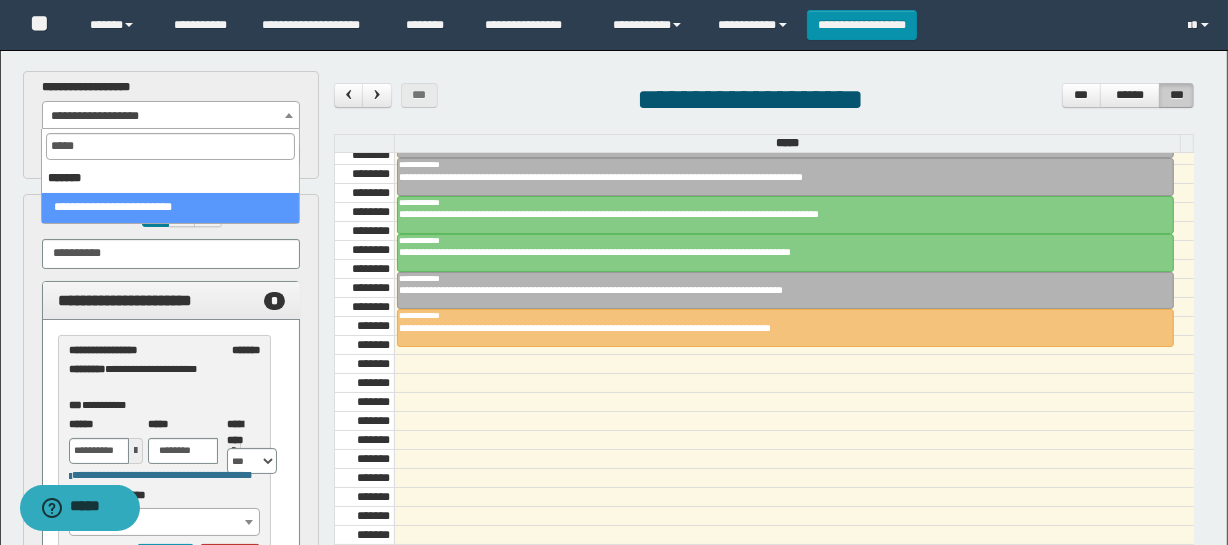 type on "******" 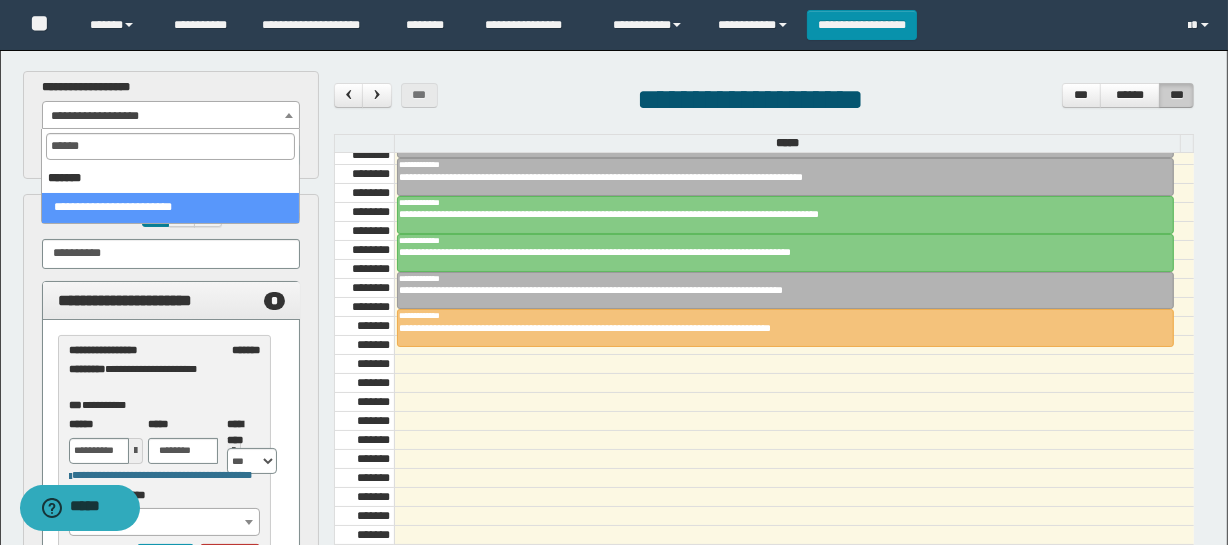 select on "******" 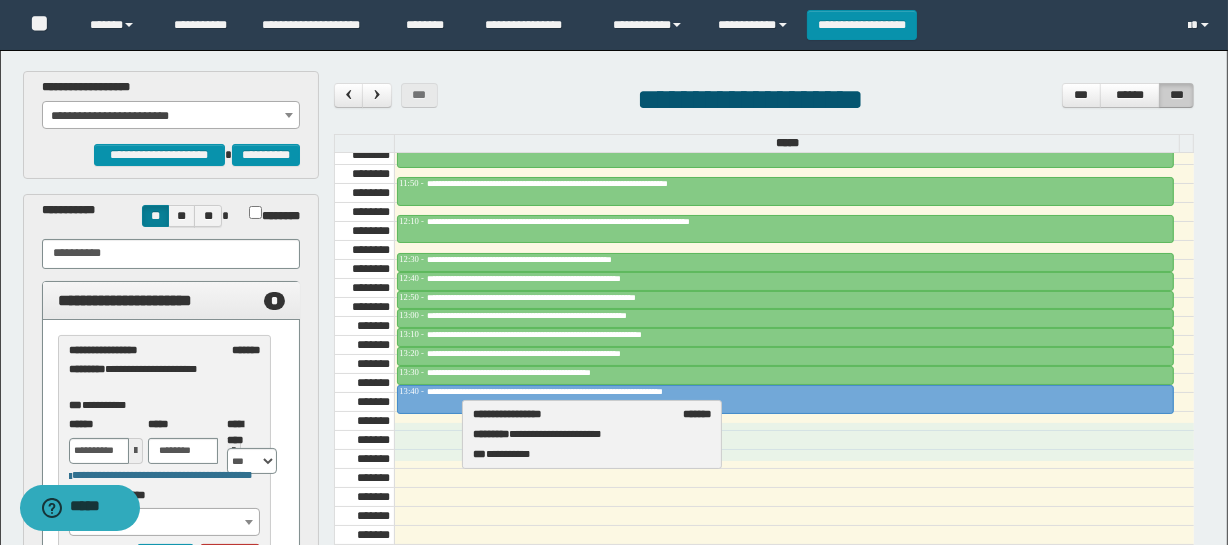 drag, startPoint x: 99, startPoint y: 360, endPoint x: 503, endPoint y: 425, distance: 409.19556 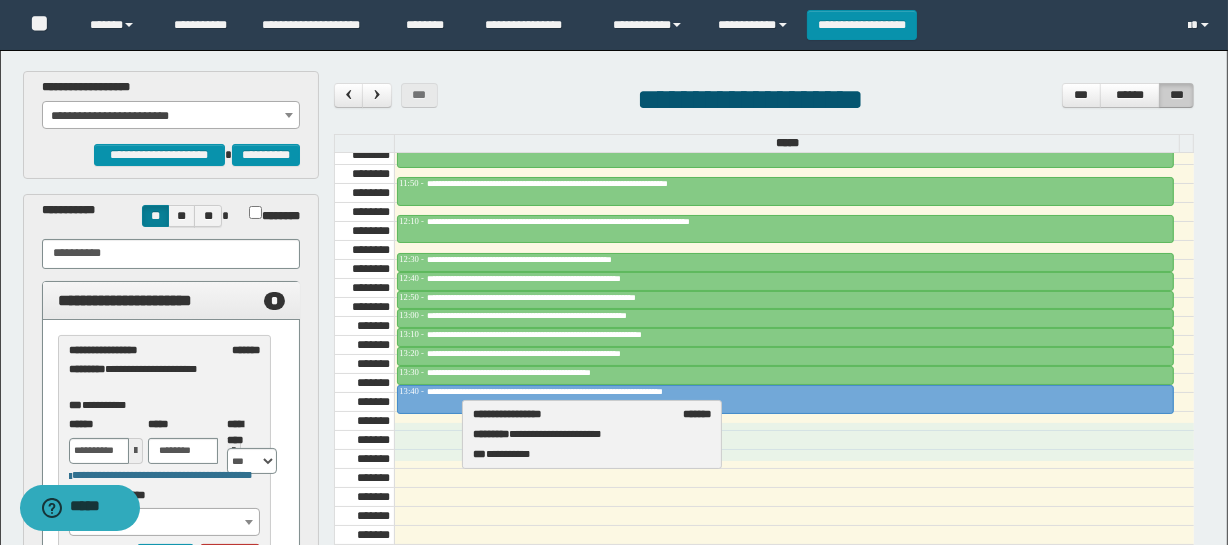 select on "******" 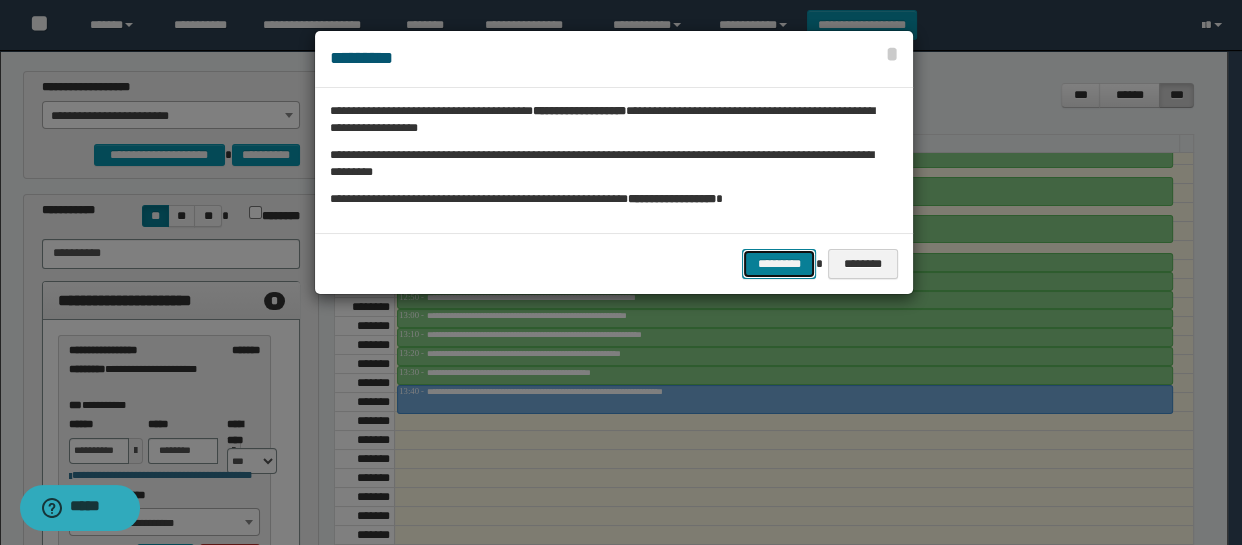 click on "*********" at bounding box center [779, 264] 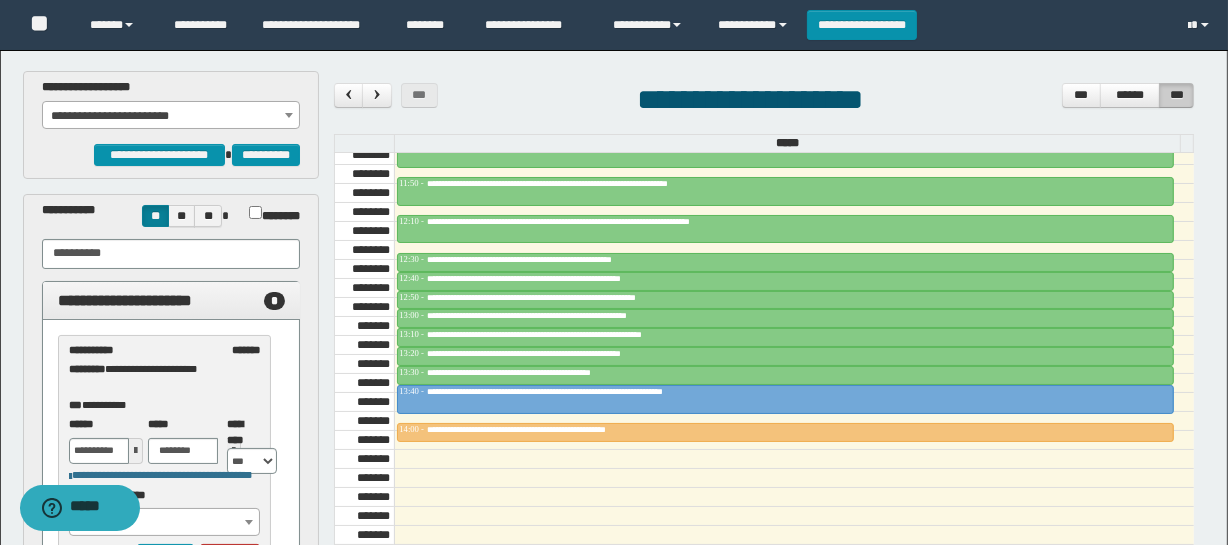 click on "**********" at bounding box center (171, 116) 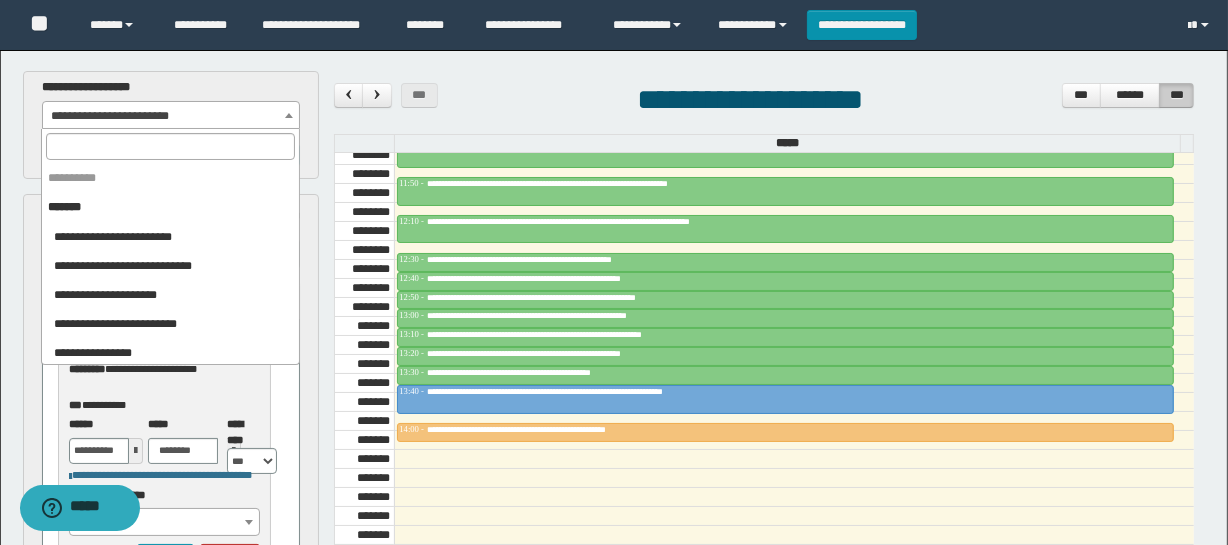 scroll, scrollTop: 697, scrollLeft: 0, axis: vertical 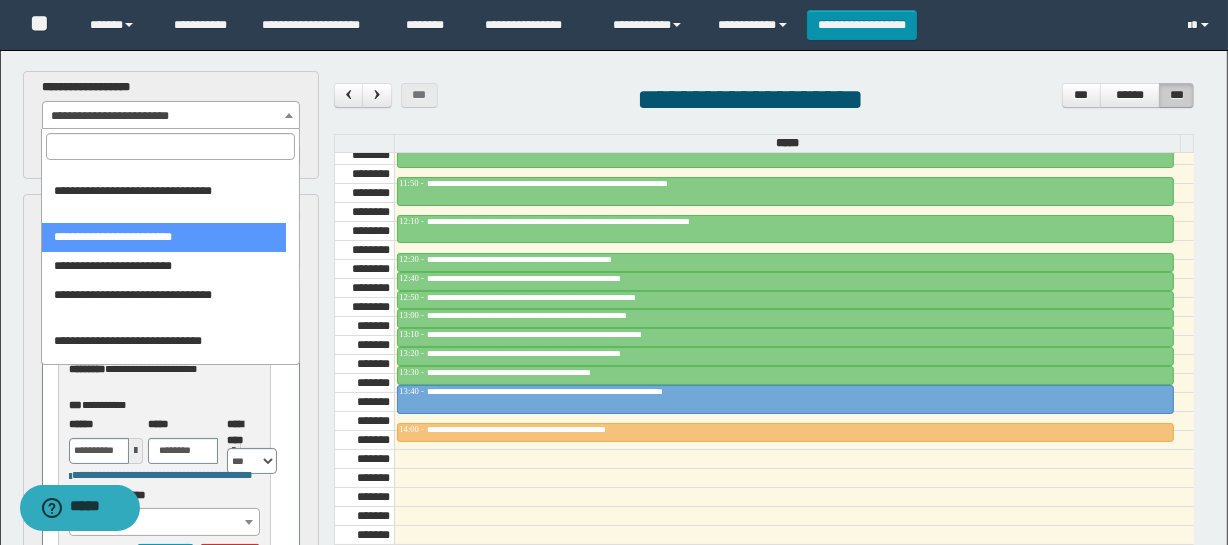 click at bounding box center [170, 146] 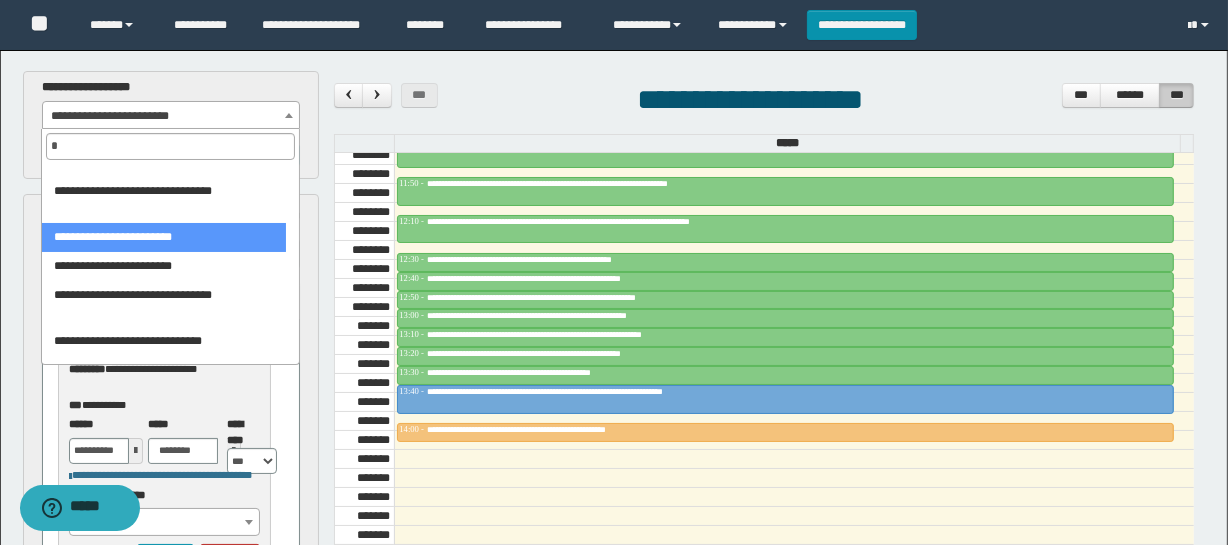 scroll, scrollTop: 0, scrollLeft: 0, axis: both 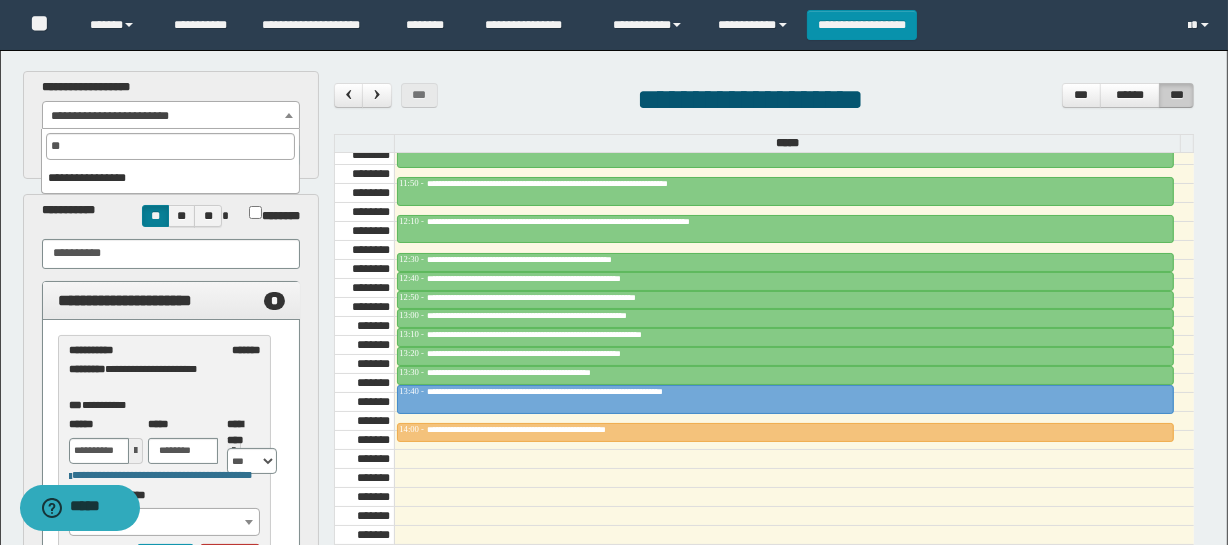 type on "*" 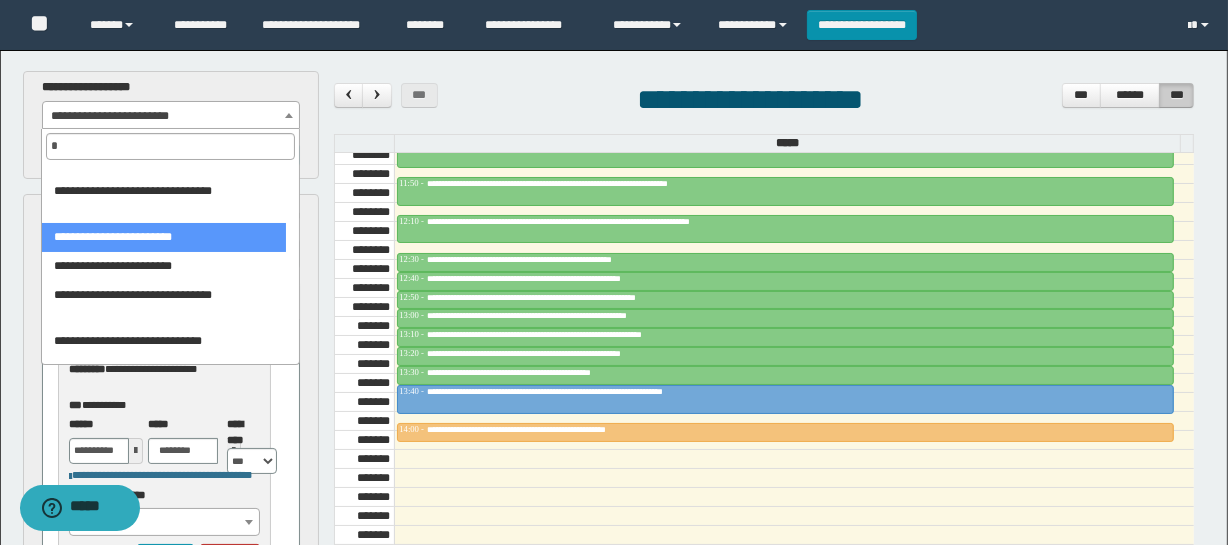 scroll, scrollTop: 0, scrollLeft: 0, axis: both 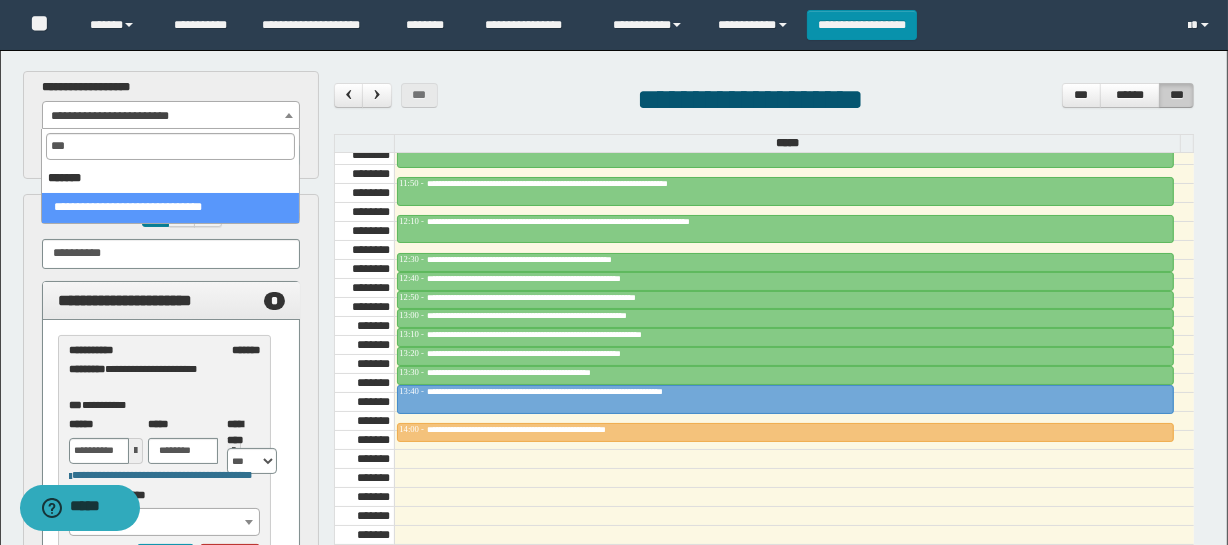 type on "****" 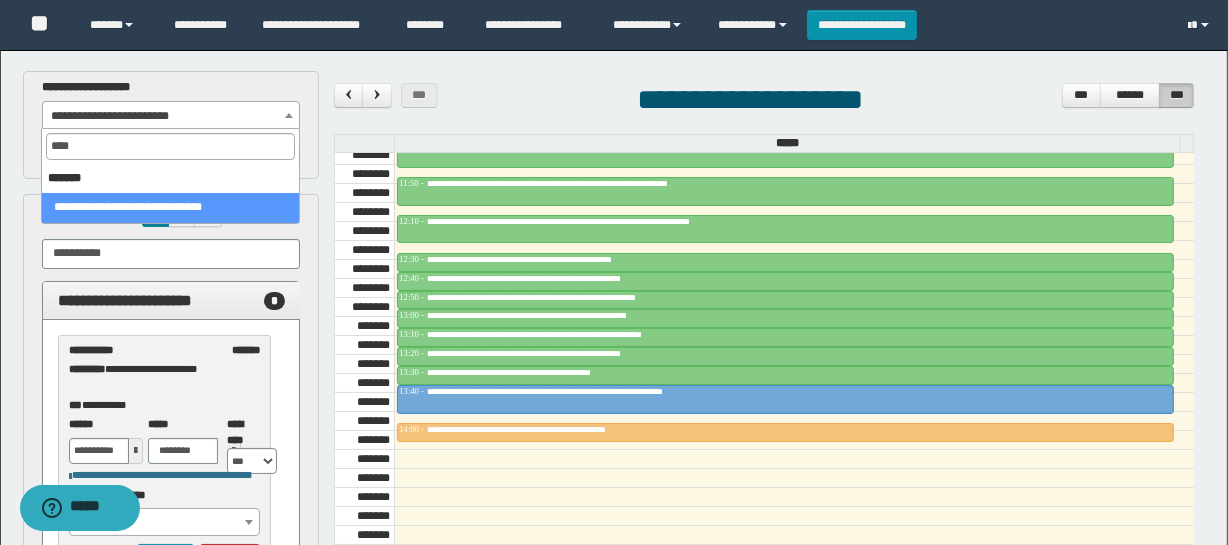 select on "******" 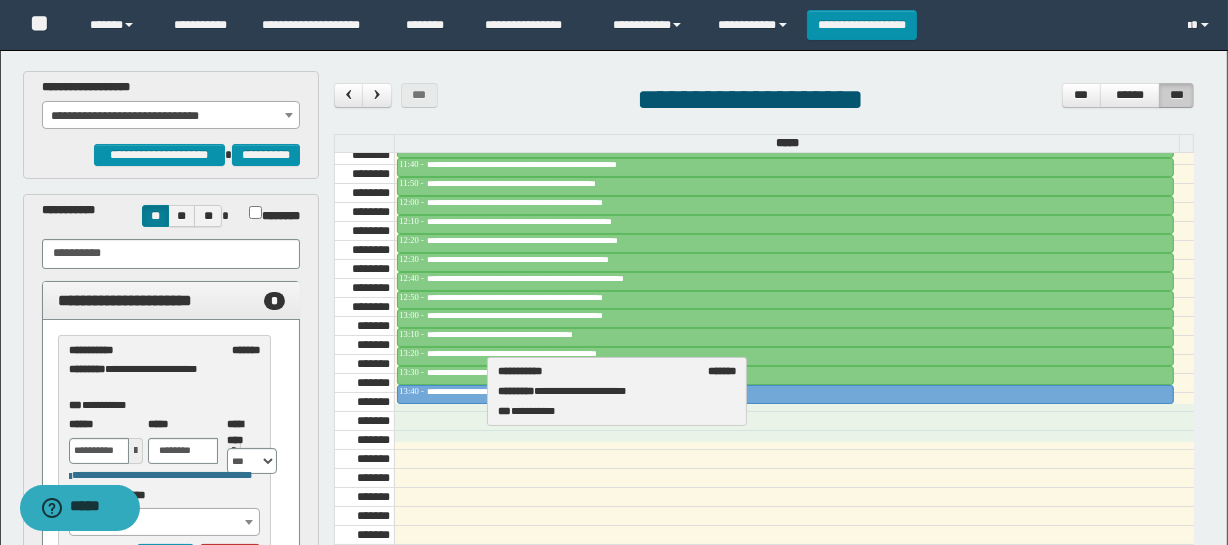 drag, startPoint x: 164, startPoint y: 383, endPoint x: 595, endPoint y: 405, distance: 431.56113 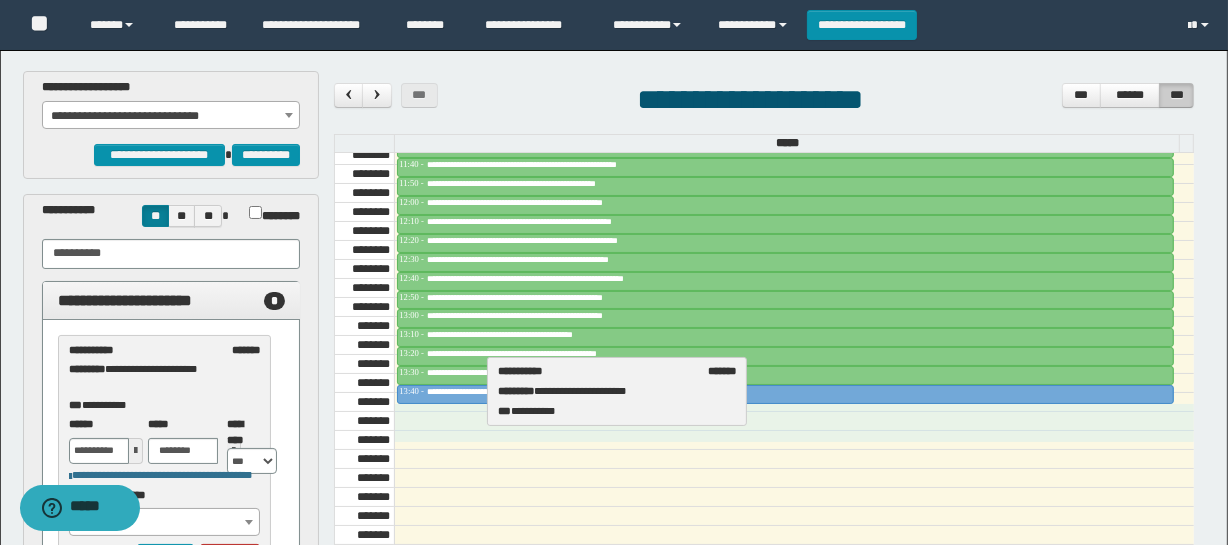 select on "******" 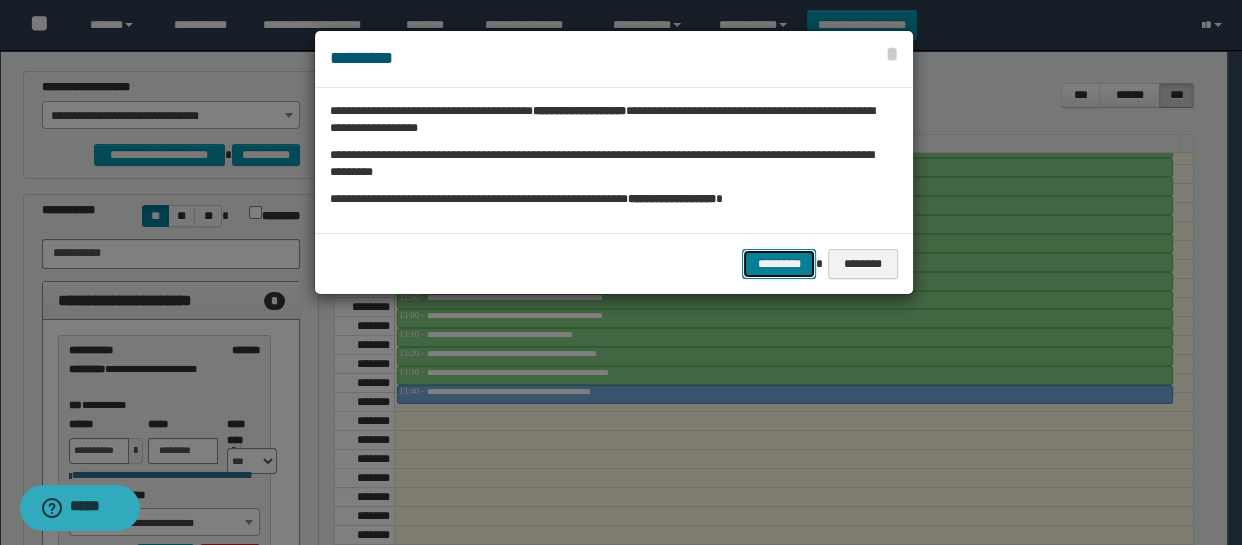 click on "*********" at bounding box center [779, 264] 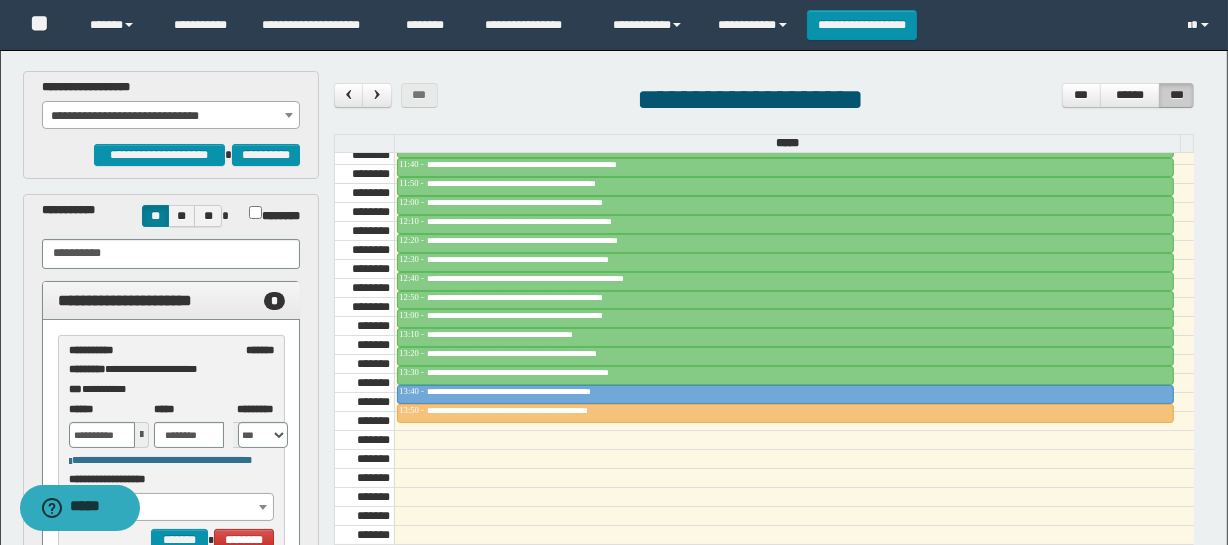 click on "**********" at bounding box center [171, 116] 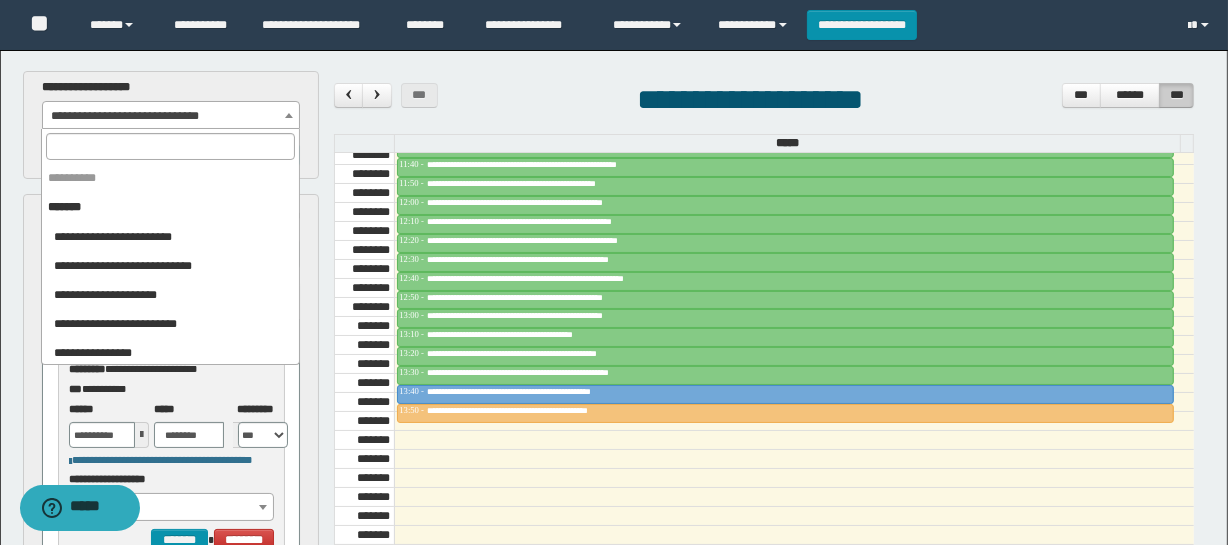 click at bounding box center [170, 146] 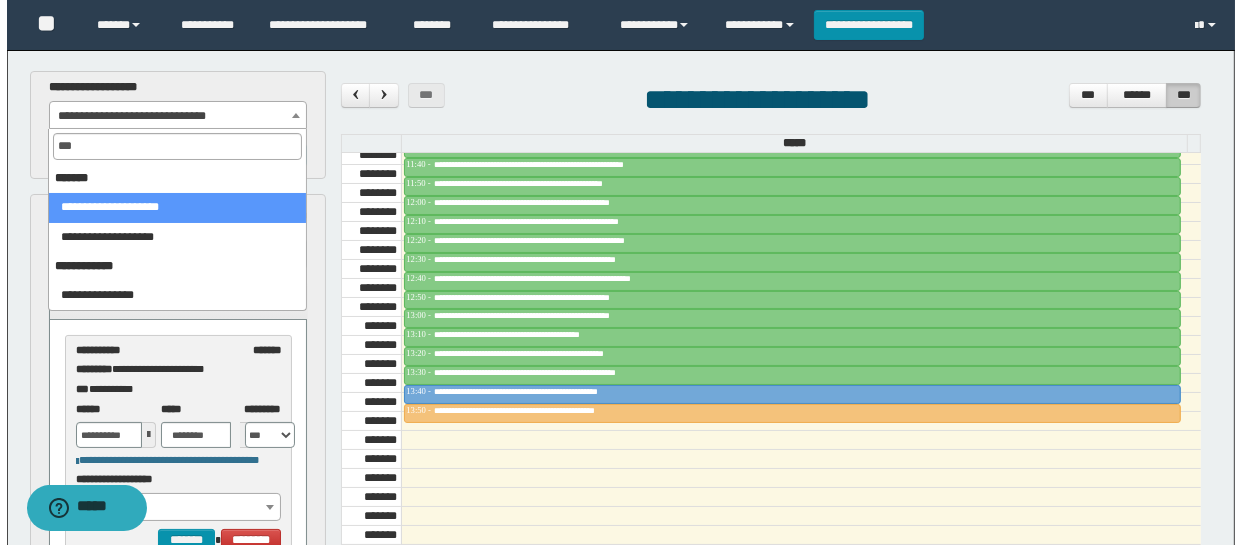 scroll, scrollTop: 0, scrollLeft: 0, axis: both 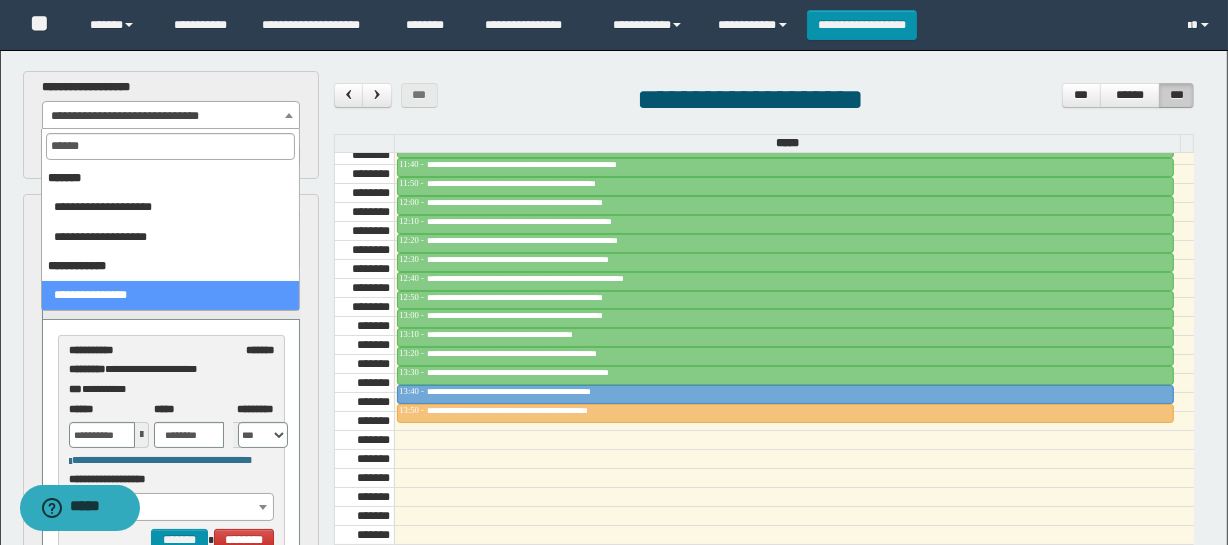 type on "******" 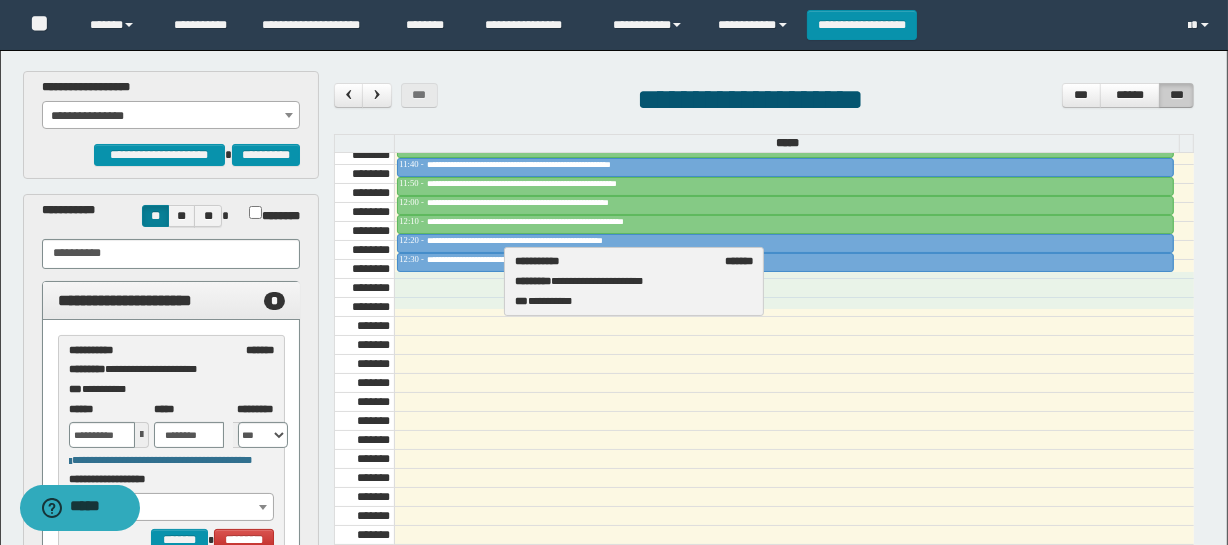 drag, startPoint x: 161, startPoint y: 367, endPoint x: 611, endPoint y: 278, distance: 458.71667 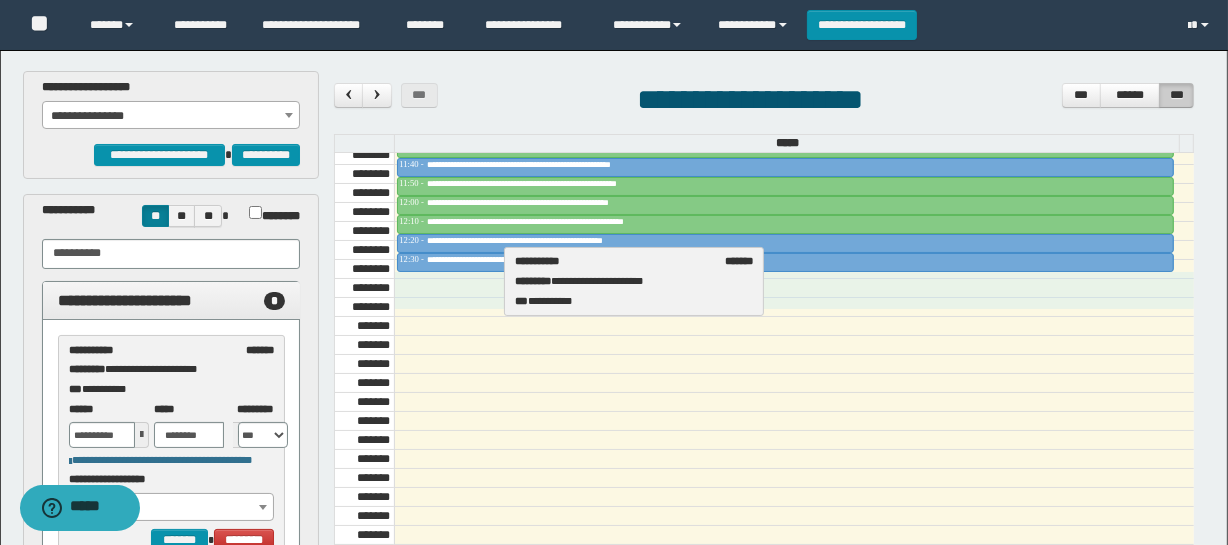 select on "****" 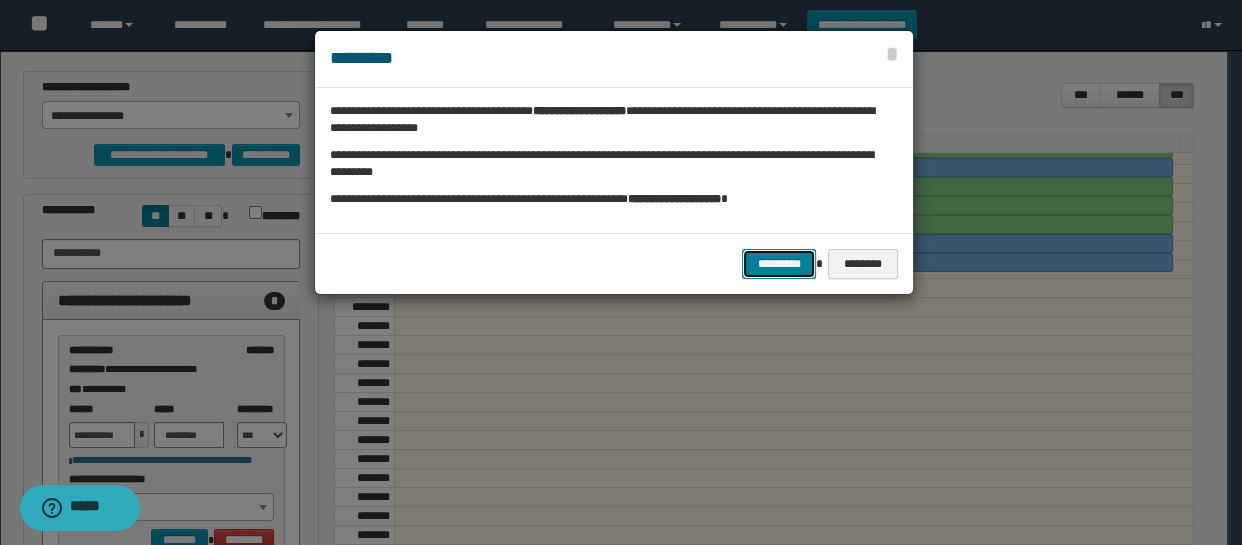click on "*********" at bounding box center [779, 264] 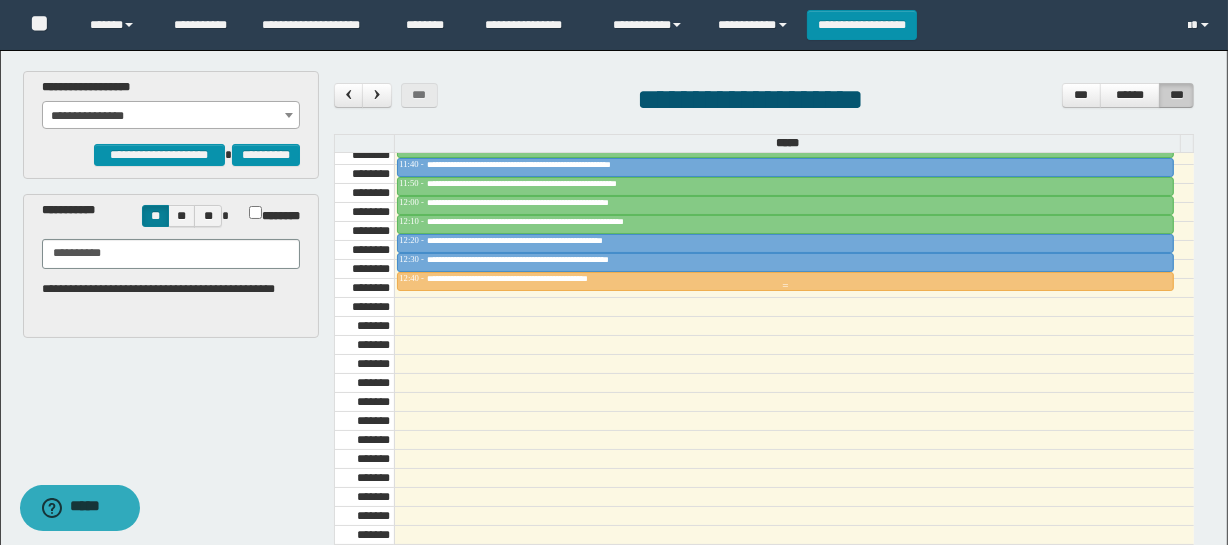 click on "**********" at bounding box center [549, 278] 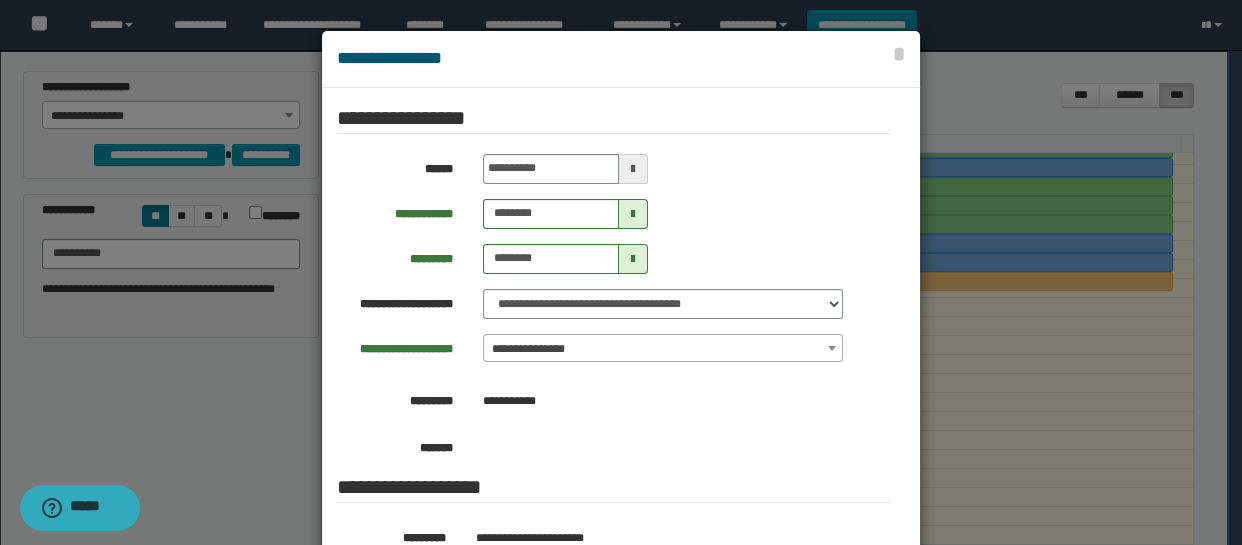 scroll, scrollTop: 388, scrollLeft: 0, axis: vertical 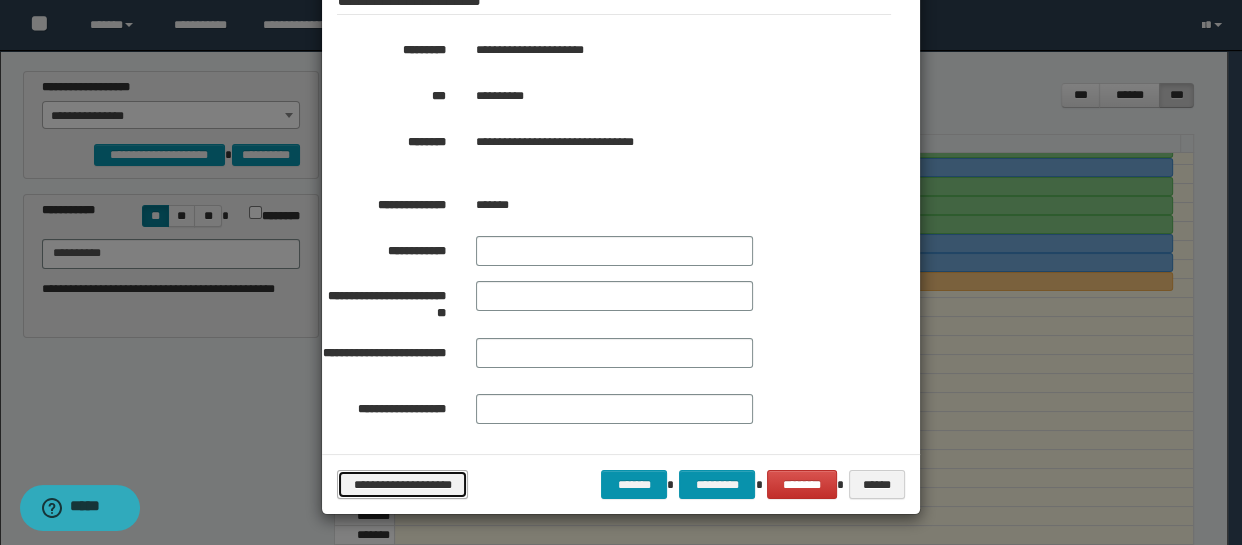 click on "**********" at bounding box center (402, 485) 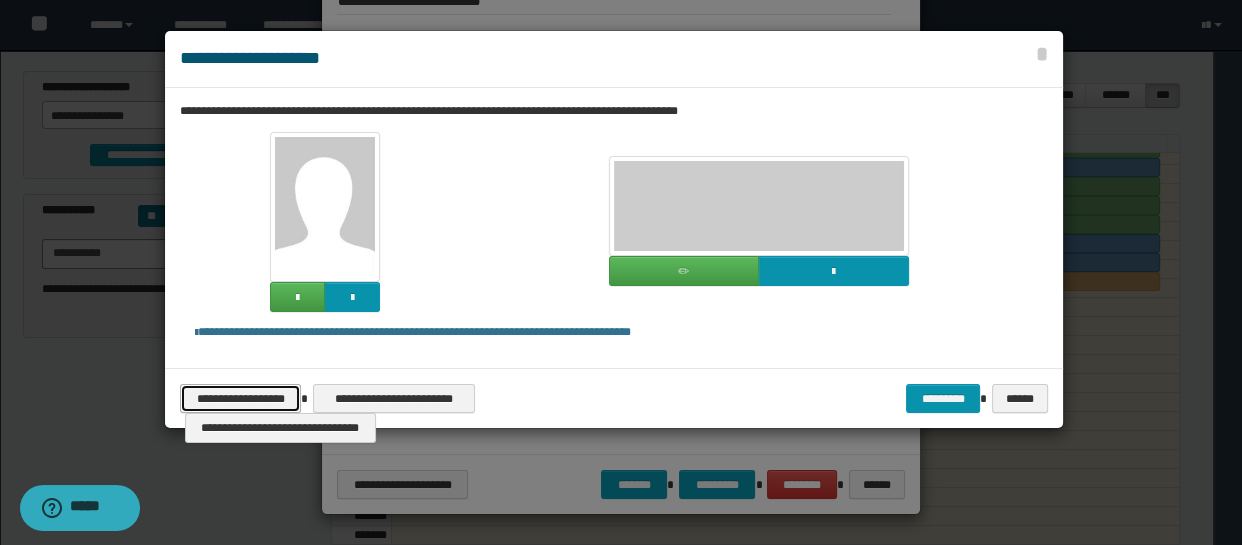click on "**********" at bounding box center [240, 399] 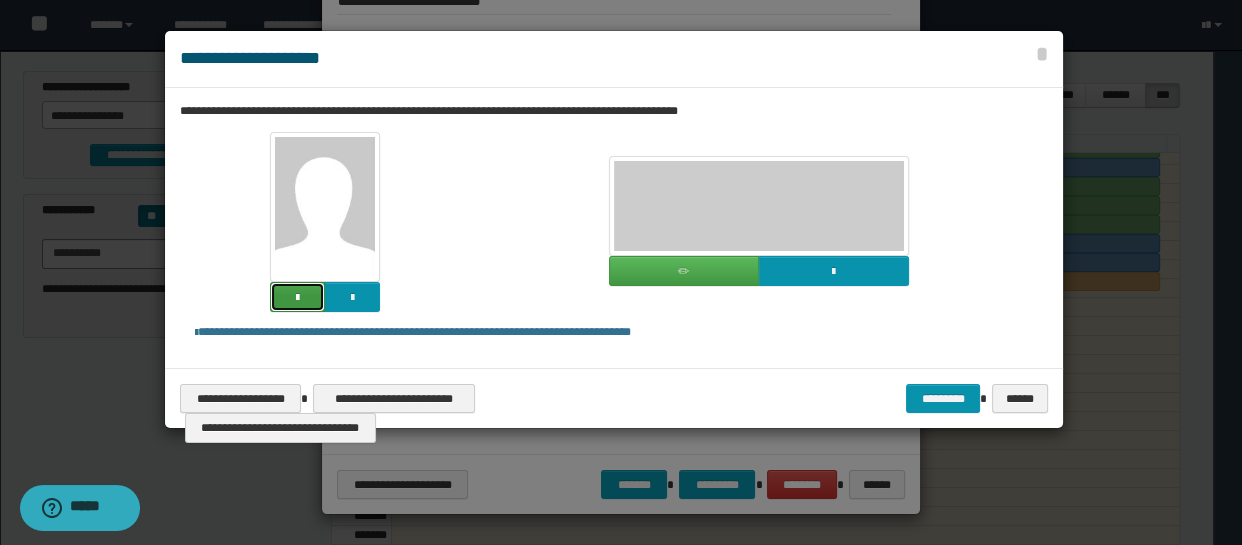 click at bounding box center [297, 297] 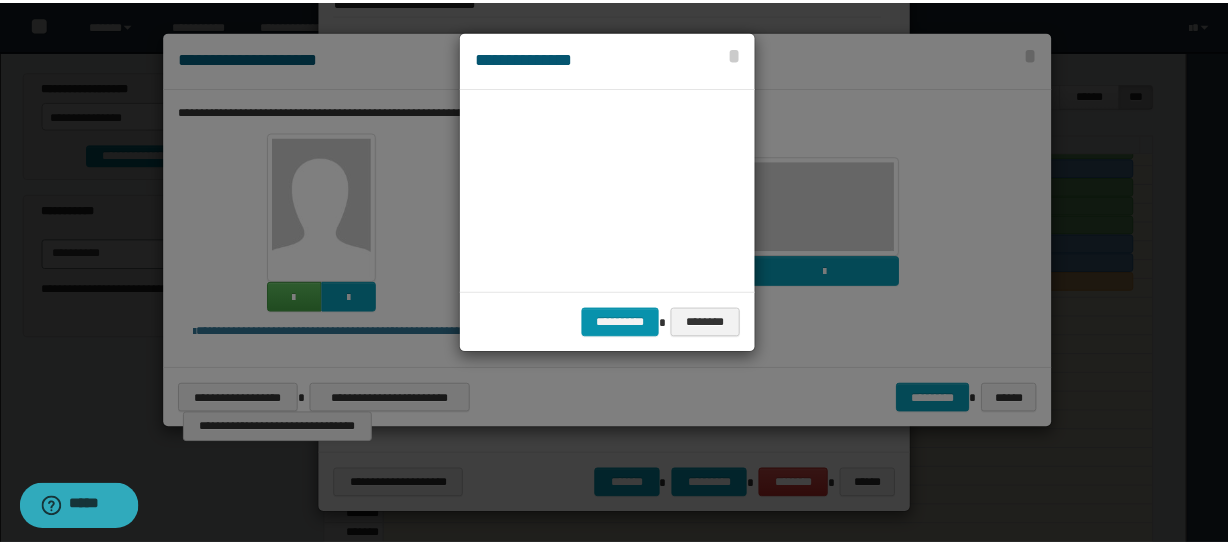 scroll, scrollTop: 45, scrollLeft: 105, axis: both 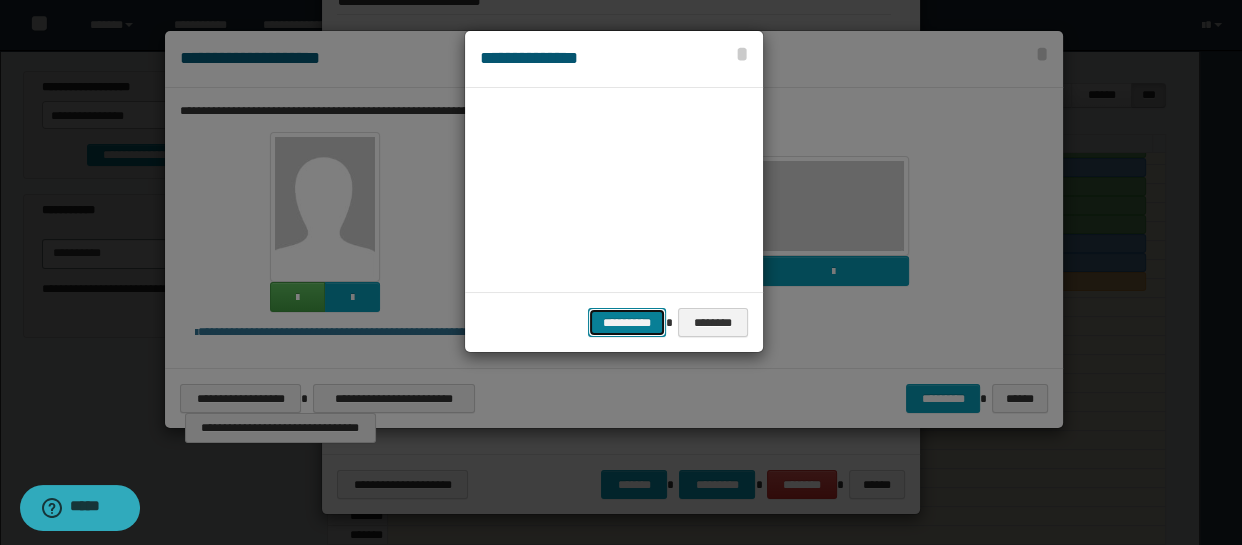 click on "**********" at bounding box center [627, 323] 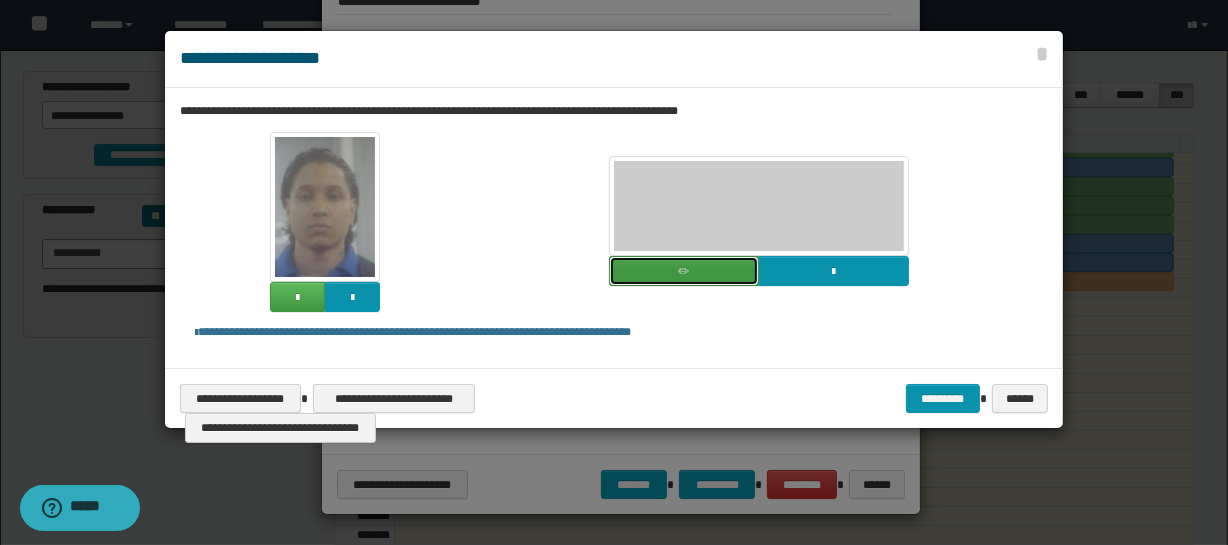 click at bounding box center [684, 271] 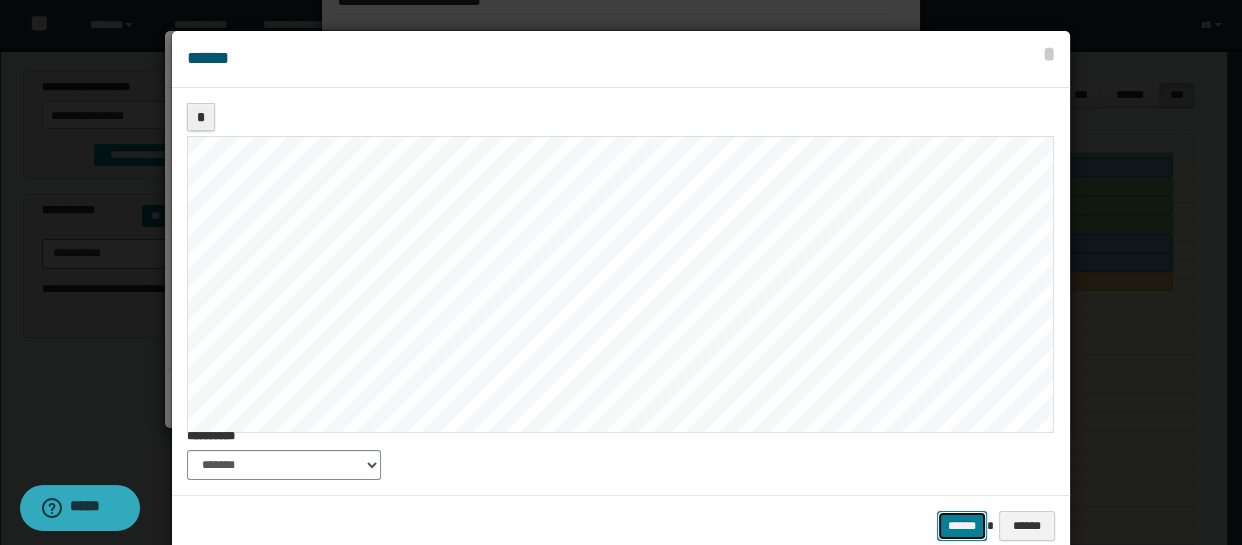click on "******" at bounding box center (962, 526) 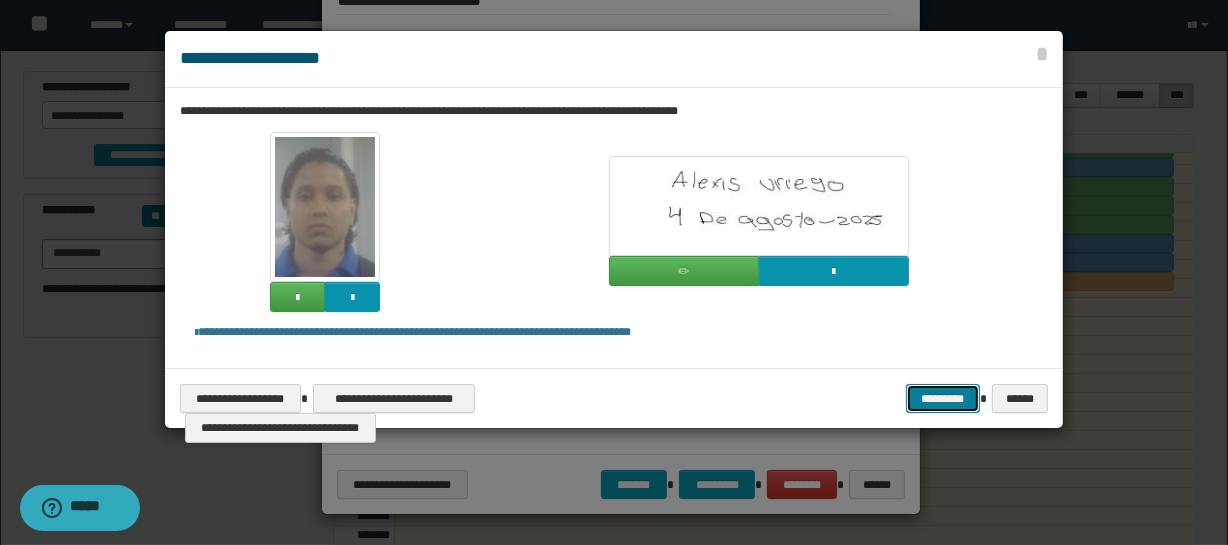 click on "*********" at bounding box center [943, 399] 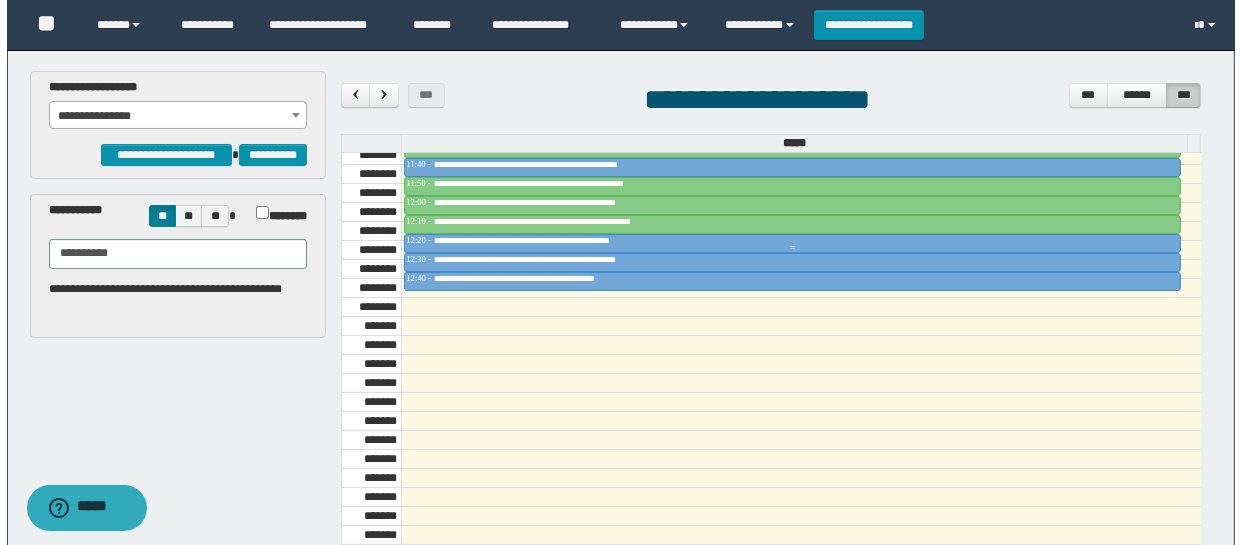 scroll, scrollTop: 1136, scrollLeft: 0, axis: vertical 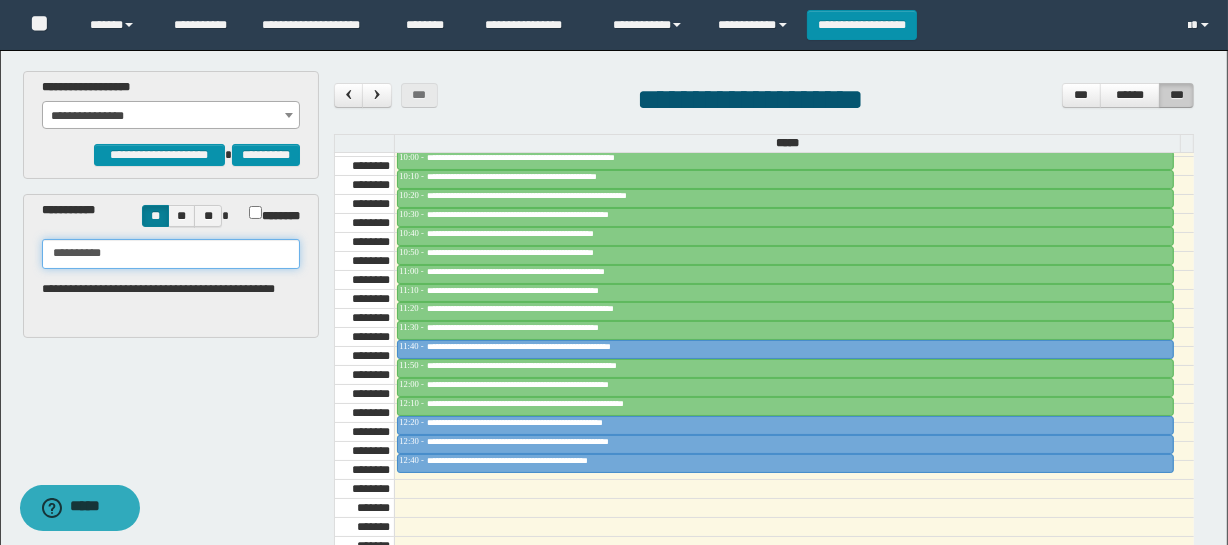 drag, startPoint x: 161, startPoint y: 256, endPoint x: 0, endPoint y: 243, distance: 161.52399 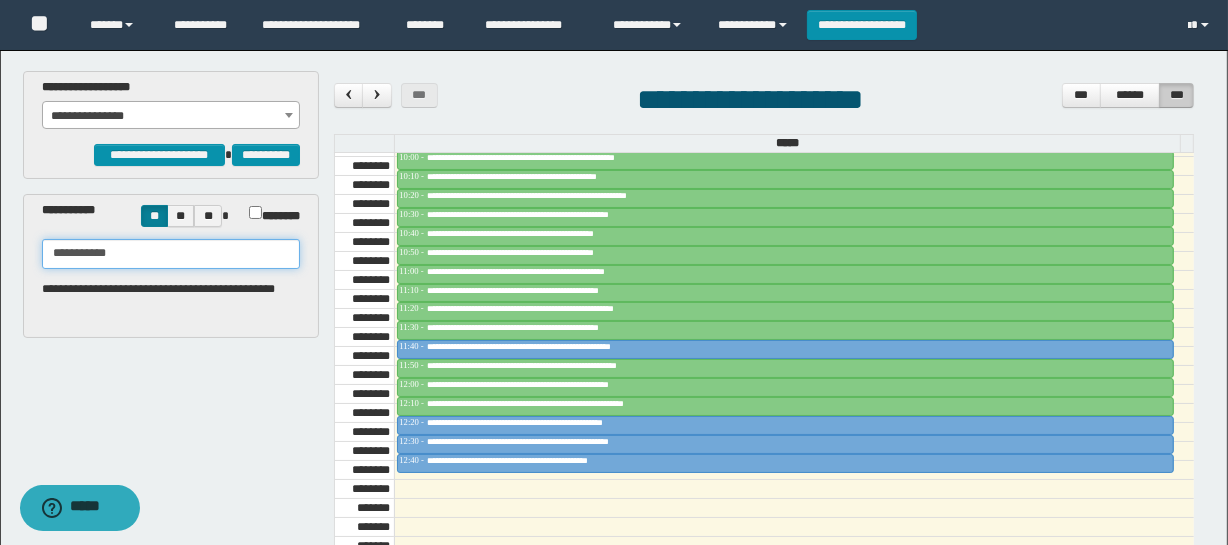 type on "**********" 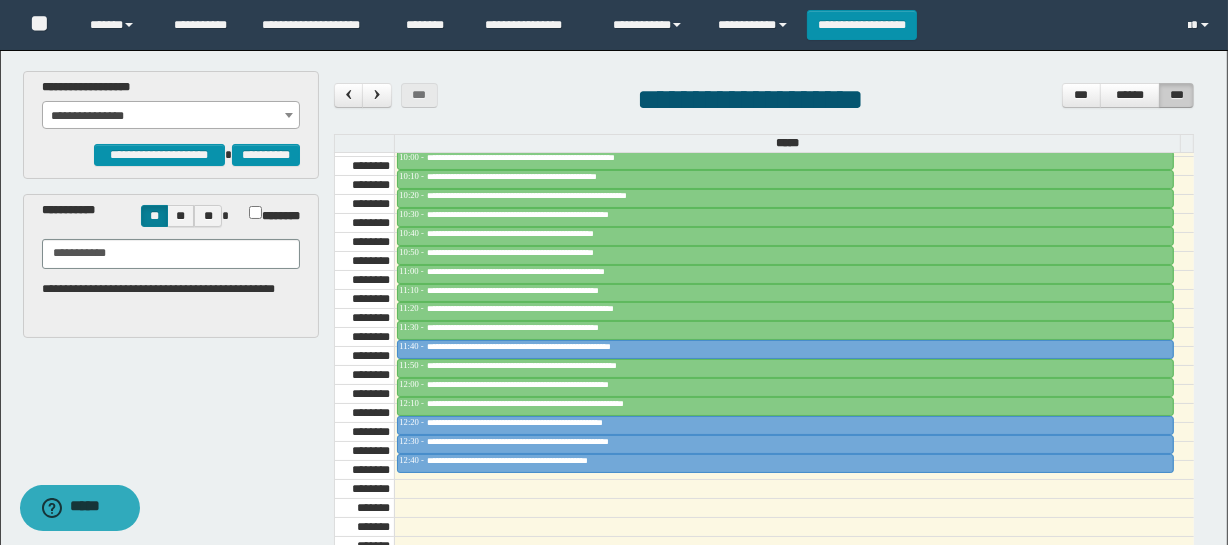 click on "**********" at bounding box center (764, 102) 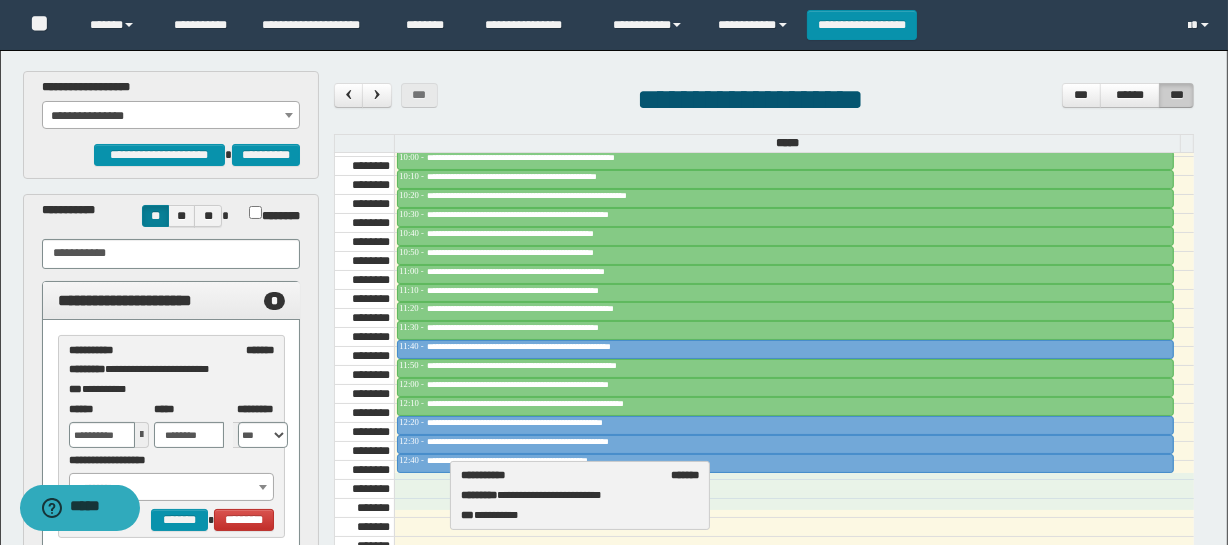 drag, startPoint x: 173, startPoint y: 358, endPoint x: 566, endPoint y: 484, distance: 412.7045 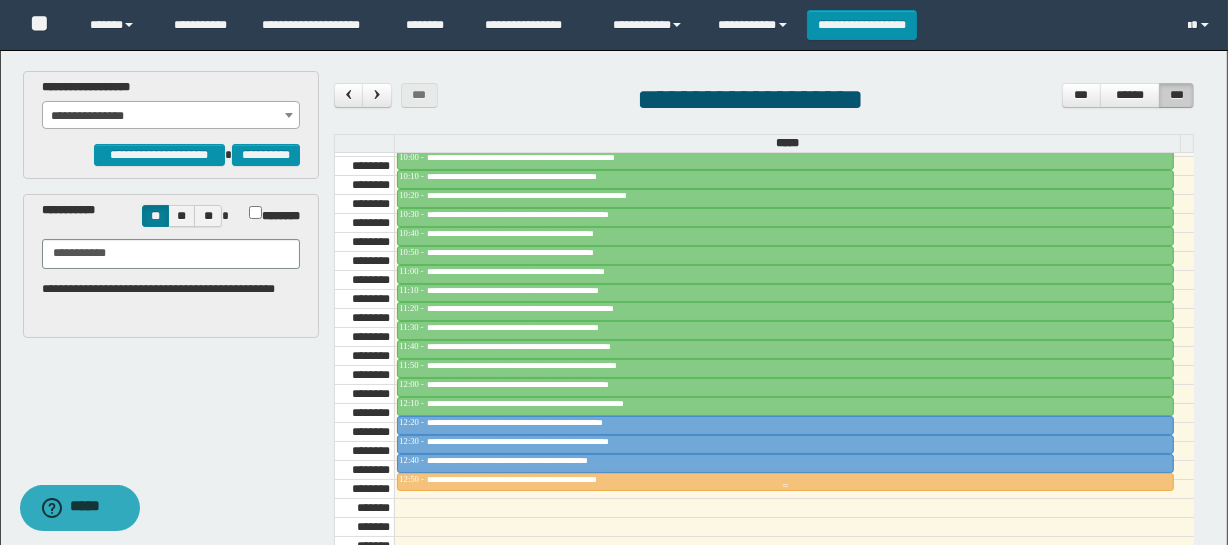 click on "**********" at bounding box center [542, 479] 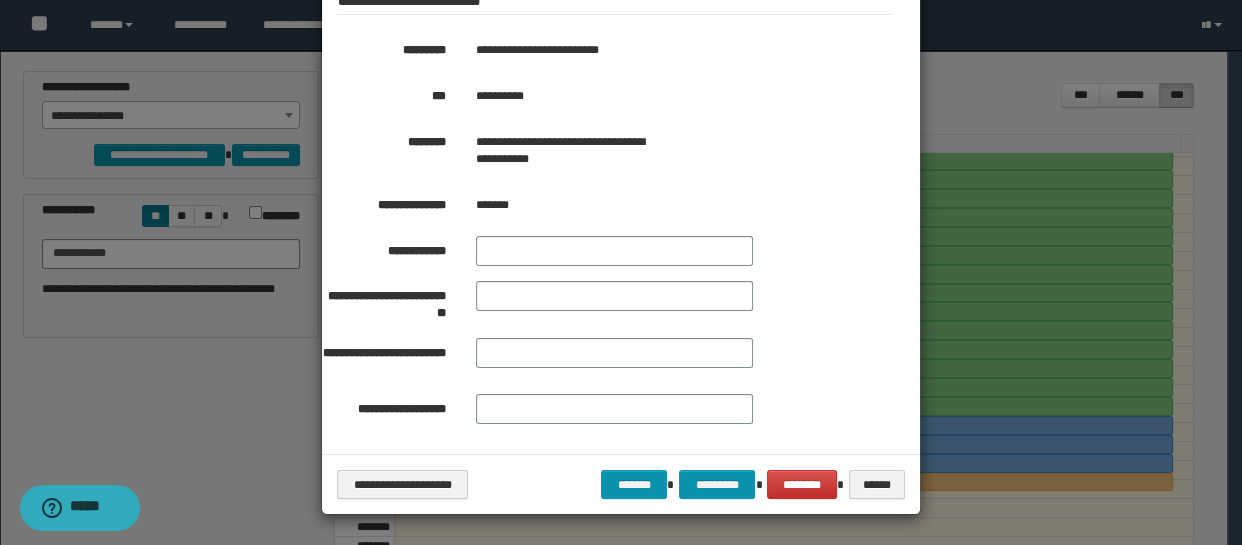 scroll, scrollTop: 0, scrollLeft: 0, axis: both 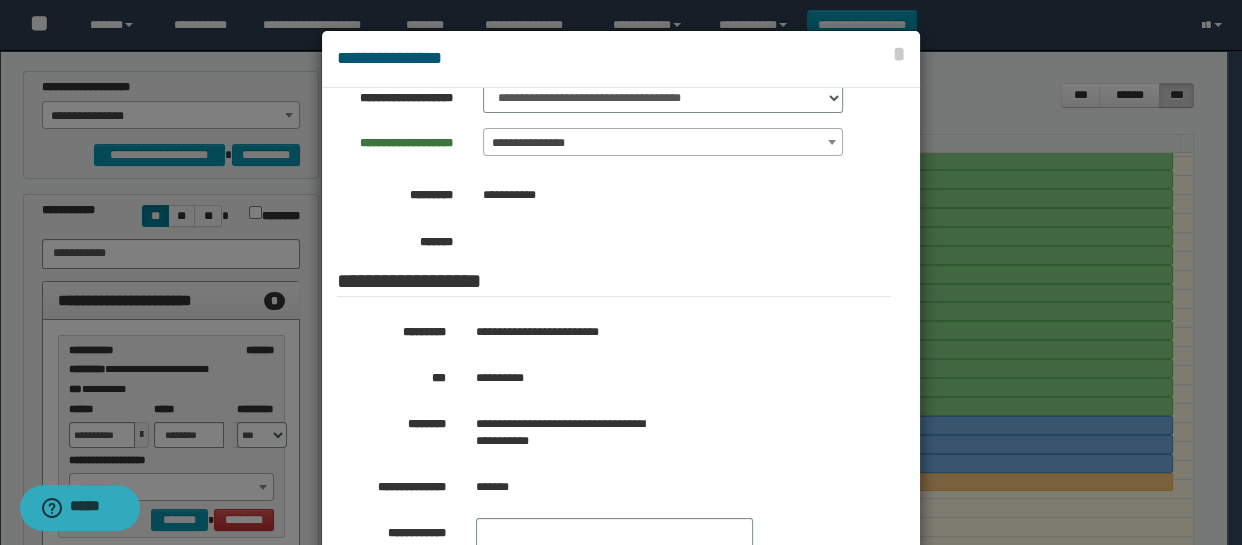 click at bounding box center [621, 329] 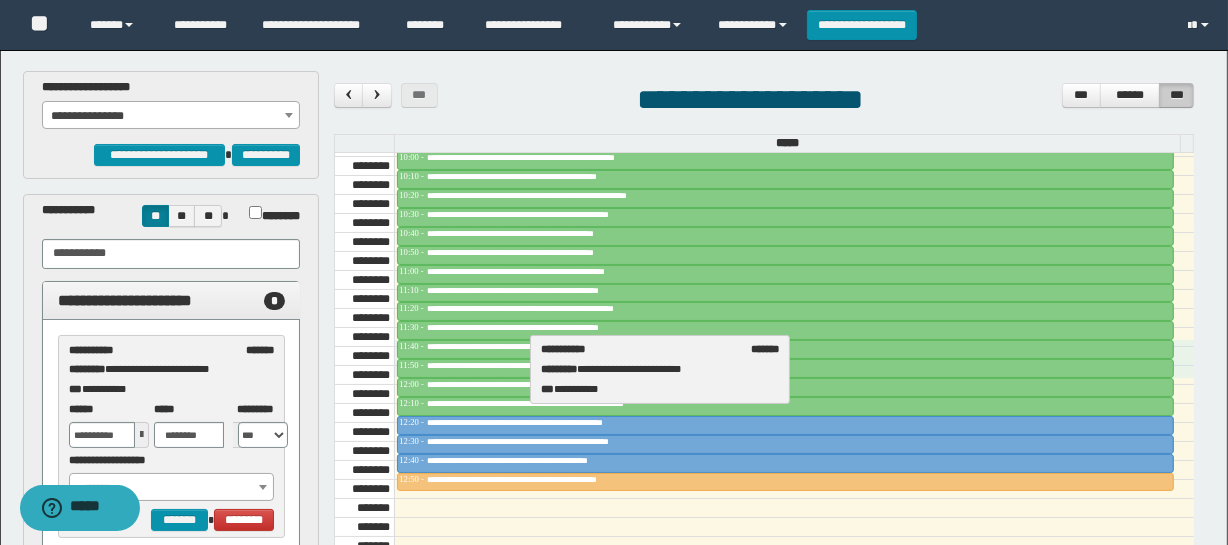 drag, startPoint x: 201, startPoint y: 351, endPoint x: 747, endPoint y: 351, distance: 546 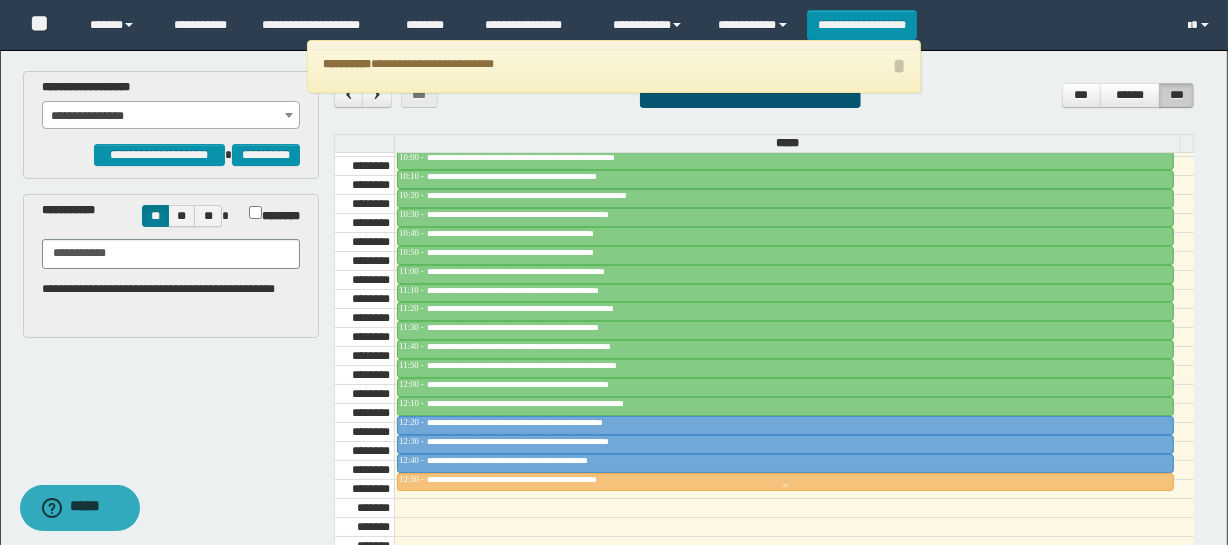 click at bounding box center [785, 486] 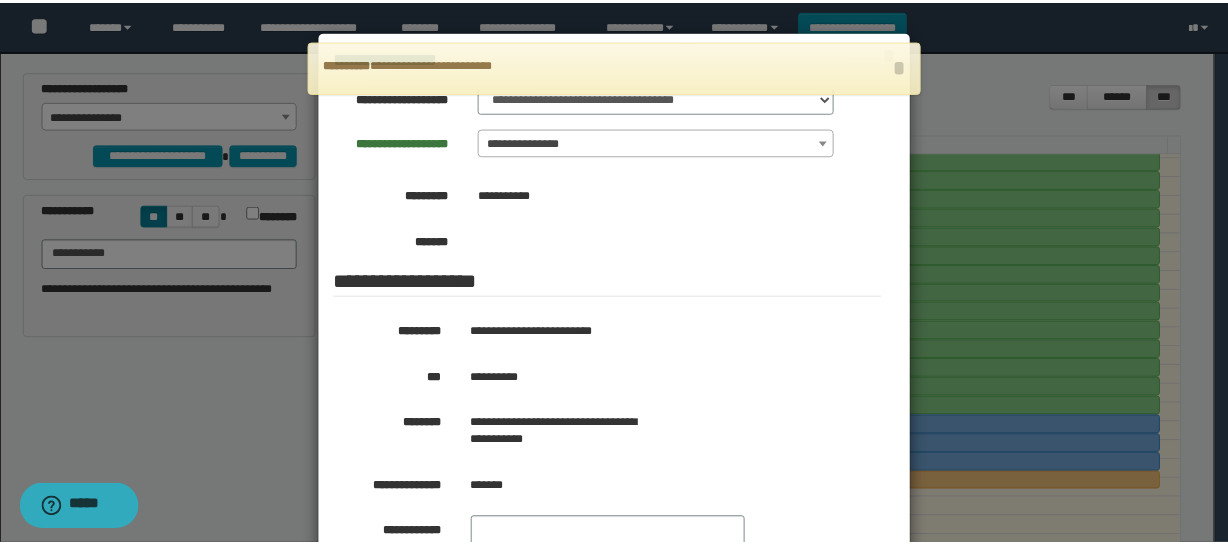scroll, scrollTop: 114, scrollLeft: 0, axis: vertical 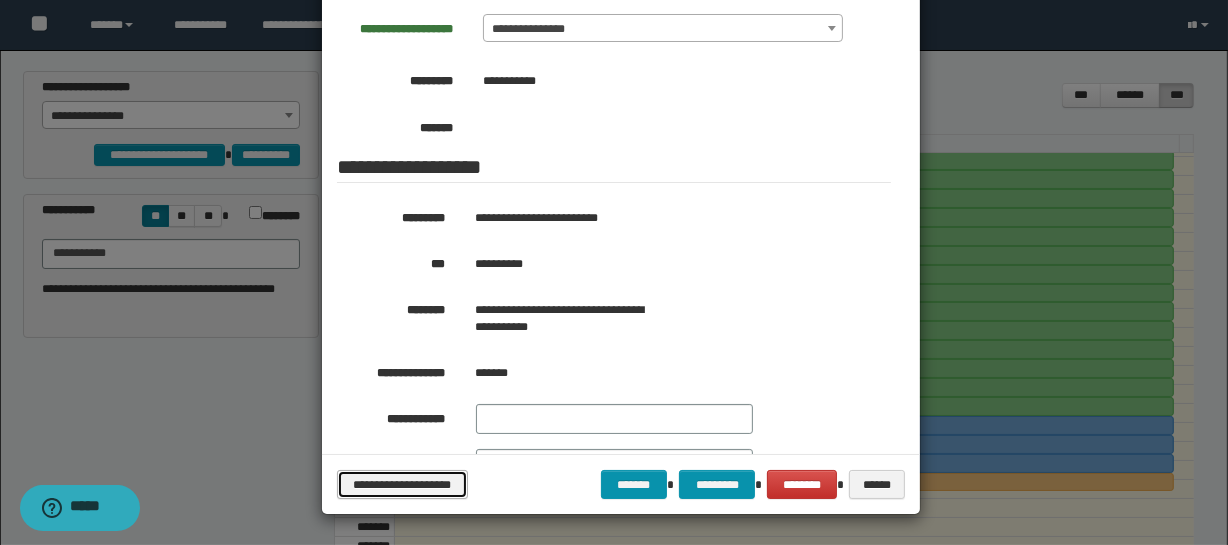 click on "**********" at bounding box center [402, 485] 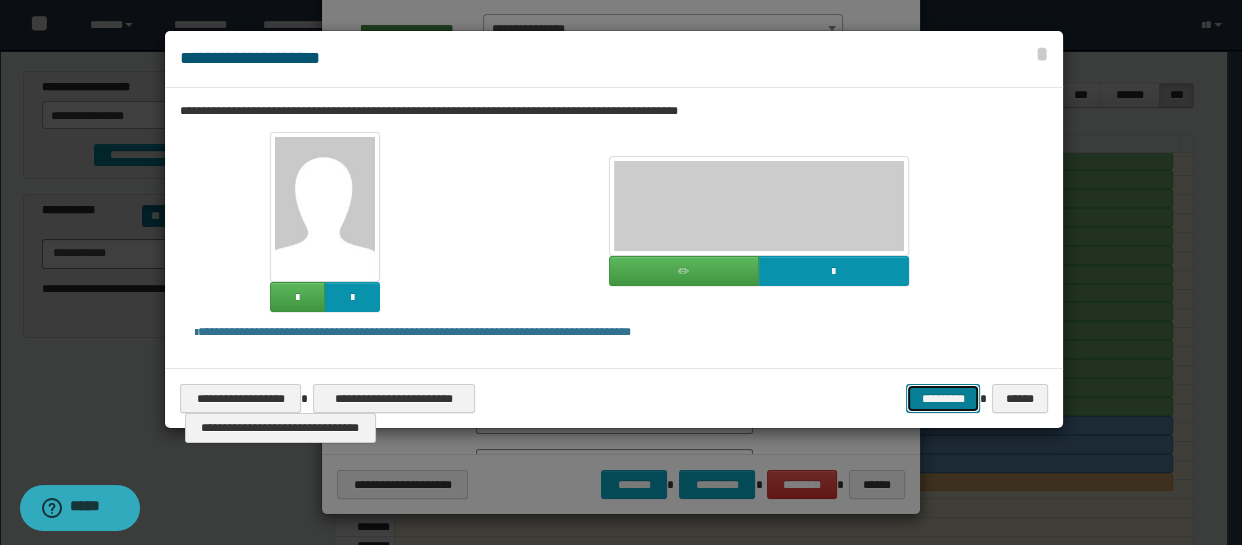 click on "*********" at bounding box center (943, 399) 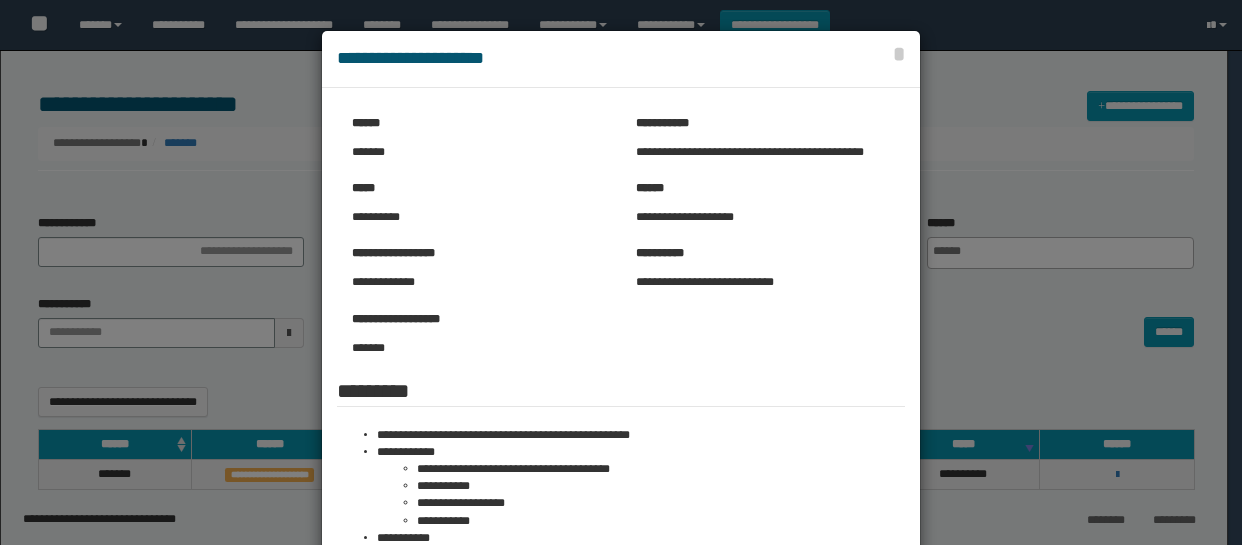 select 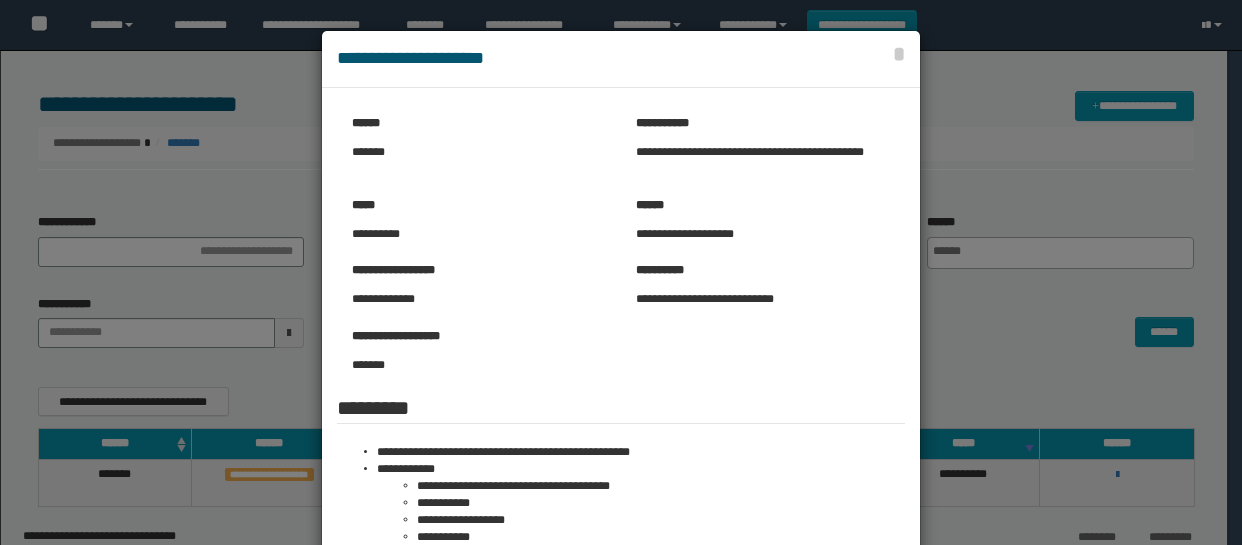 scroll, scrollTop: 90, scrollLeft: 0, axis: vertical 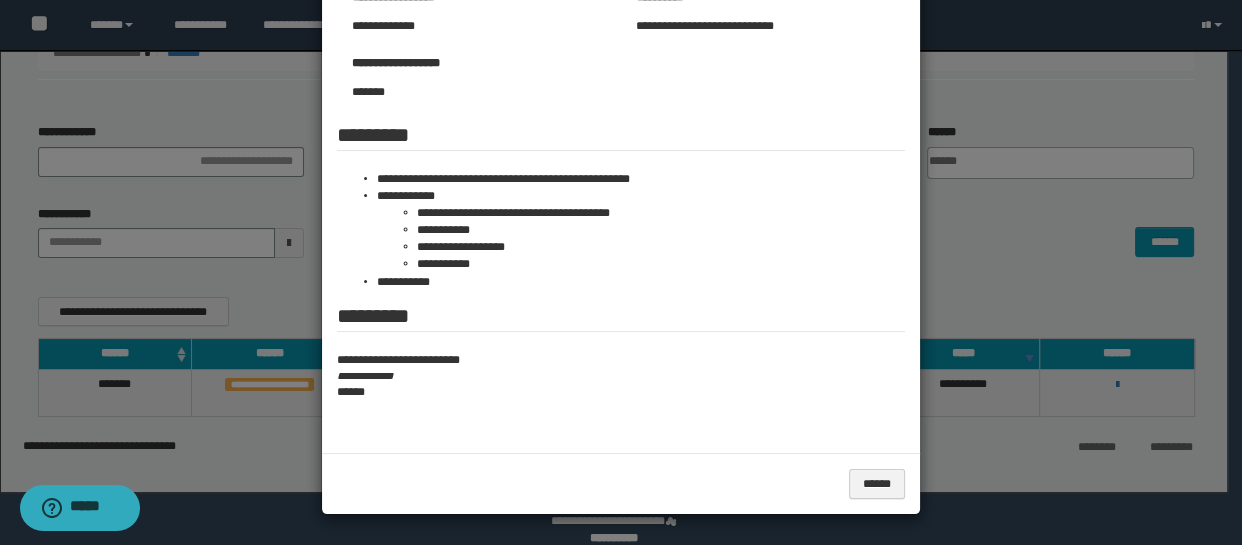click at bounding box center (621, 136) 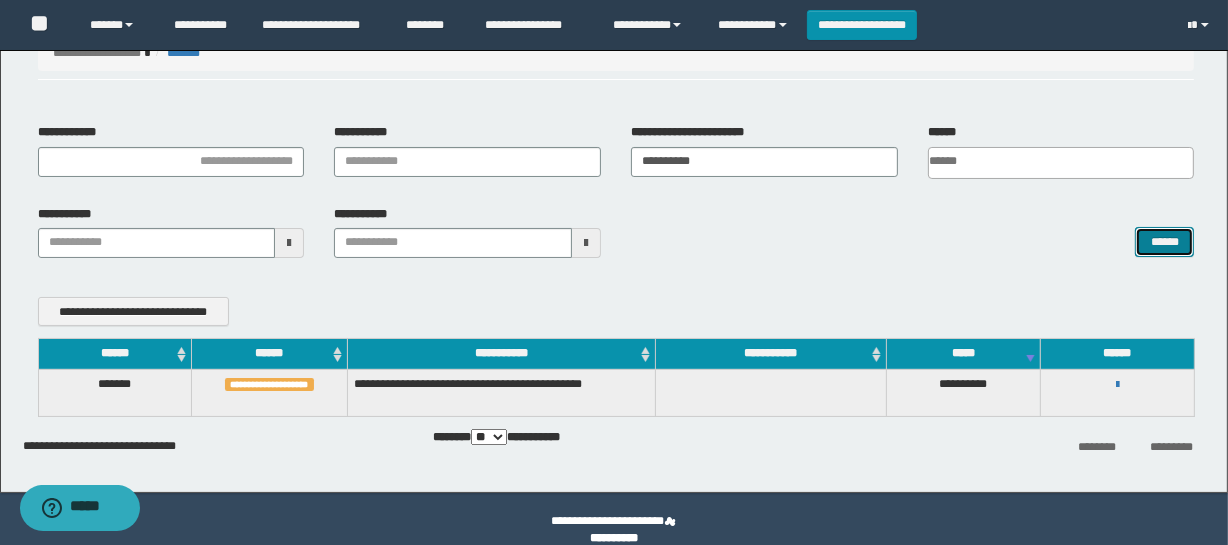 click on "******" at bounding box center [1164, 242] 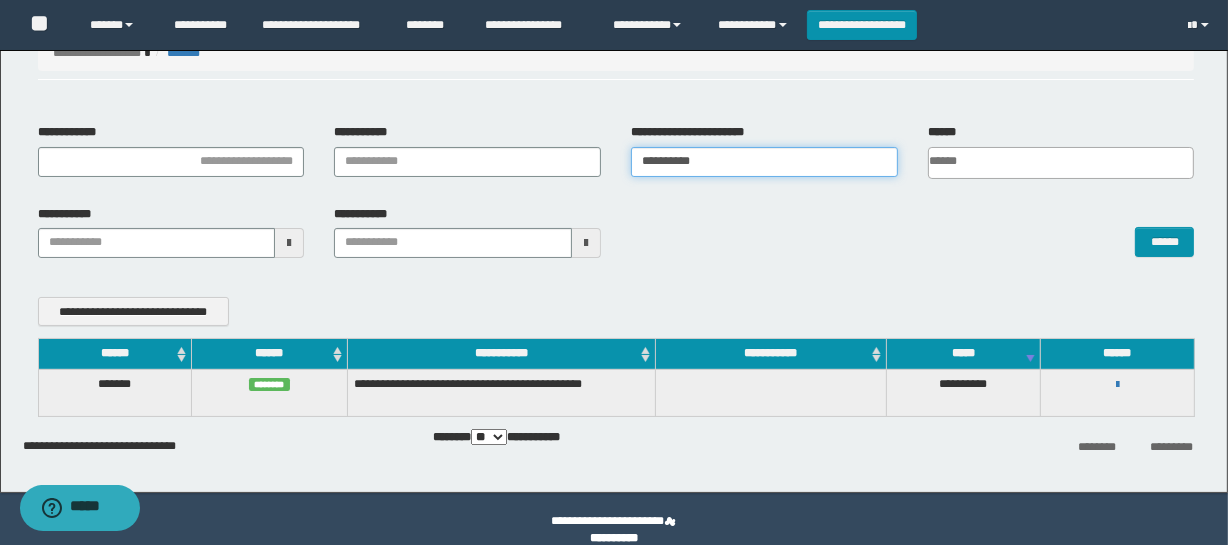 drag, startPoint x: 751, startPoint y: 159, endPoint x: 560, endPoint y: 163, distance: 191.04189 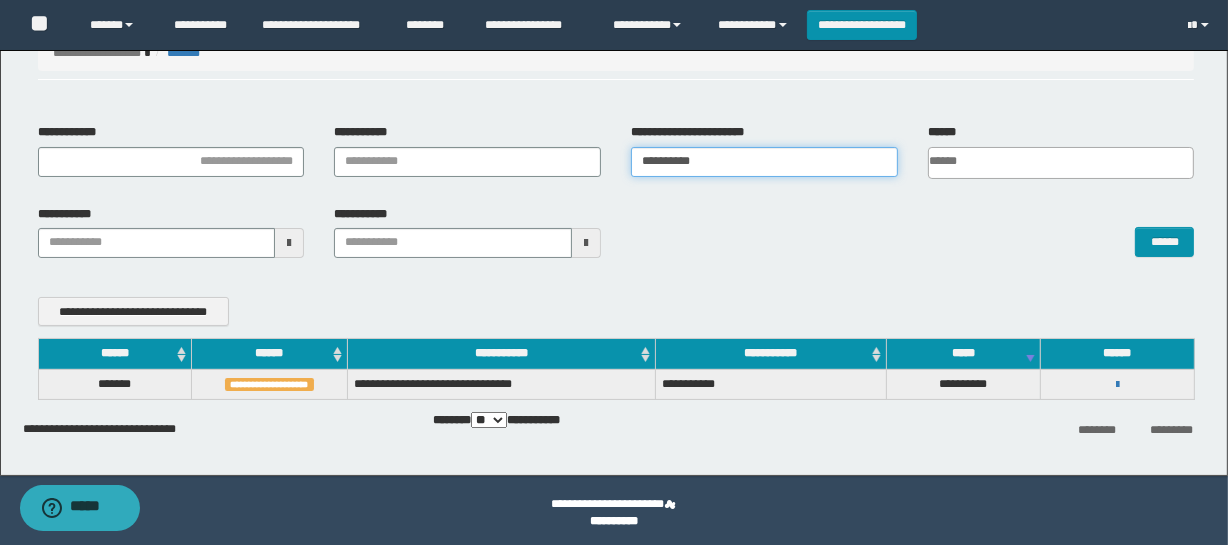 drag, startPoint x: 700, startPoint y: 161, endPoint x: 560, endPoint y: 148, distance: 140.60228 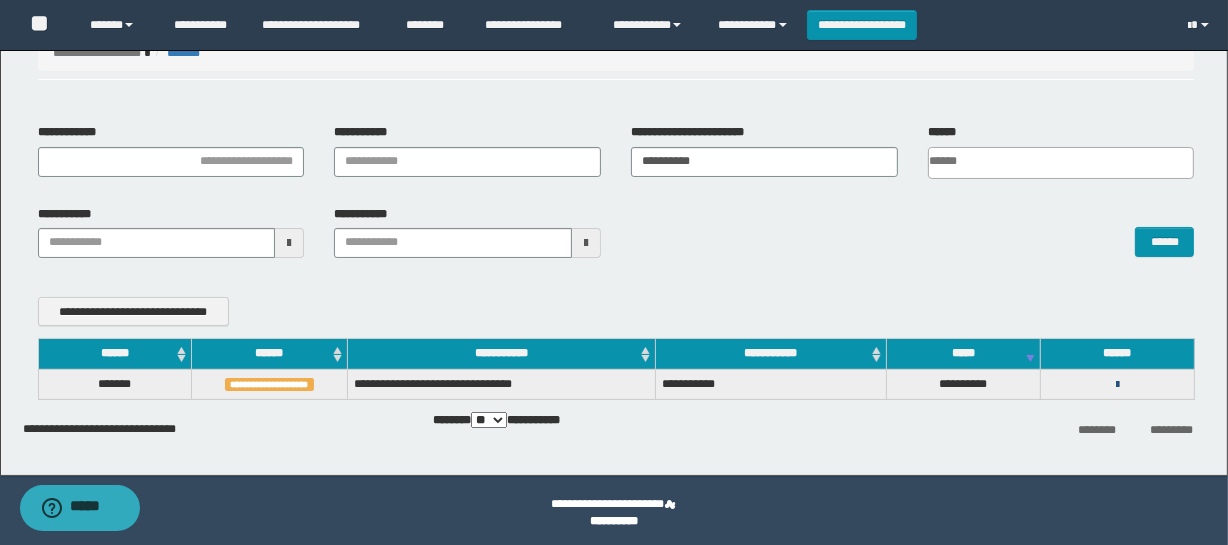 click at bounding box center (1117, 385) 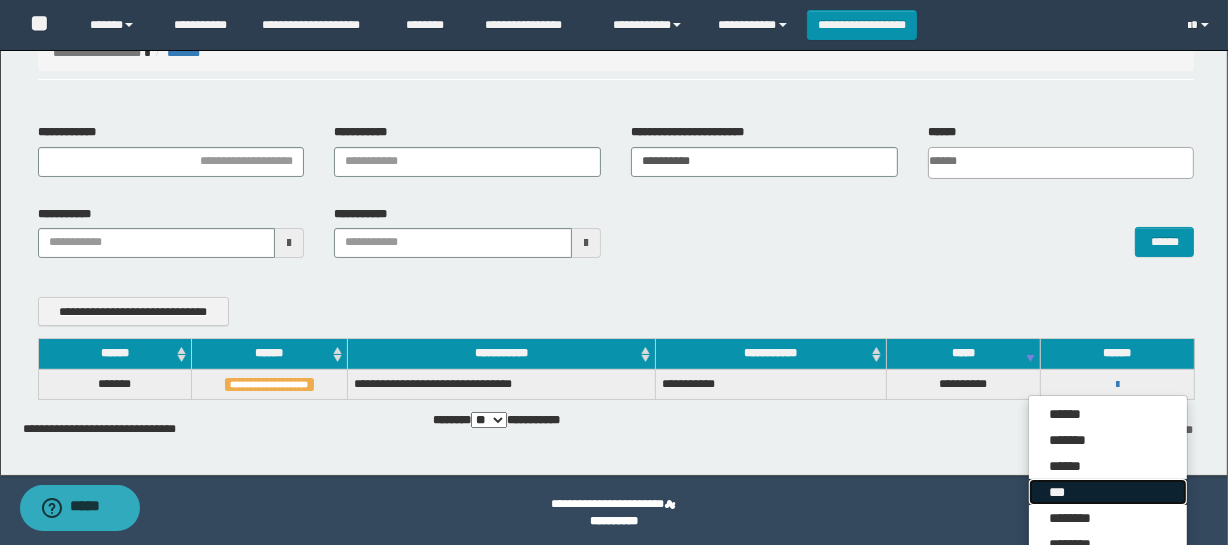 click on "***" at bounding box center [1108, 492] 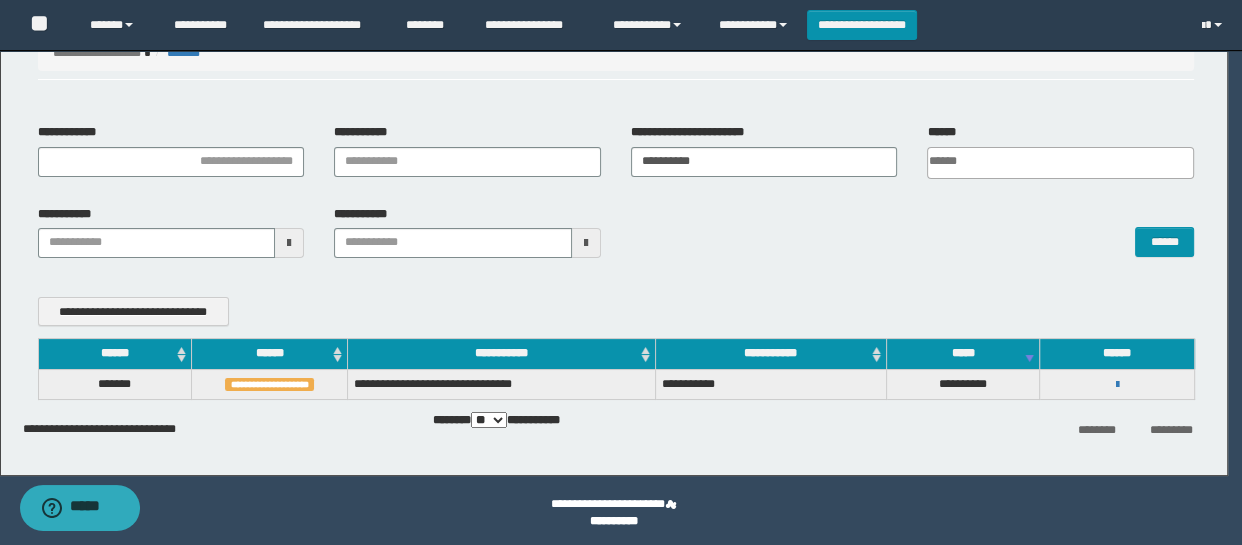 scroll, scrollTop: 0, scrollLeft: 0, axis: both 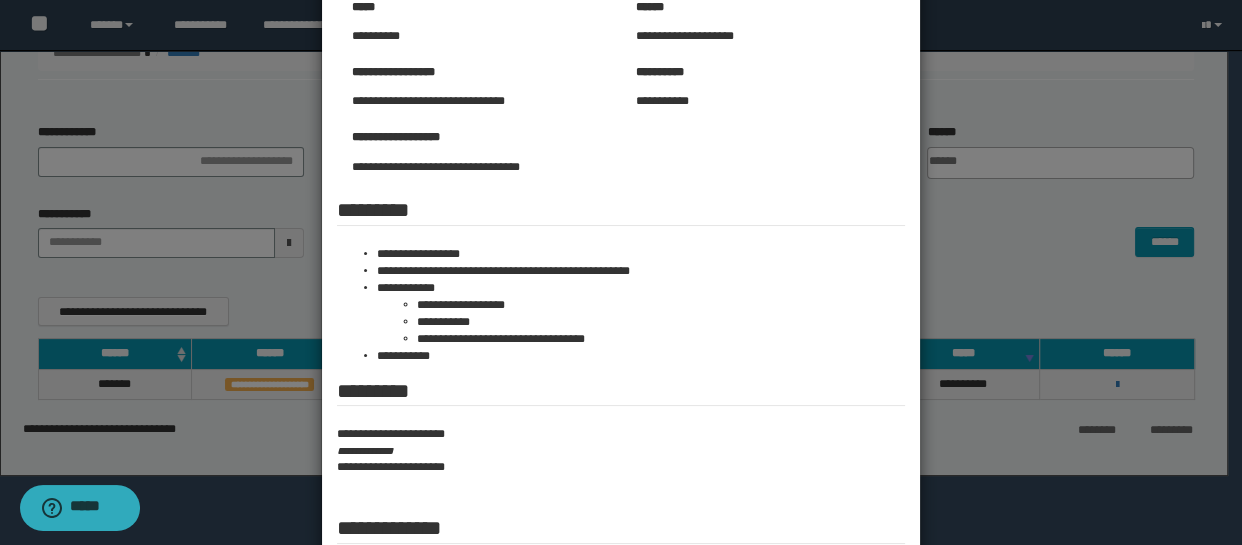 click at bounding box center (621, 258) 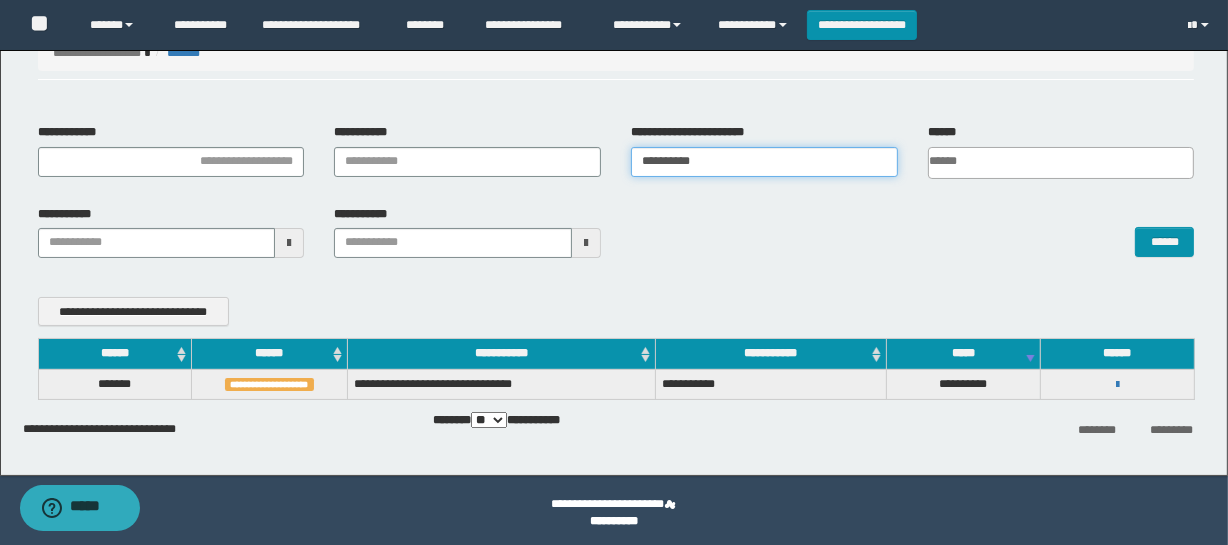 click on "**********" at bounding box center (616, 158) 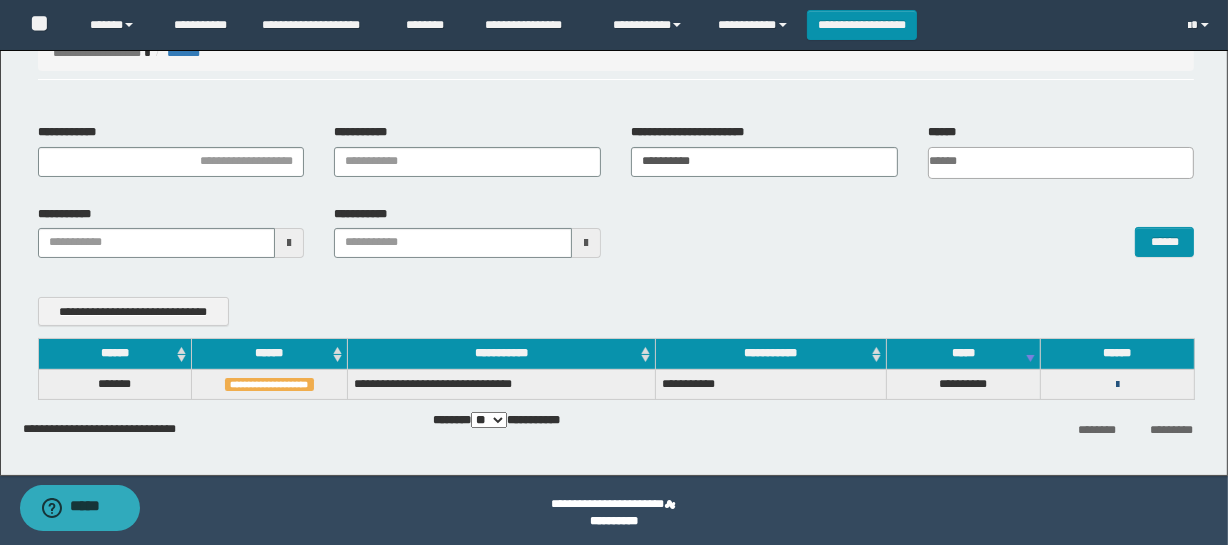 click at bounding box center (1117, 385) 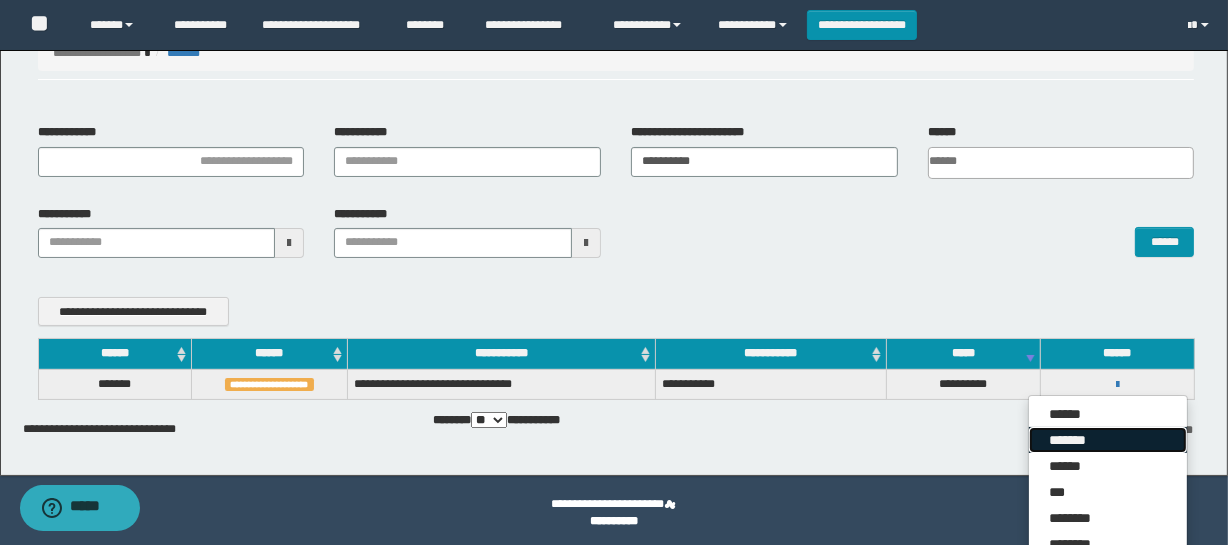 click on "*******" at bounding box center (1108, 440) 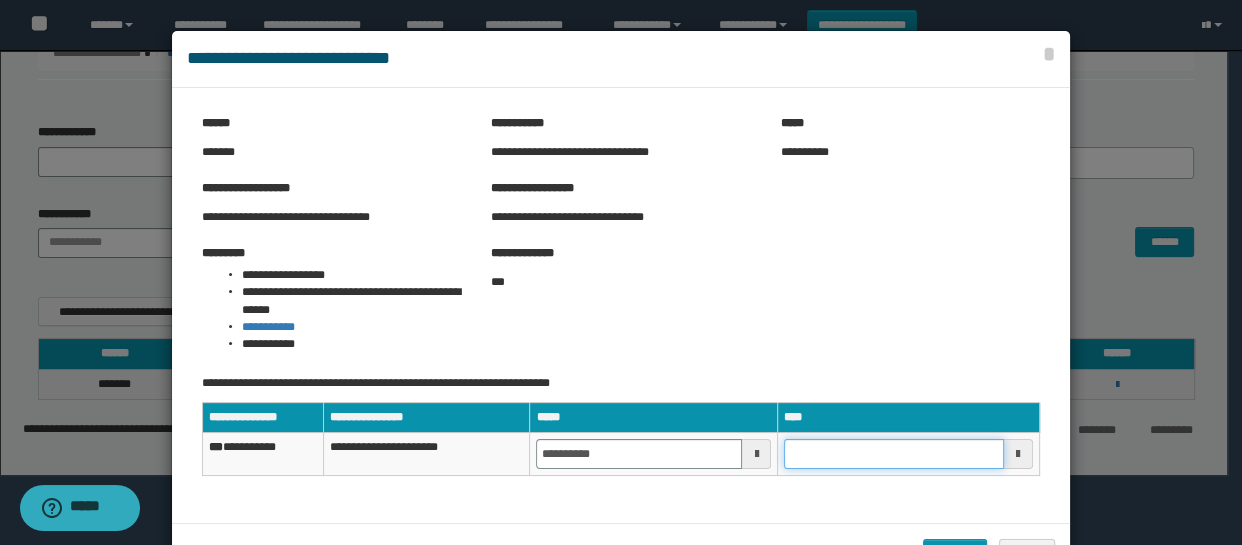 click at bounding box center [894, 454] 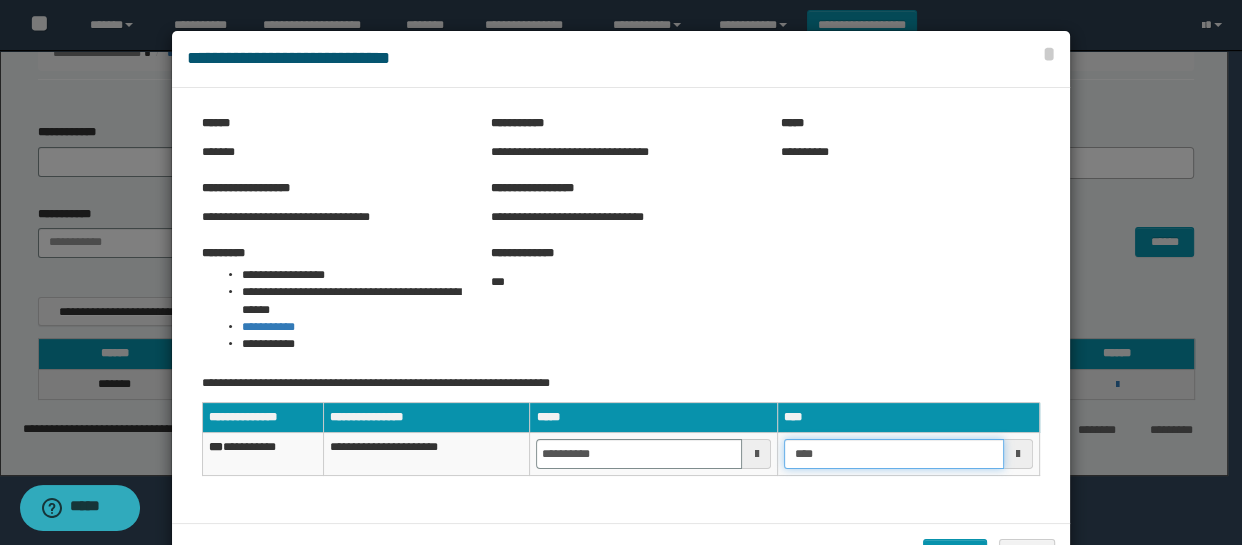 scroll, scrollTop: 70, scrollLeft: 0, axis: vertical 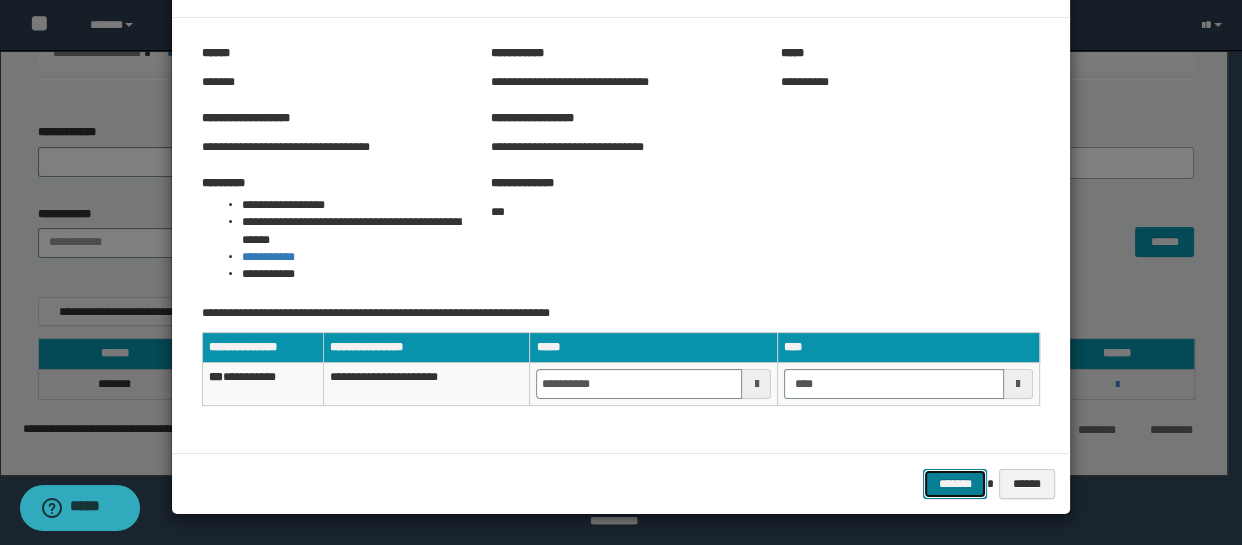 type on "********" 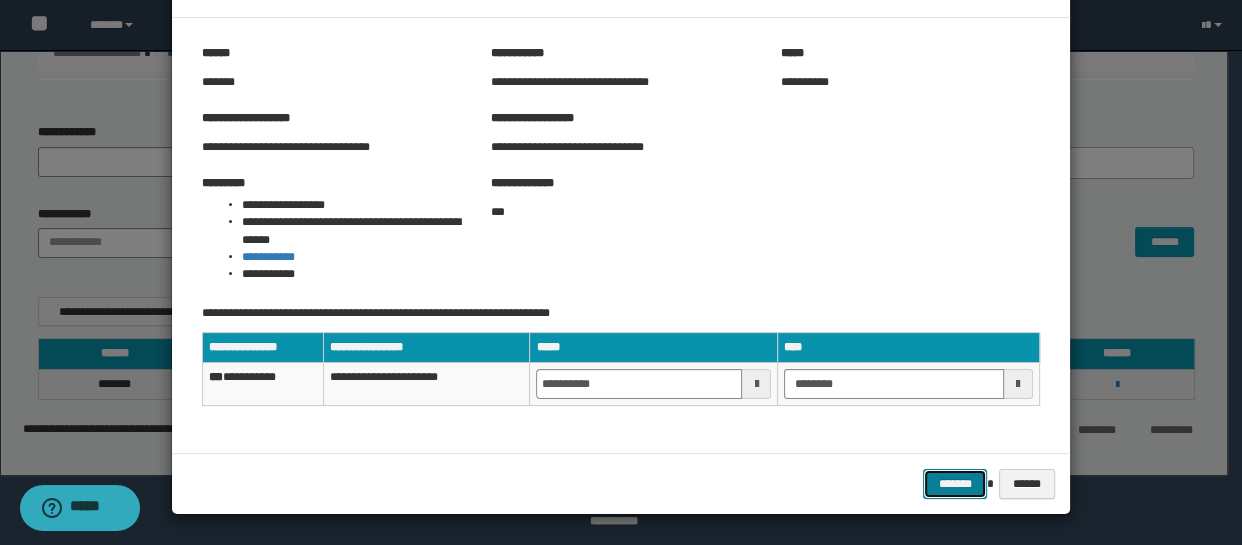click on "*******" at bounding box center (955, 484) 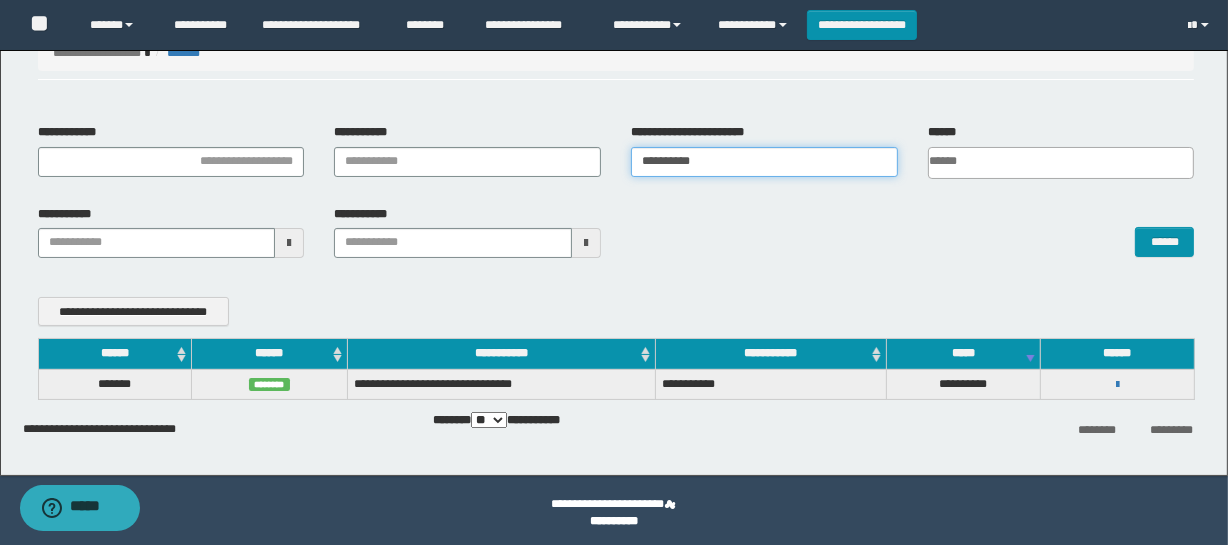 drag, startPoint x: 752, startPoint y: 156, endPoint x: 479, endPoint y: 152, distance: 273.0293 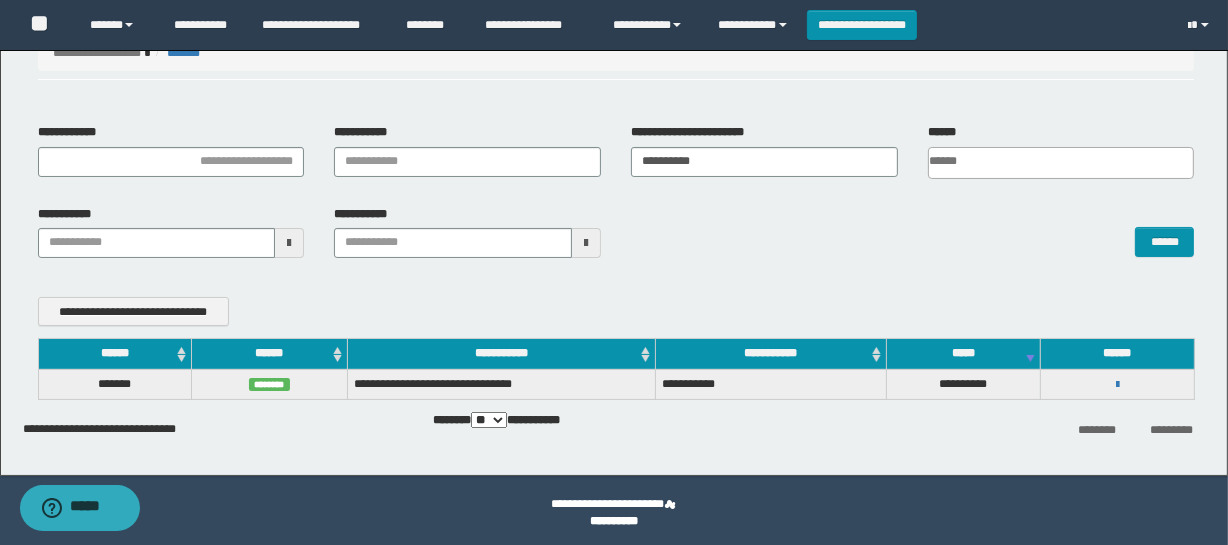 click on "******" at bounding box center [912, 231] 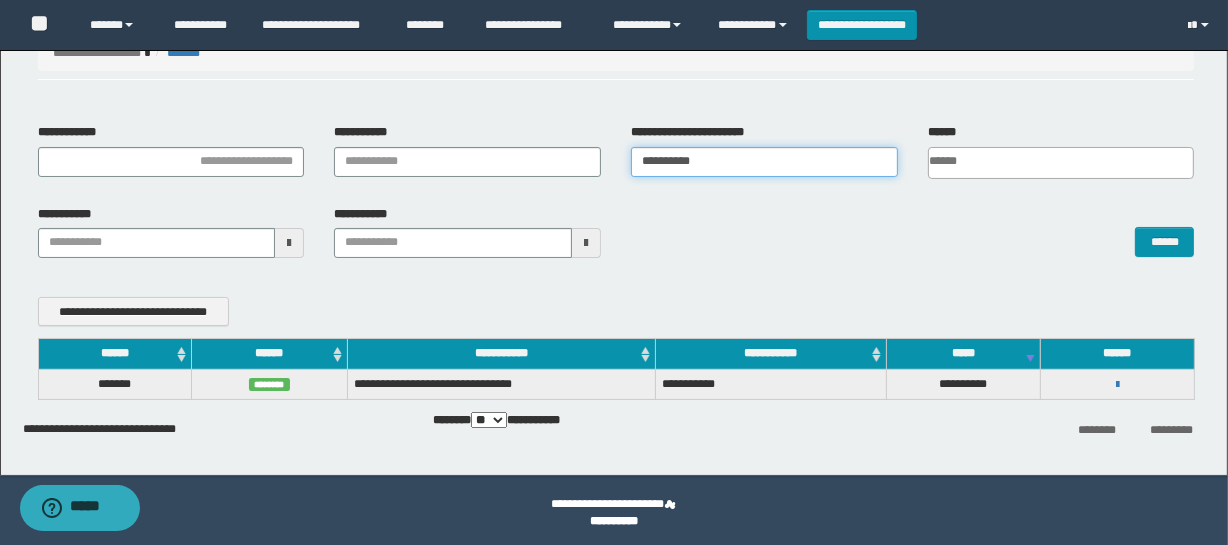 drag, startPoint x: 715, startPoint y: 154, endPoint x: 622, endPoint y: 152, distance: 93.0215 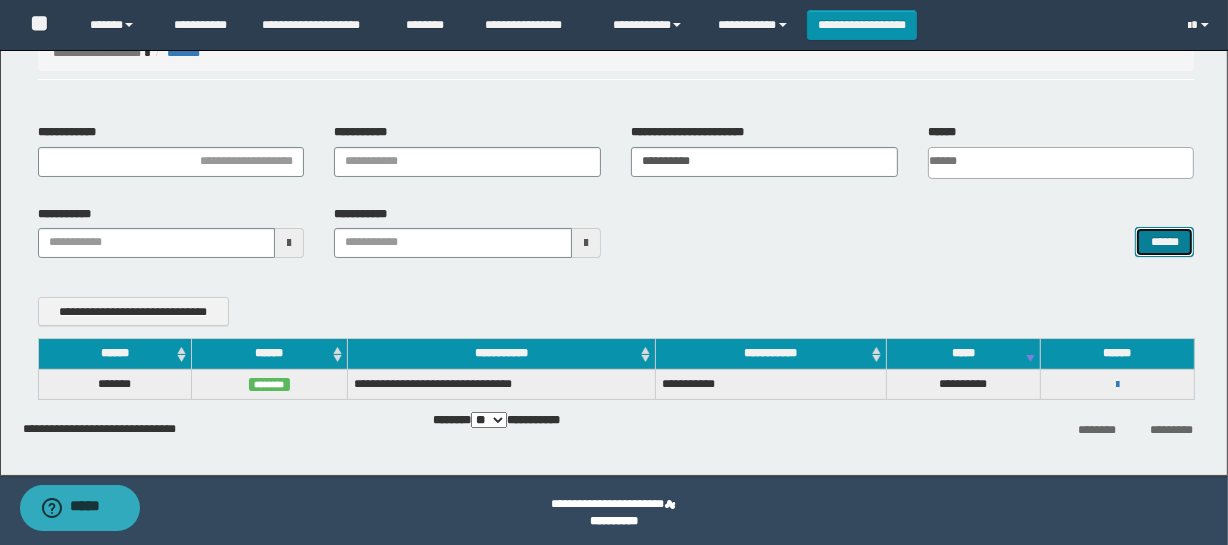 click on "******" at bounding box center (1164, 242) 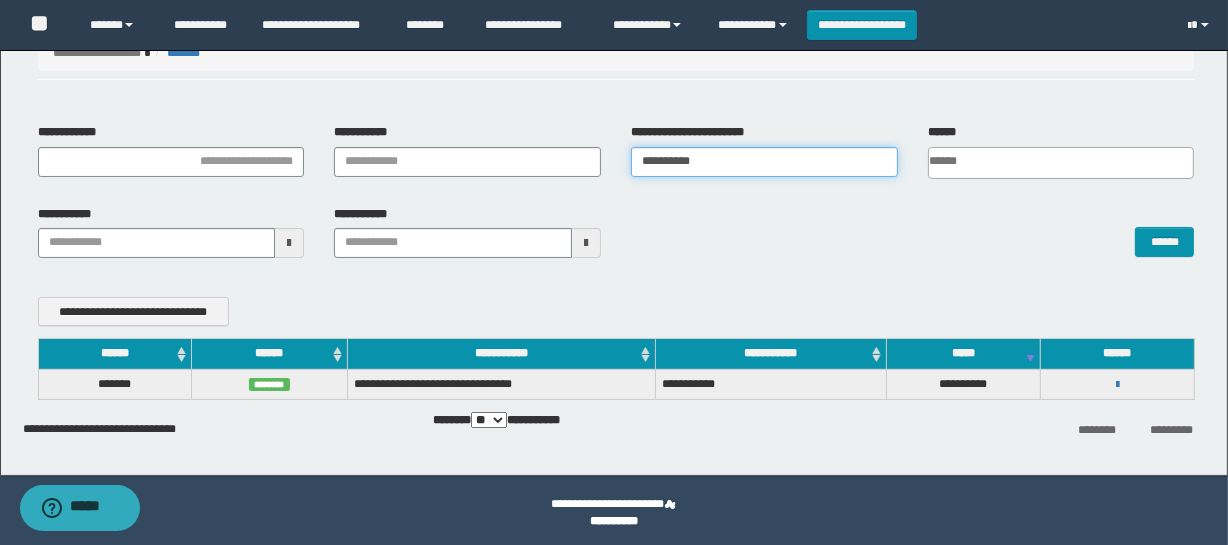 type 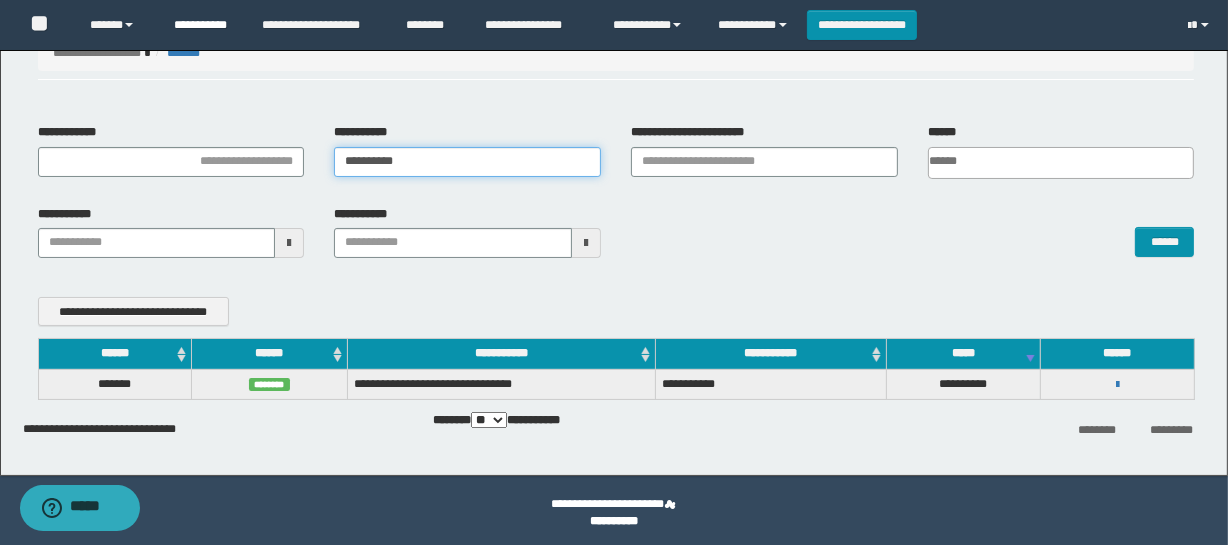 type on "**********" 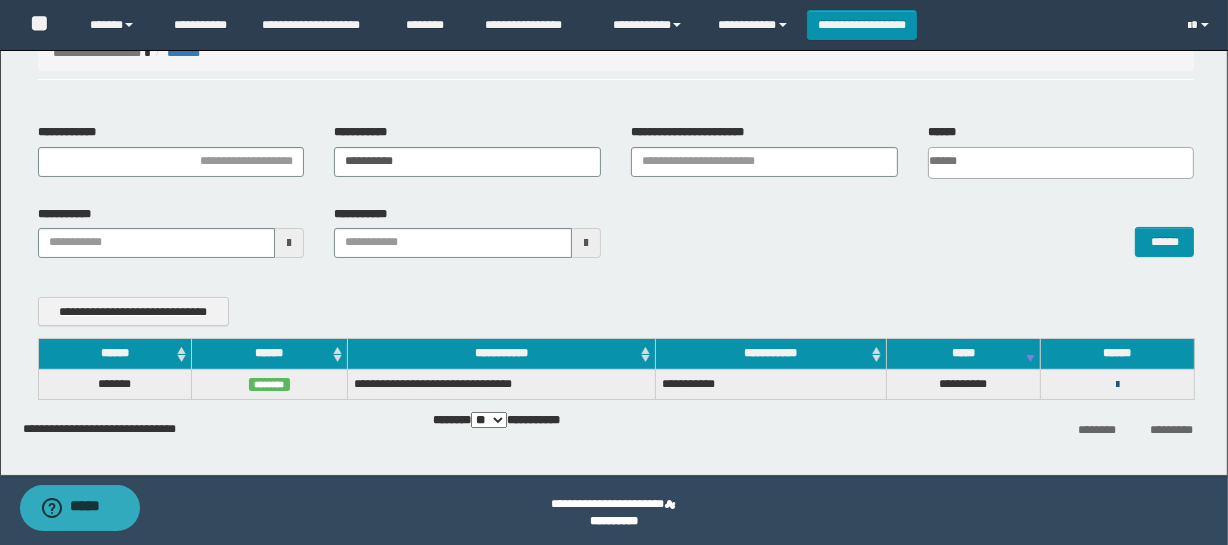 click at bounding box center (1117, 385) 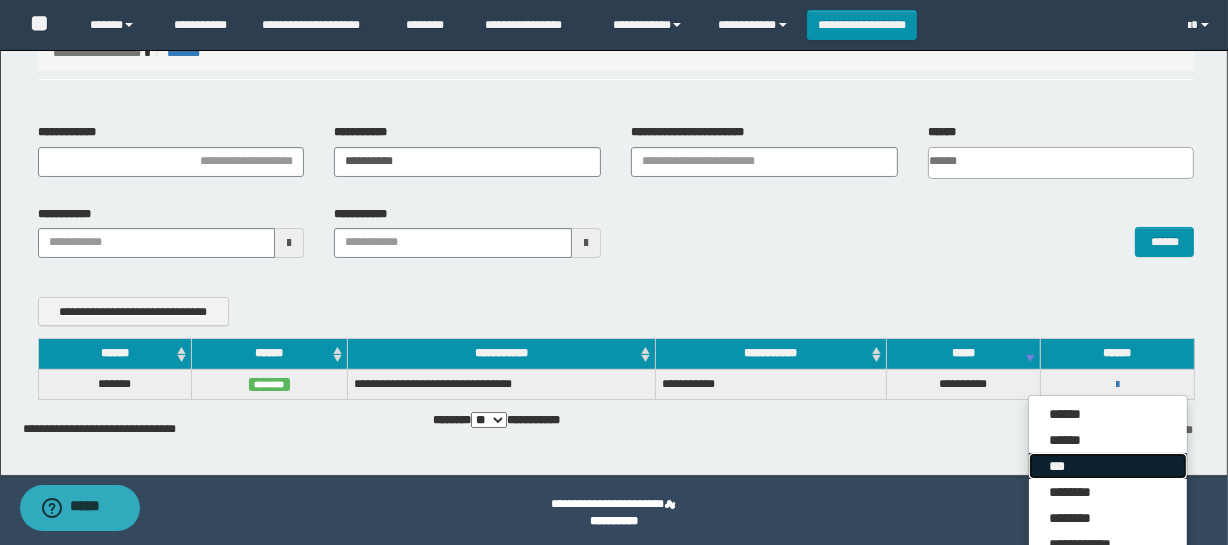 click on "***" at bounding box center [1108, 466] 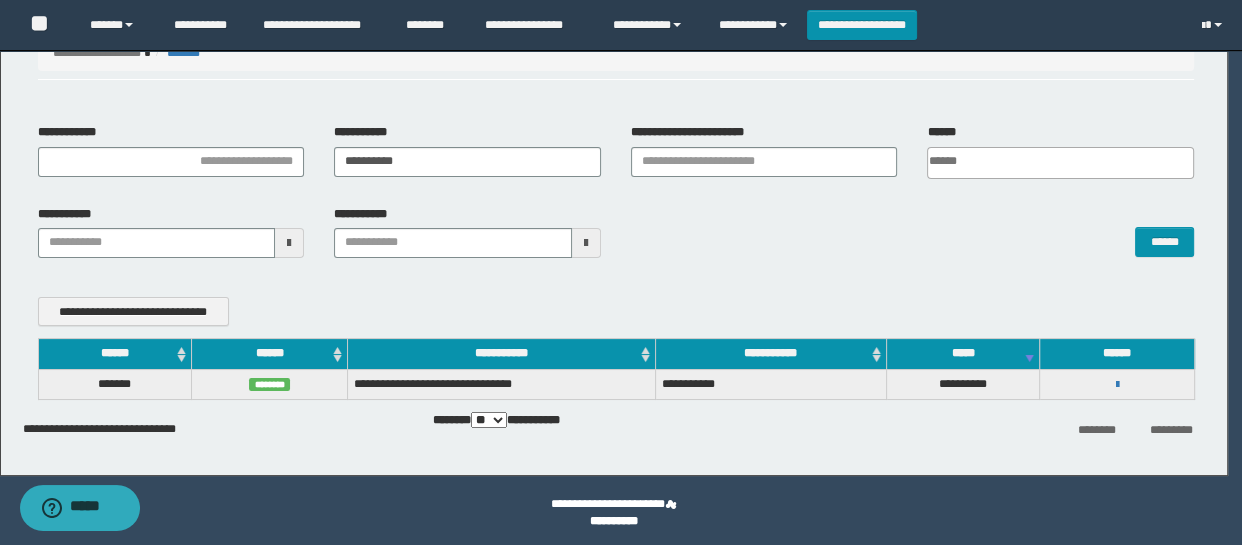 scroll, scrollTop: 0, scrollLeft: 0, axis: both 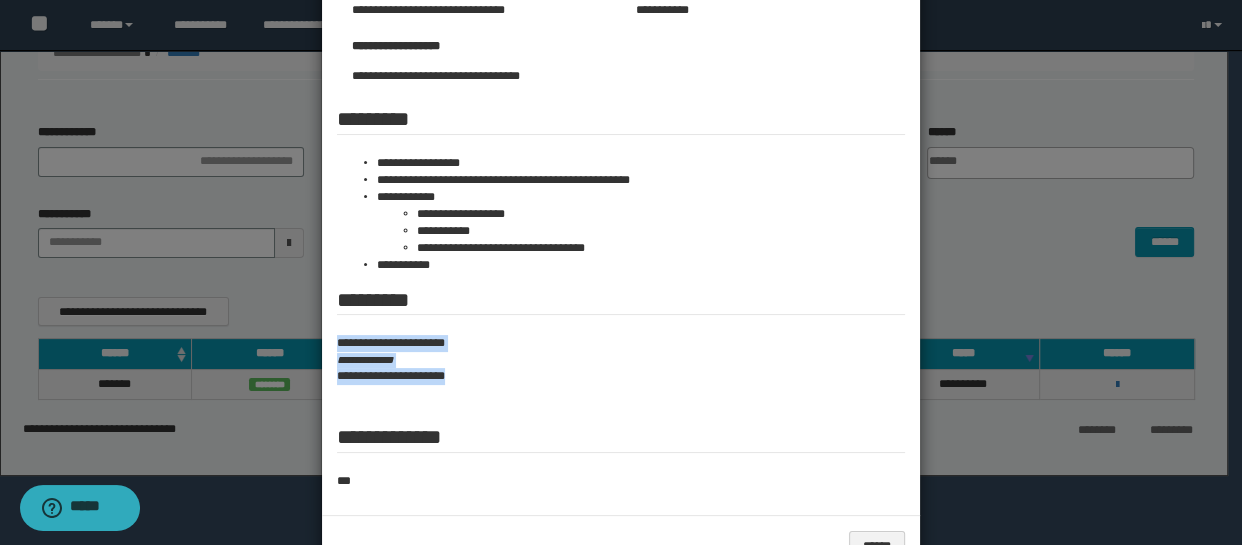 drag, startPoint x: 523, startPoint y: 373, endPoint x: 318, endPoint y: 345, distance: 206.90337 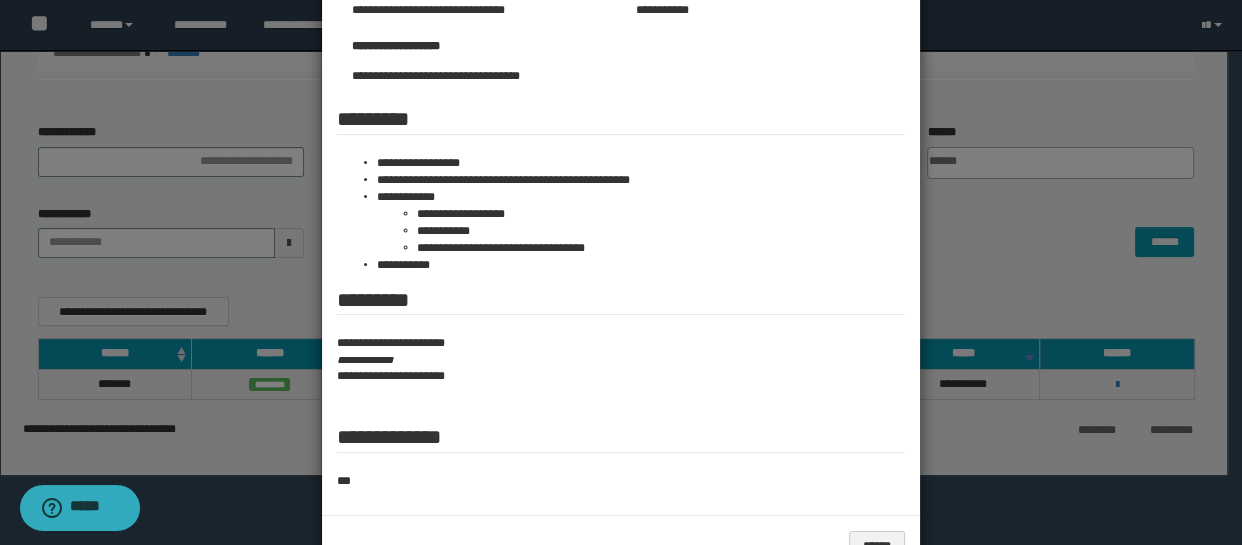 click at bounding box center (621, 167) 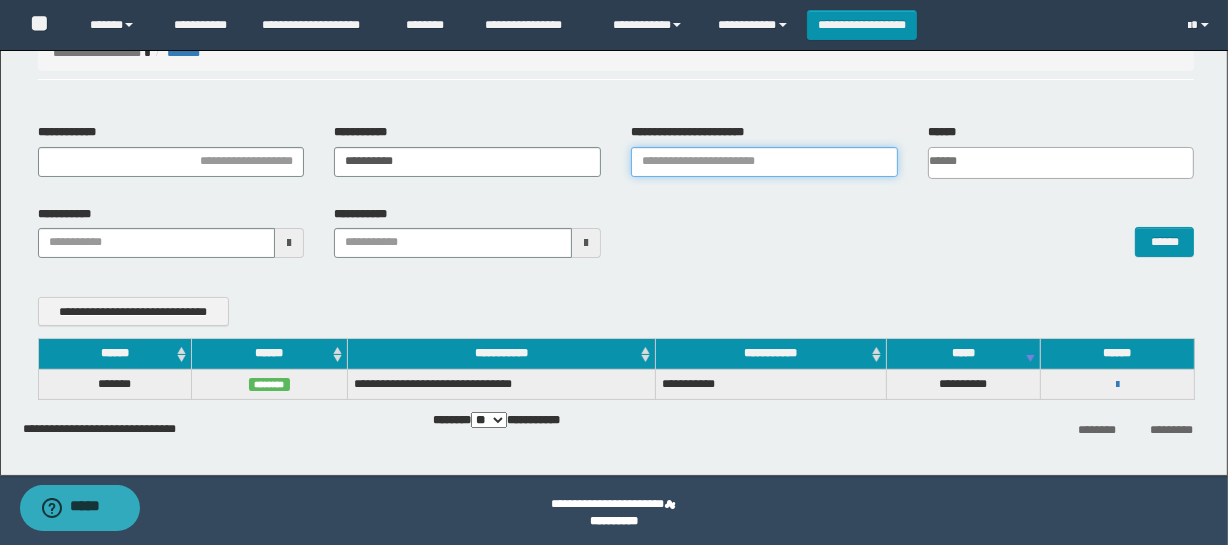 click on "**********" at bounding box center [764, 162] 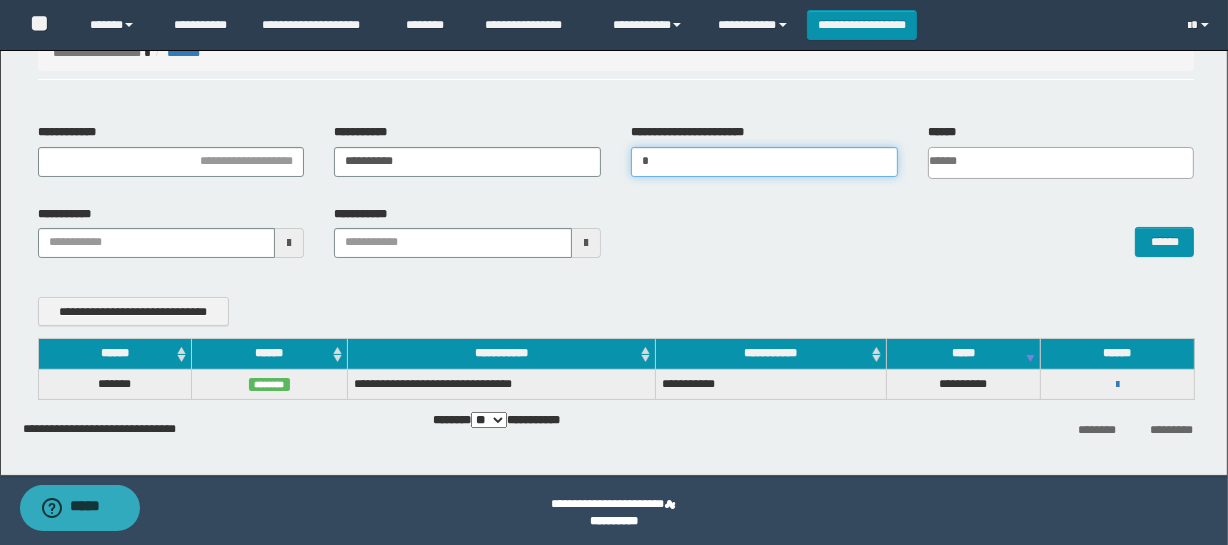 type 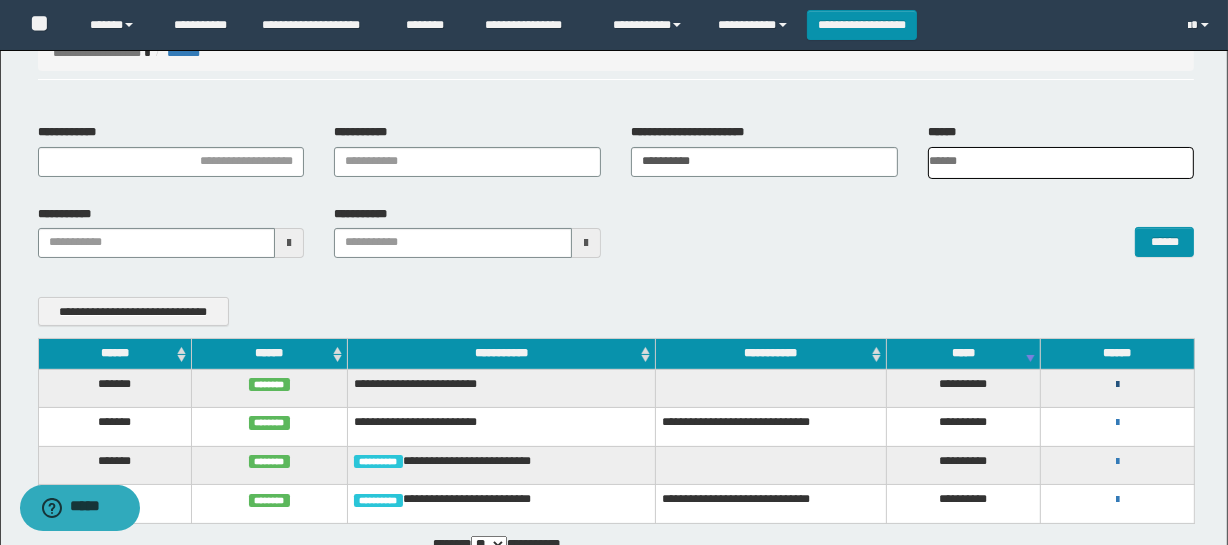 click at bounding box center [1117, 385] 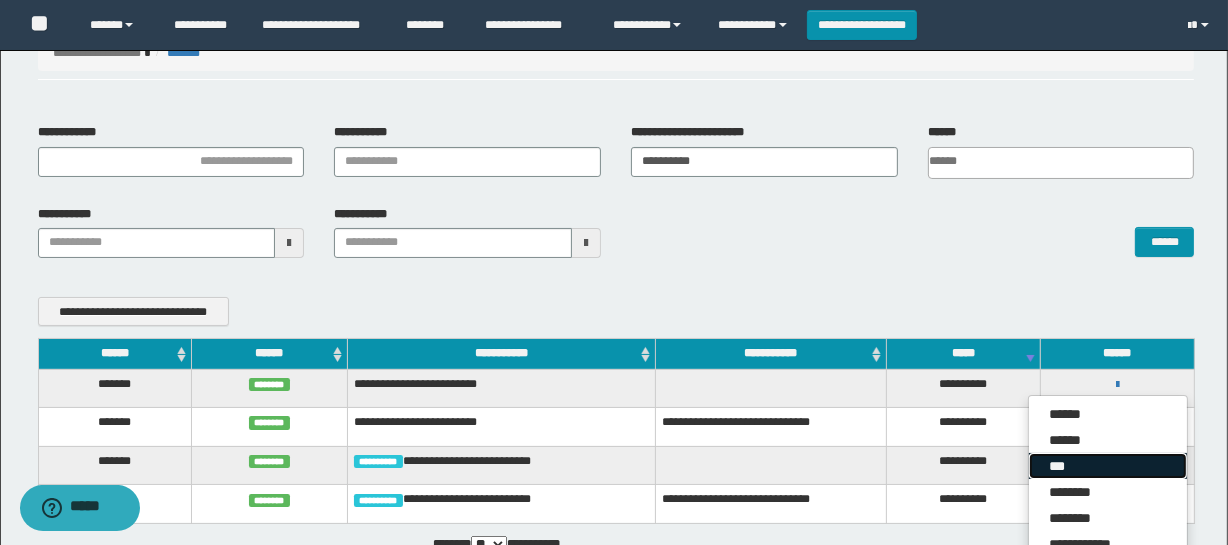 click on "***" at bounding box center [1108, 466] 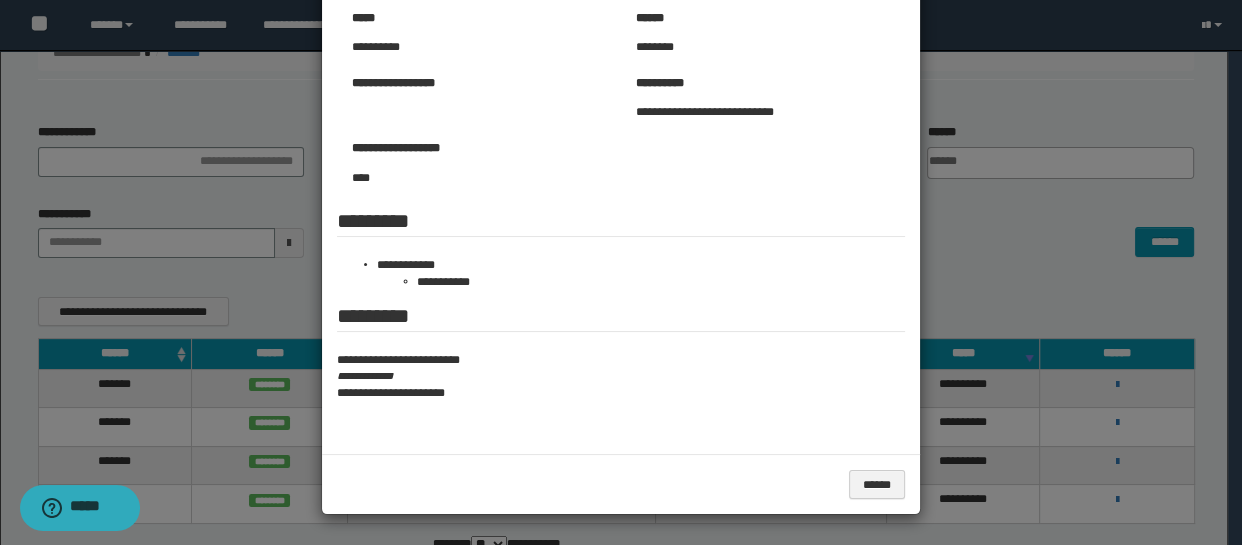 scroll, scrollTop: 0, scrollLeft: 0, axis: both 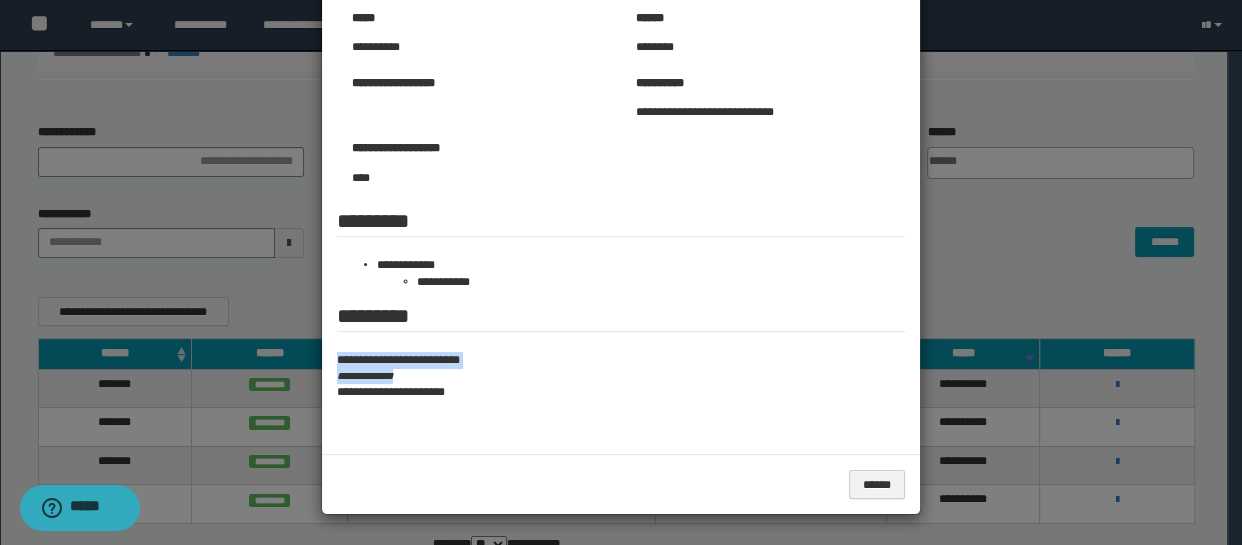 drag, startPoint x: 418, startPoint y: 377, endPoint x: 326, endPoint y: 350, distance: 95.880135 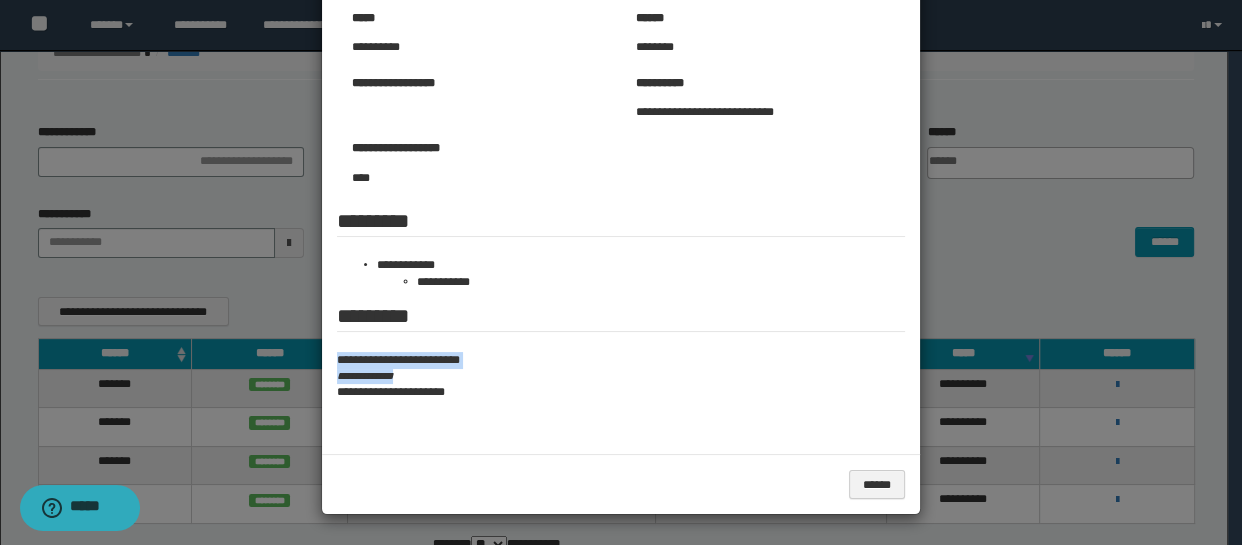 copy on "**********" 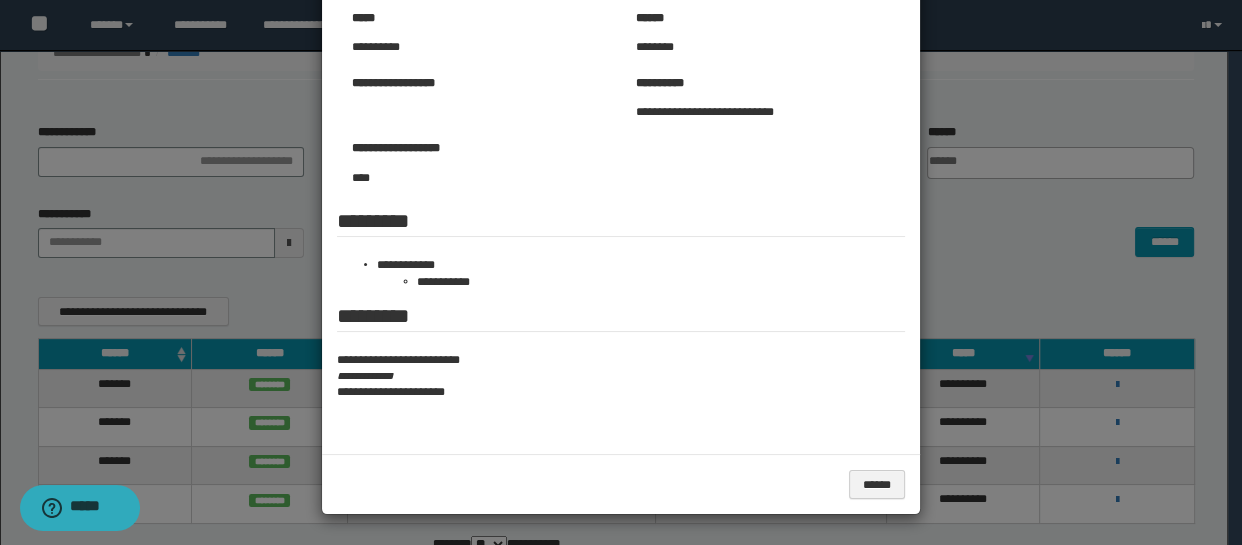 click at bounding box center [621, 187] 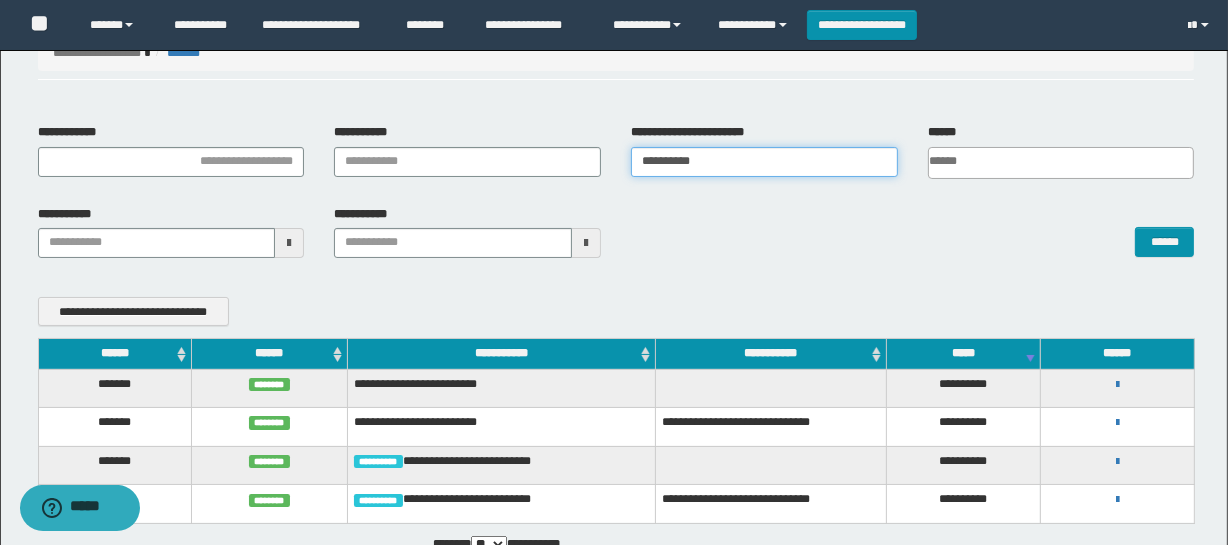 drag, startPoint x: 643, startPoint y: 158, endPoint x: 369, endPoint y: 143, distance: 274.41028 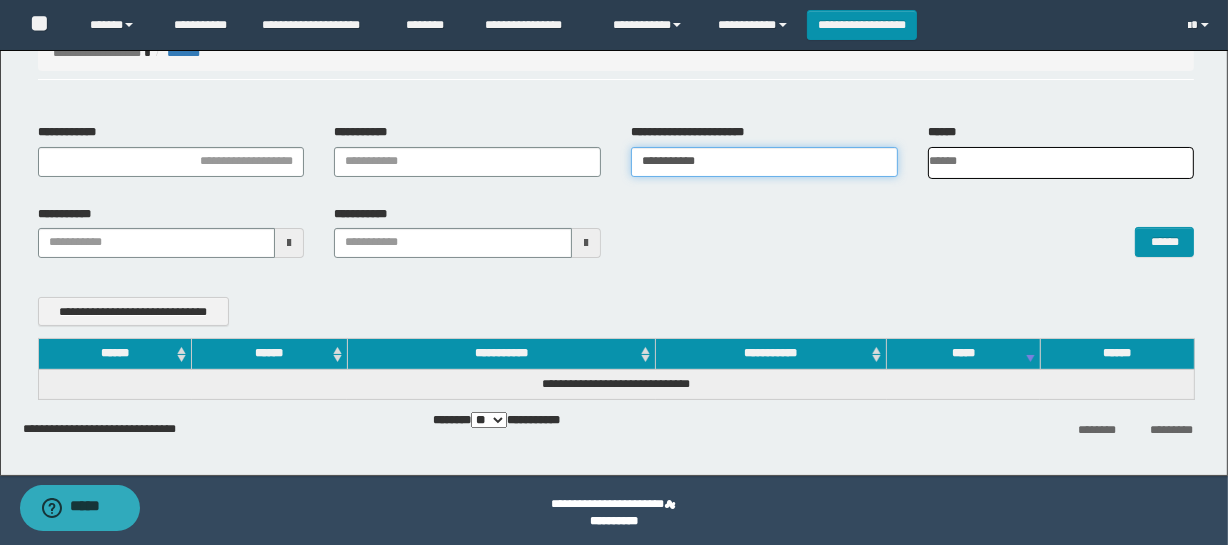 click on "**********" at bounding box center [764, 162] 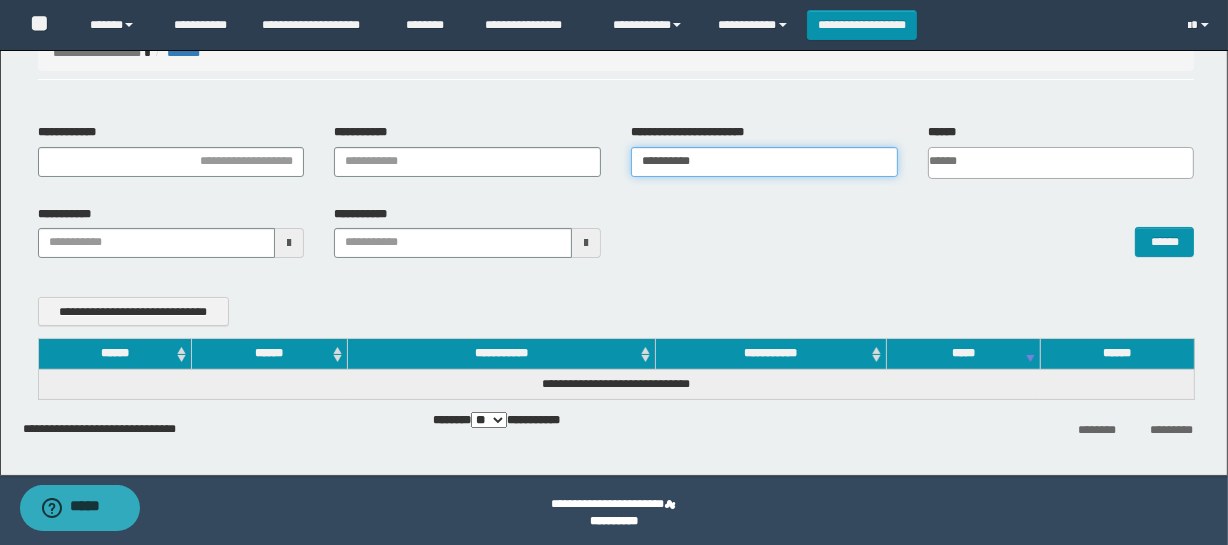 type on "**********" 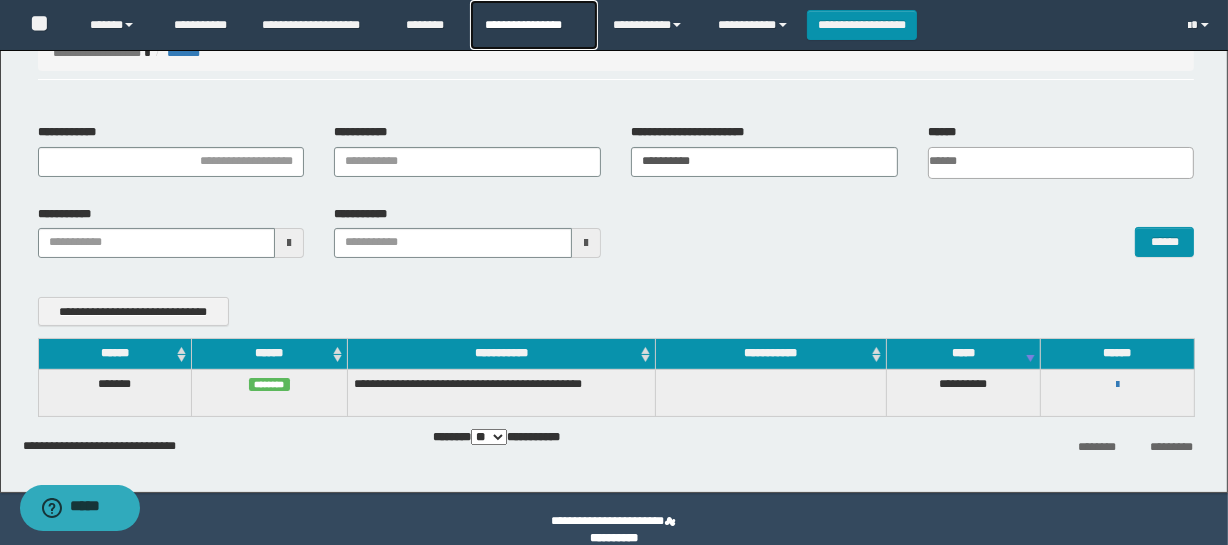 click on "**********" at bounding box center [534, 25] 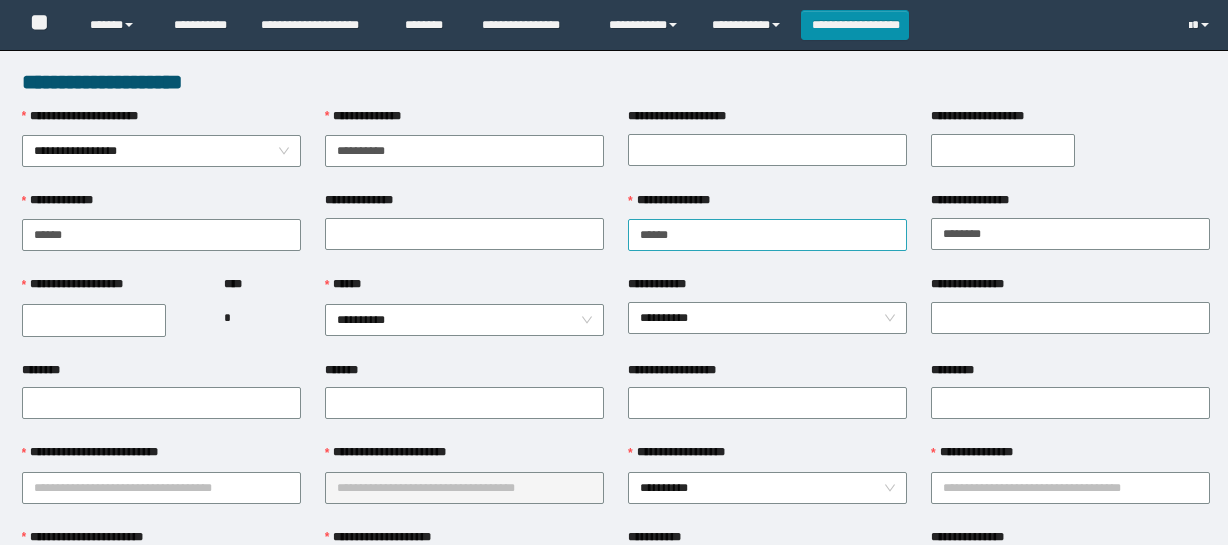 scroll, scrollTop: 0, scrollLeft: 0, axis: both 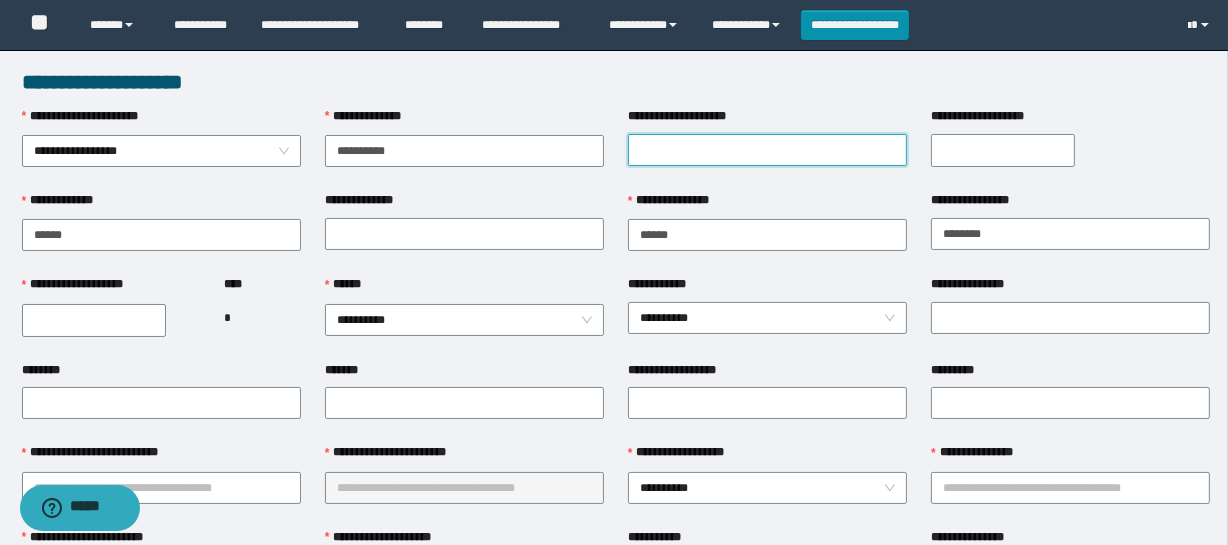 click on "**********" at bounding box center (767, 150) 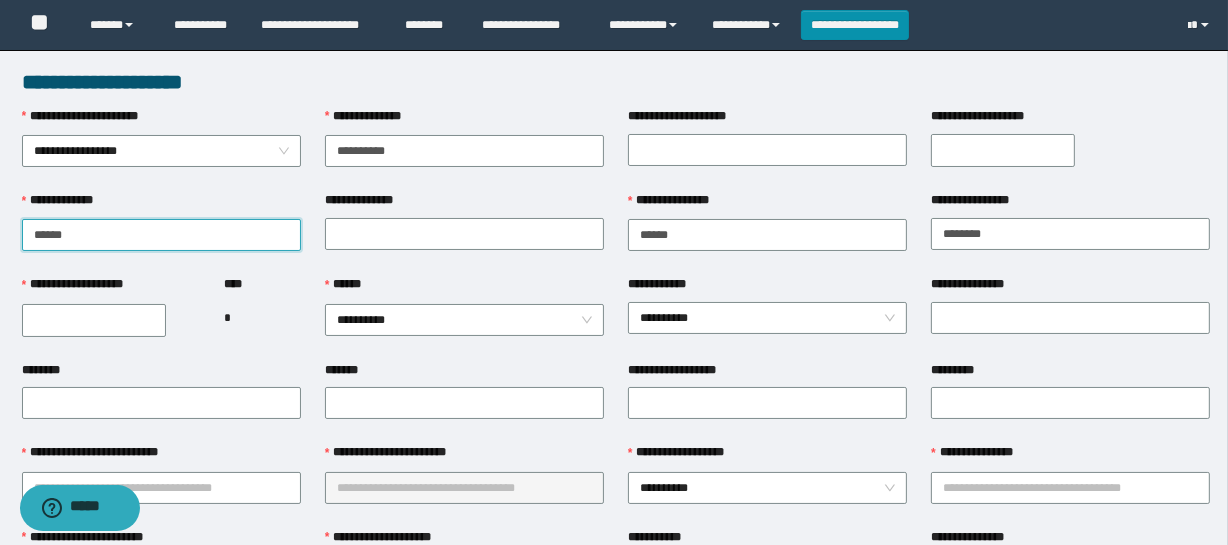 click on "******" at bounding box center (161, 235) 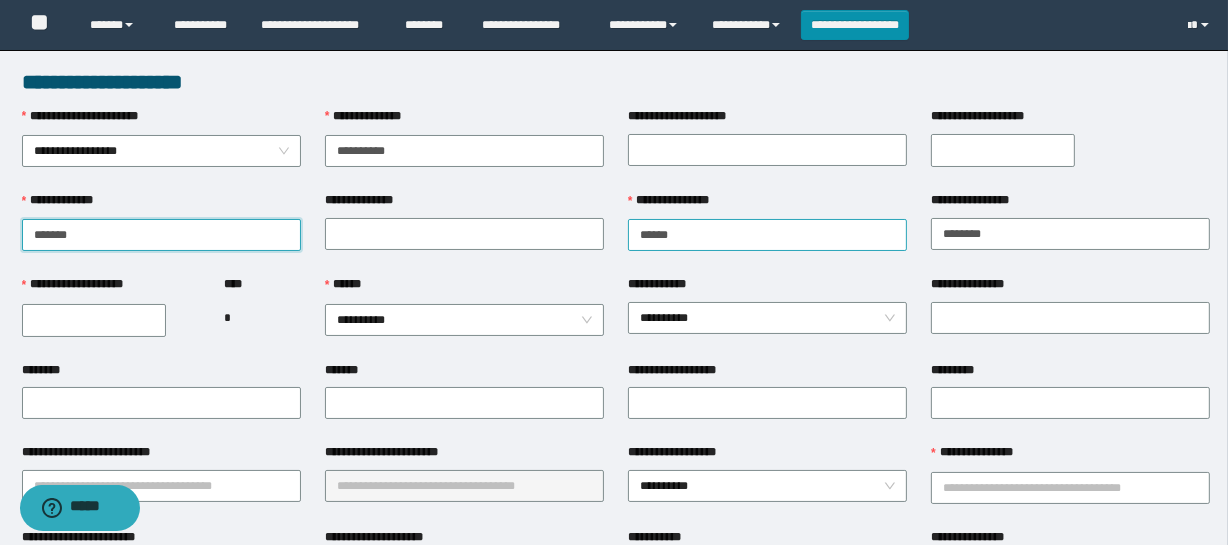 type on "******" 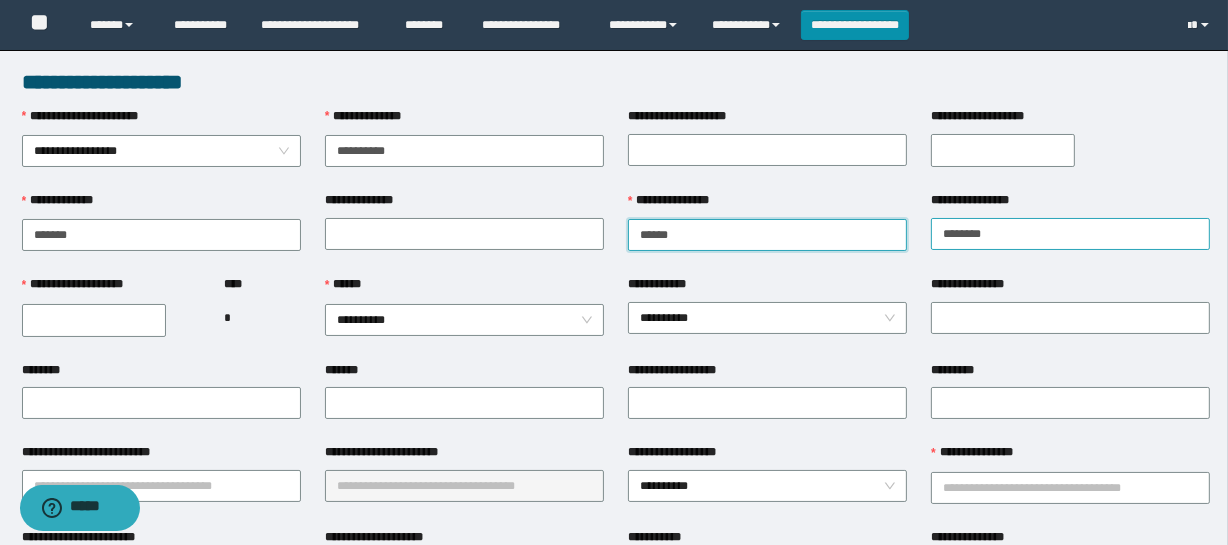 drag, startPoint x: 781, startPoint y: 238, endPoint x: 1004, endPoint y: 238, distance: 223 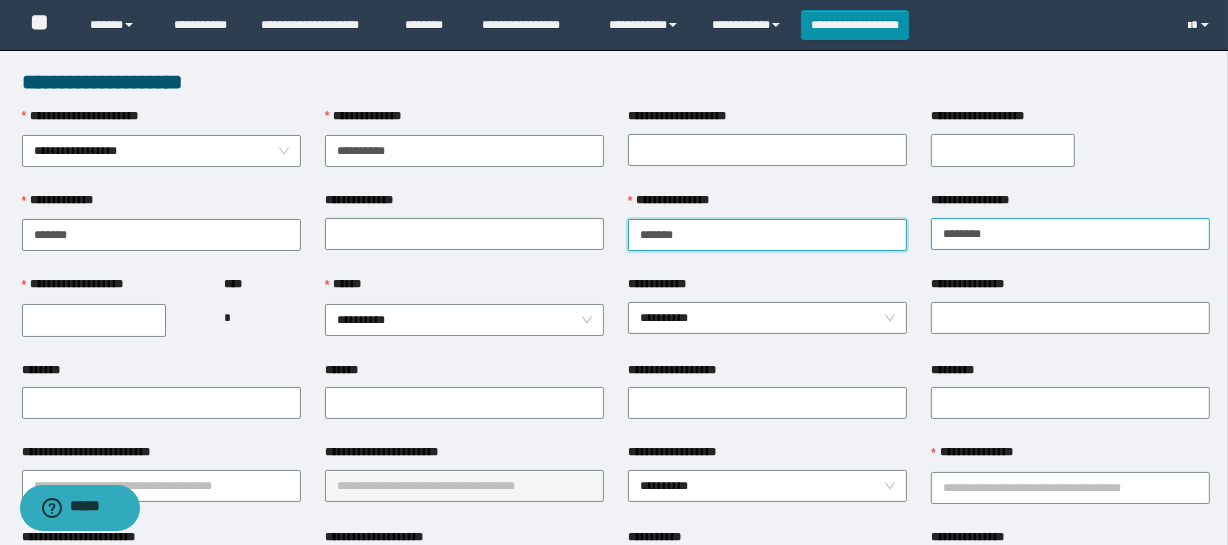 type on "******" 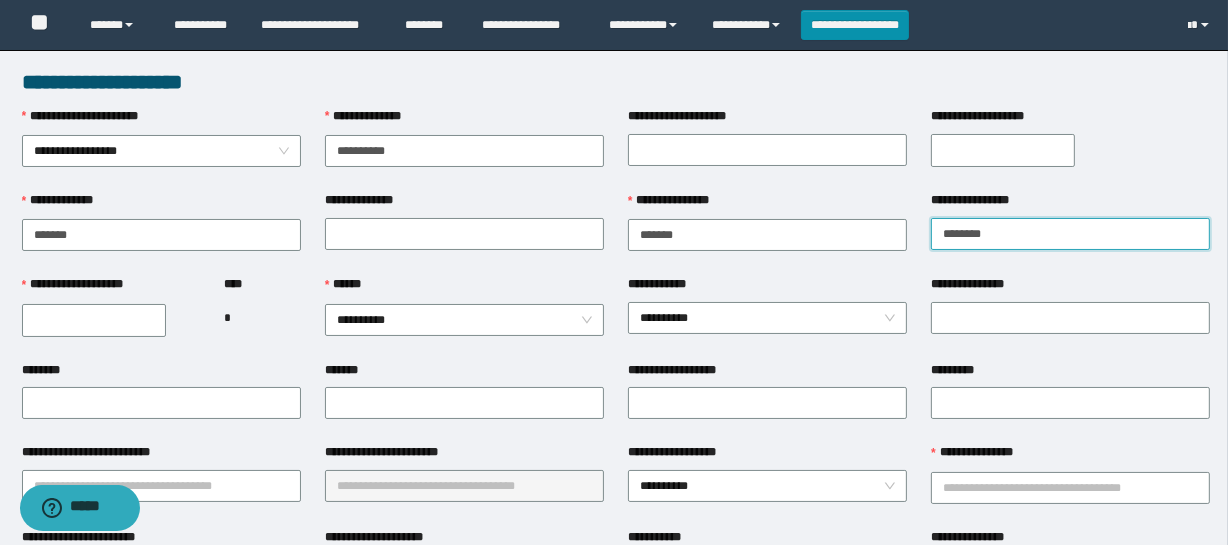 drag, startPoint x: 1066, startPoint y: 237, endPoint x: 805, endPoint y: 195, distance: 264.35773 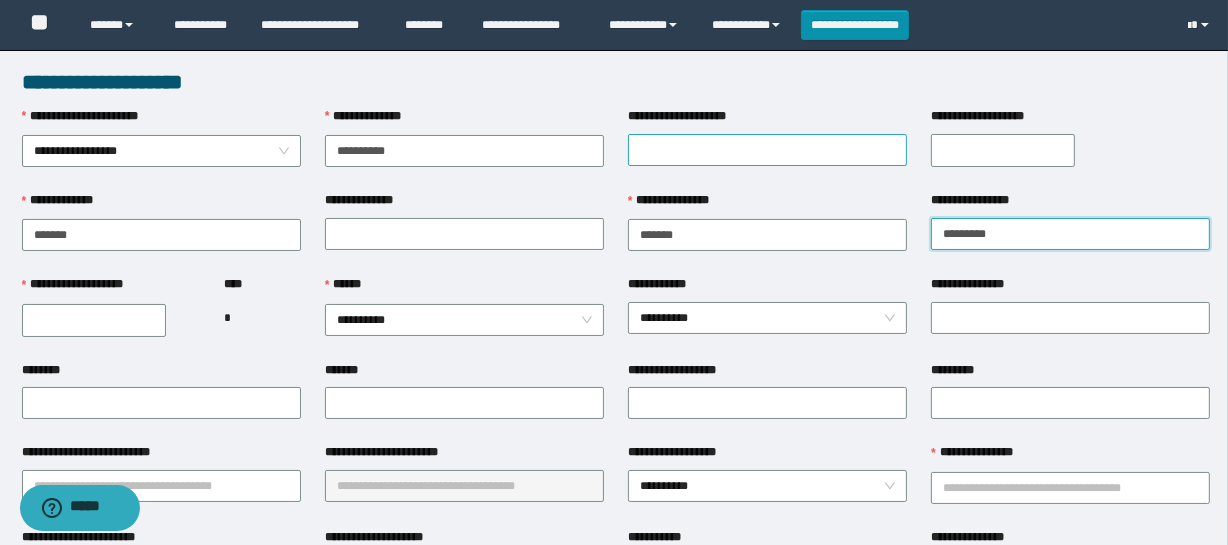 type on "********" 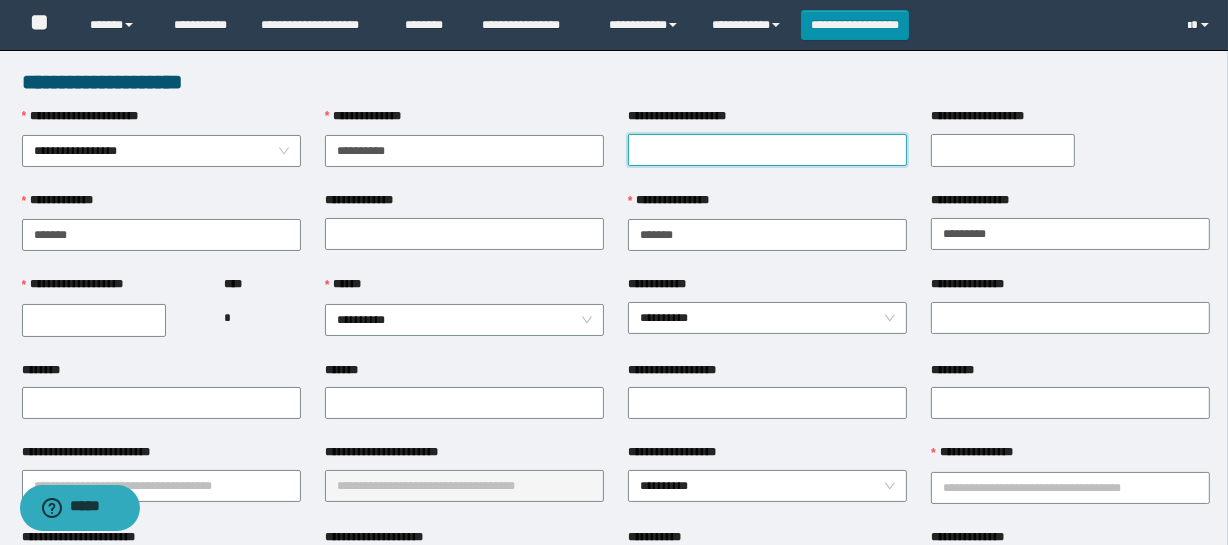 click on "**********" at bounding box center (767, 150) 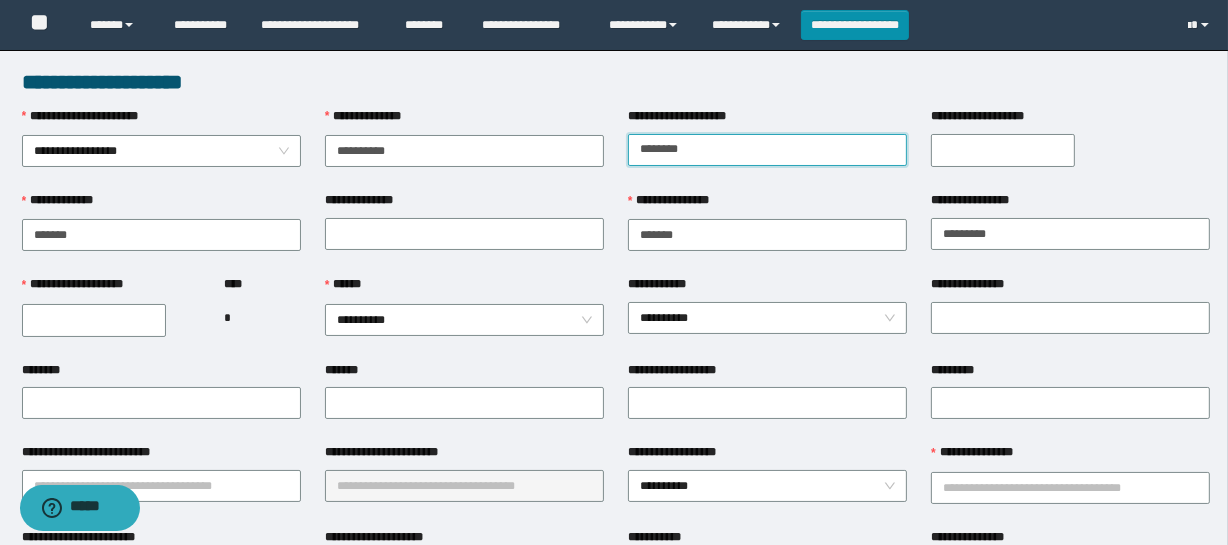 type on "********" 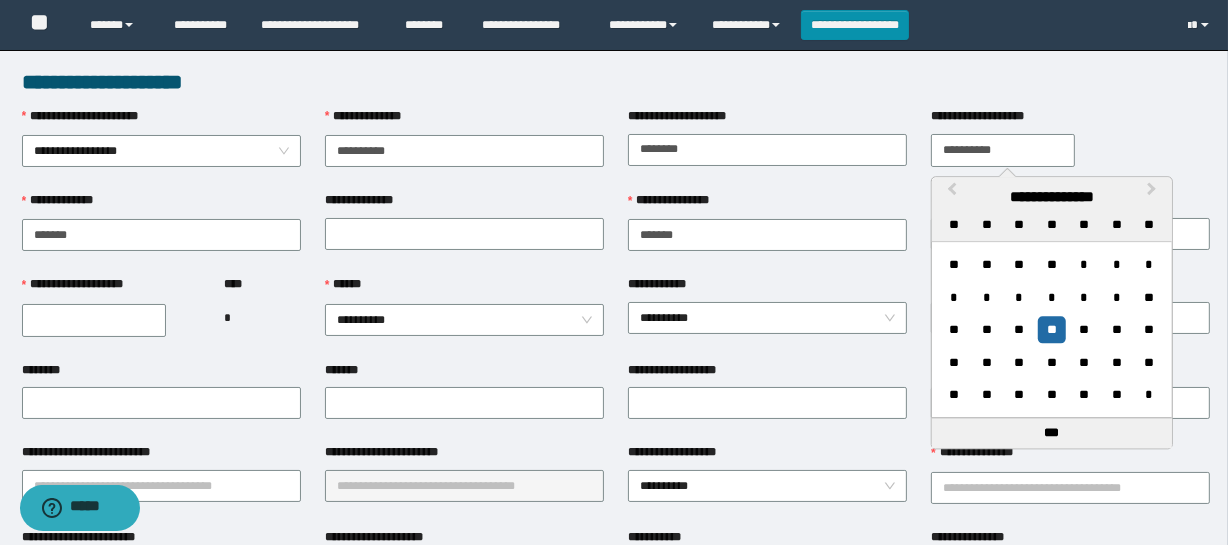 type on "**********" 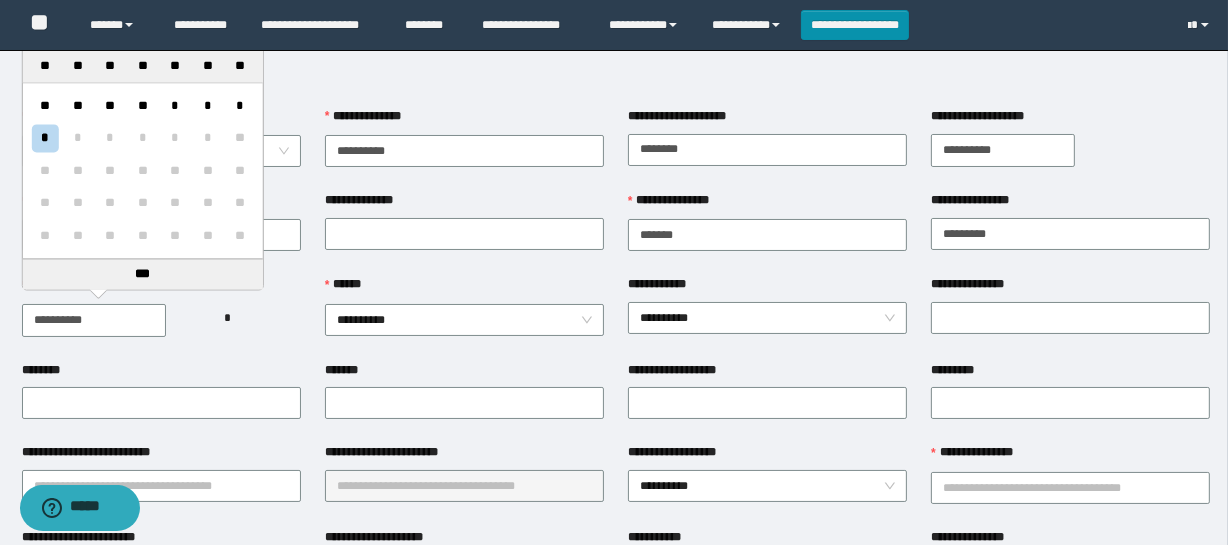 click on "**********" at bounding box center [94, 320] 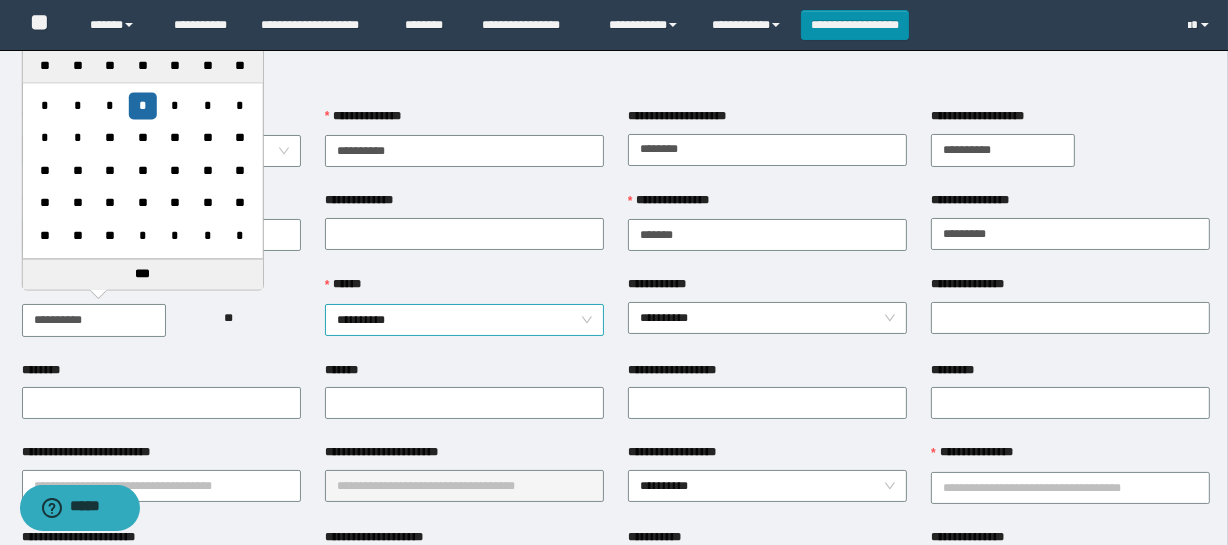 type on "**********" 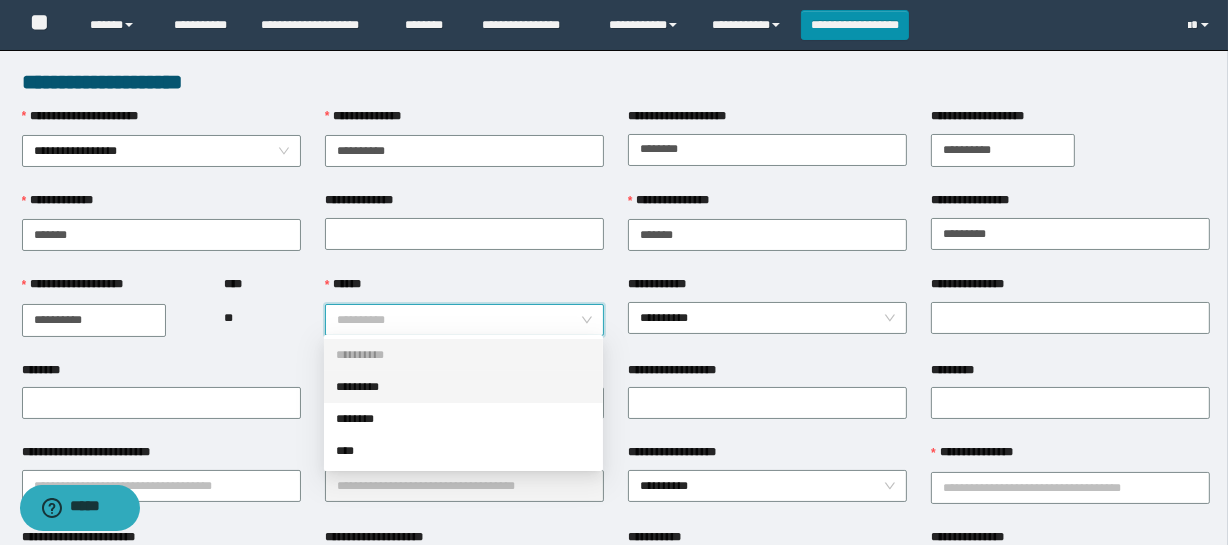 drag, startPoint x: 395, startPoint y: 387, endPoint x: 455, endPoint y: 378, distance: 60.671246 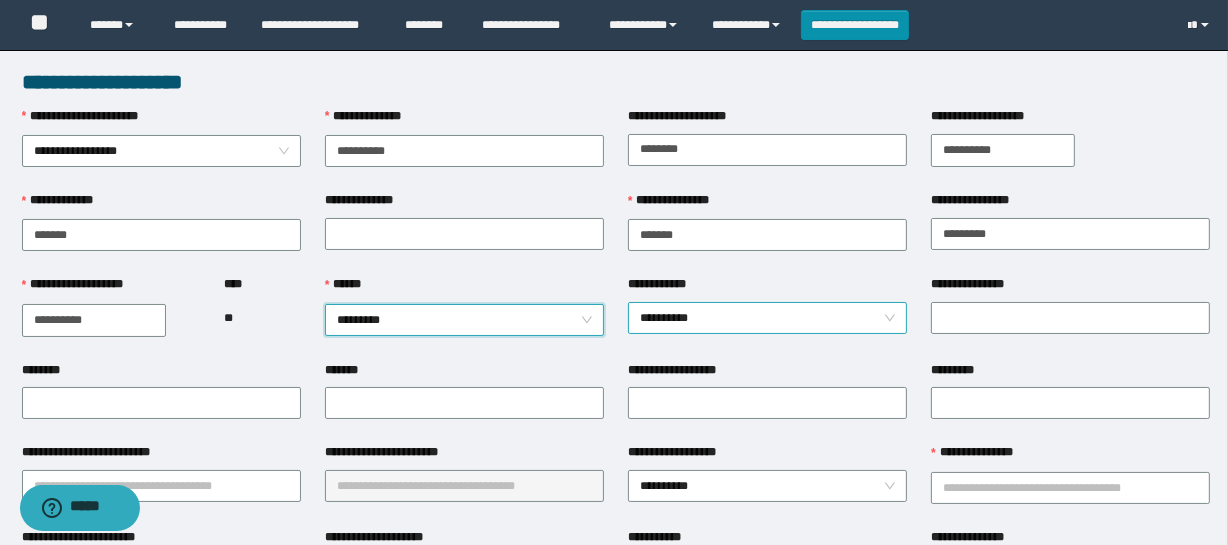 click on "**********" at bounding box center (767, 318) 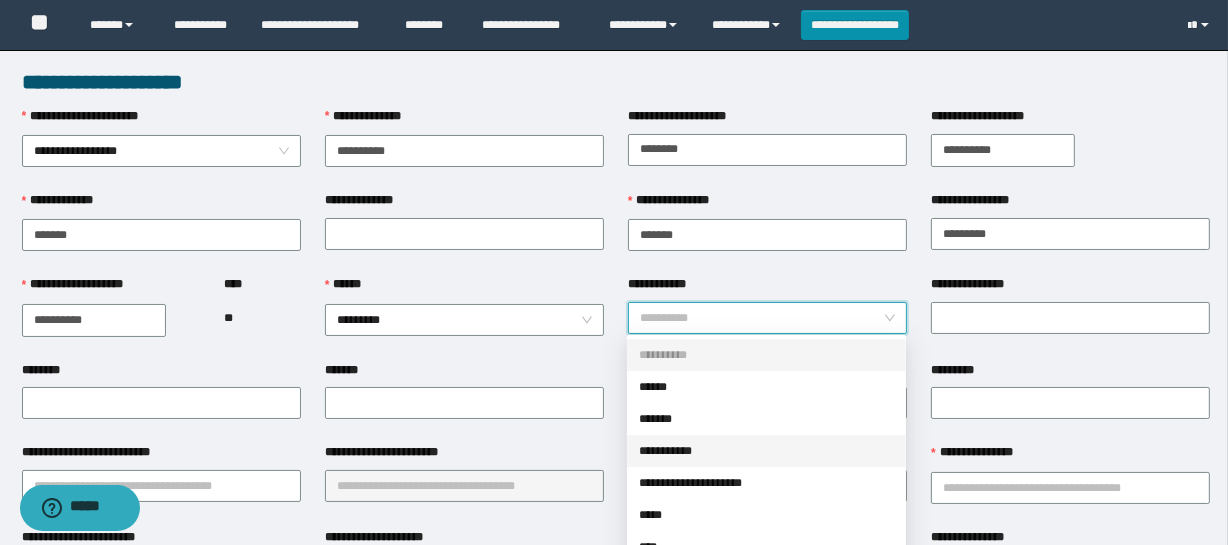 click on "**********" at bounding box center (766, 451) 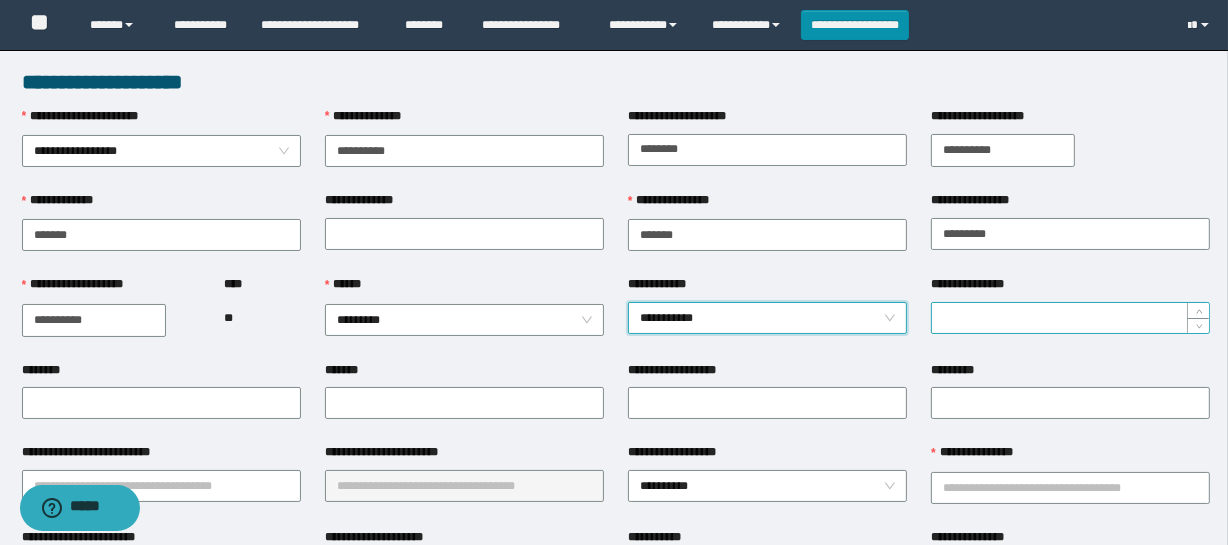 click on "**********" at bounding box center (1070, 318) 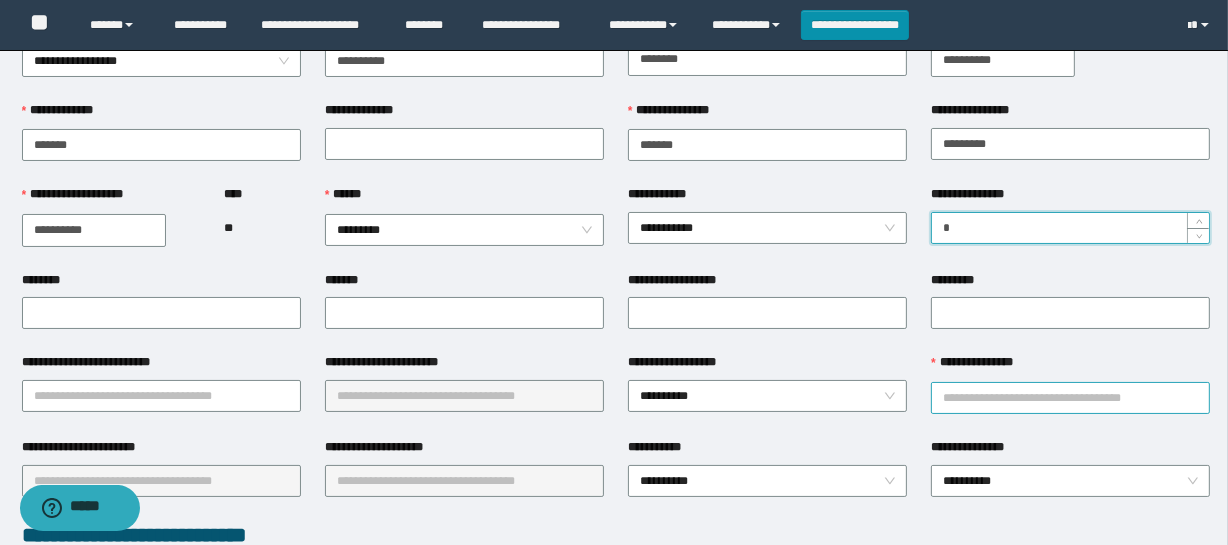 scroll, scrollTop: 181, scrollLeft: 0, axis: vertical 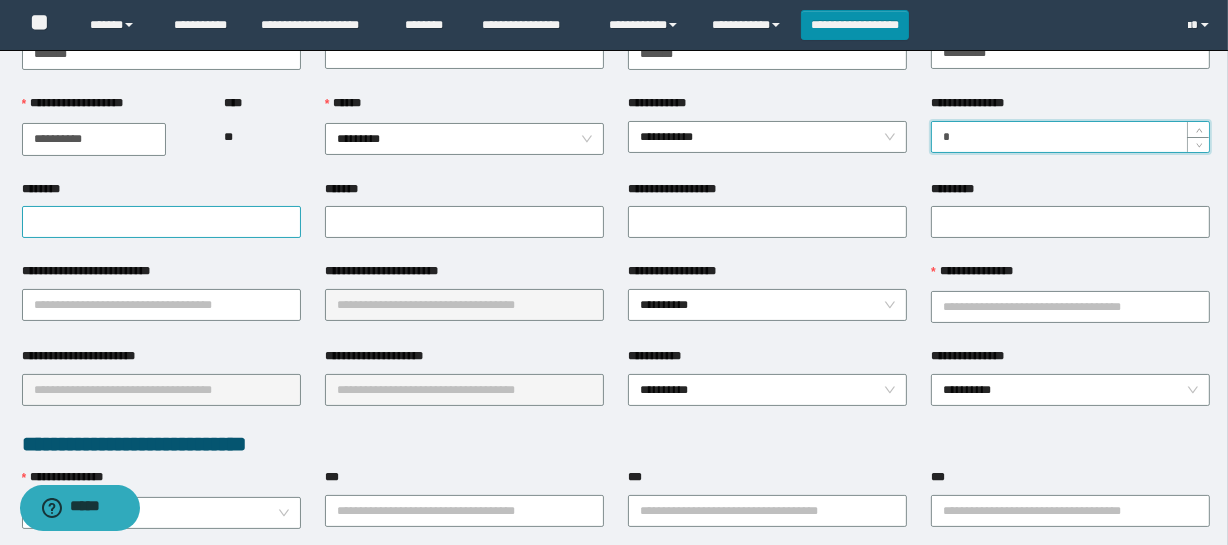 type on "*" 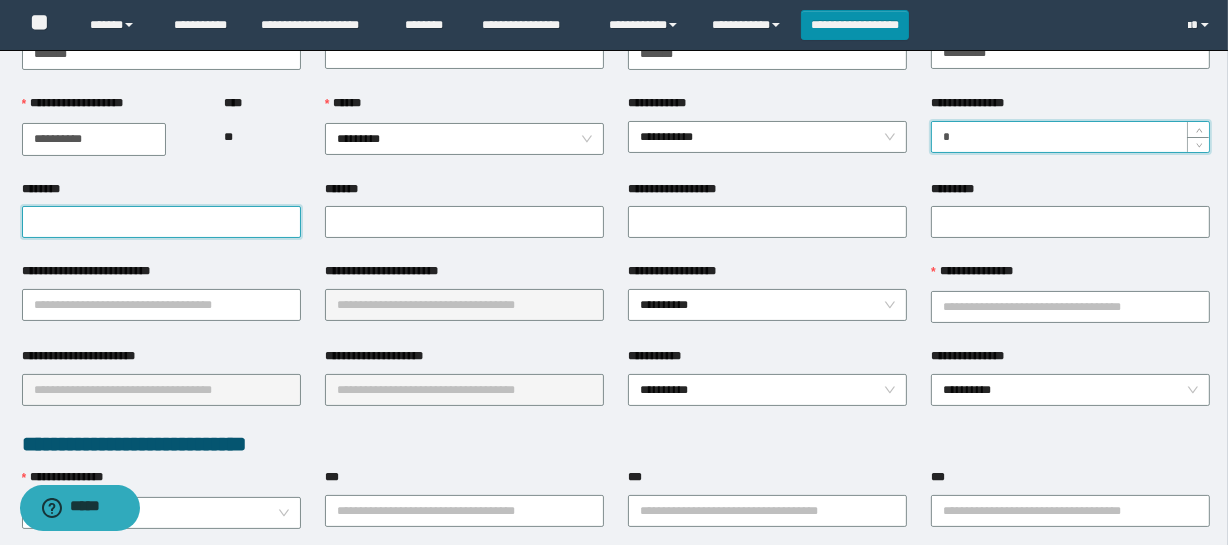 click on "********" at bounding box center (161, 222) 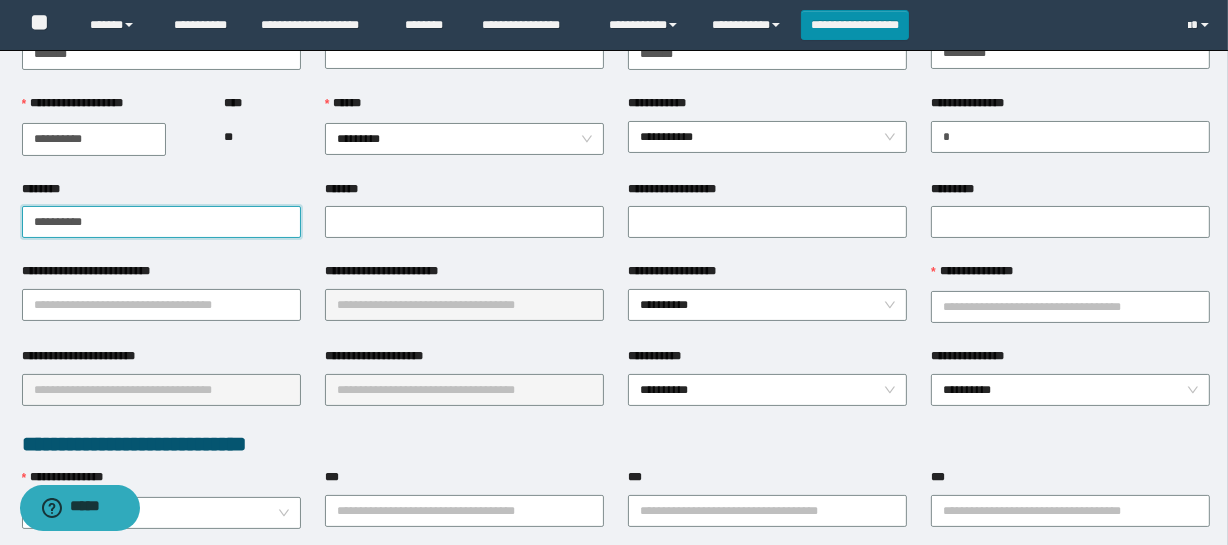 drag, startPoint x: 186, startPoint y: 214, endPoint x: 0, endPoint y: 209, distance: 186.0672 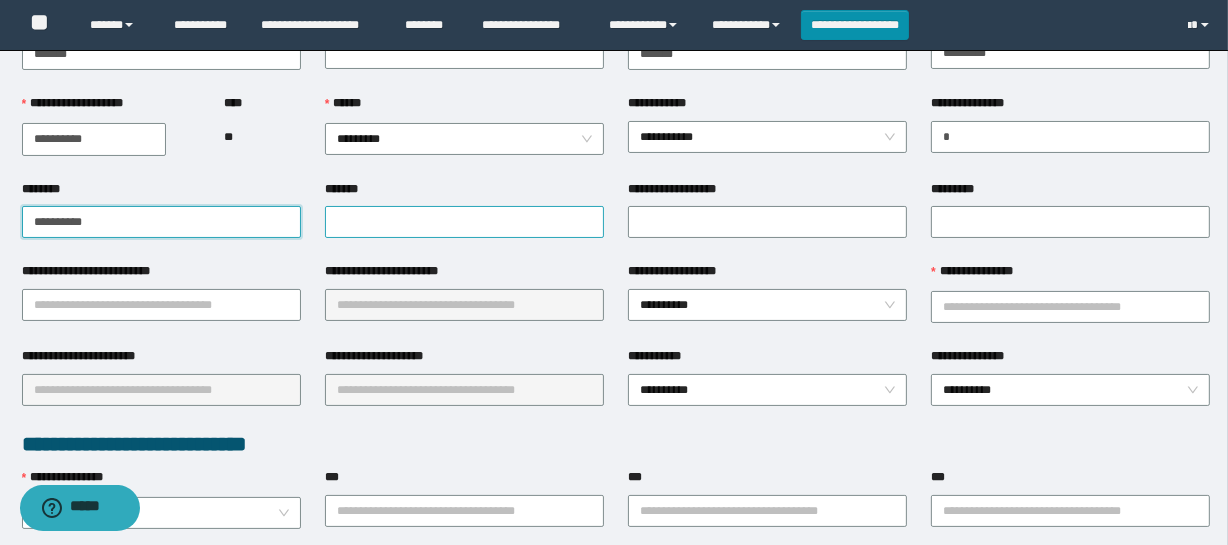type on "**********" 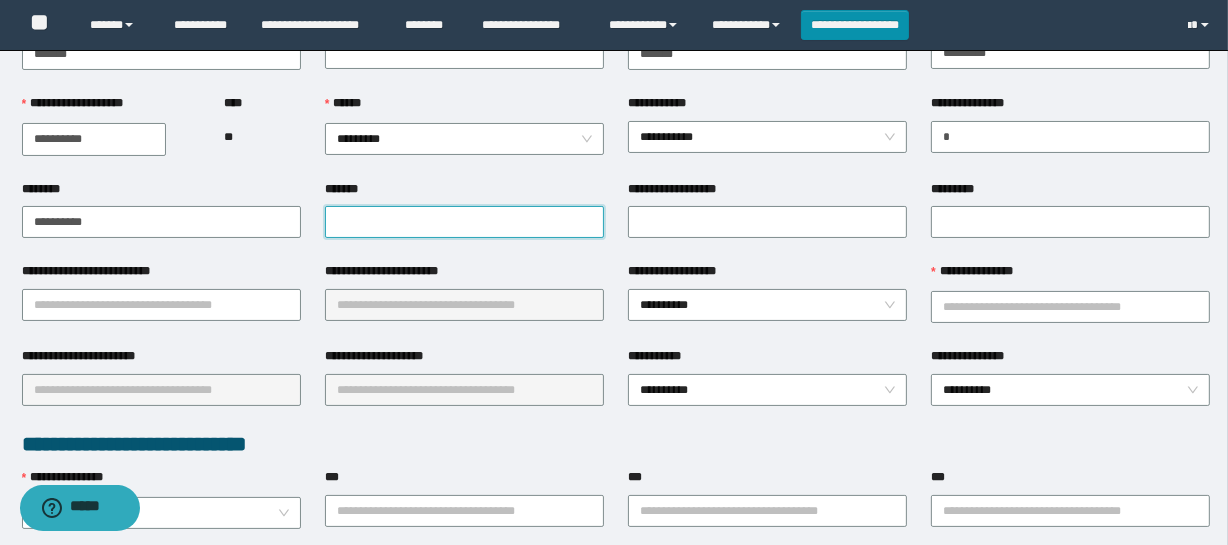 click on "*******" at bounding box center [464, 222] 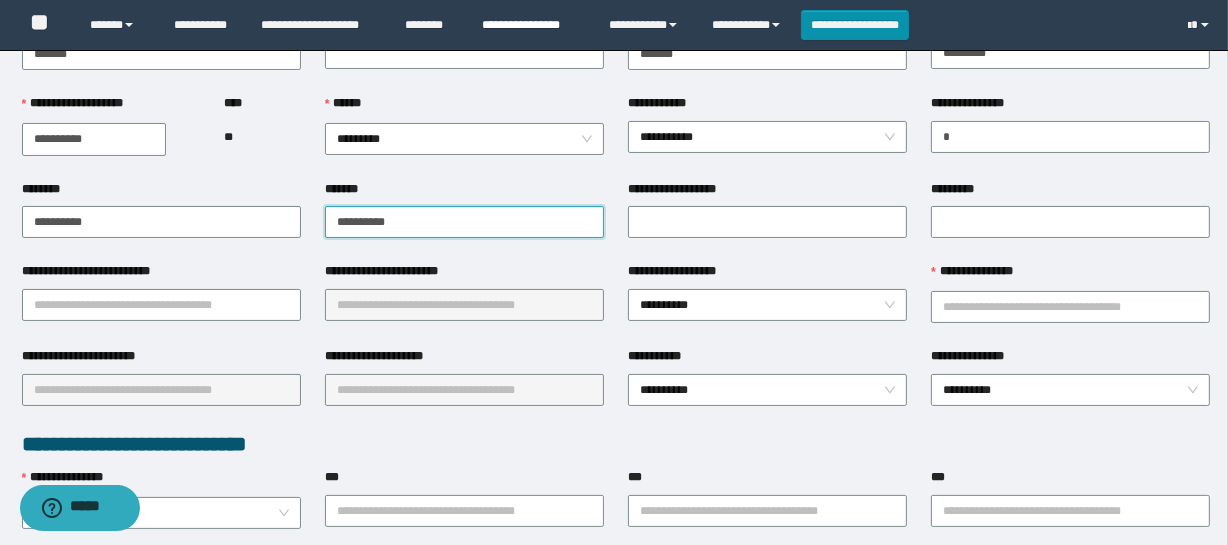 type on "**********" 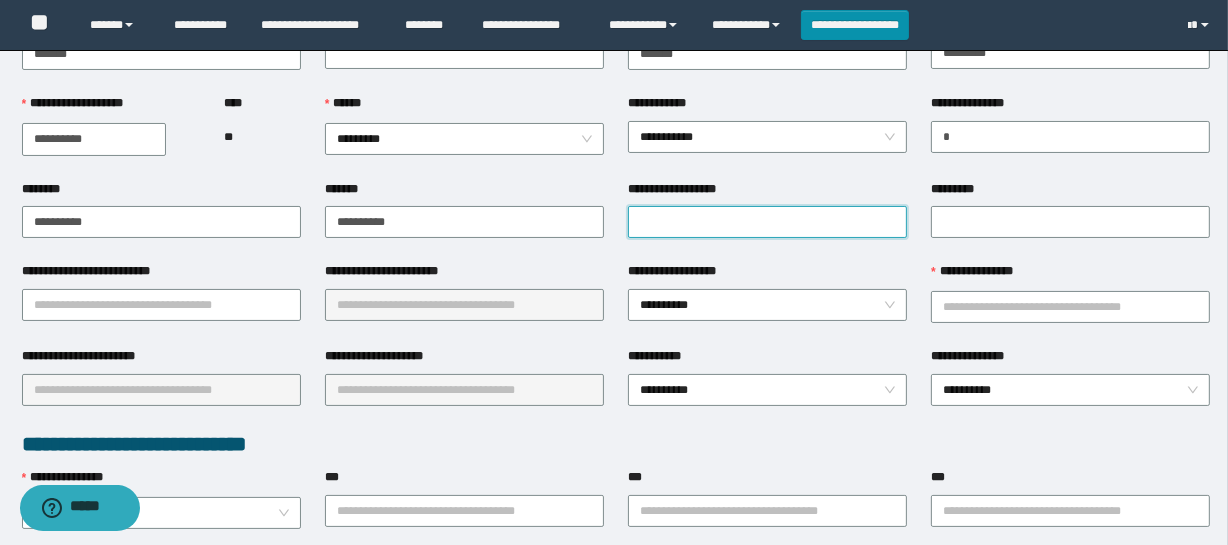 click on "**********" at bounding box center [767, 222] 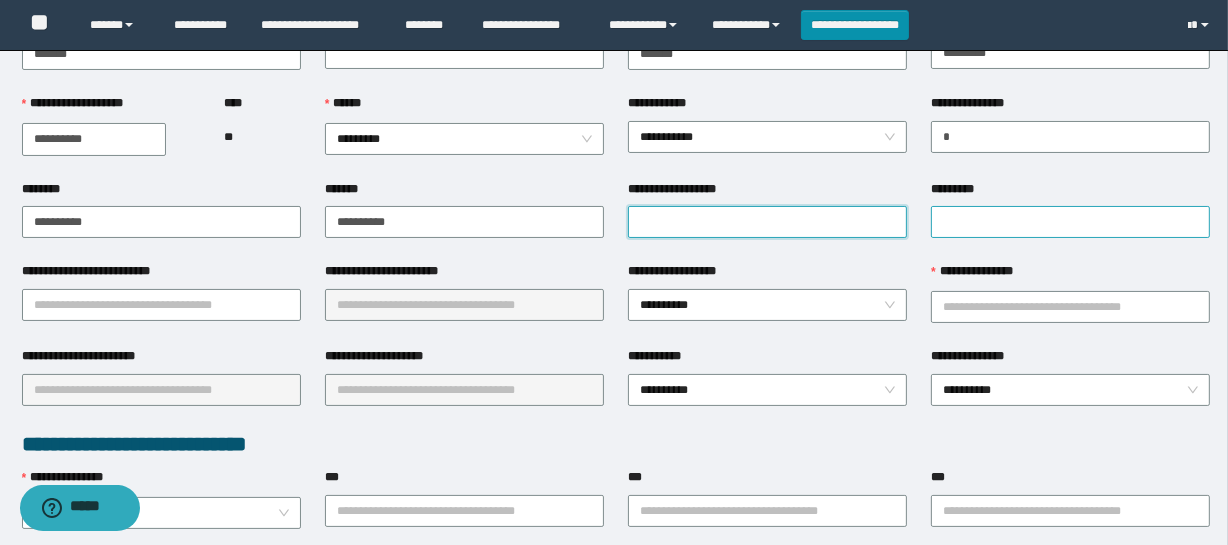 paste on "**********" 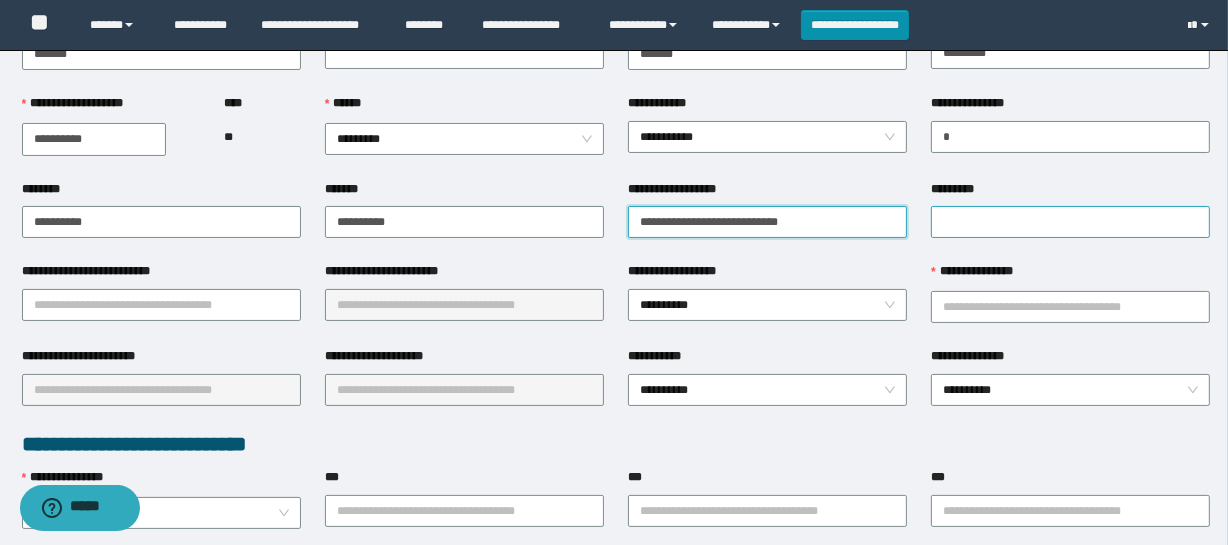 type on "**********" 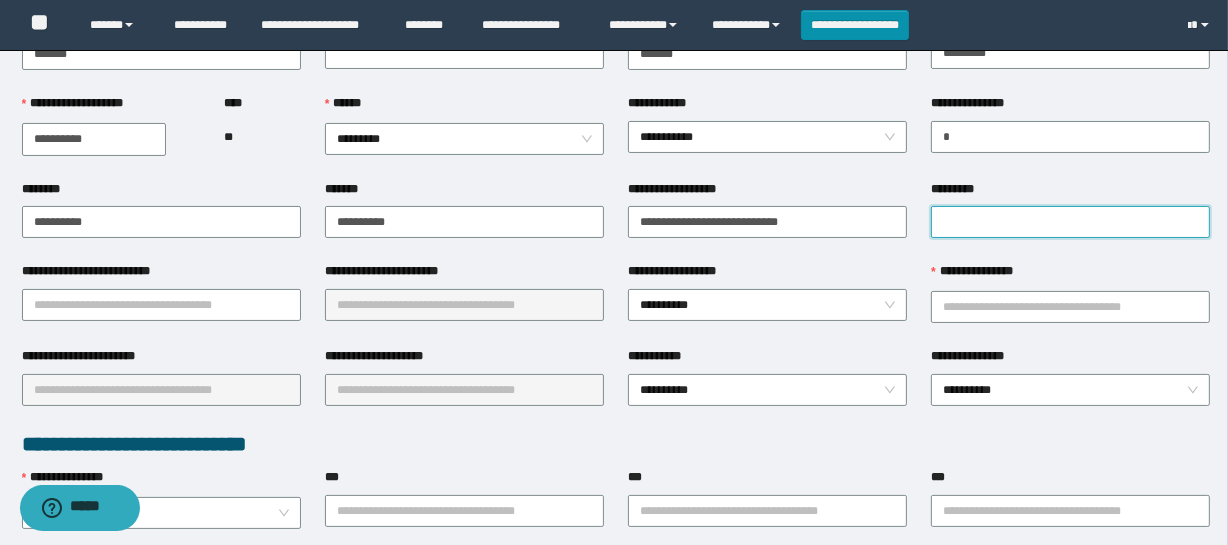 click on "*********" at bounding box center (1070, 222) 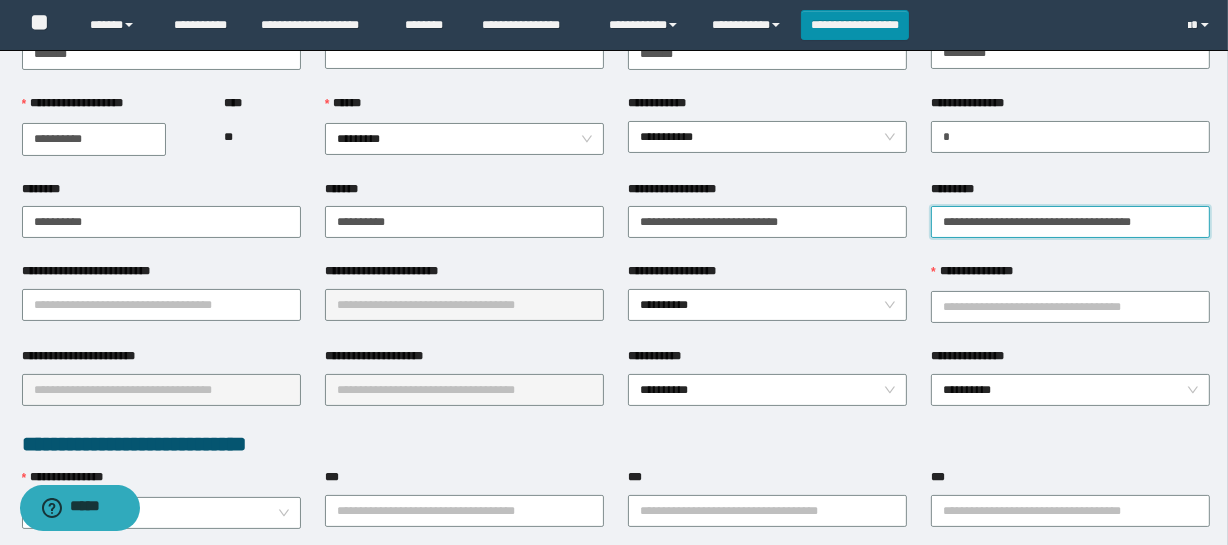 type on "**********" 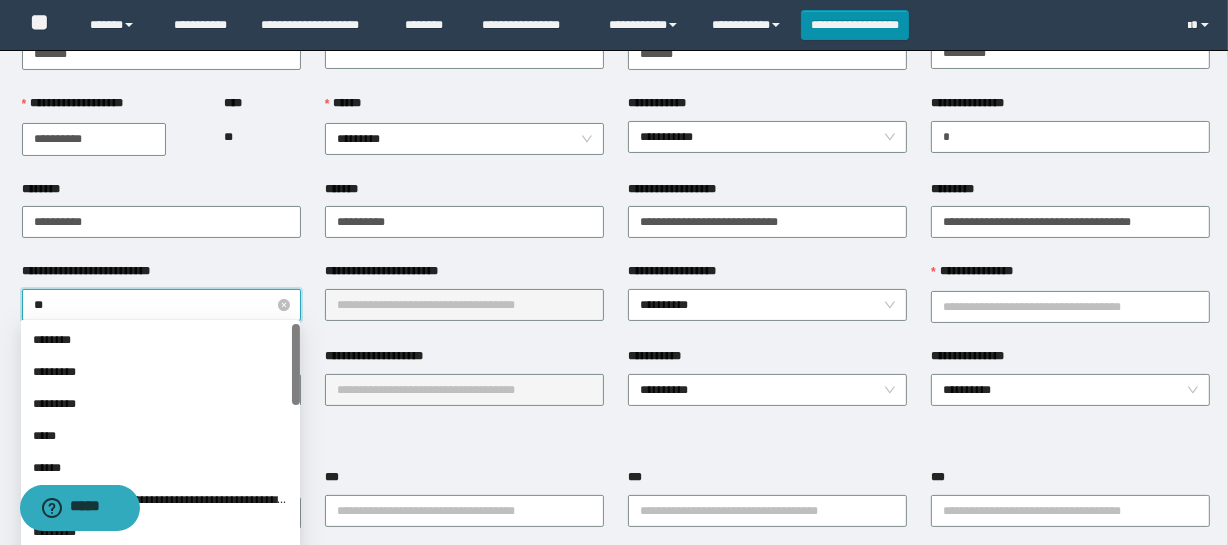 type on "***" 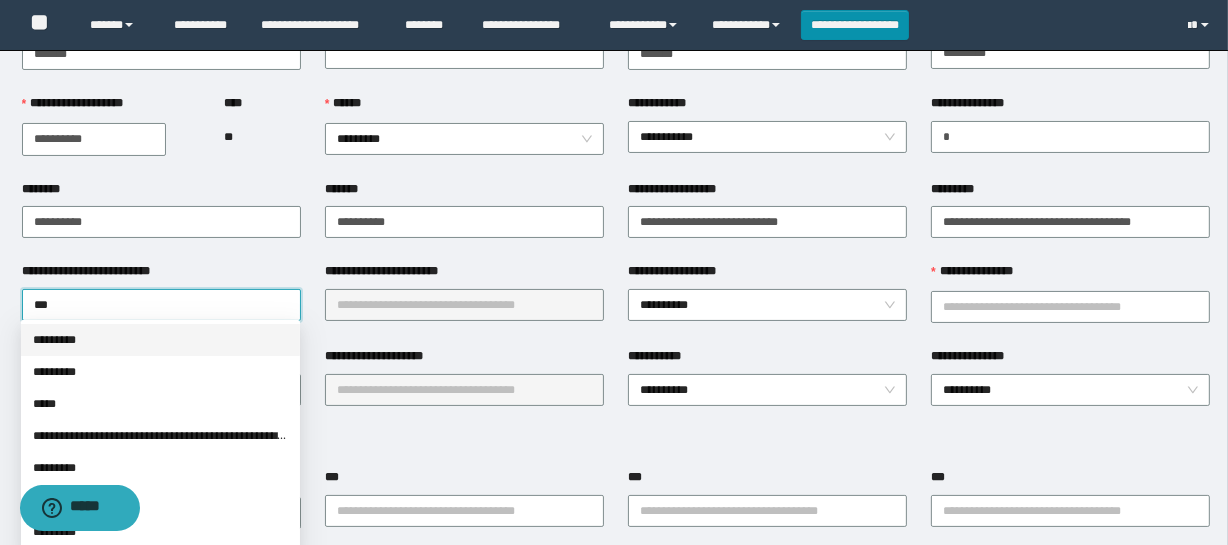 drag, startPoint x: 229, startPoint y: 336, endPoint x: 336, endPoint y: 310, distance: 110.11358 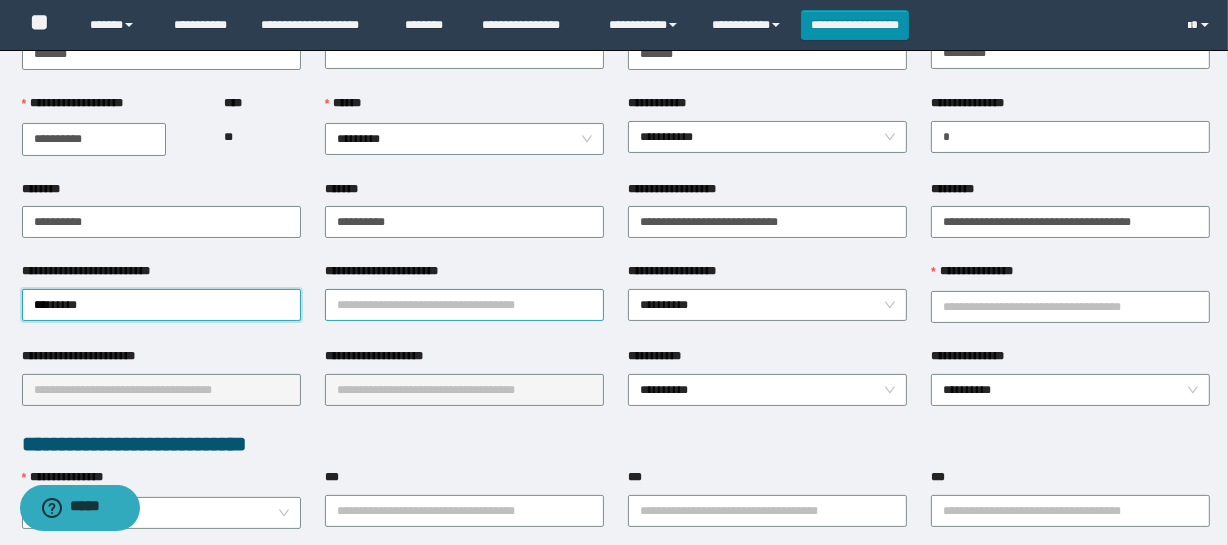 click on "**********" at bounding box center [464, 305] 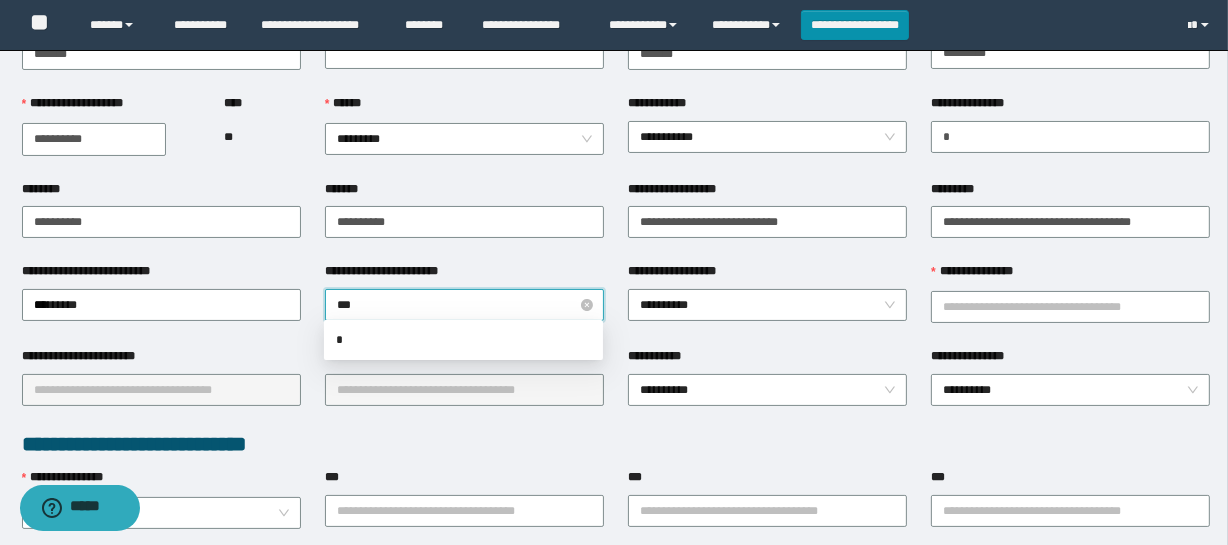 type on "****" 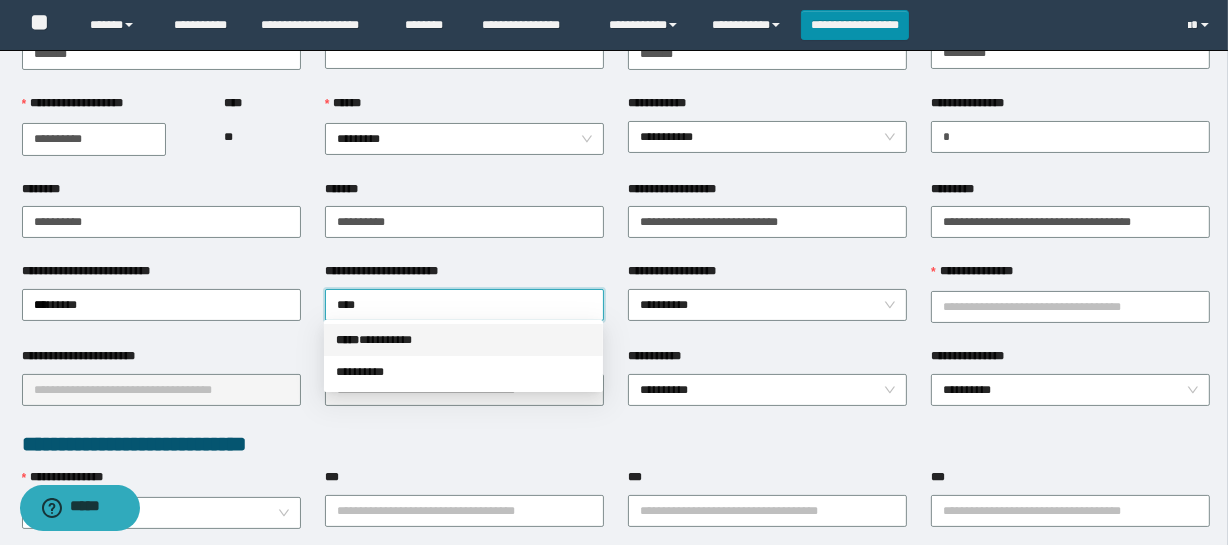 drag, startPoint x: 354, startPoint y: 320, endPoint x: 390, endPoint y: 340, distance: 41.18252 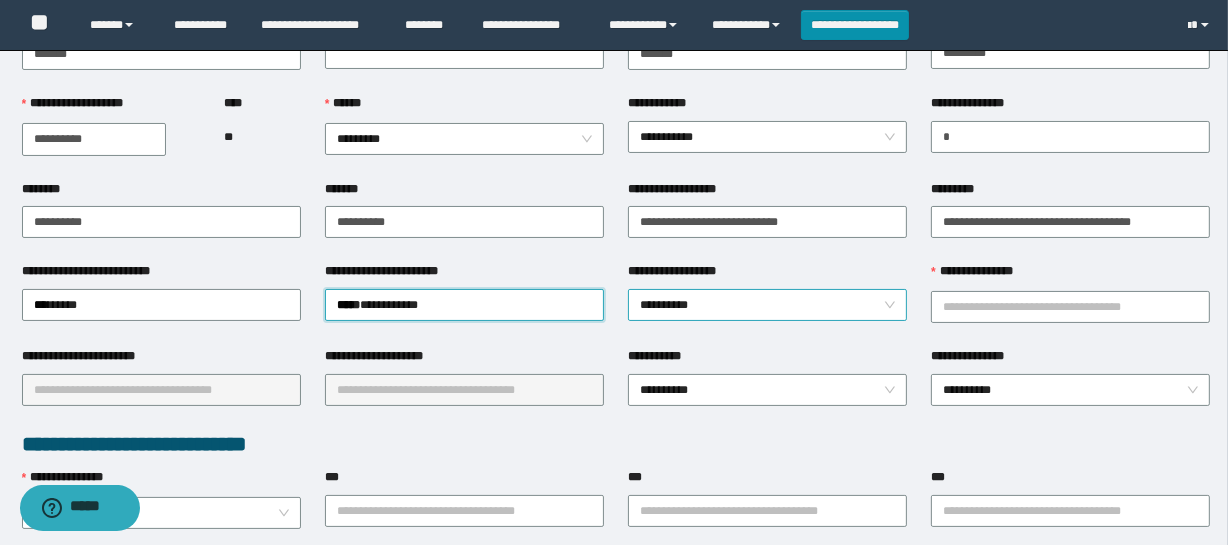 click on "**********" at bounding box center [767, 305] 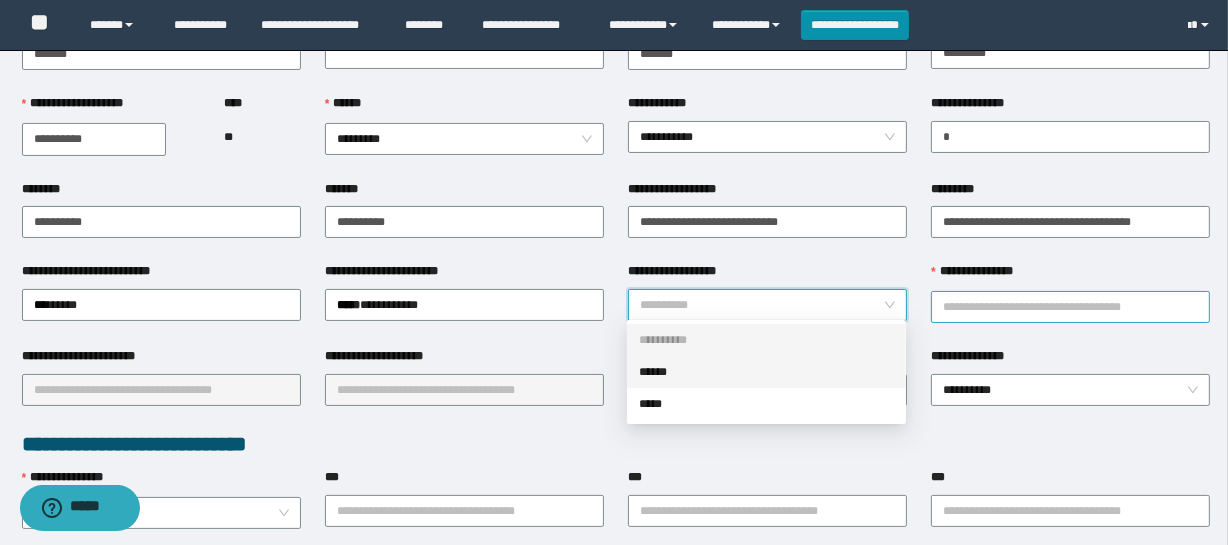drag, startPoint x: 701, startPoint y: 369, endPoint x: 989, endPoint y: 296, distance: 297.10773 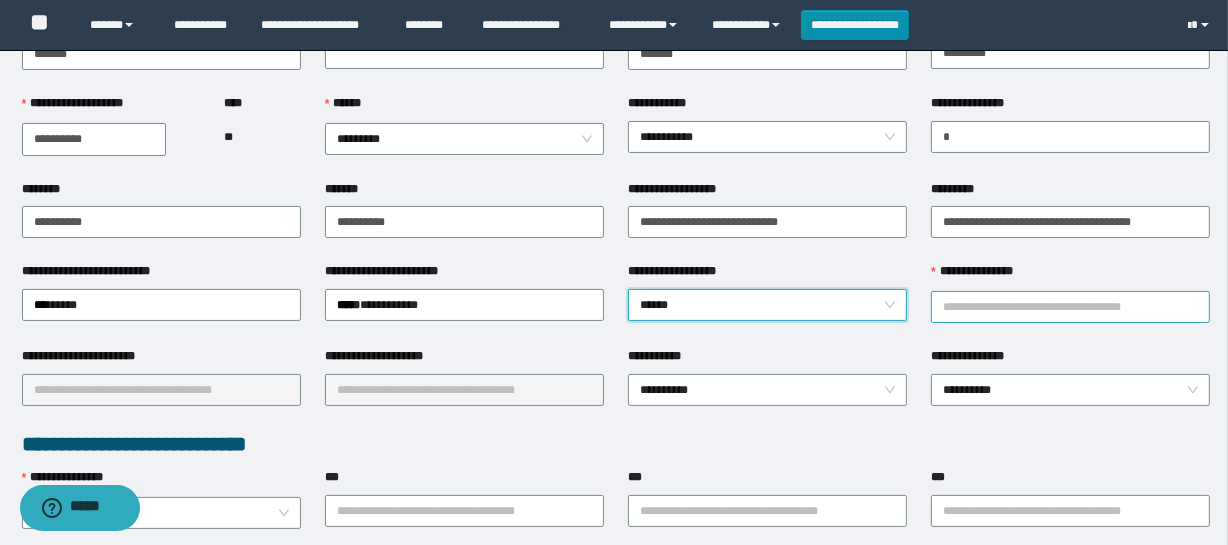 click on "**********" at bounding box center (1070, 307) 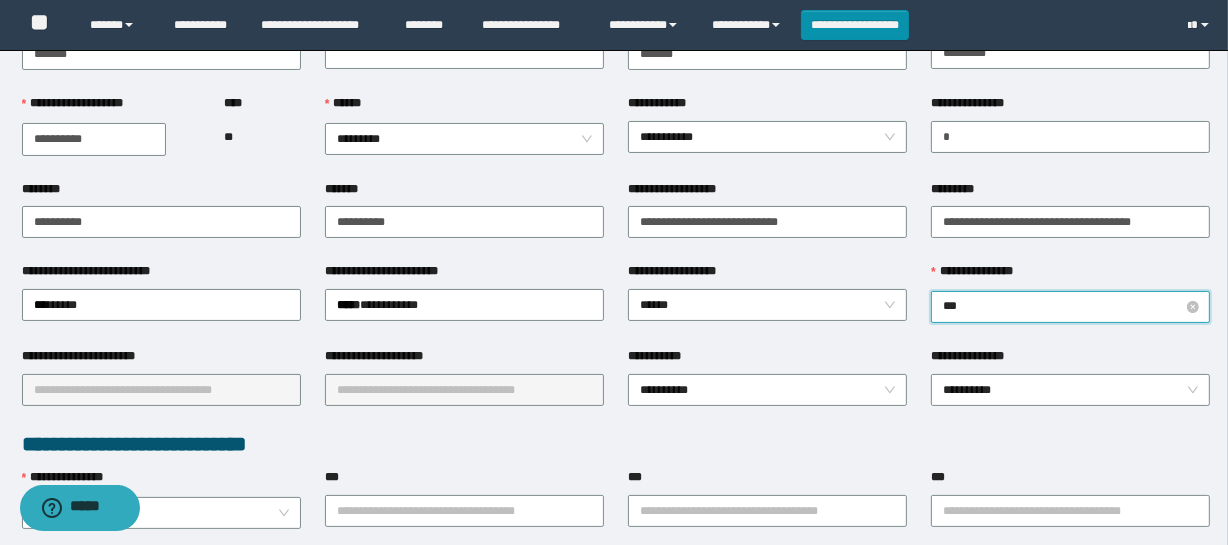 type on "****" 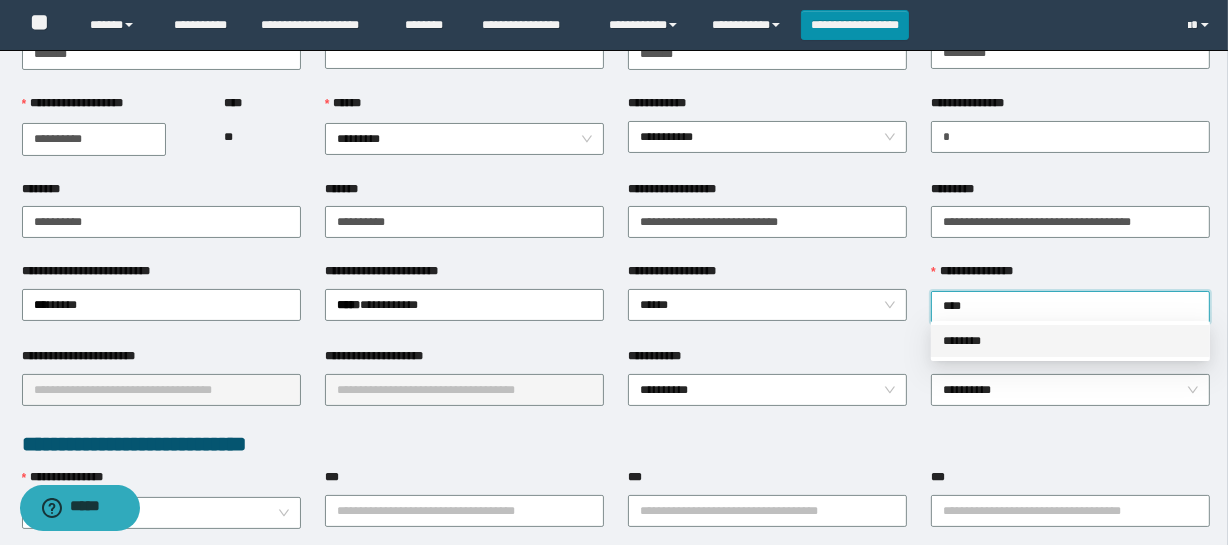 click on "********" at bounding box center [1070, 341] 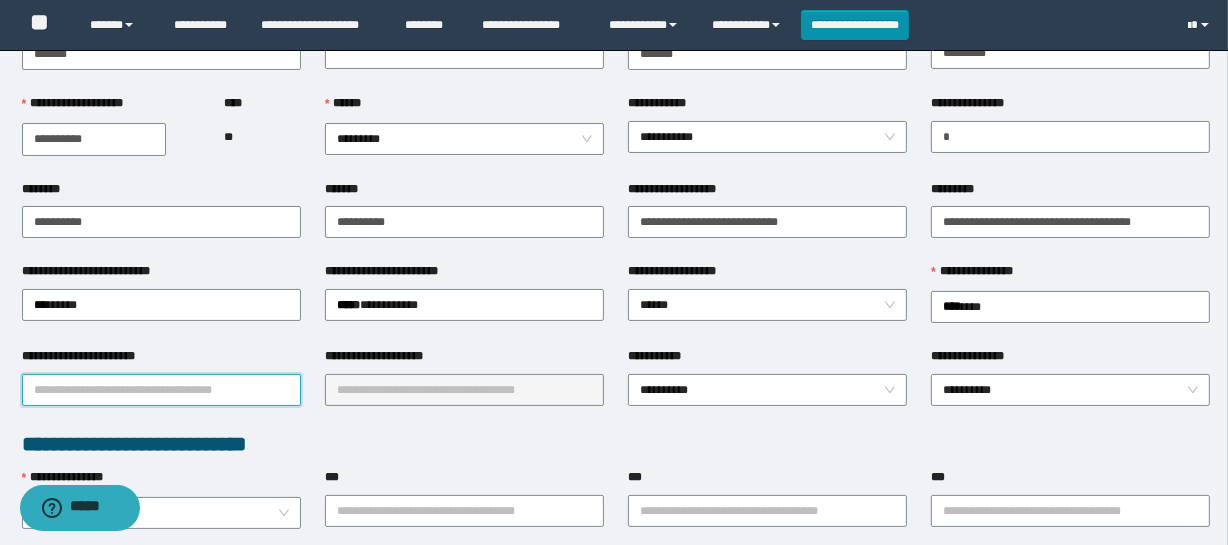 click on "**********" at bounding box center (161, 390) 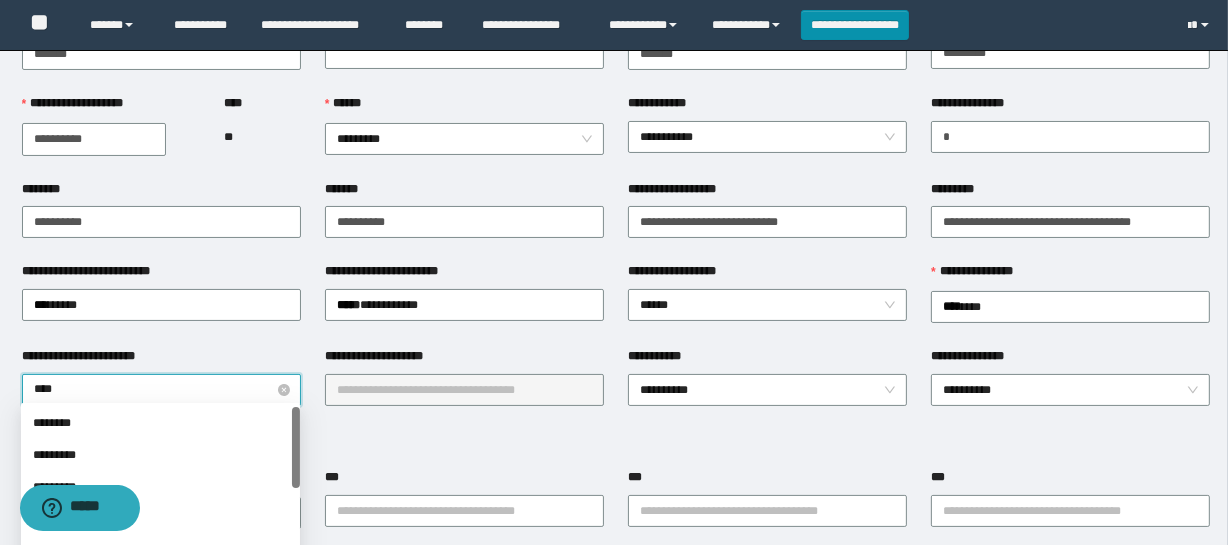 type on "*****" 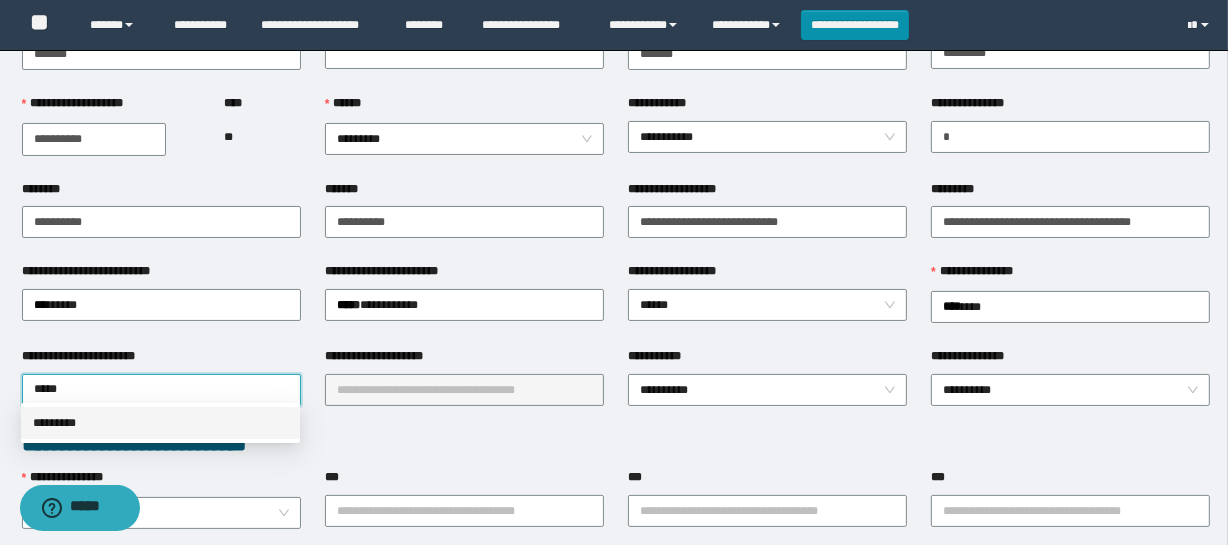 click on "*********" at bounding box center (160, 423) 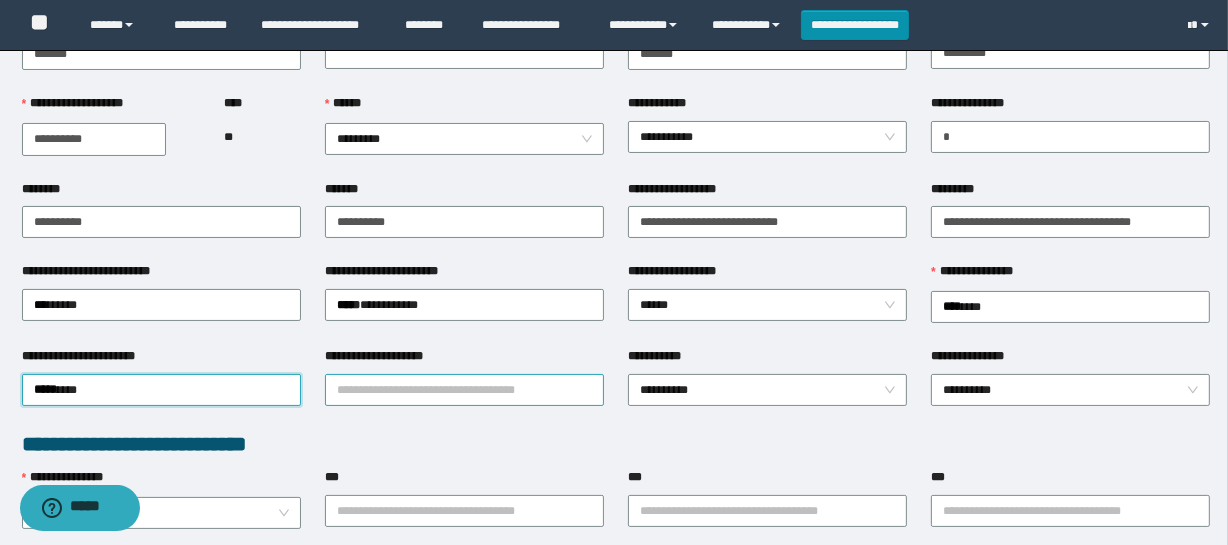 click on "**********" at bounding box center (464, 390) 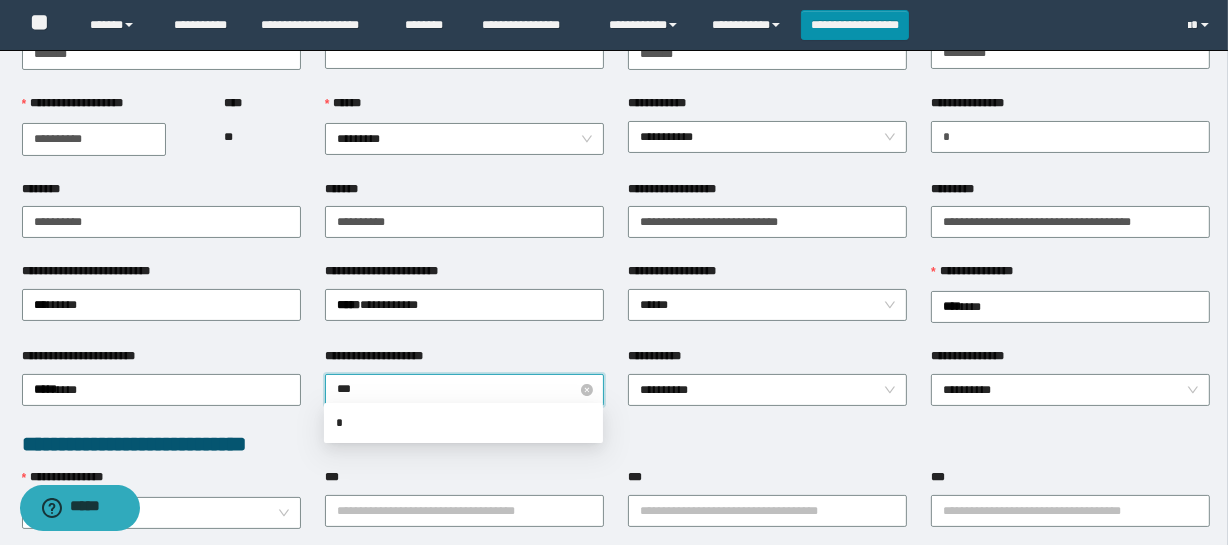 type on "****" 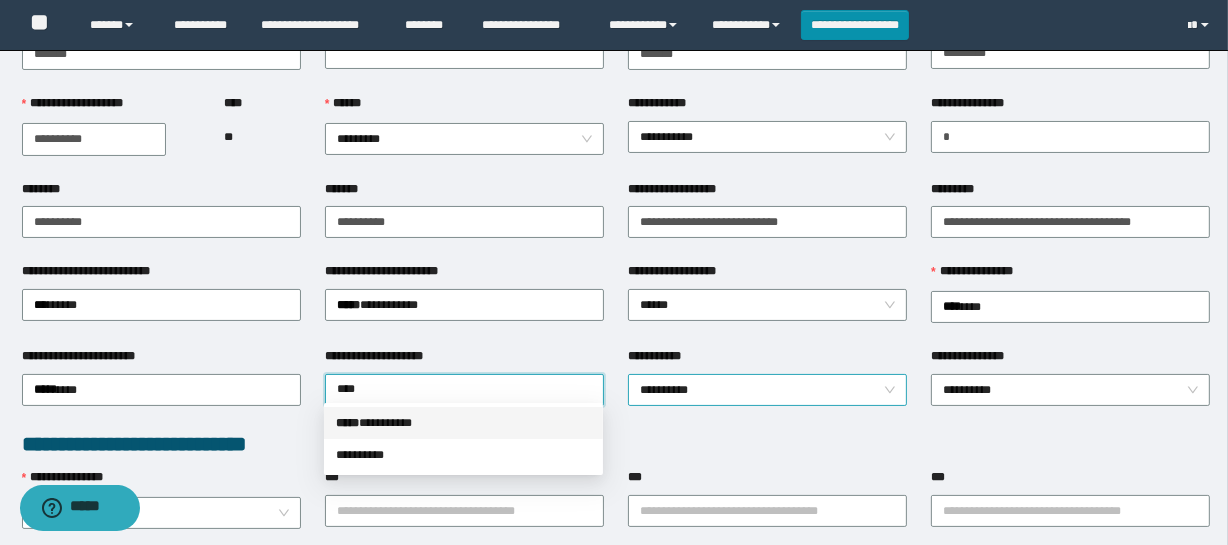 drag, startPoint x: 371, startPoint y: 423, endPoint x: 651, endPoint y: 382, distance: 282.98587 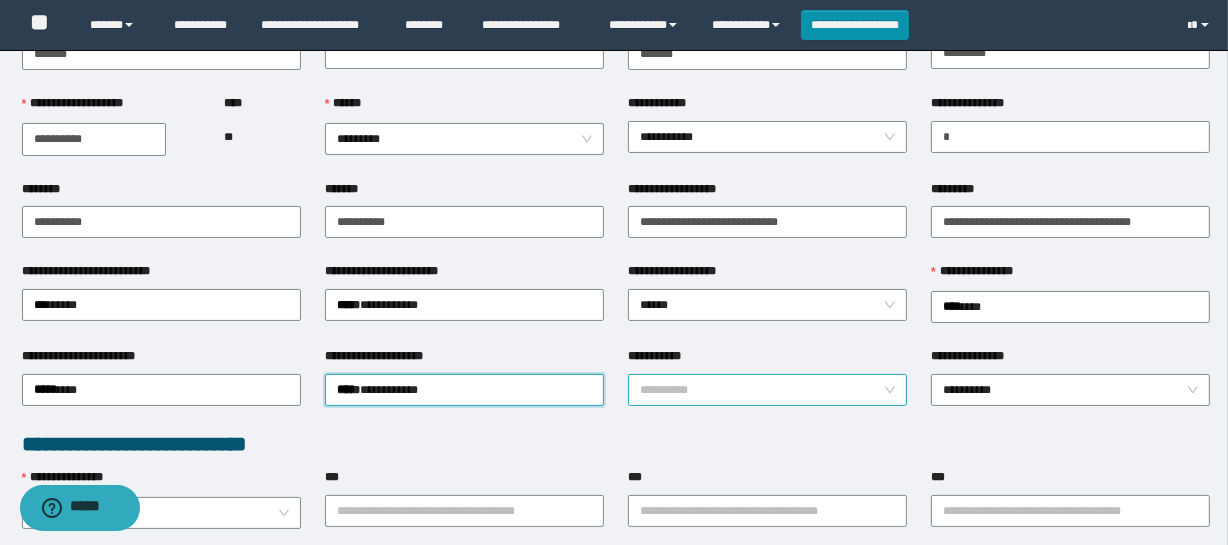 drag, startPoint x: 687, startPoint y: 378, endPoint x: 706, endPoint y: 418, distance: 44.28318 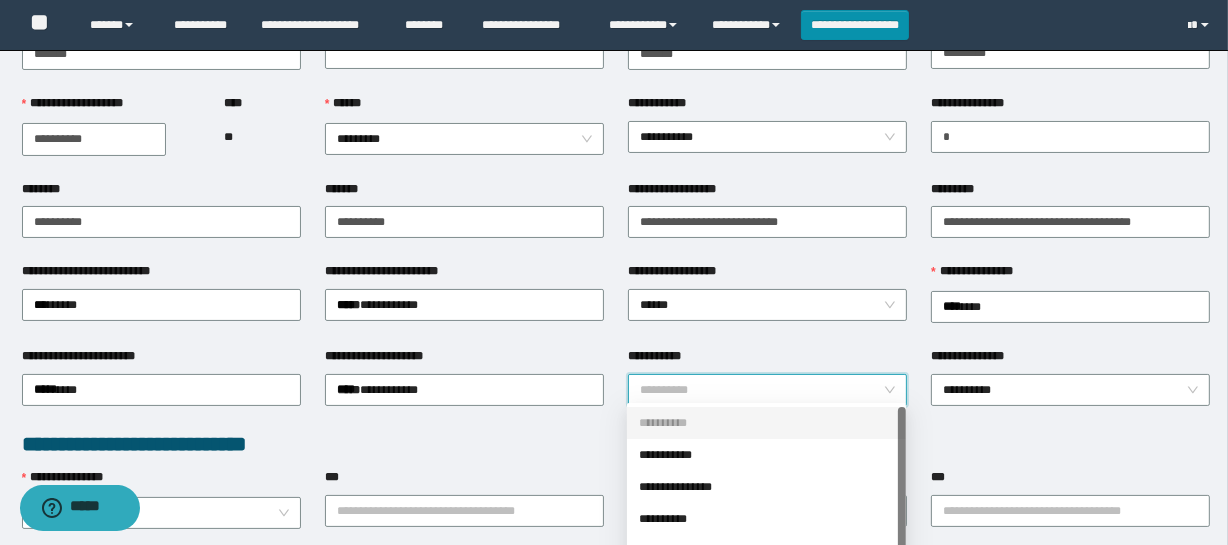 scroll, scrollTop: 90, scrollLeft: 0, axis: vertical 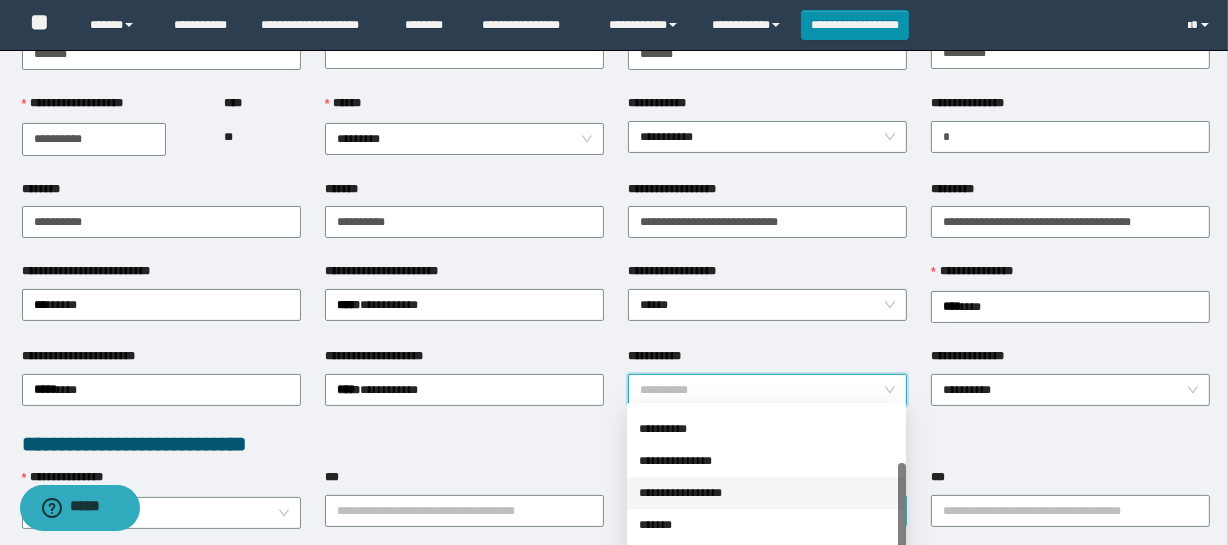 click on "**********" at bounding box center (766, 493) 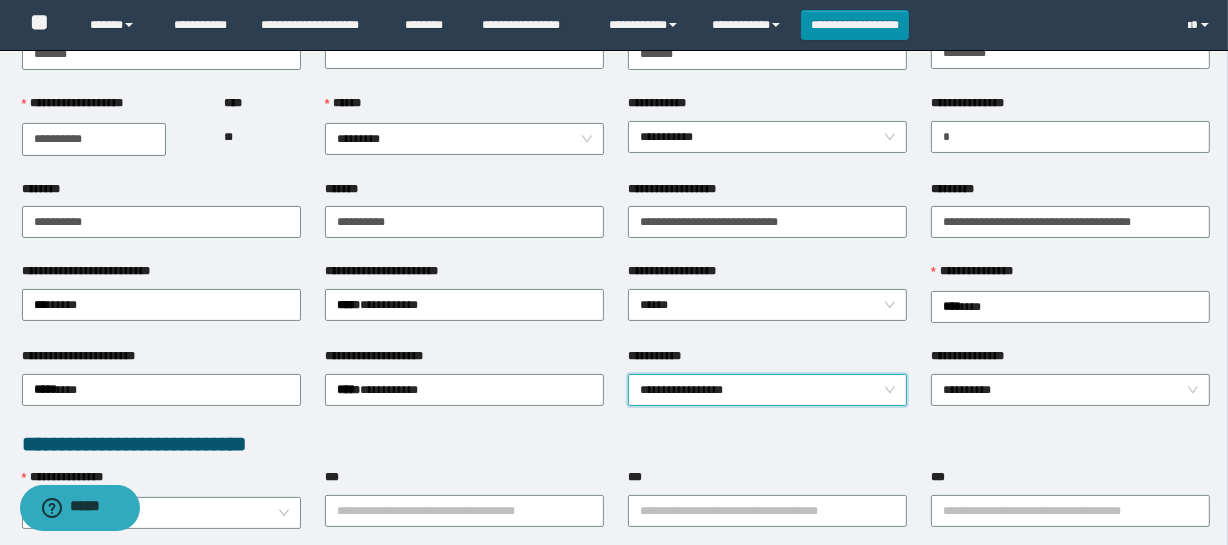 click on "**********" at bounding box center (1070, 388) 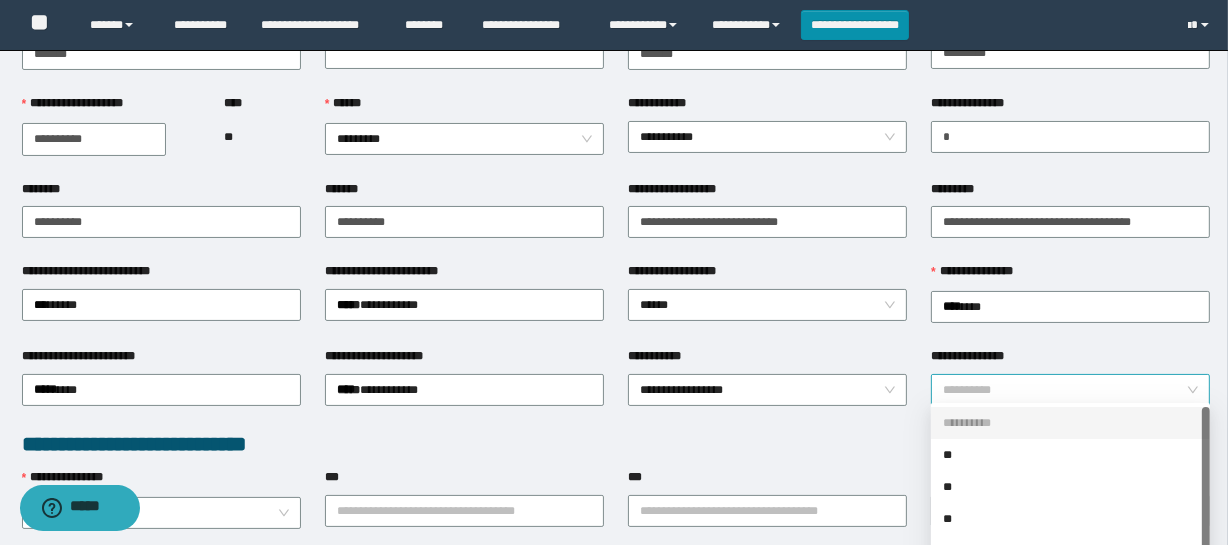 click on "**********" at bounding box center [1070, 390] 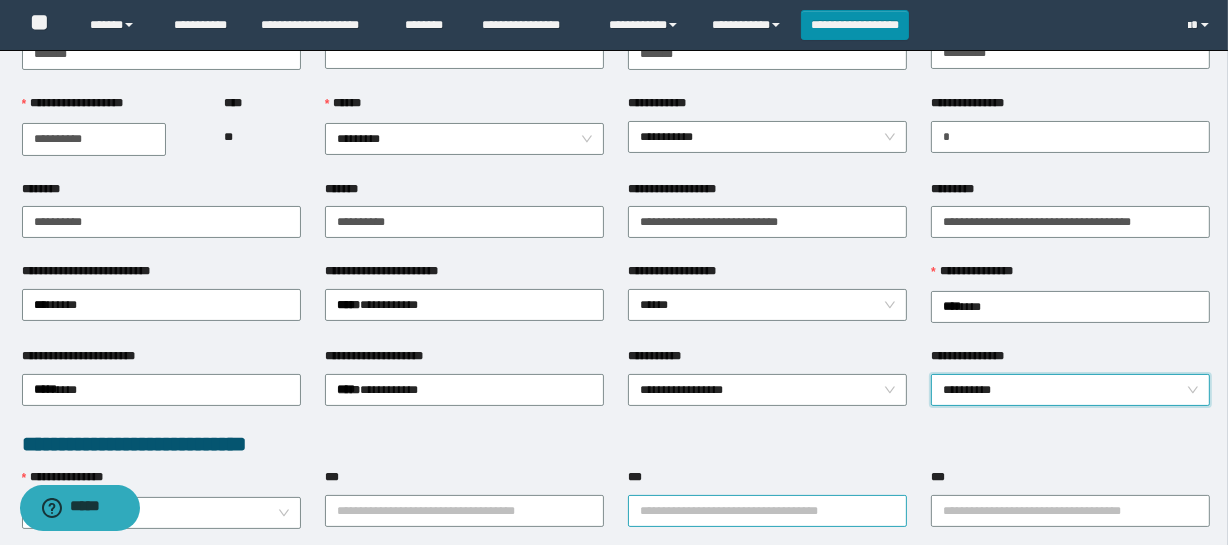 click on "***" at bounding box center [767, 511] 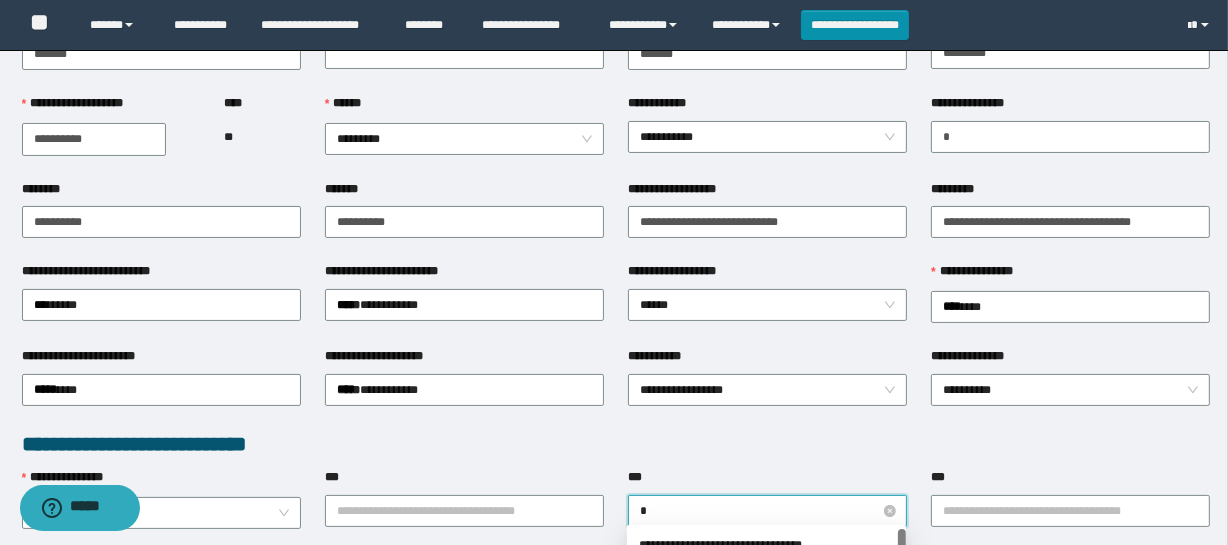 type on "**" 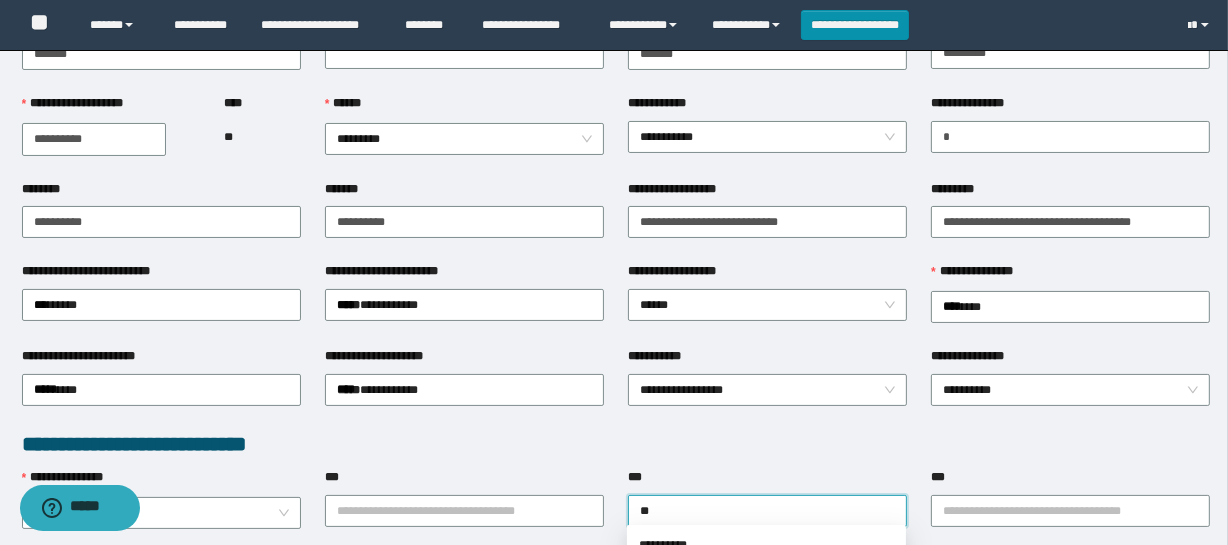 scroll, scrollTop: 272, scrollLeft: 0, axis: vertical 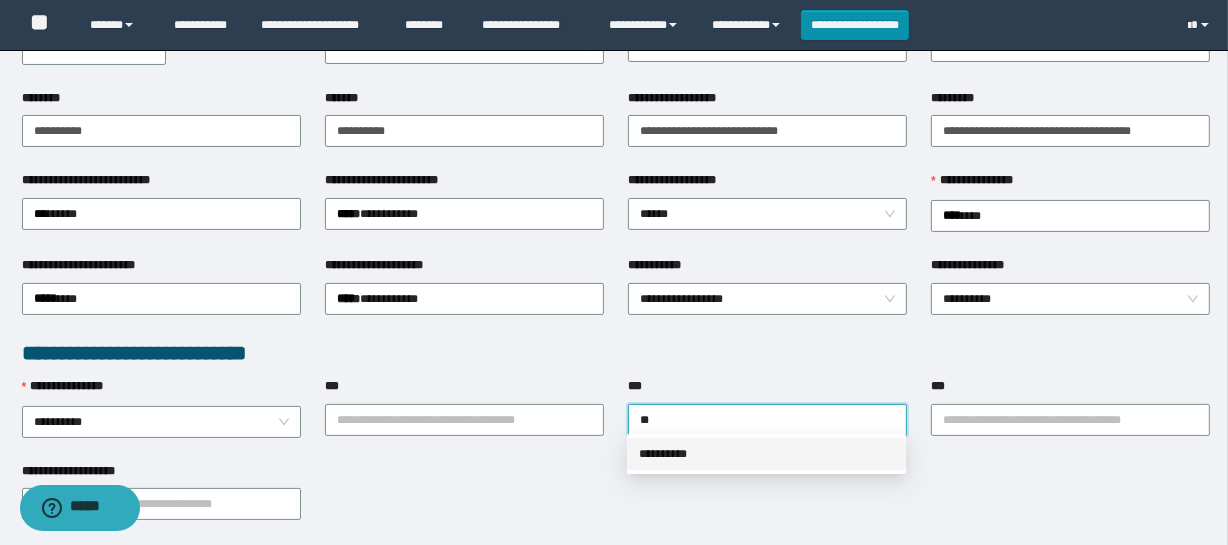 click on "**********" at bounding box center [766, 454] 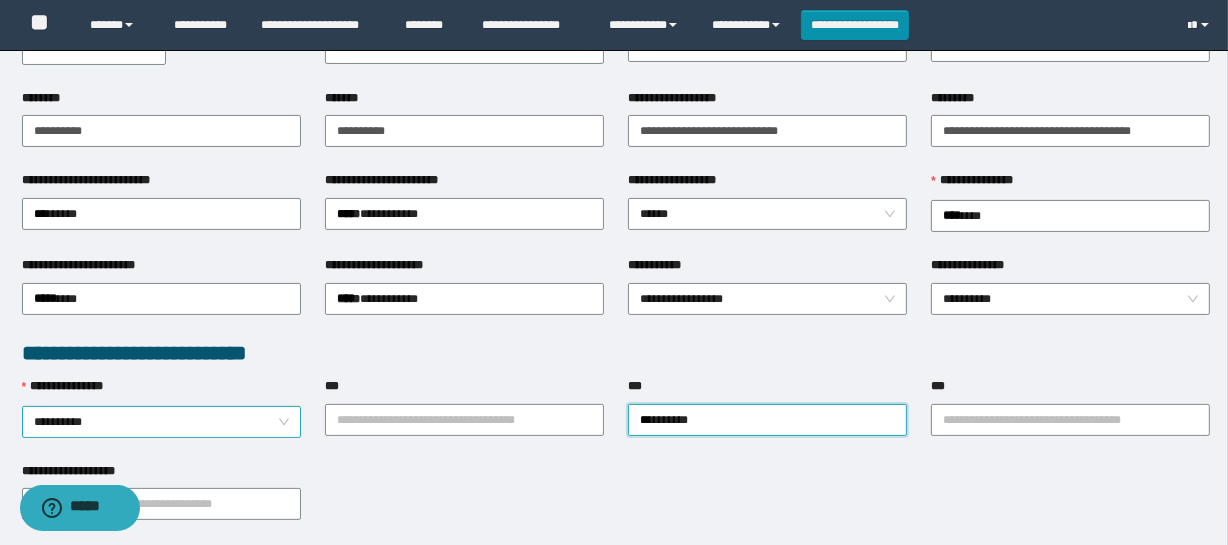 click on "**********" at bounding box center (161, 422) 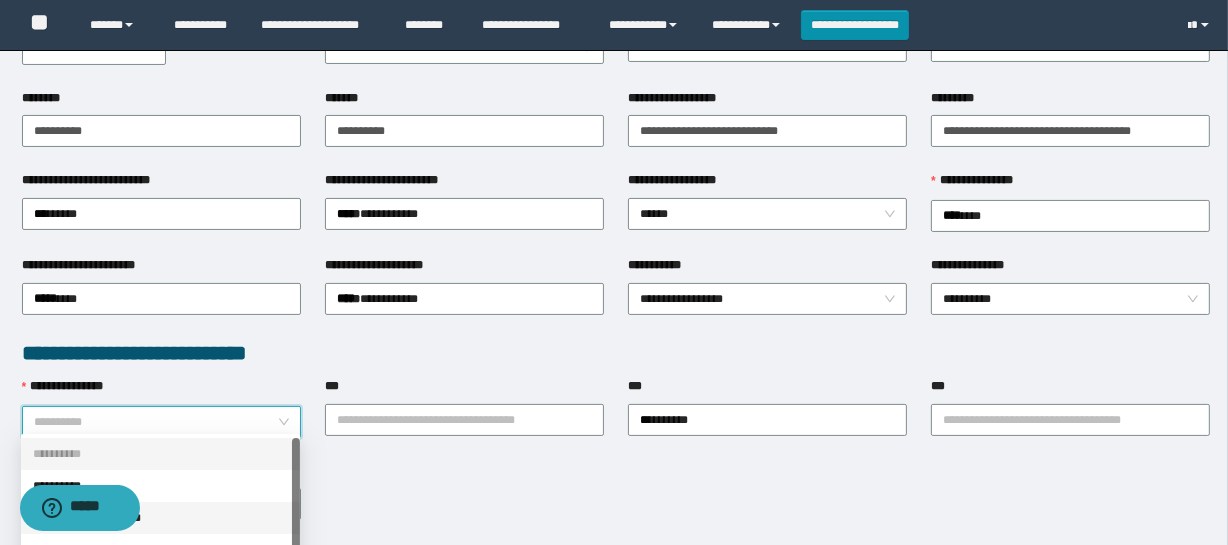 click on "**********" at bounding box center (160, 518) 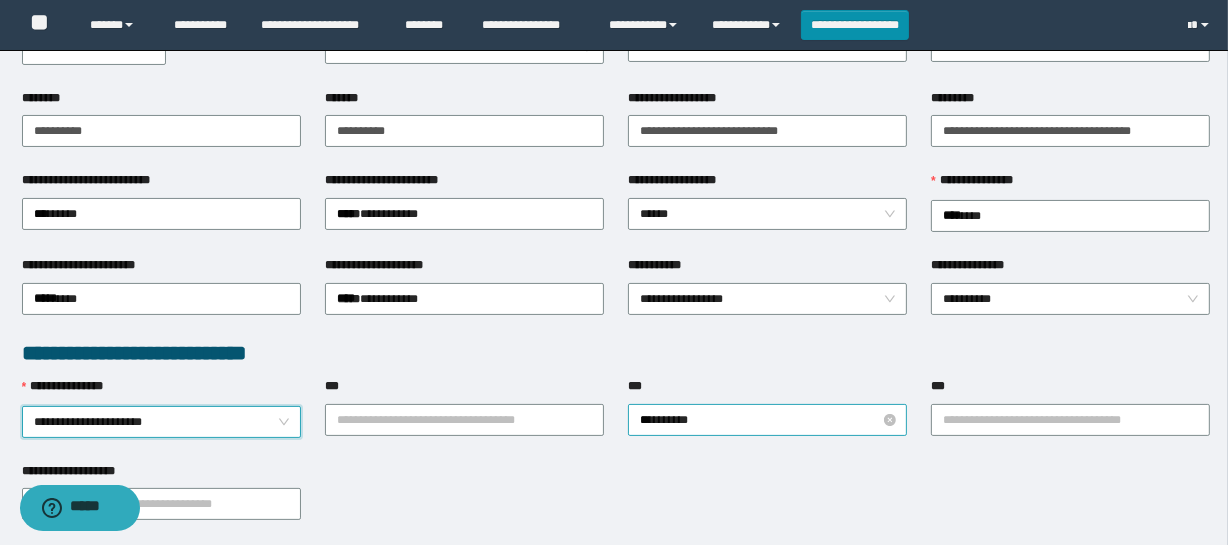 click on "**********" at bounding box center (767, 420) 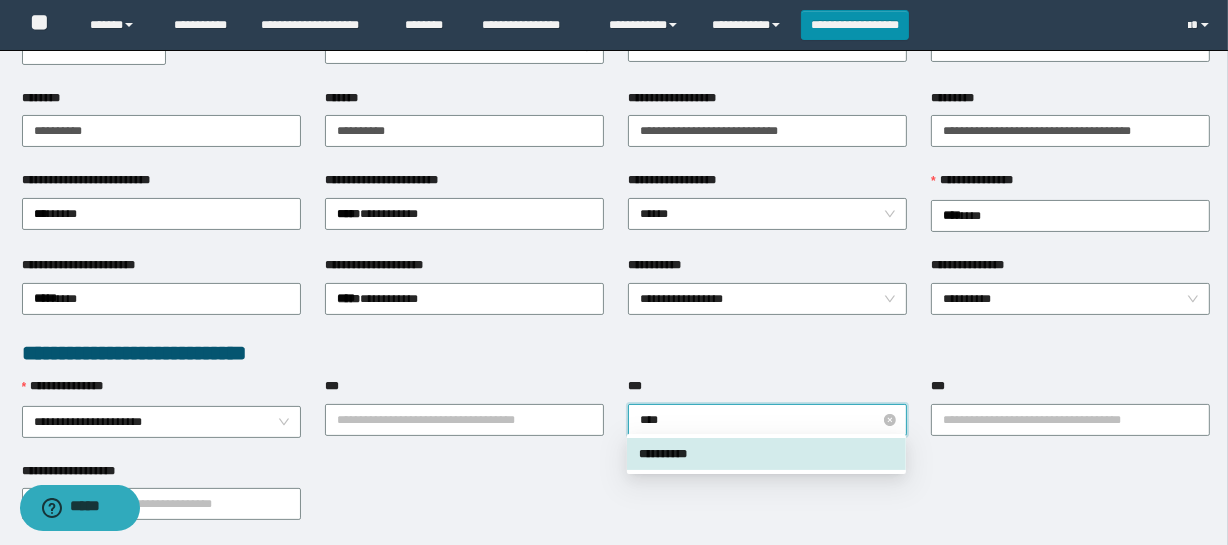 type on "*****" 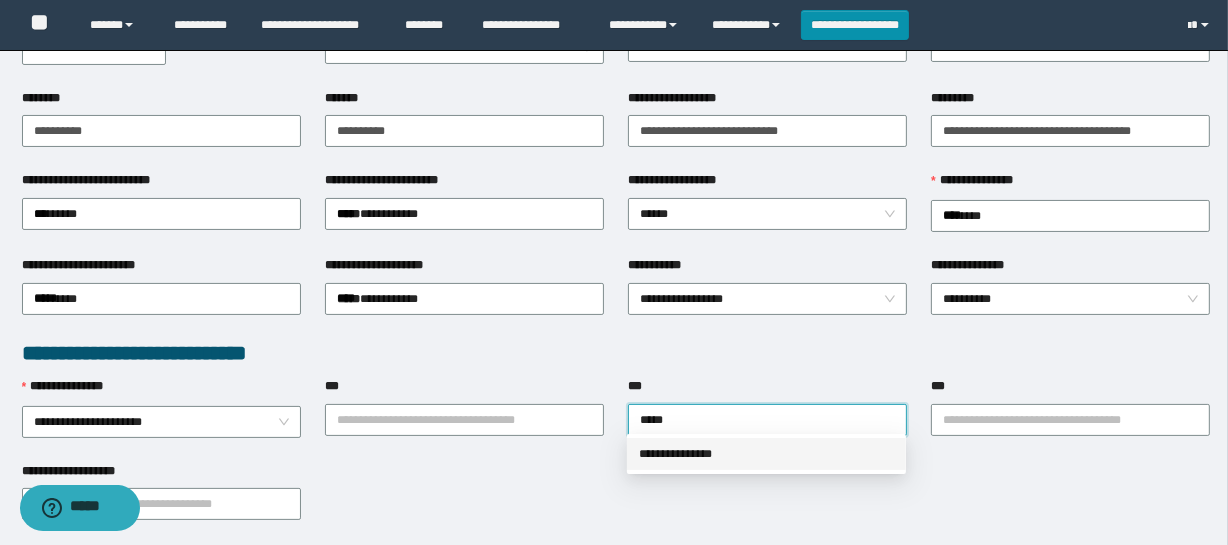 drag, startPoint x: 725, startPoint y: 457, endPoint x: 971, endPoint y: 432, distance: 247.26706 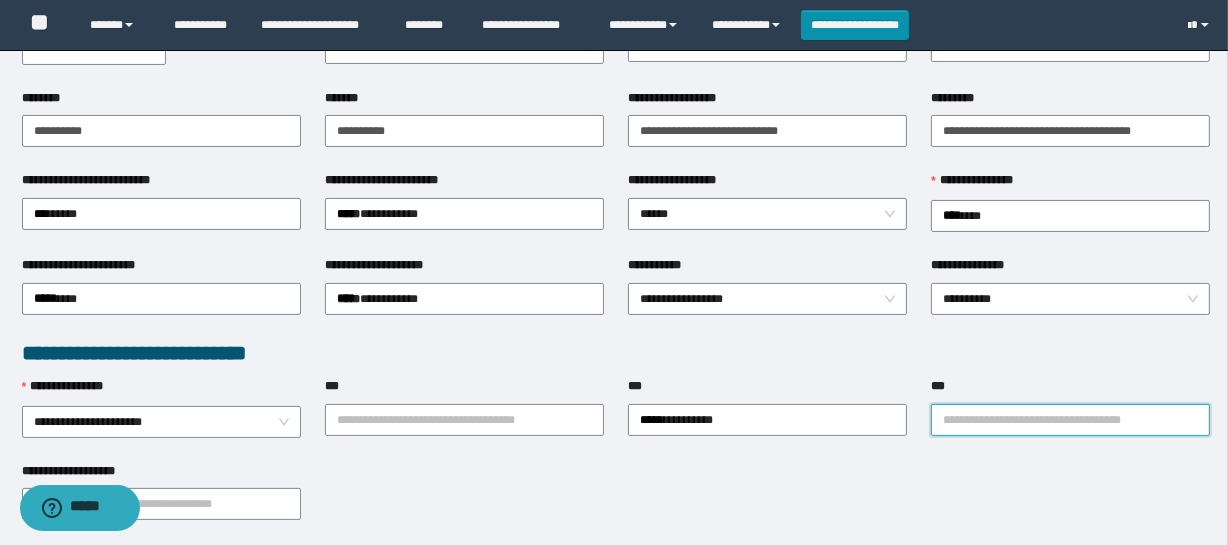 click on "***" at bounding box center (1070, 420) 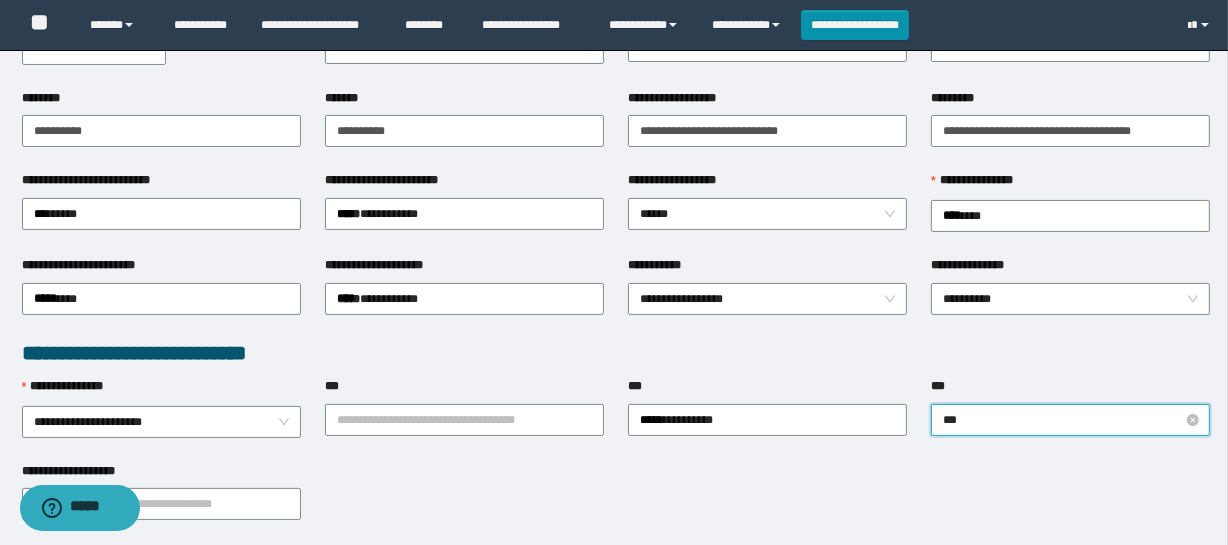 type on "****" 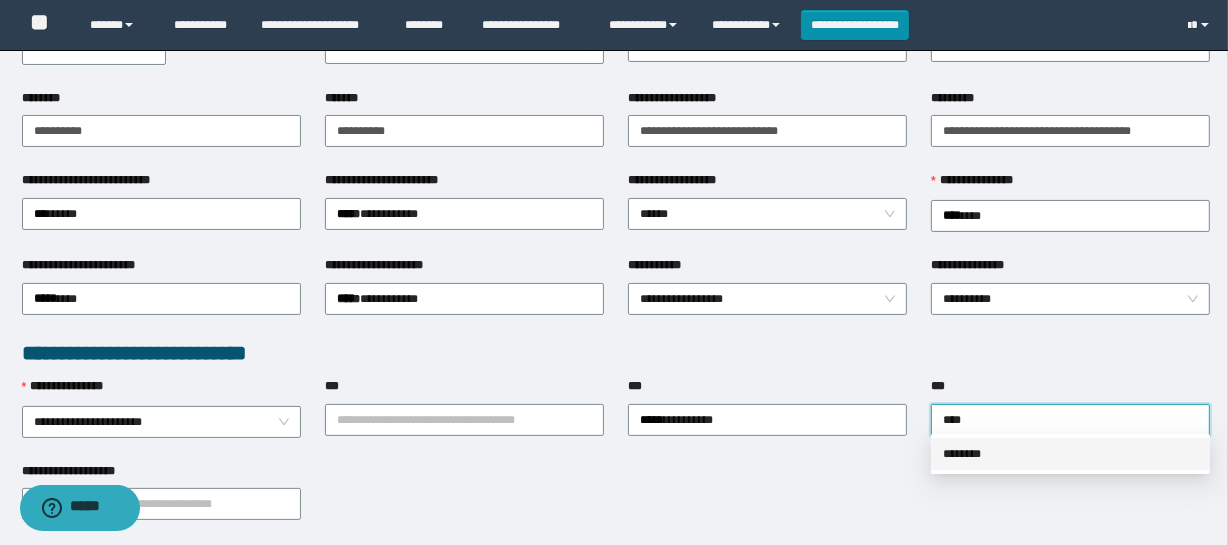click on "********" at bounding box center (1070, 454) 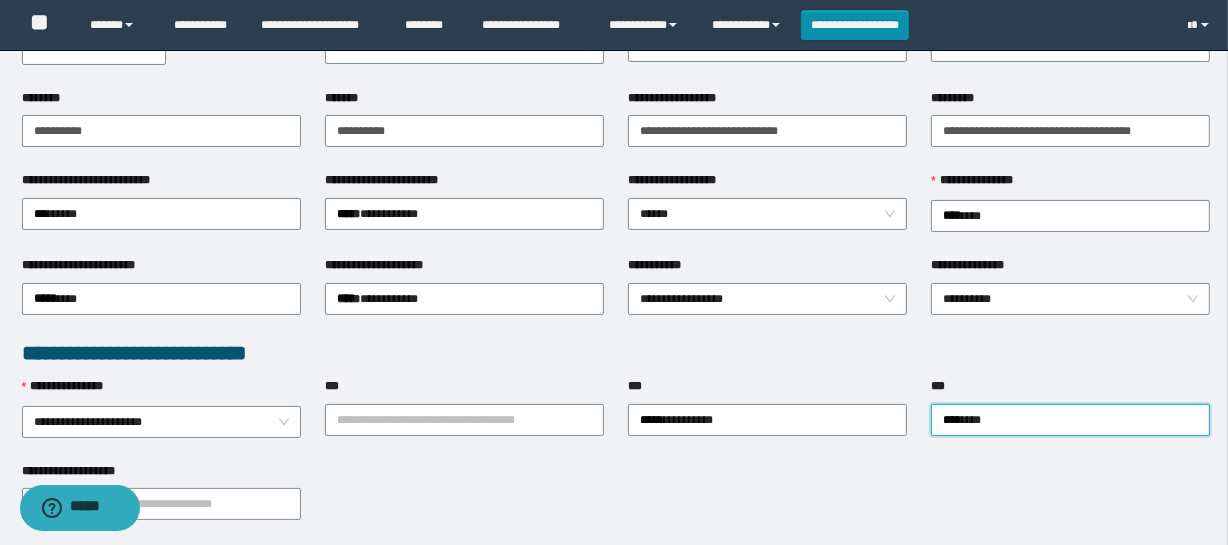 scroll, scrollTop: 454, scrollLeft: 0, axis: vertical 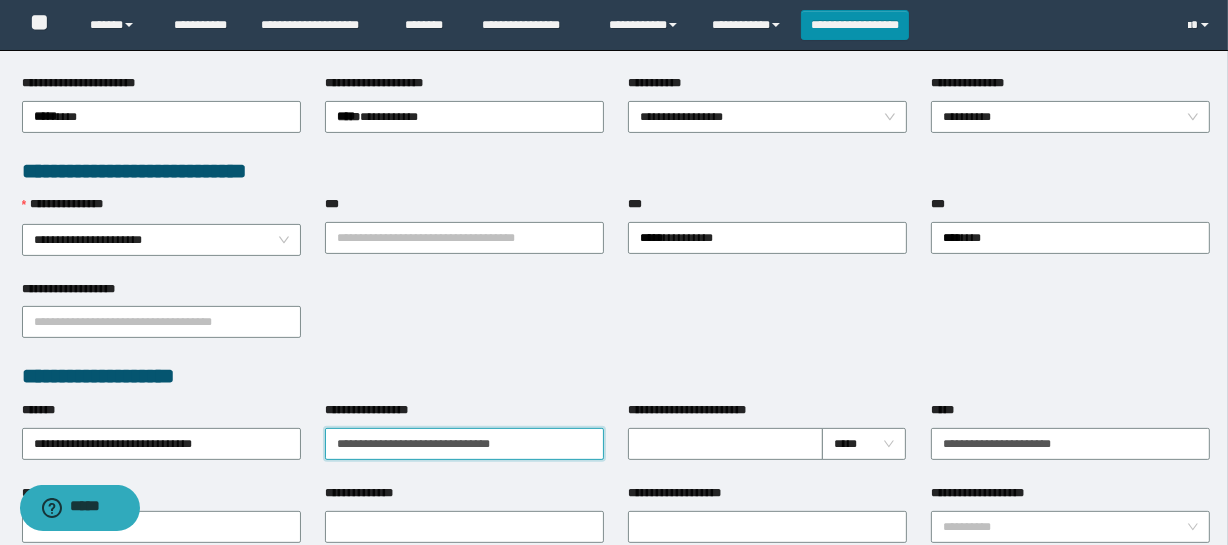 click on "**********" at bounding box center (464, 444) 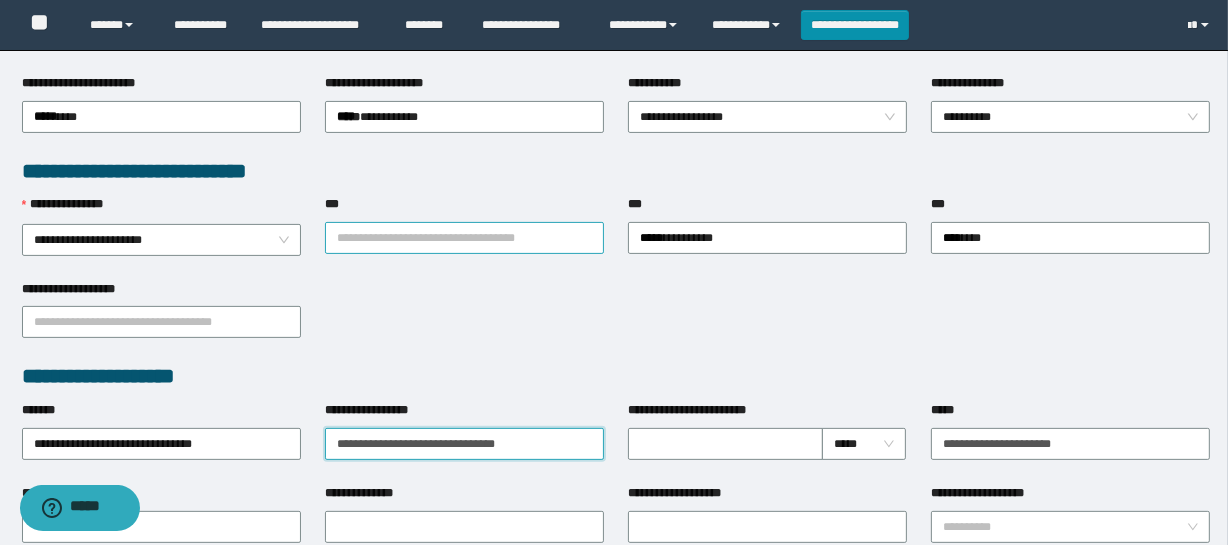 type on "**********" 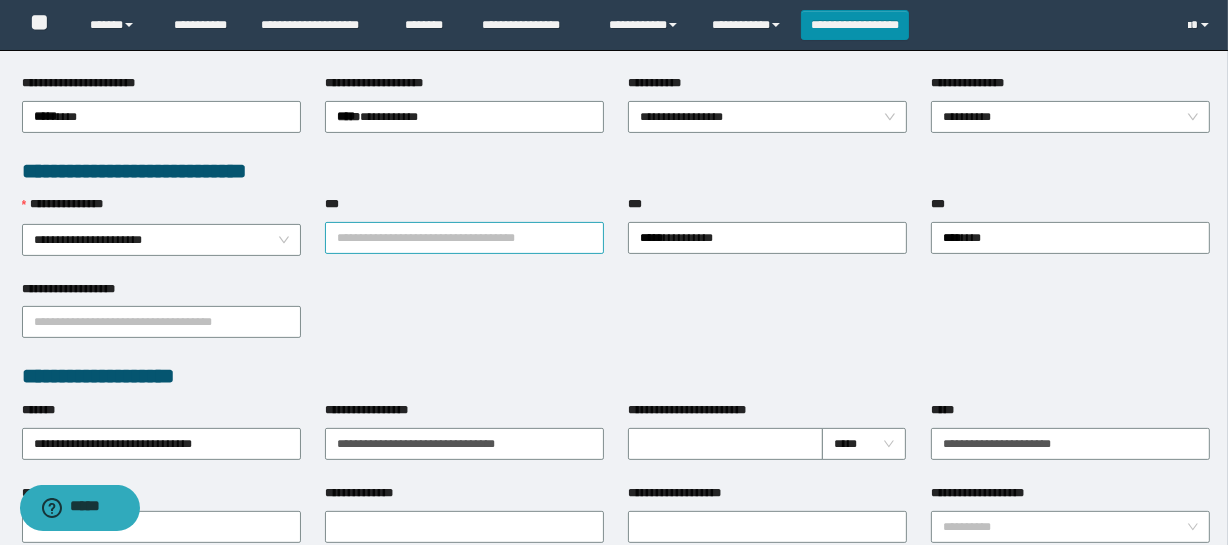 click on "***" at bounding box center (464, 238) 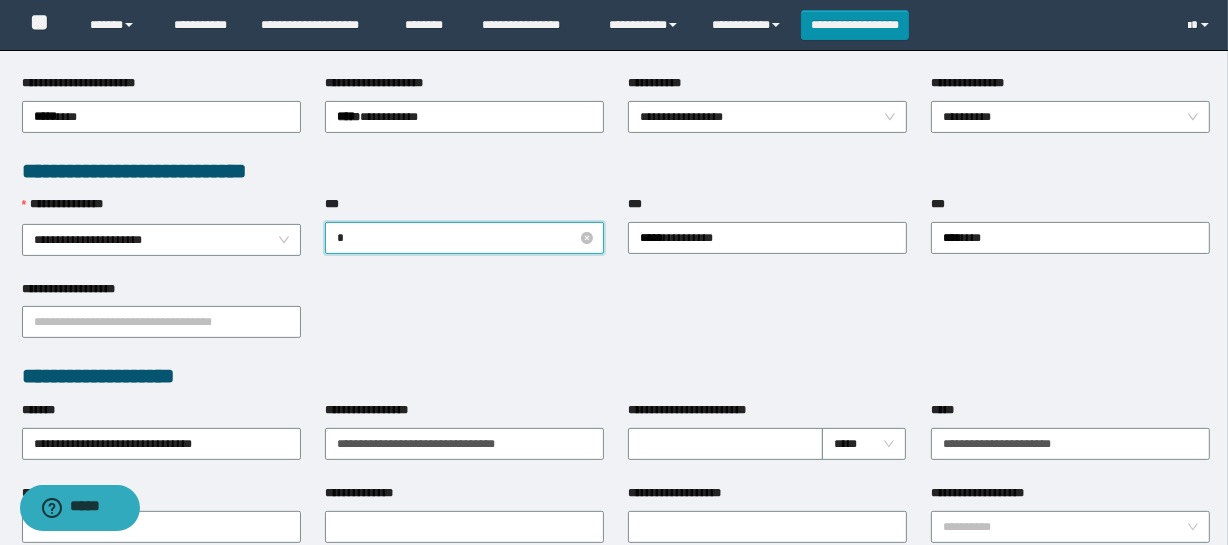 type on "**" 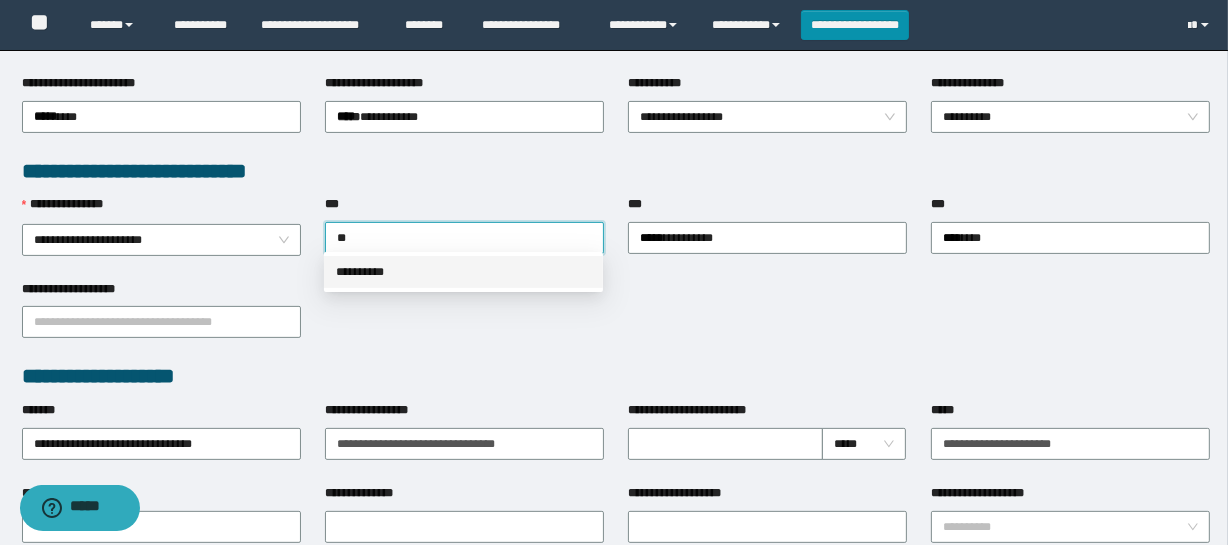 click on "**********" at bounding box center (463, 272) 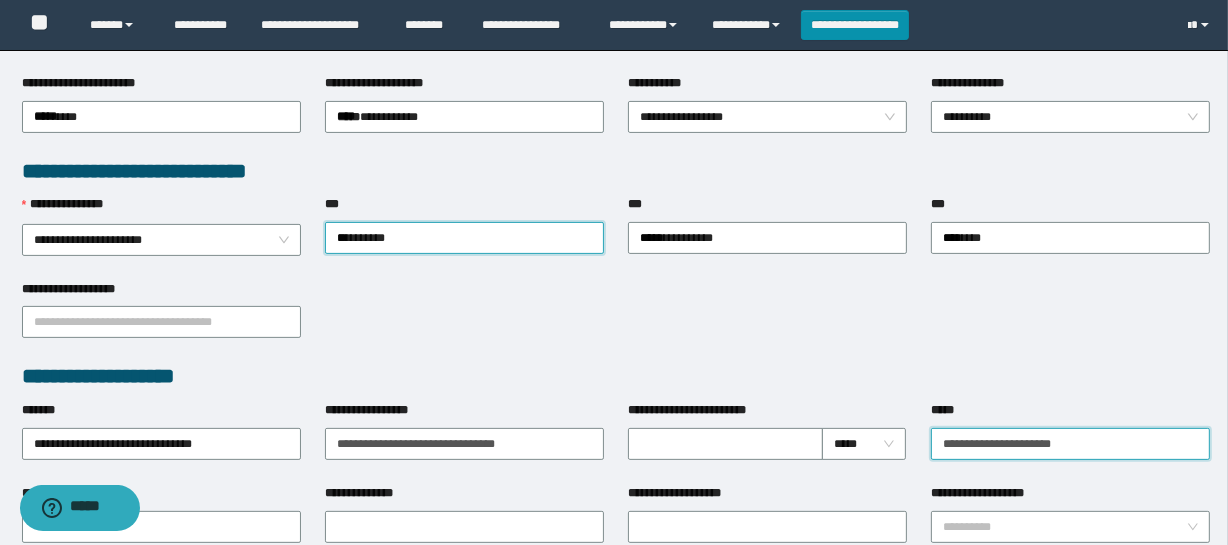 click on "**********" at bounding box center (1070, 444) 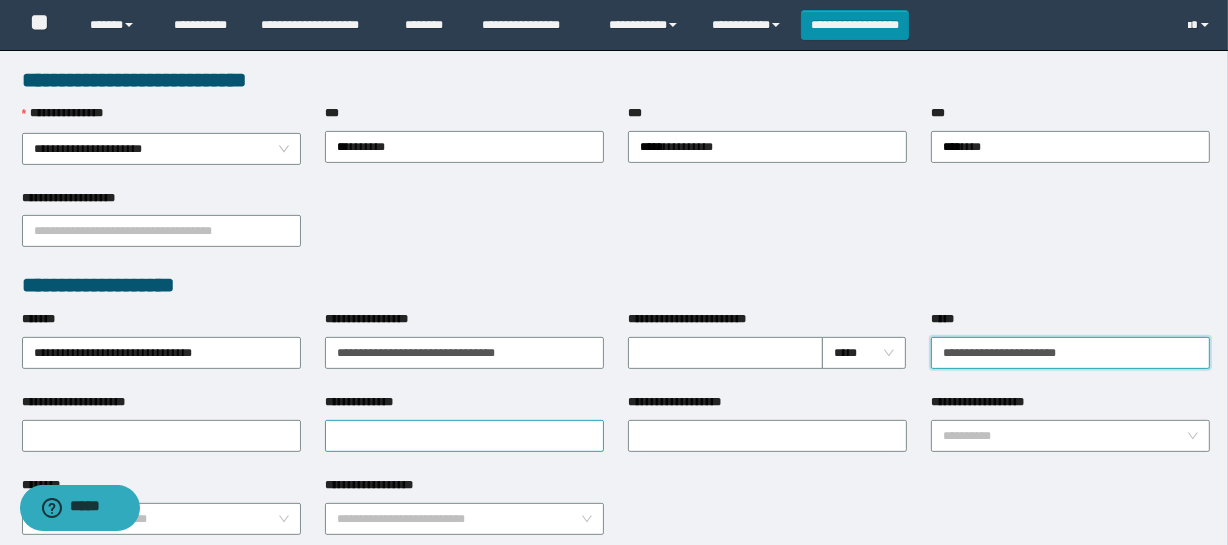 scroll, scrollTop: 727, scrollLeft: 0, axis: vertical 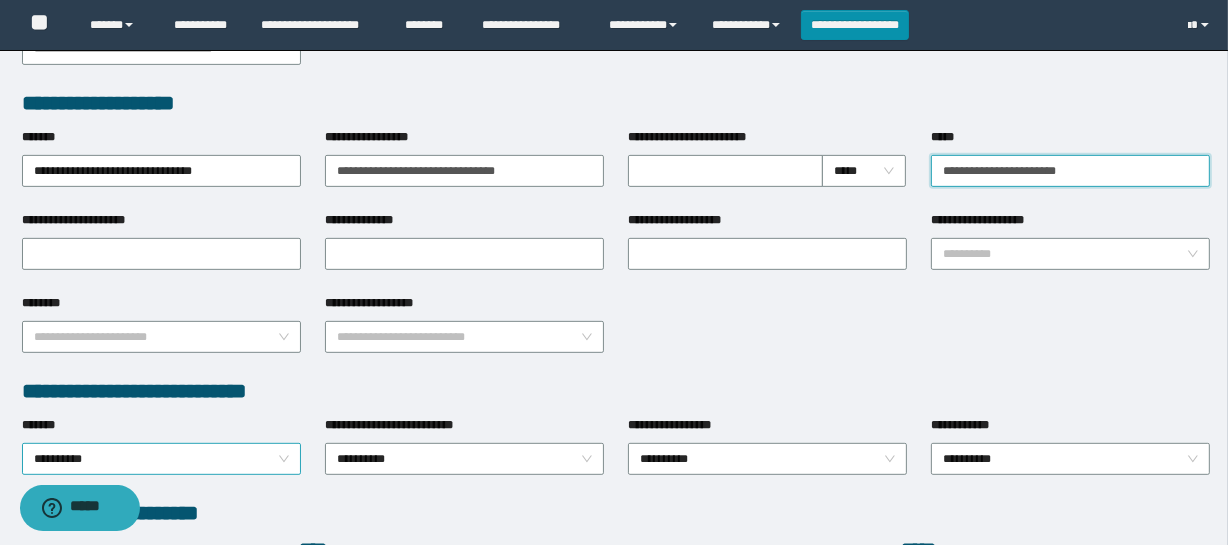 click on "**********" at bounding box center (161, 459) 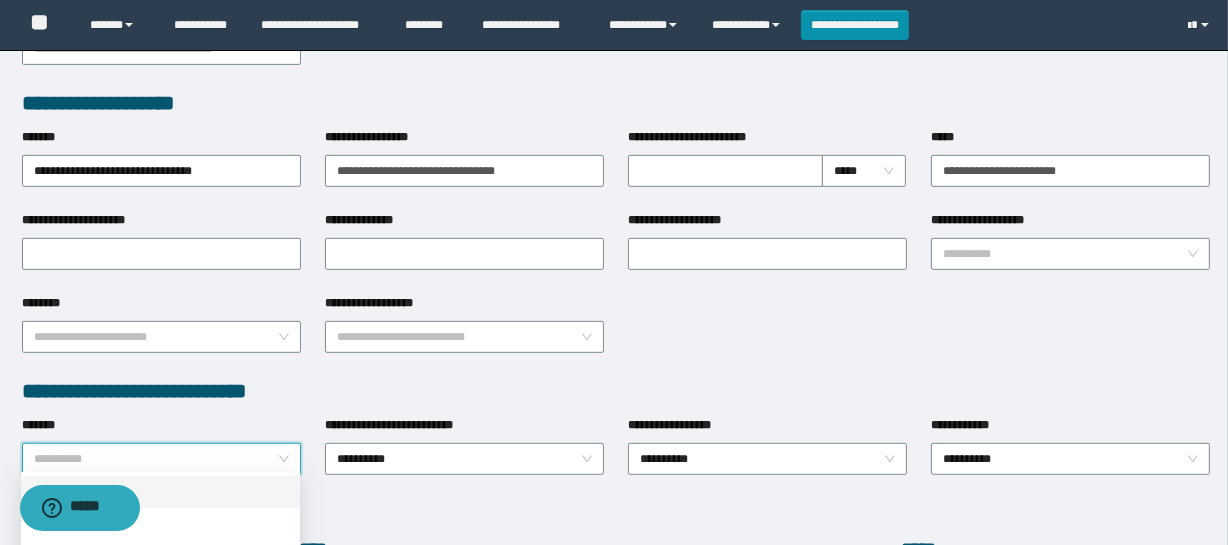 scroll, scrollTop: 818, scrollLeft: 0, axis: vertical 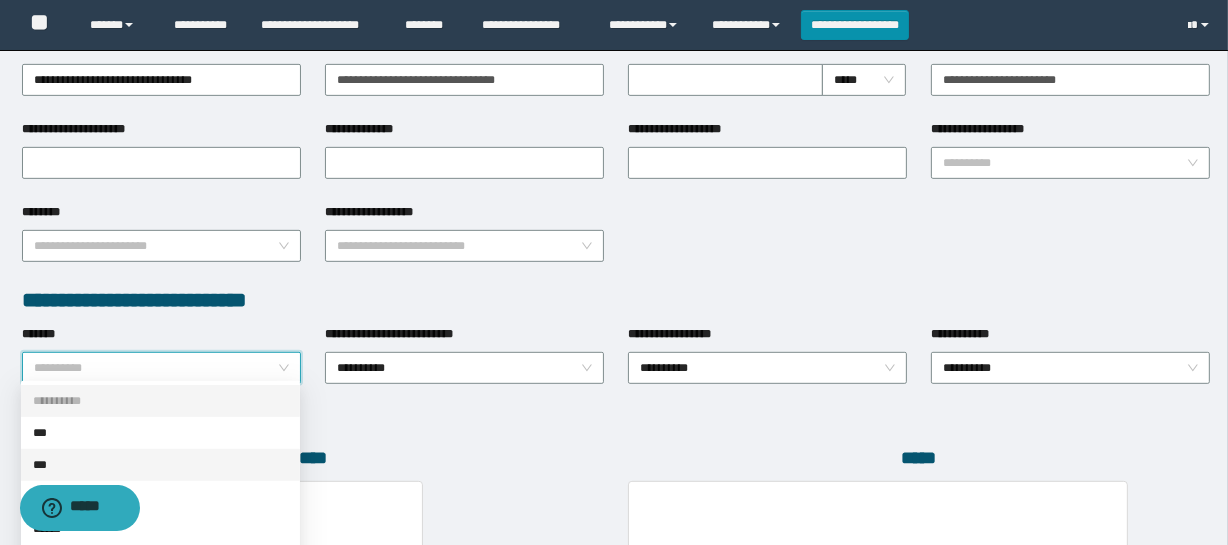 click on "***" at bounding box center (160, 465) 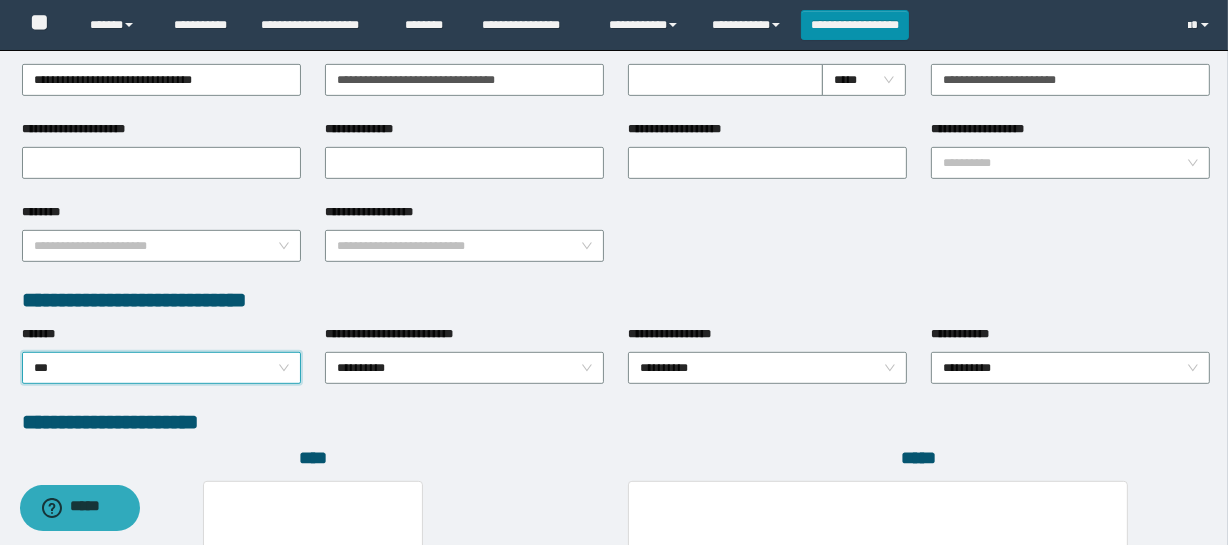 scroll, scrollTop: 1190, scrollLeft: 0, axis: vertical 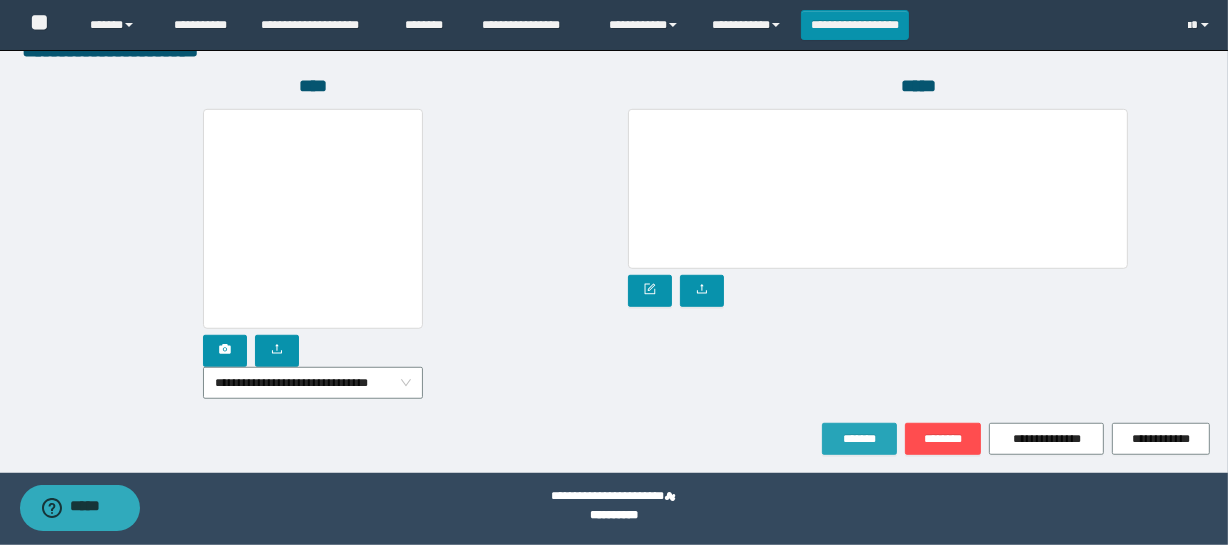 click on "*******" at bounding box center [859, 439] 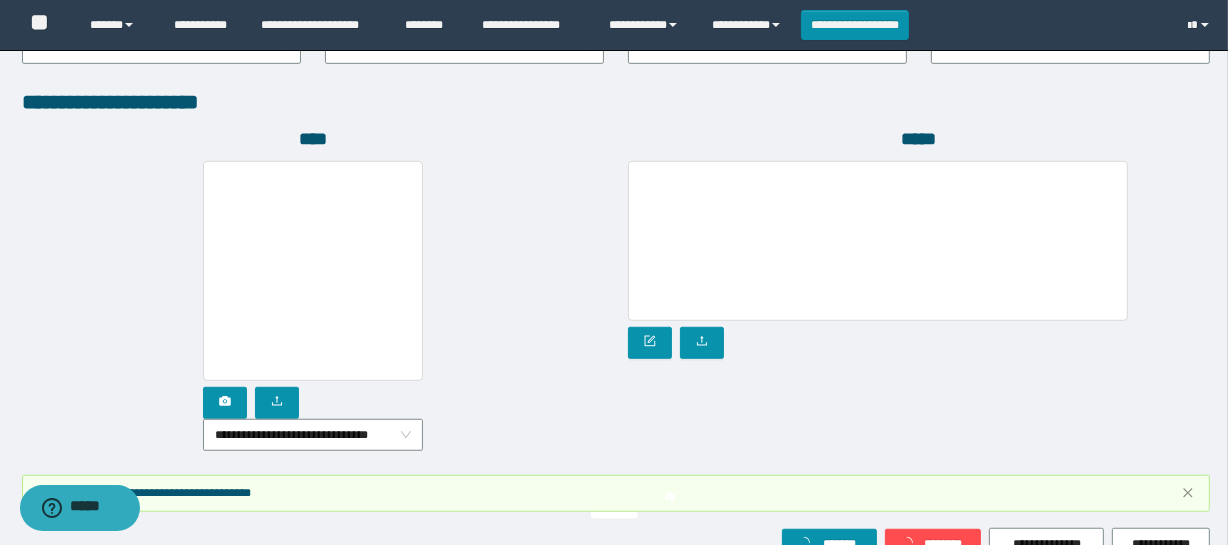 scroll, scrollTop: 1242, scrollLeft: 0, axis: vertical 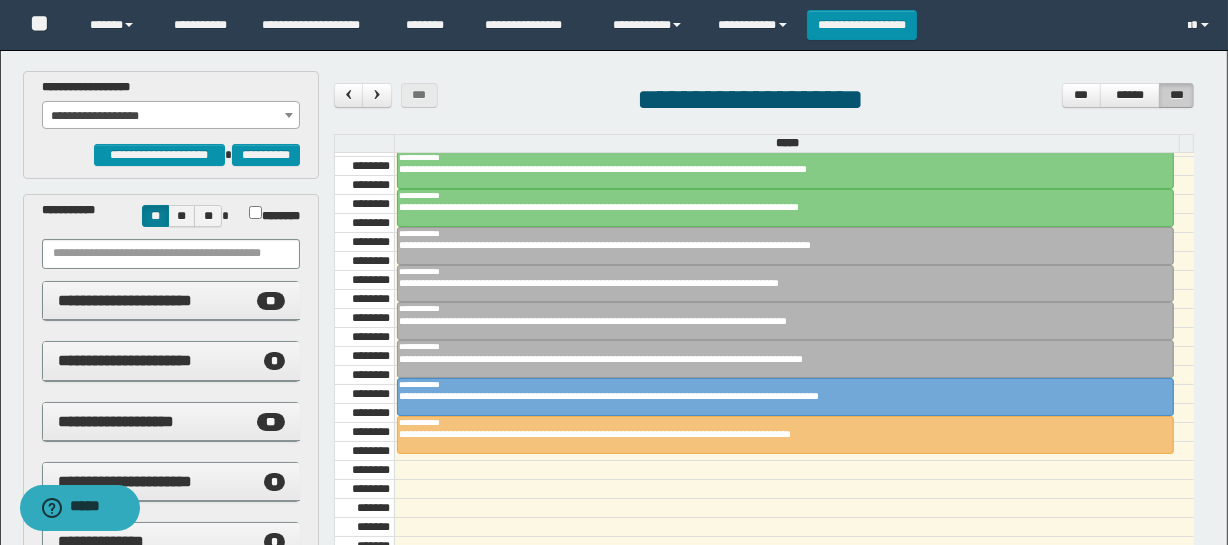 click on "**********" at bounding box center (171, 116) 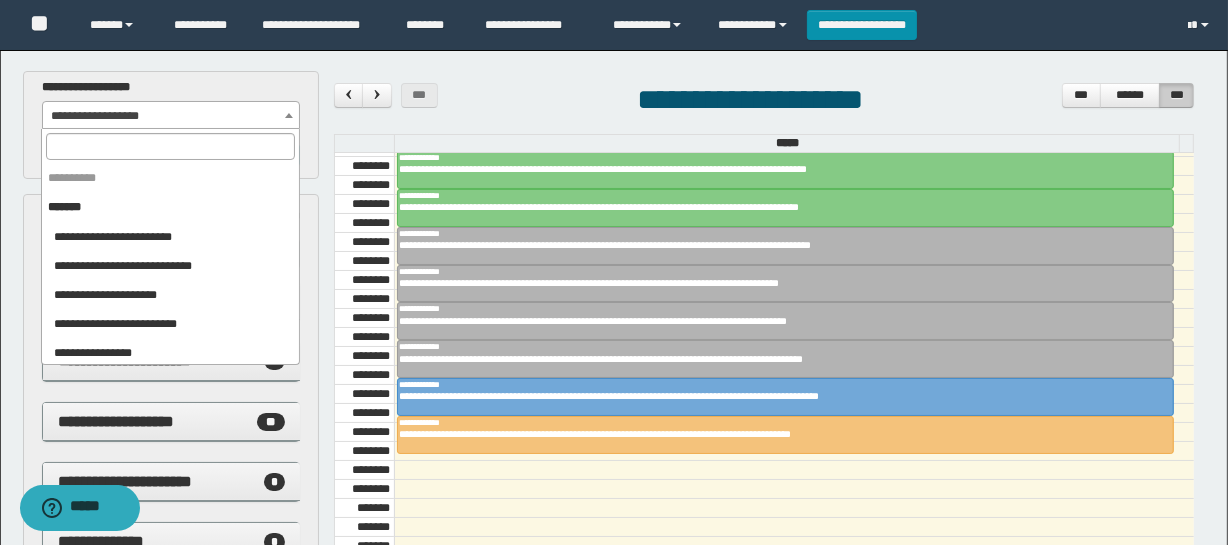 scroll, scrollTop: 2372, scrollLeft: 0, axis: vertical 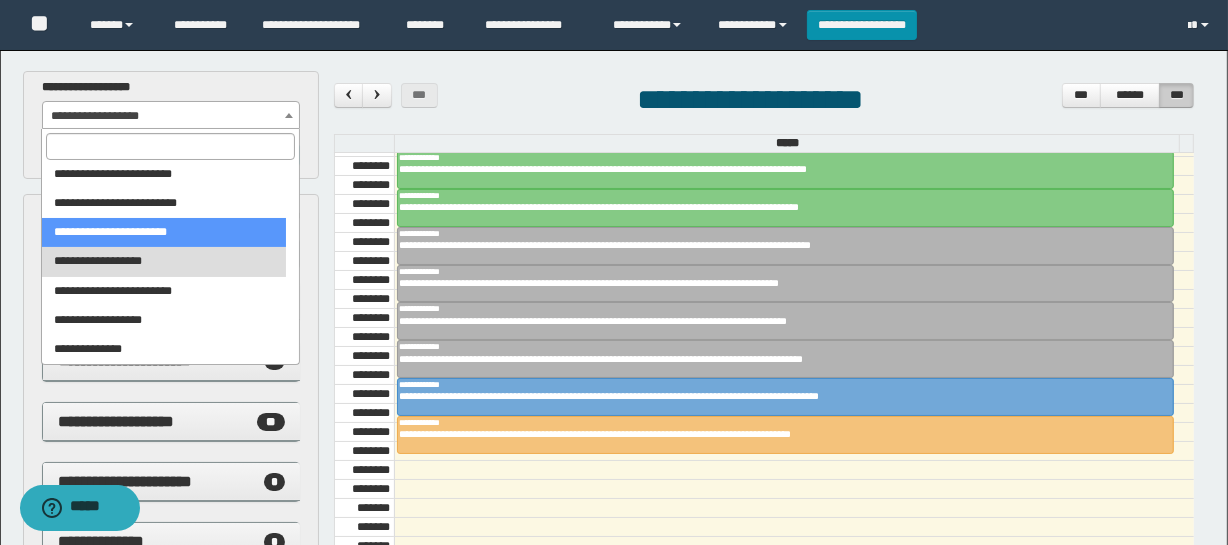 select on "****" 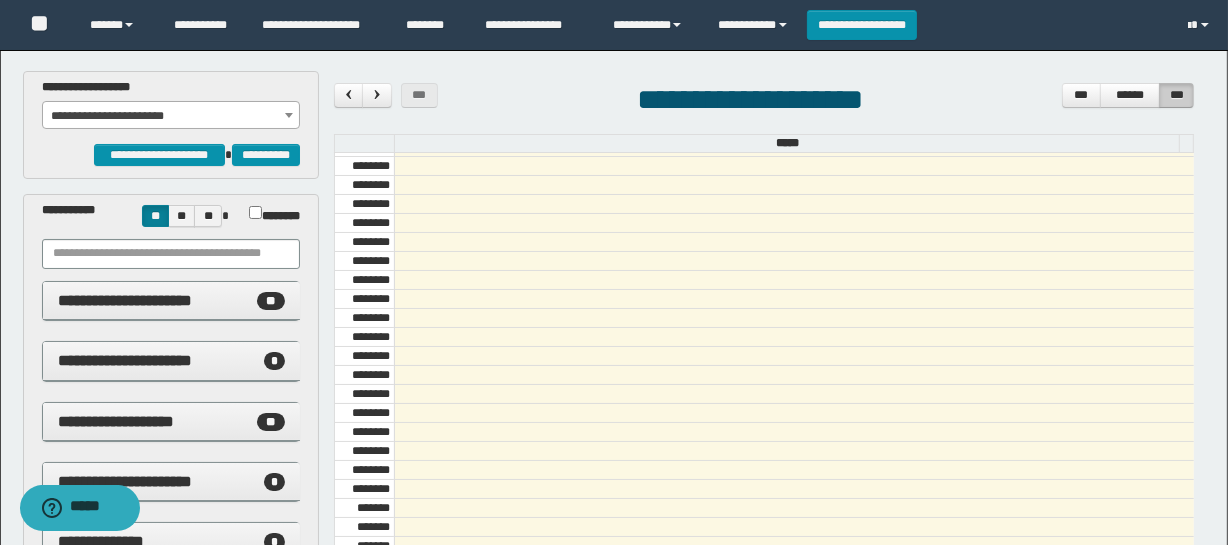 click on "**********" at bounding box center (171, 116) 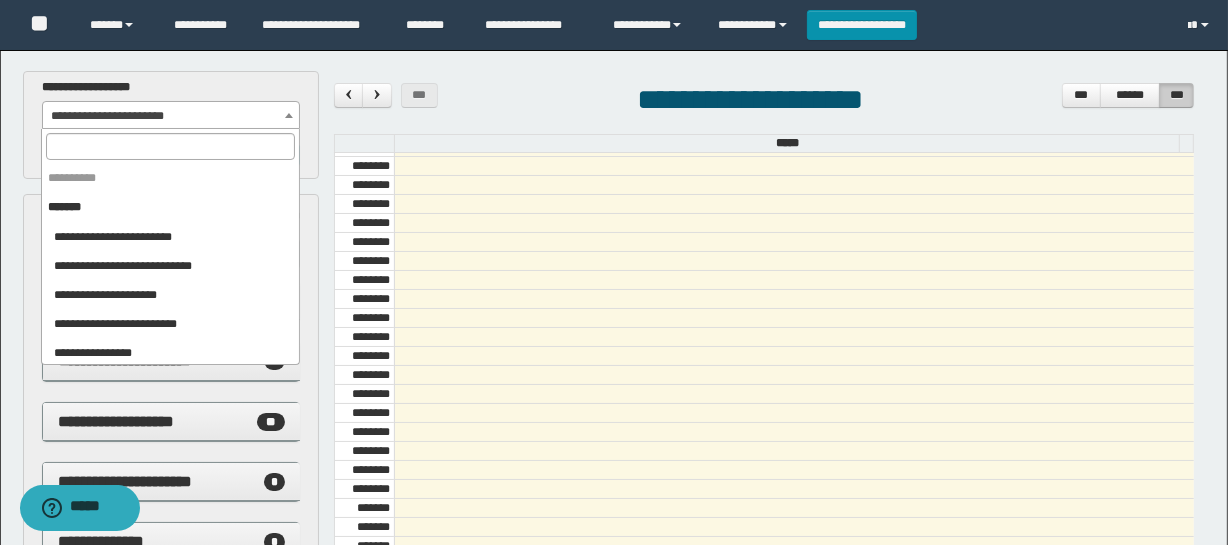 scroll, scrollTop: 2372, scrollLeft: 0, axis: vertical 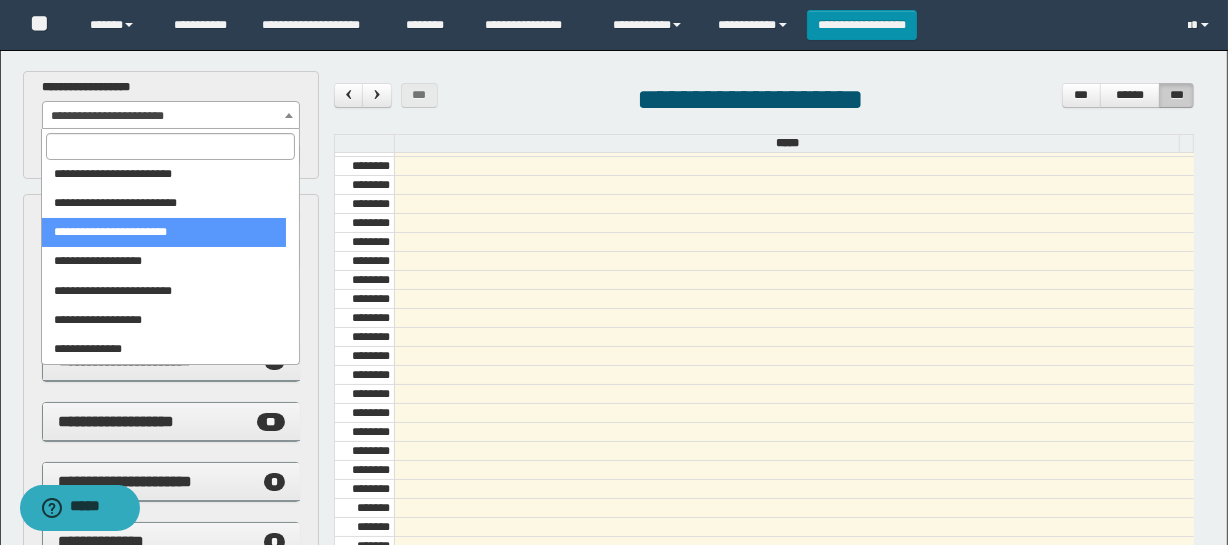 click at bounding box center [170, 146] 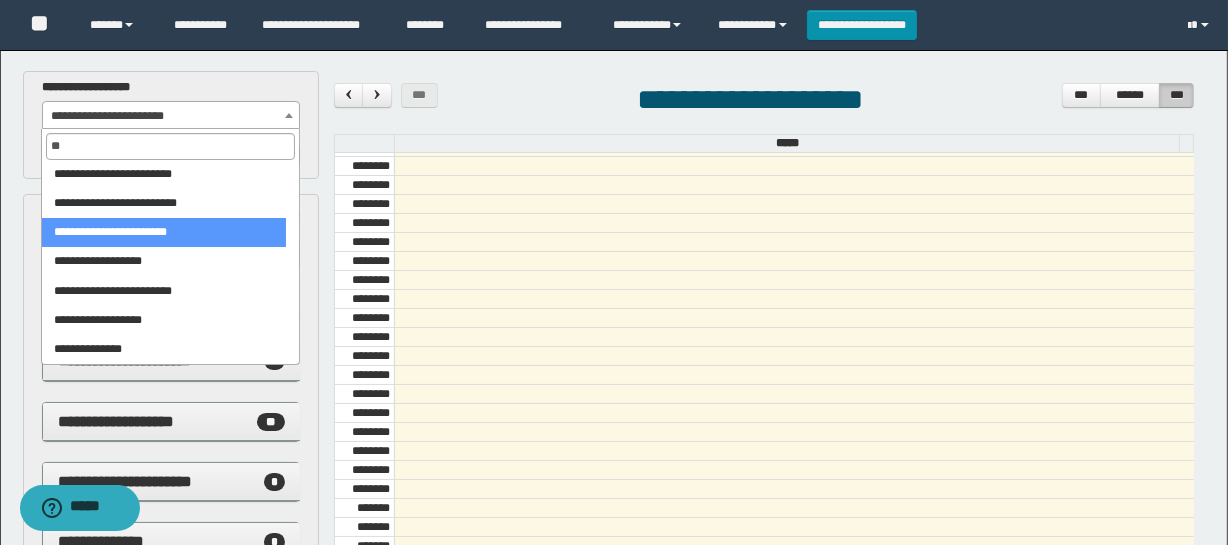 scroll, scrollTop: 0, scrollLeft: 0, axis: both 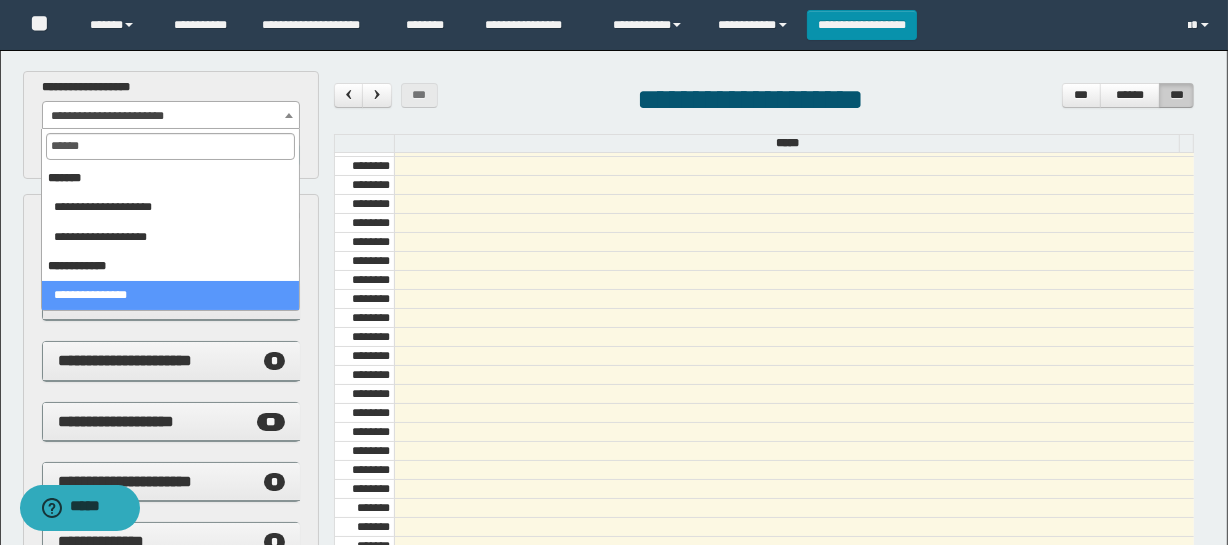 type on "******" 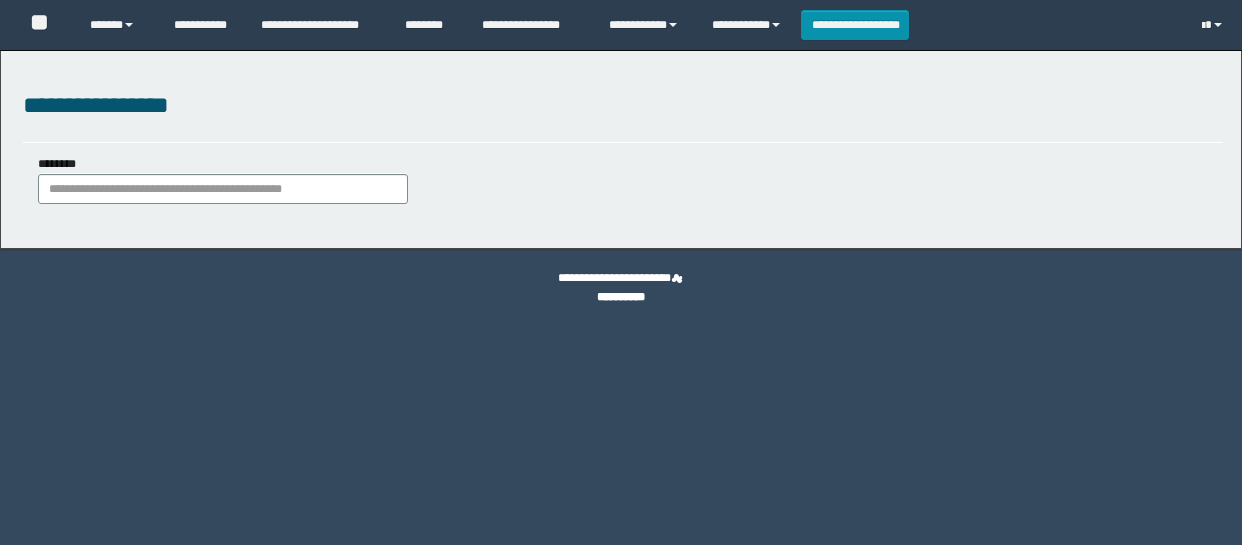 scroll, scrollTop: 0, scrollLeft: 0, axis: both 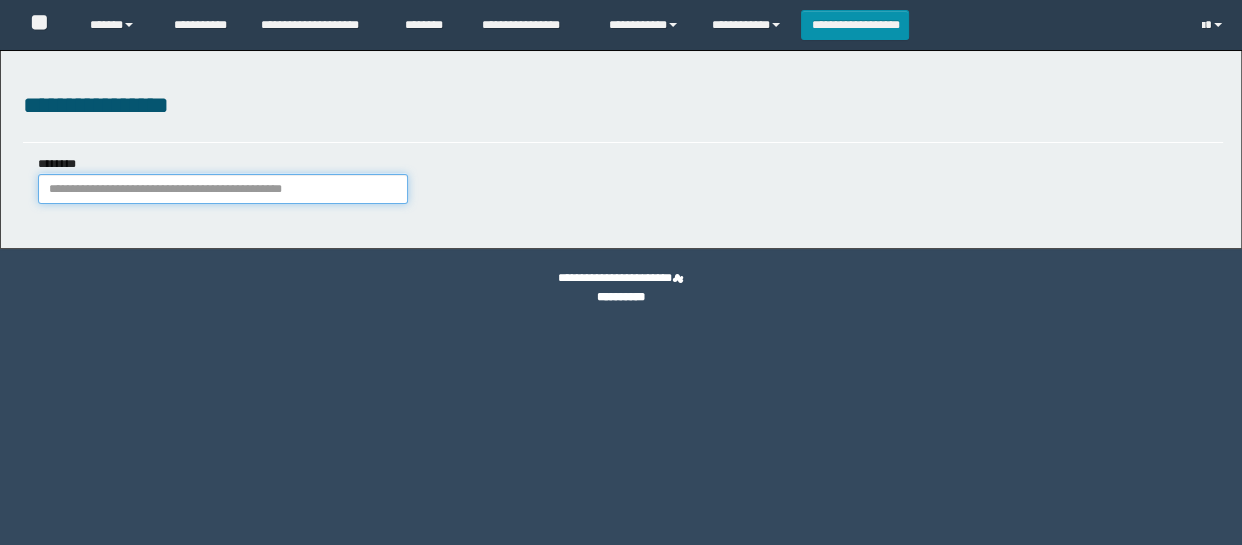 click on "********" at bounding box center (223, 189) 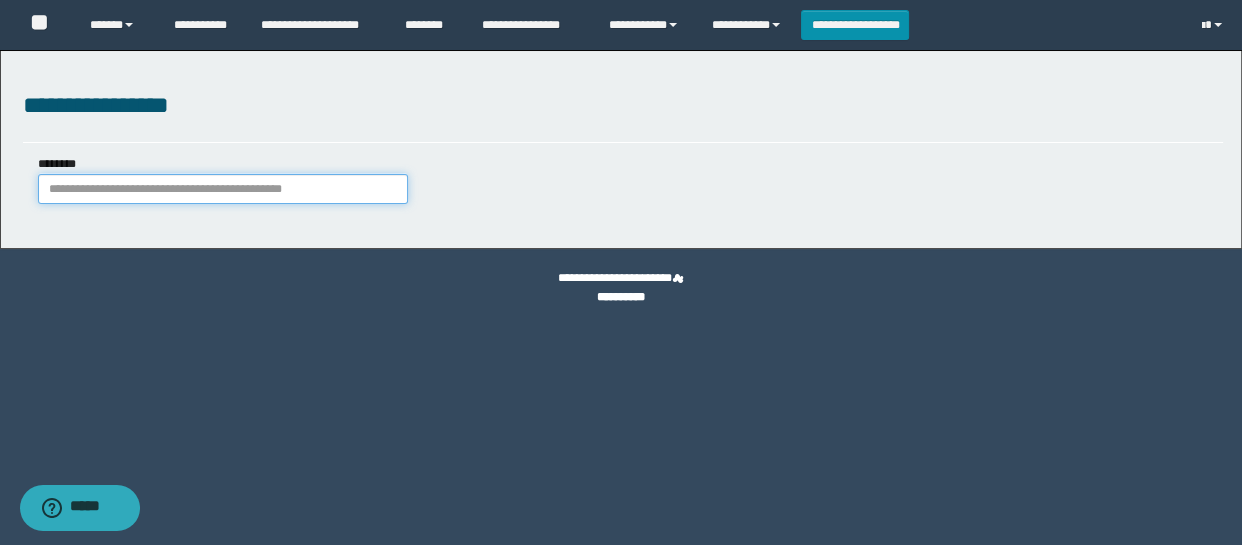 paste on "**********" 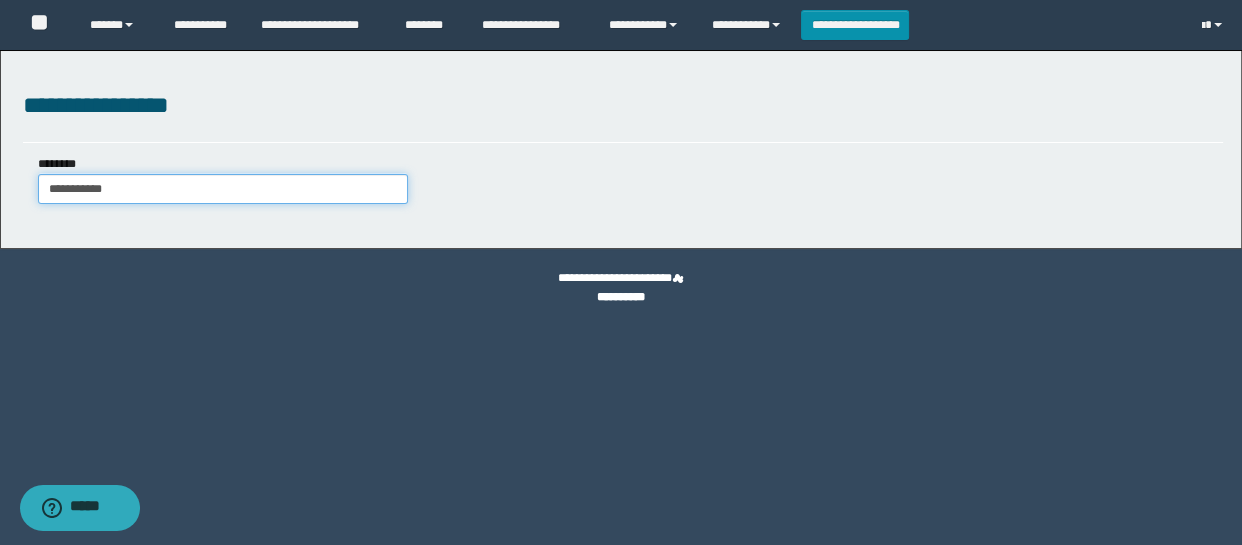 click on "**********" at bounding box center [223, 189] 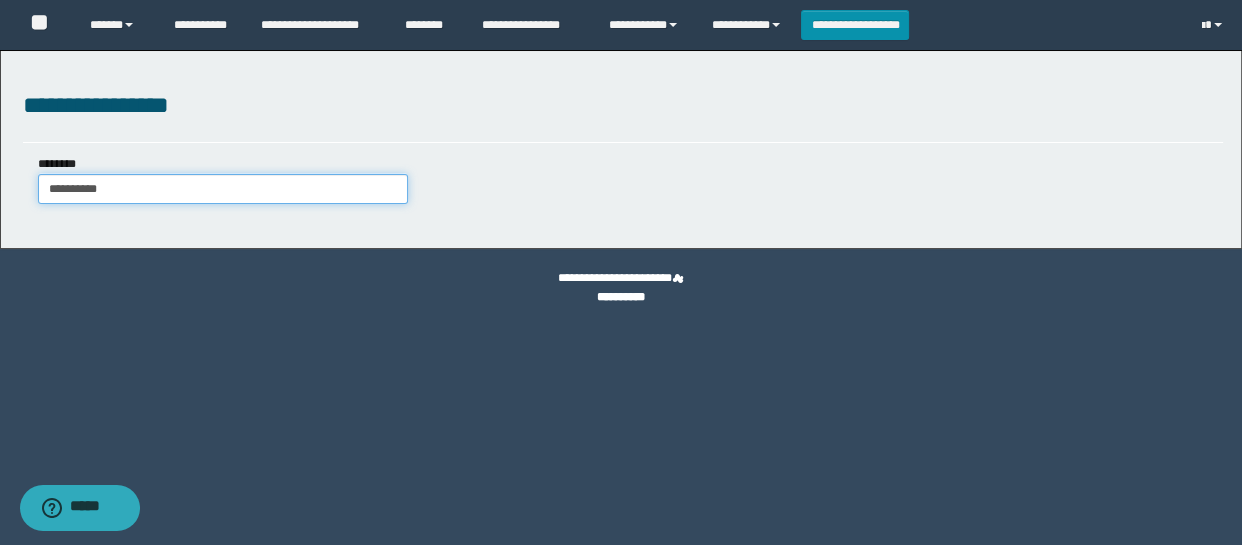 click on "**********" at bounding box center (223, 189) 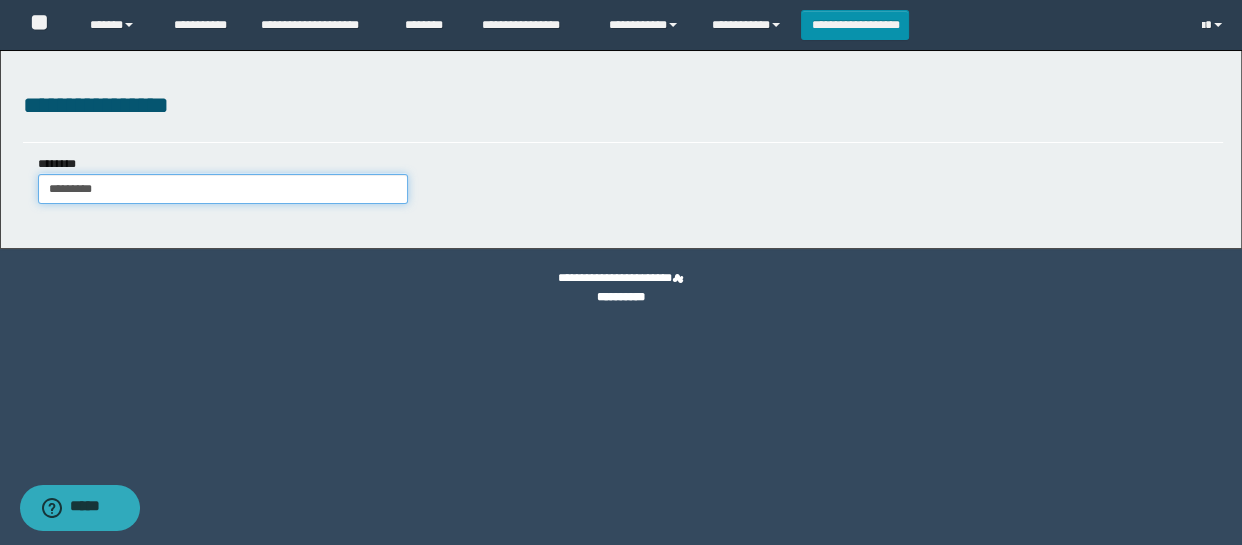 type on "*********" 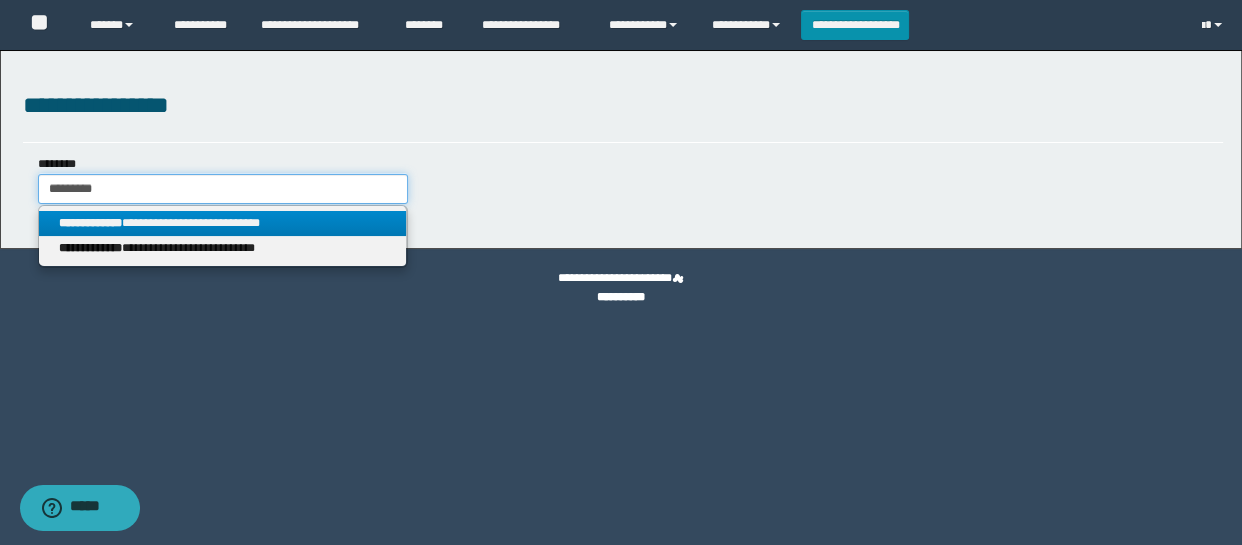 type on "*********" 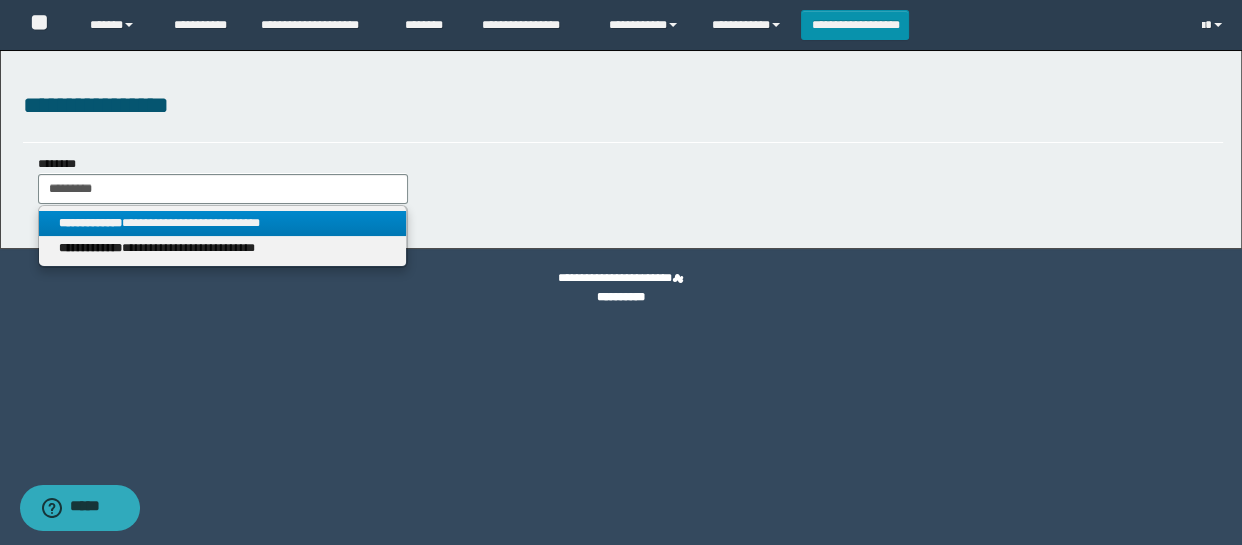 click on "**********" at bounding box center (222, 223) 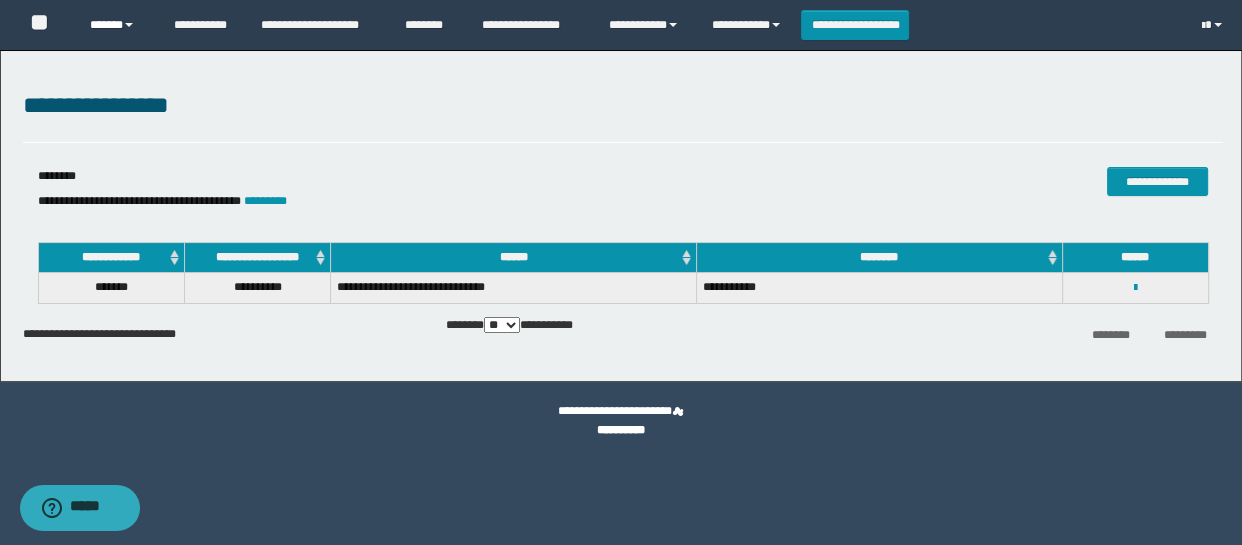 click on "******" at bounding box center [117, 25] 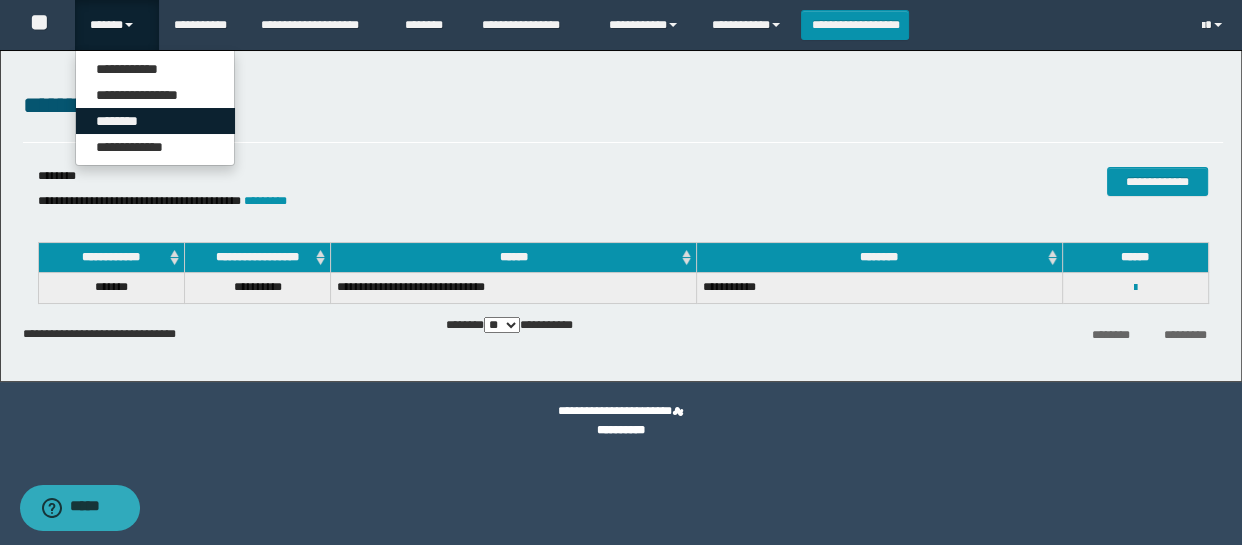 click on "********" at bounding box center [155, 121] 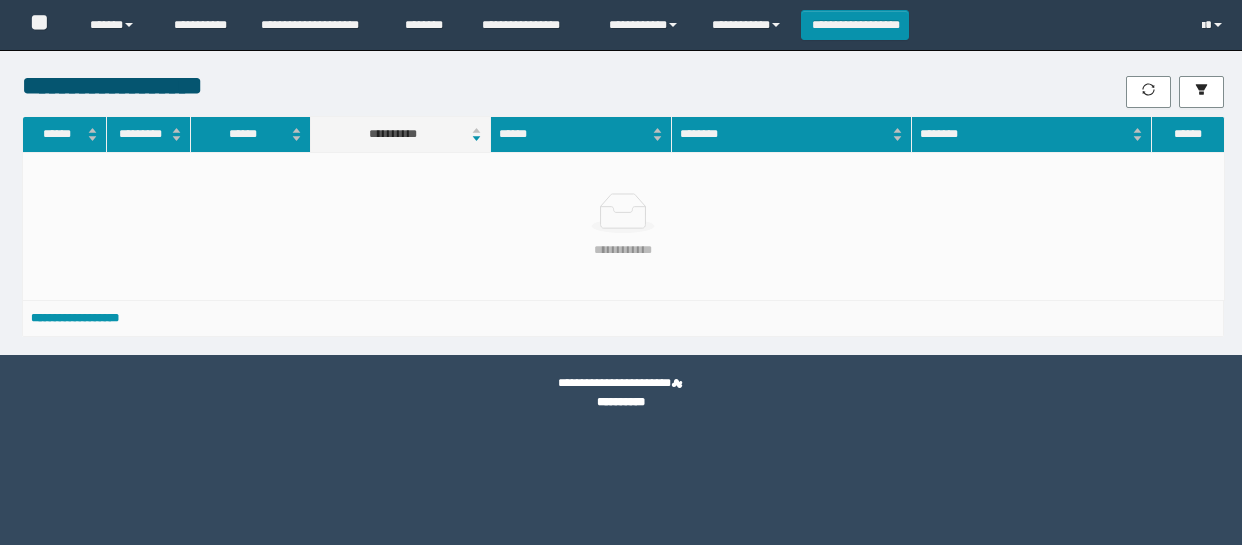 scroll, scrollTop: 0, scrollLeft: 0, axis: both 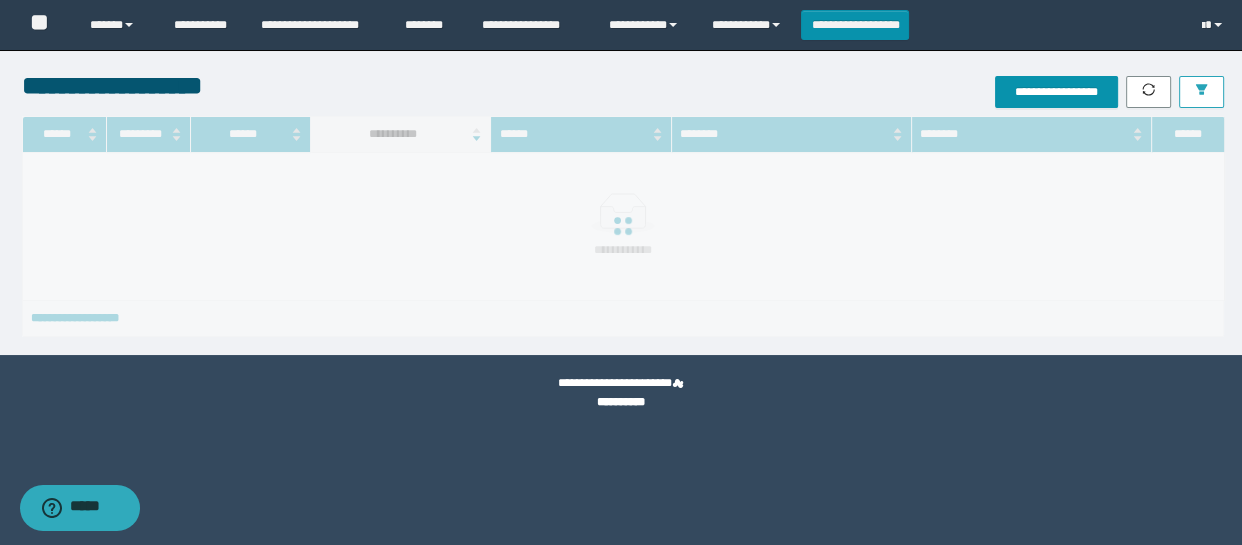 click at bounding box center (1201, 92) 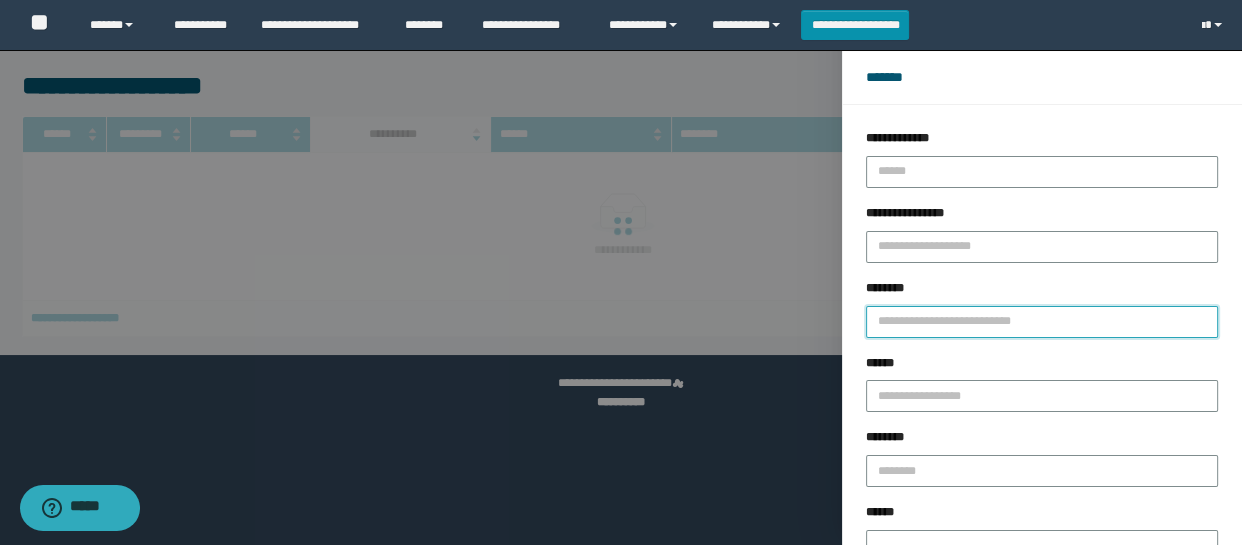 click on "********" at bounding box center [1042, 322] 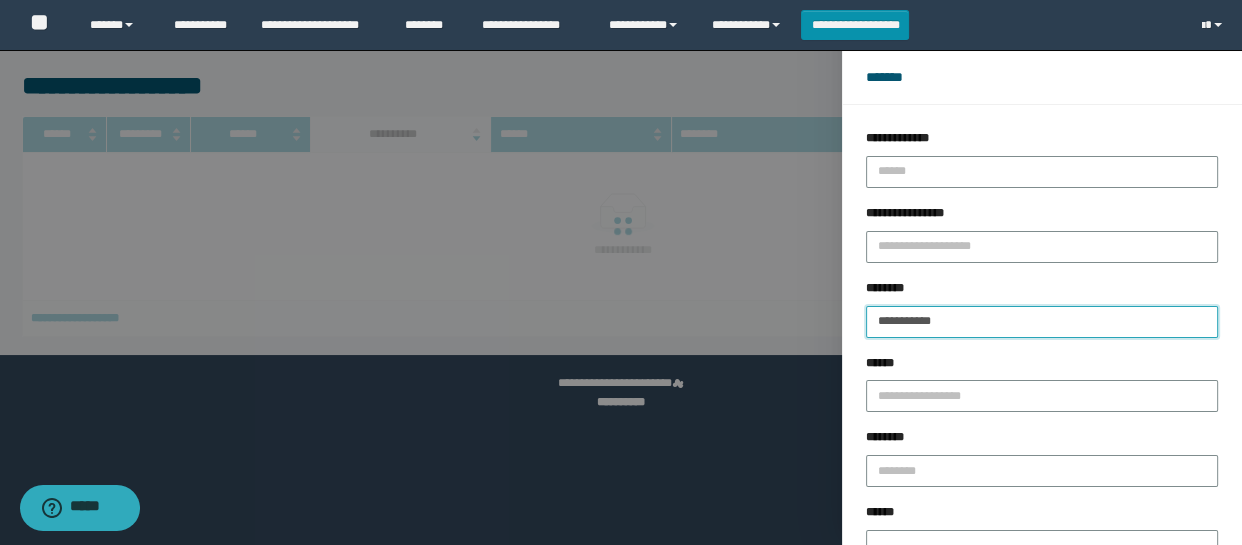 click on "**********" at bounding box center [1042, 322] 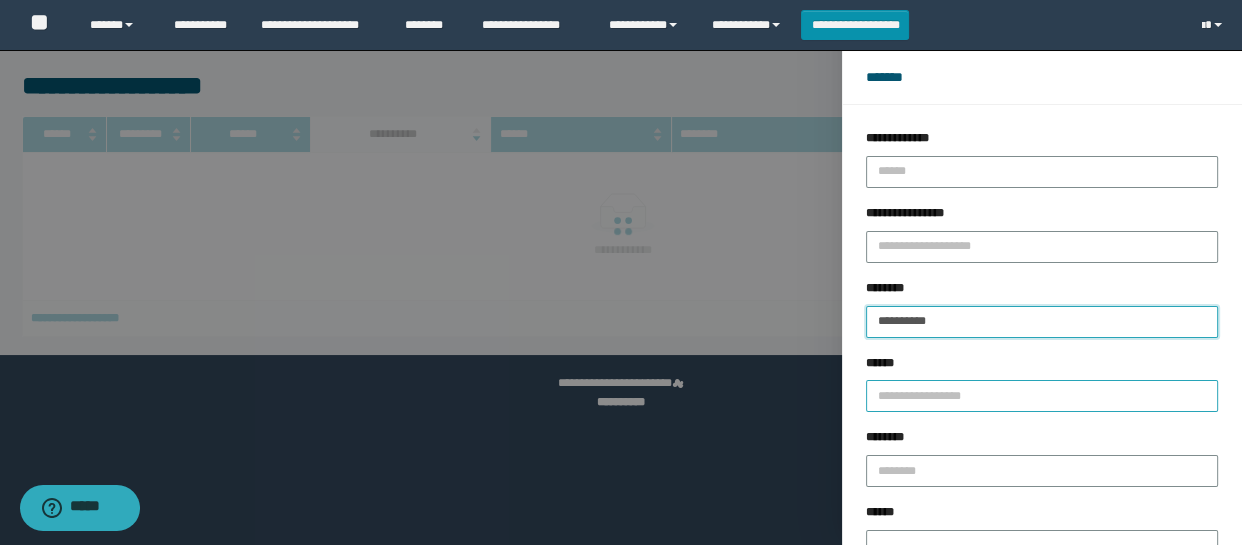 type on "**********" 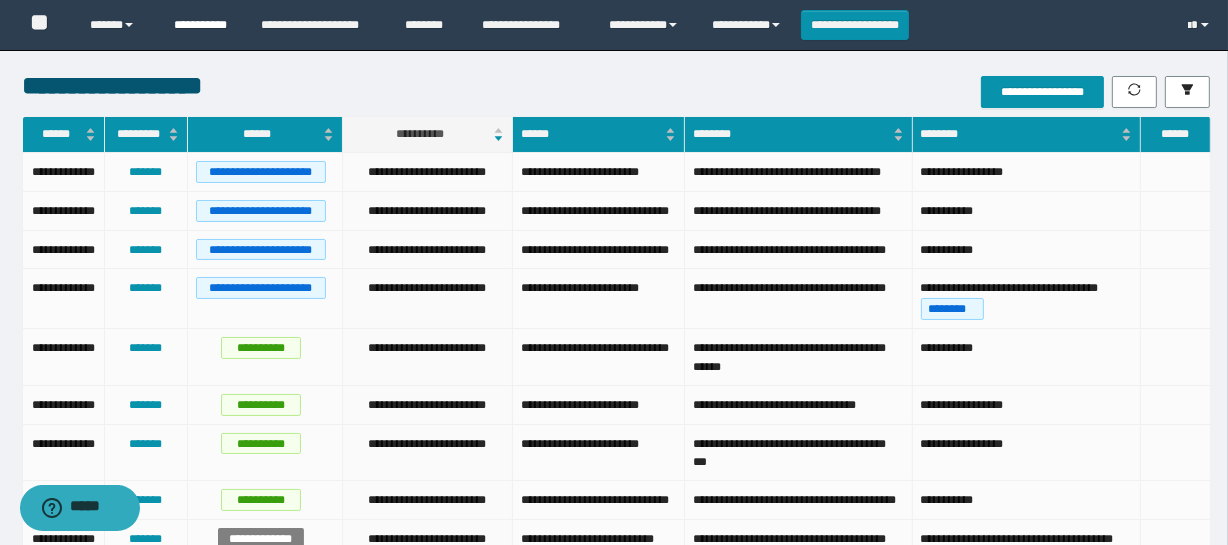 click on "**********" at bounding box center [202, 25] 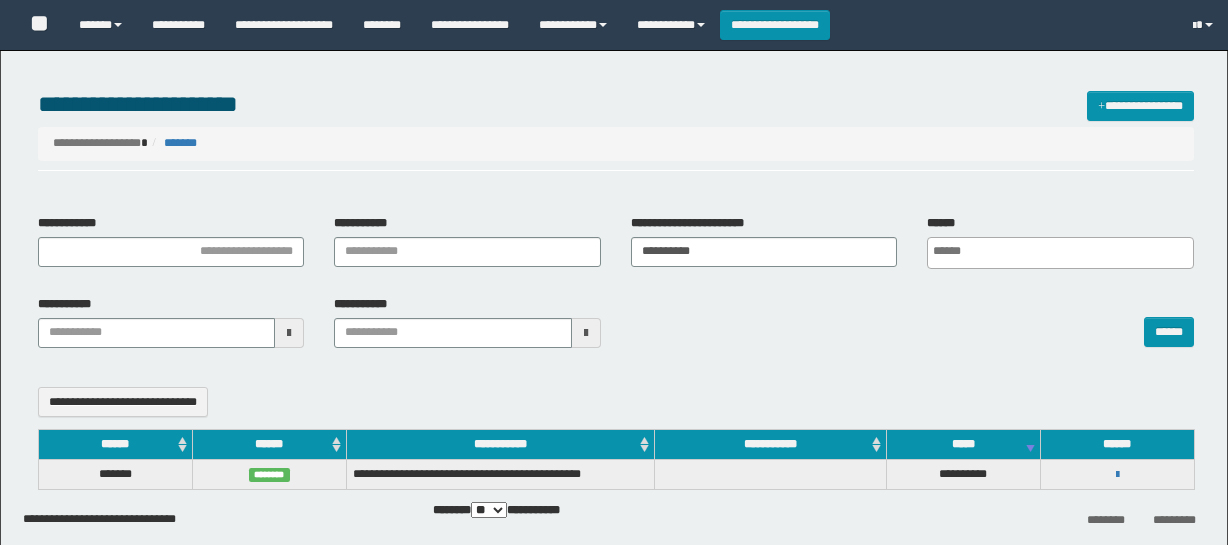 select 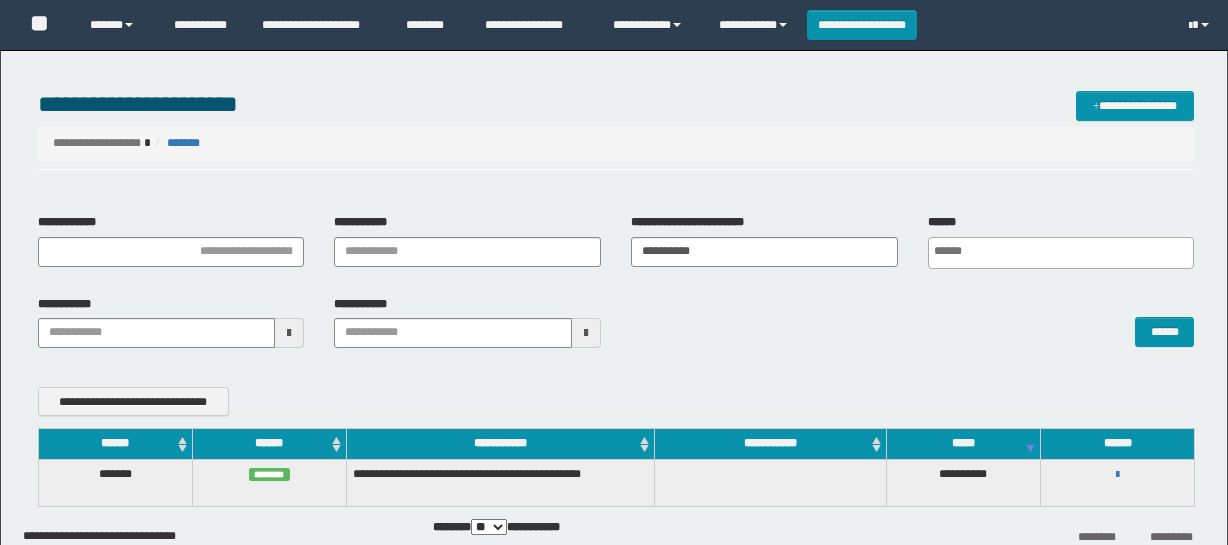 scroll, scrollTop: 0, scrollLeft: 0, axis: both 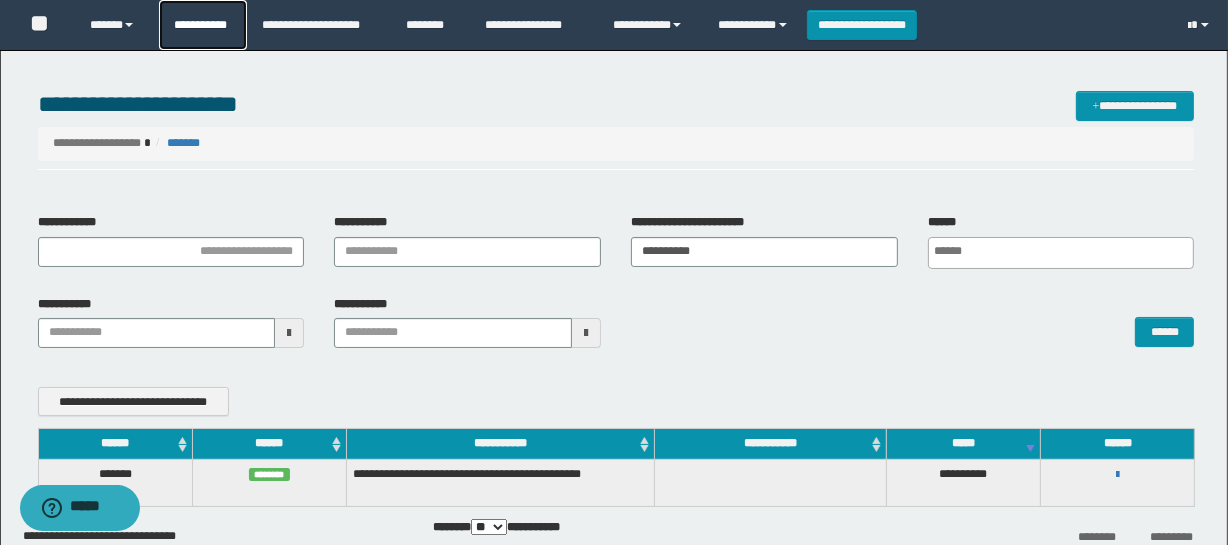 click on "**********" at bounding box center [203, 25] 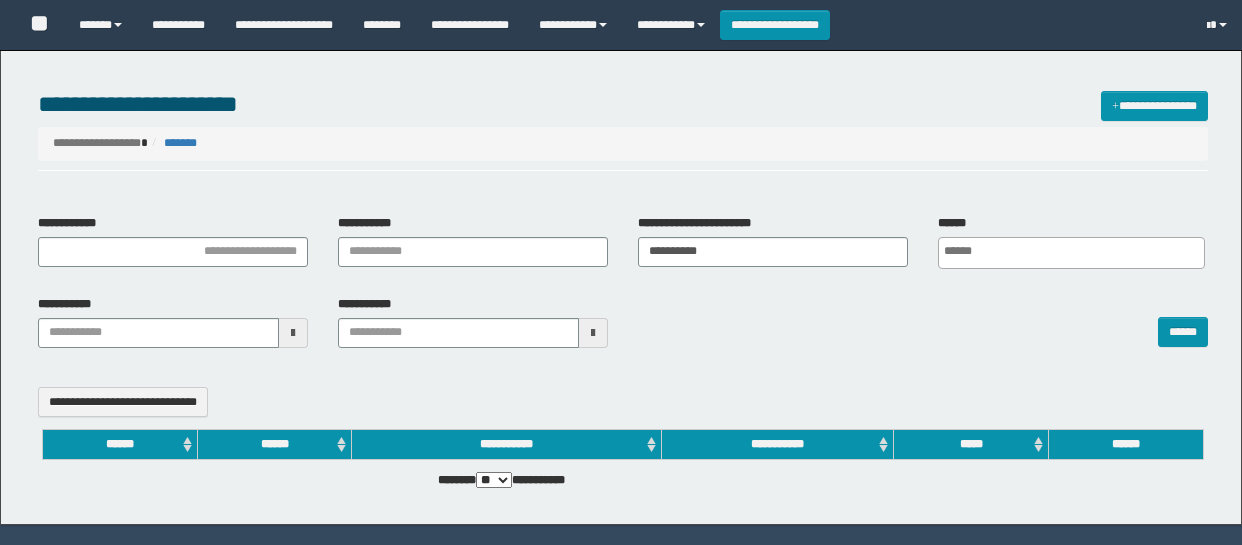 select 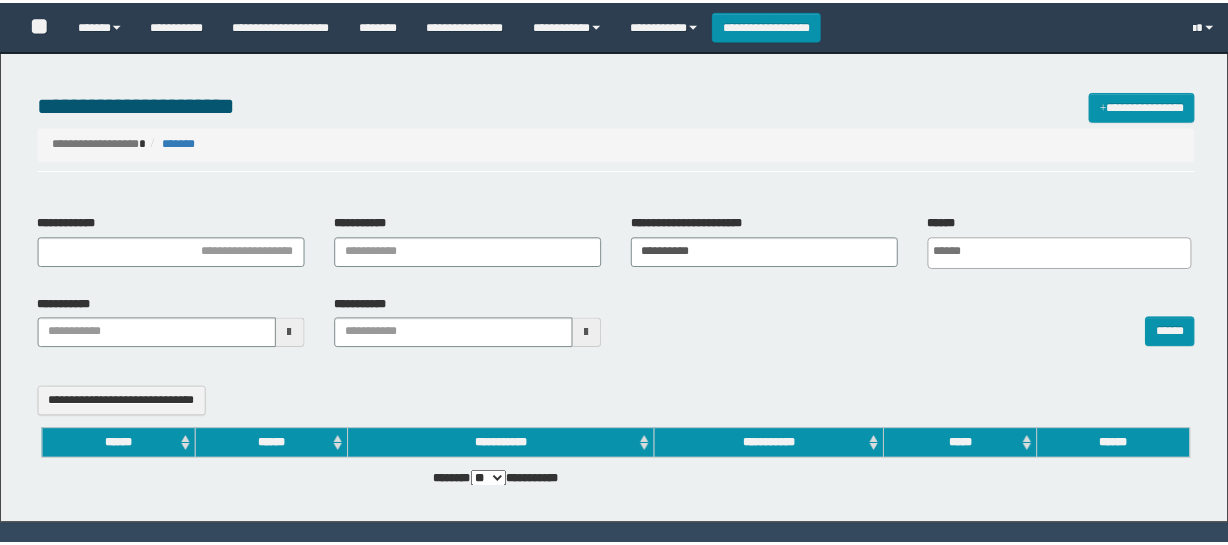 scroll, scrollTop: 0, scrollLeft: 0, axis: both 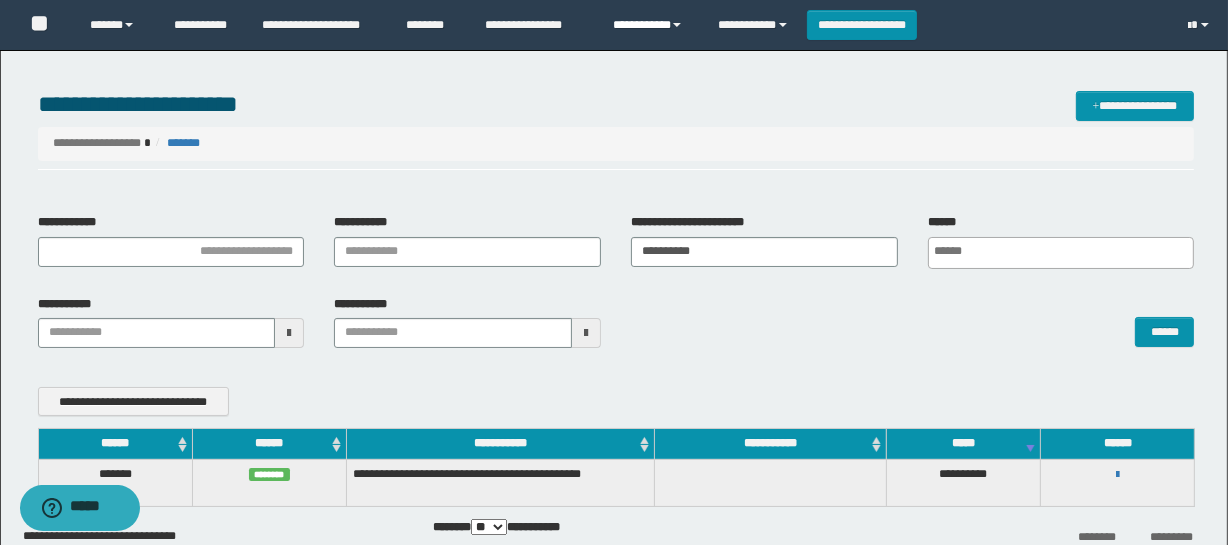 click on "**********" at bounding box center [650, 25] 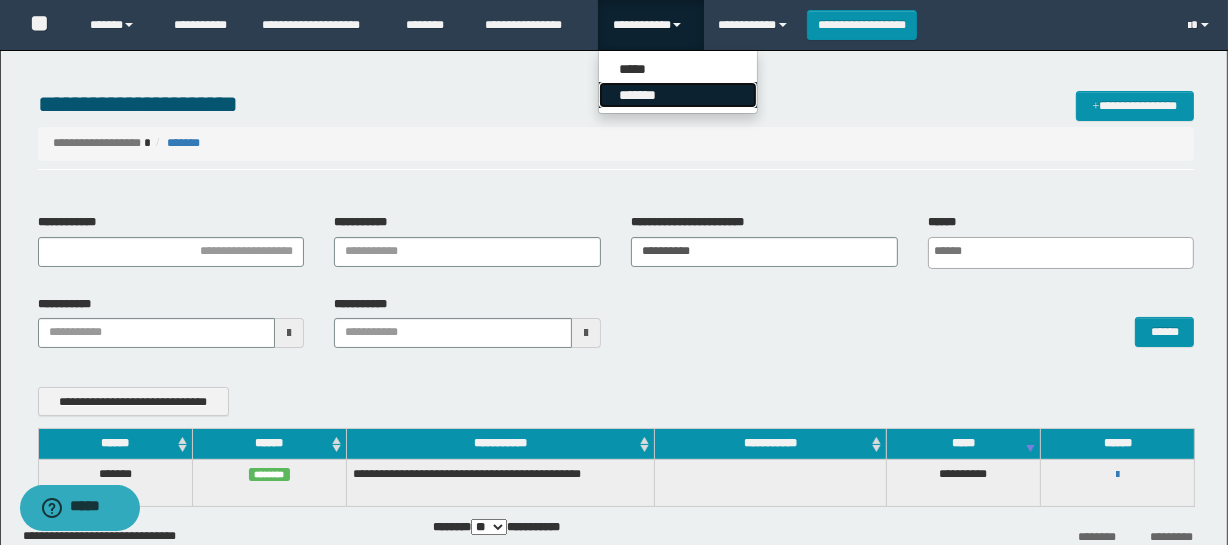 click on "*******" at bounding box center [678, 95] 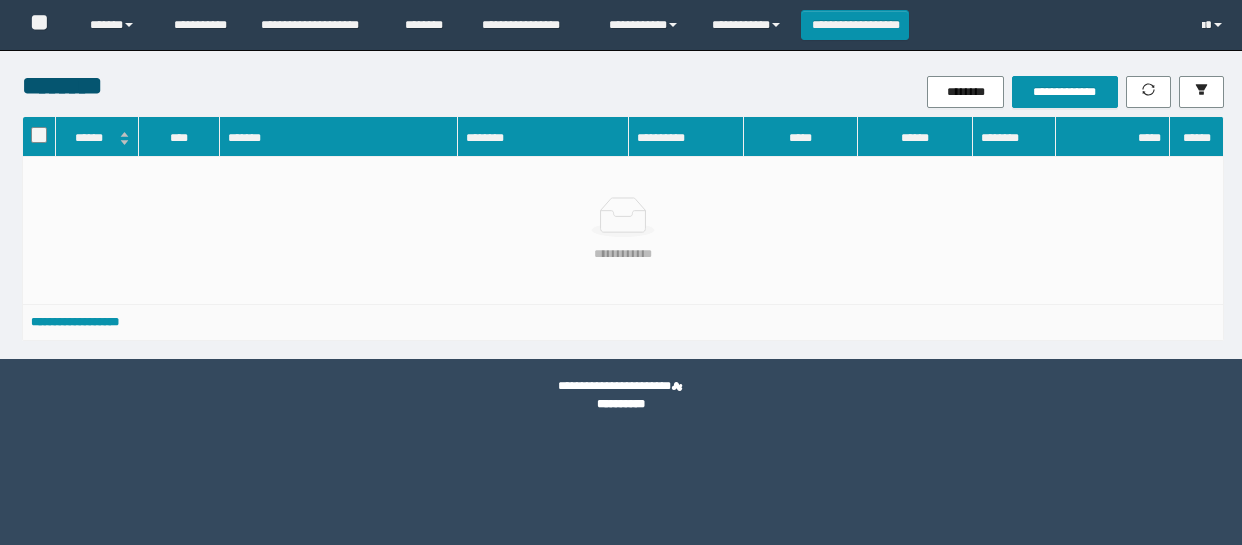 scroll, scrollTop: 0, scrollLeft: 0, axis: both 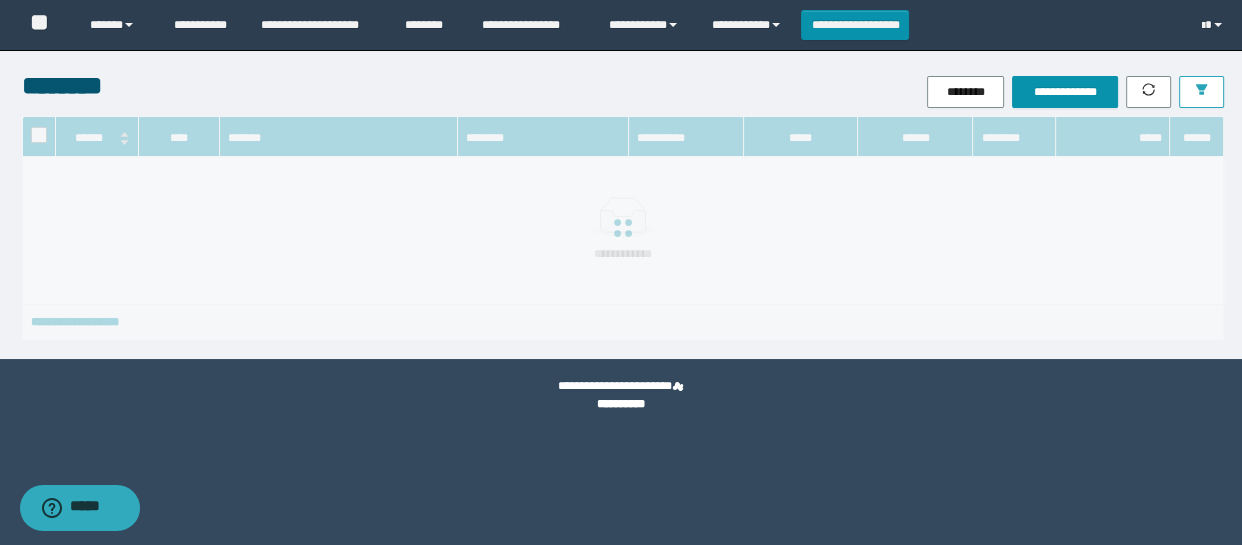 click 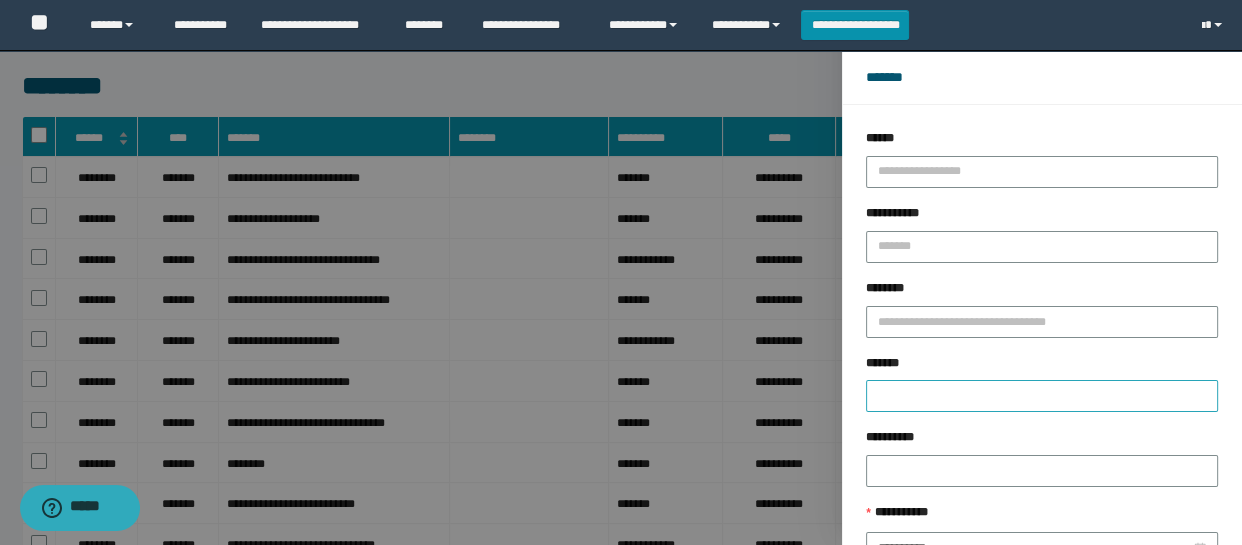 click at bounding box center [1042, 396] 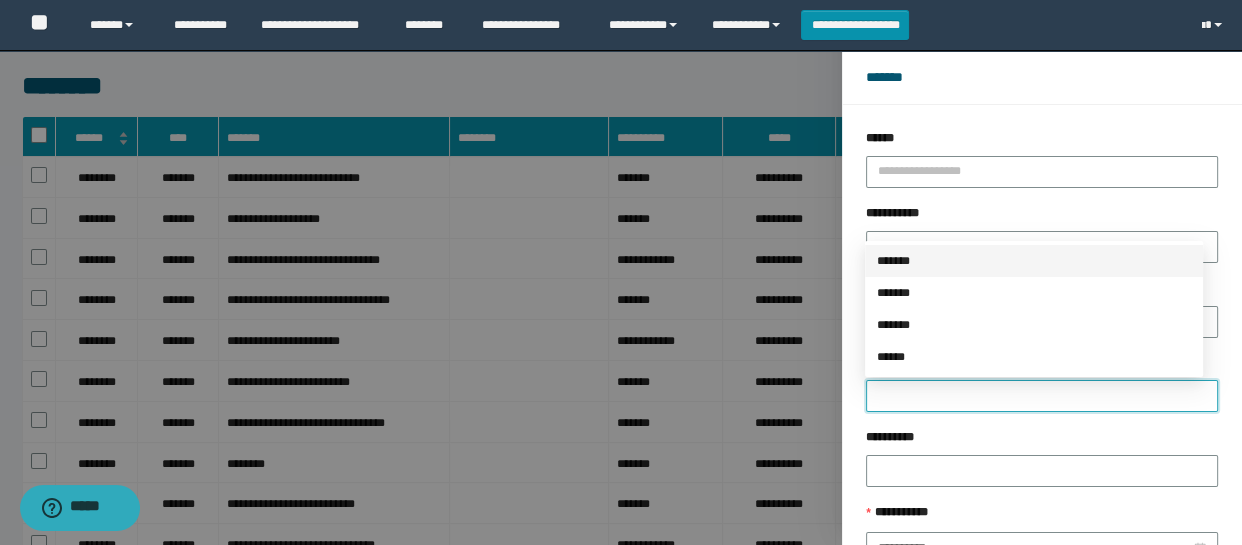 paste on "*****" 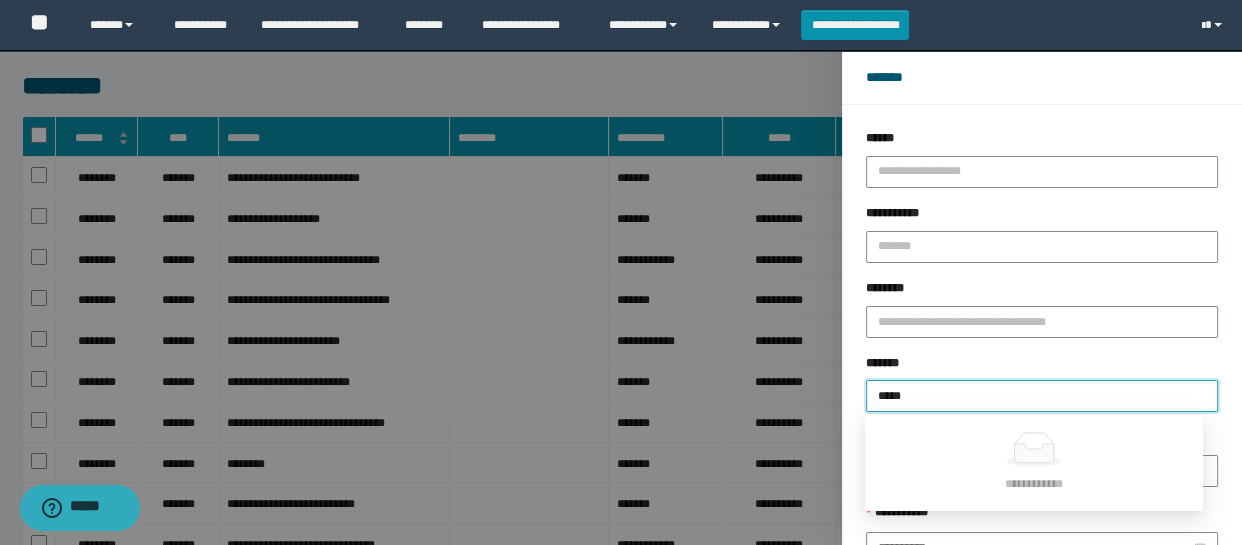 type 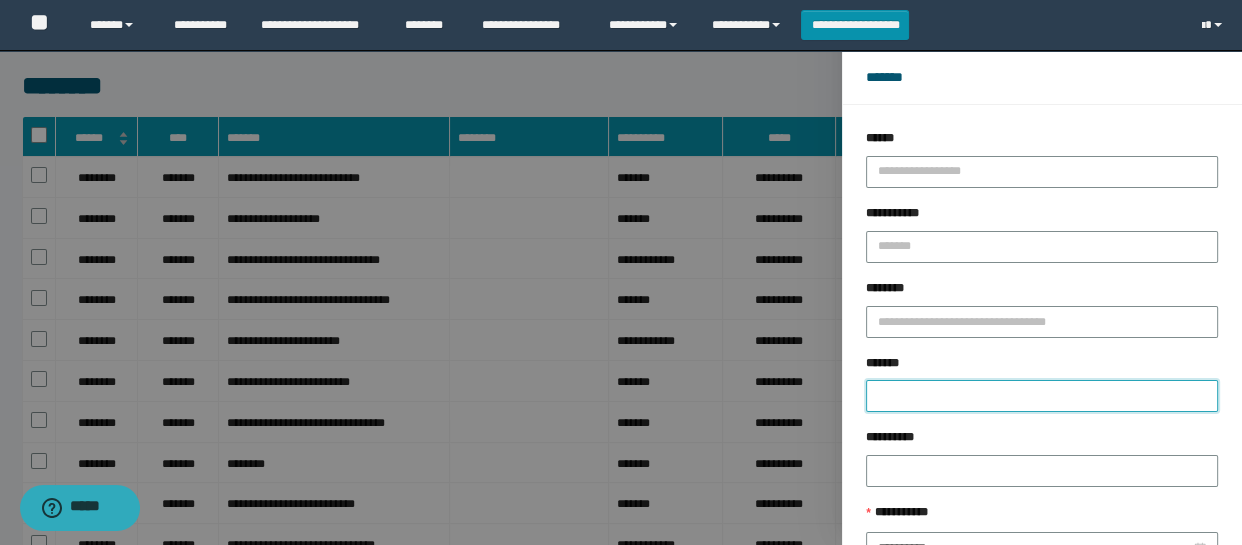 drag, startPoint x: 934, startPoint y: 389, endPoint x: 743, endPoint y: 389, distance: 191 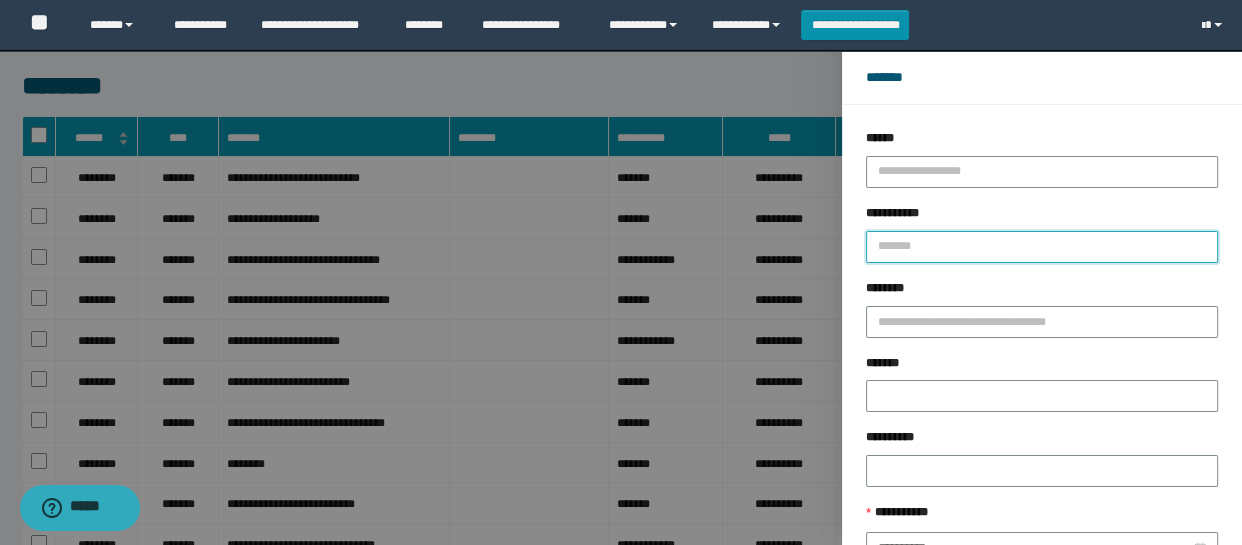 click on "**********" at bounding box center [1042, 247] 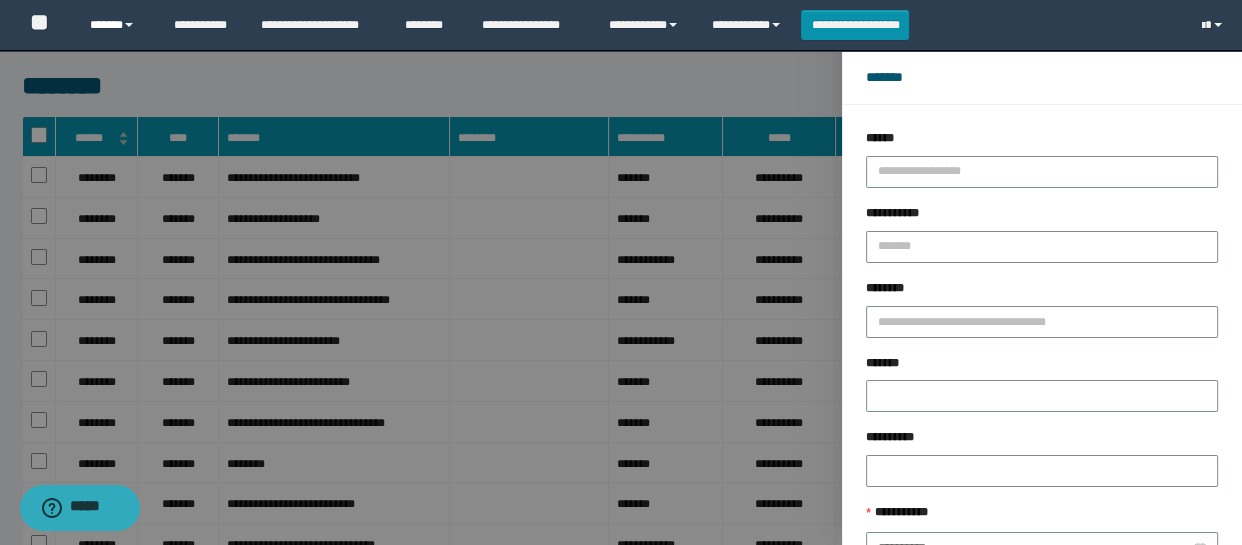 drag, startPoint x: 104, startPoint y: 3, endPoint x: 110, endPoint y: 18, distance: 16.155495 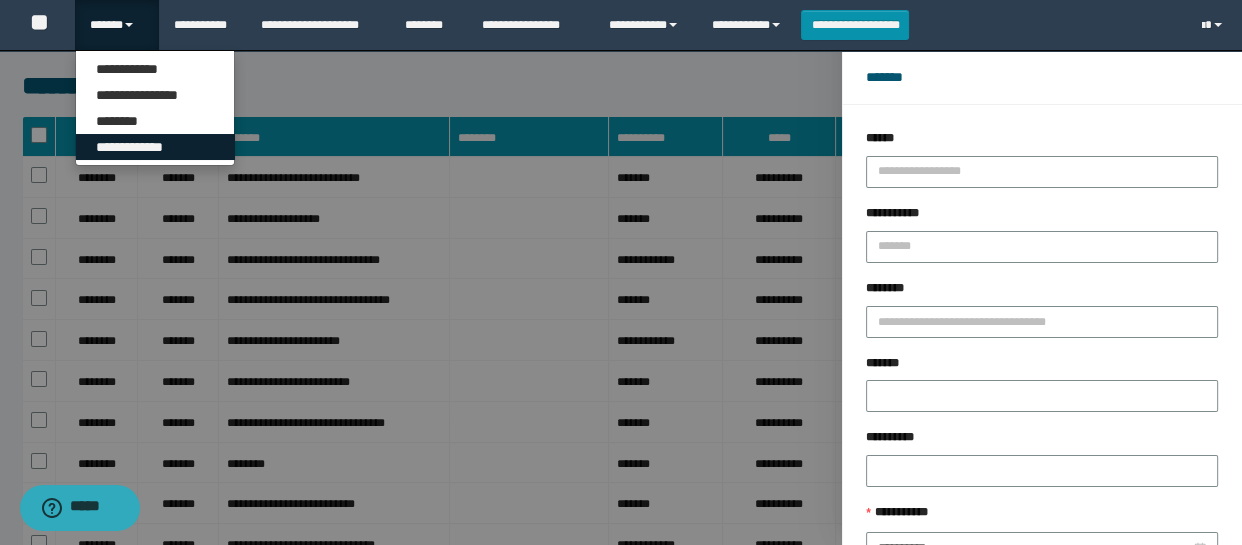 click on "**********" at bounding box center [155, 147] 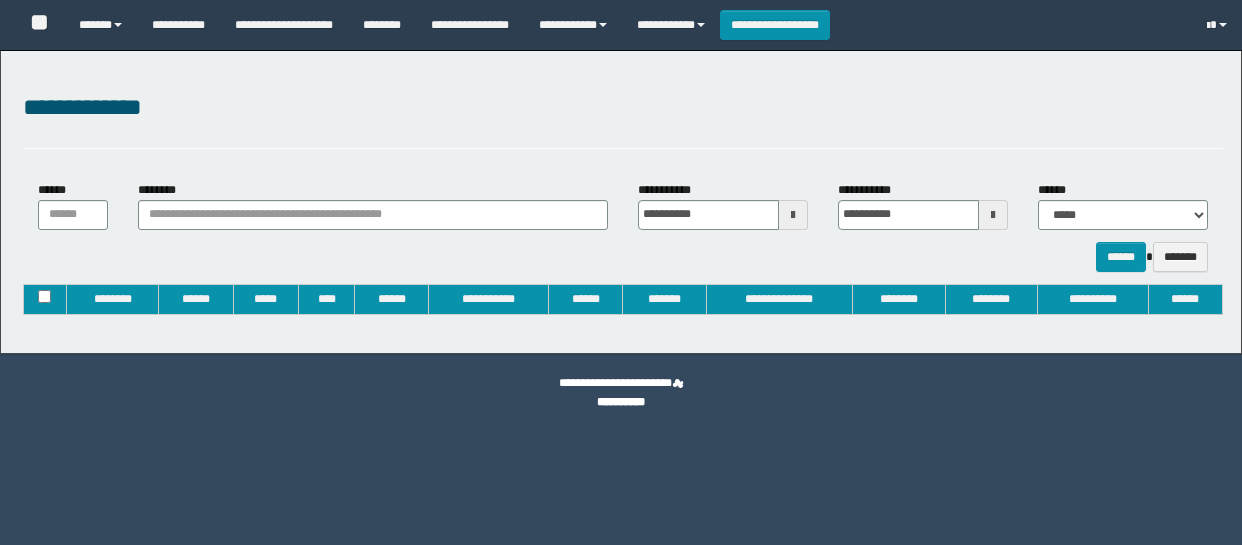 type on "**********" 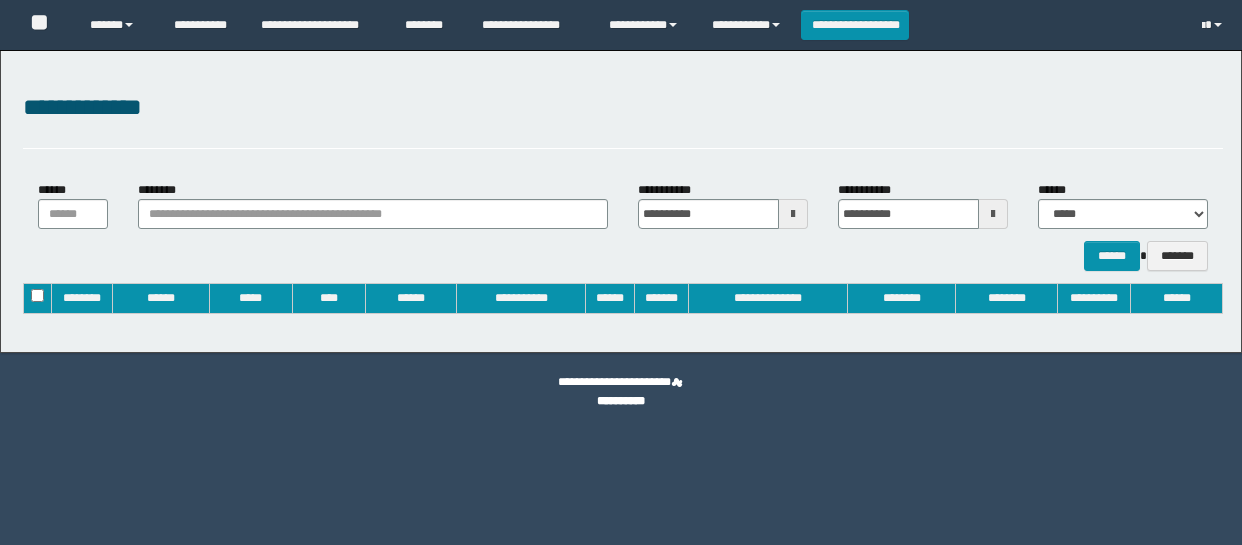 scroll, scrollTop: 0, scrollLeft: 0, axis: both 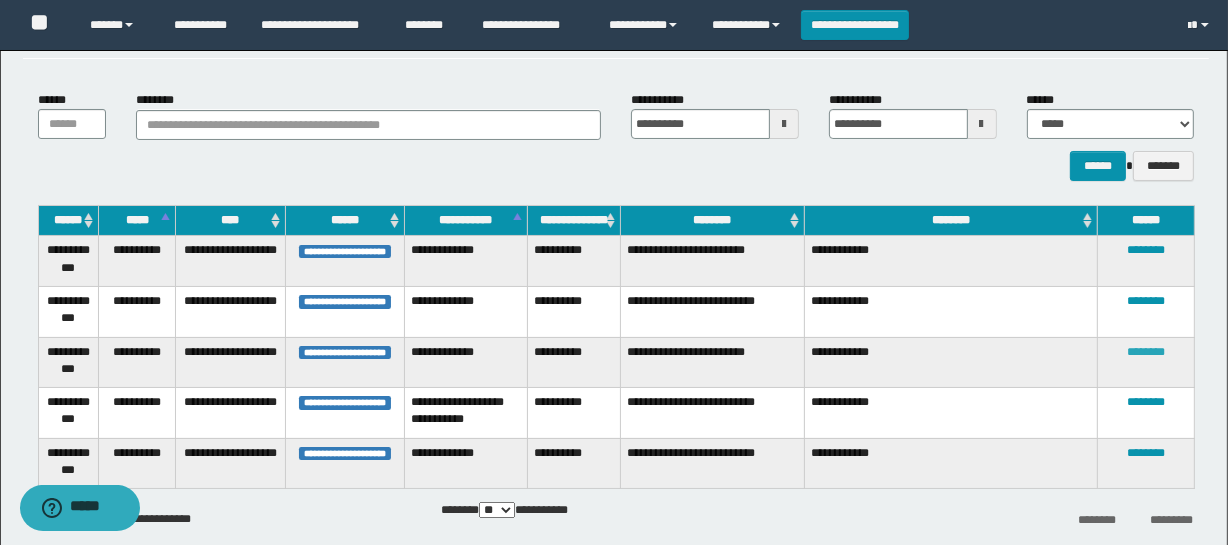 click on "********" at bounding box center (1146, 352) 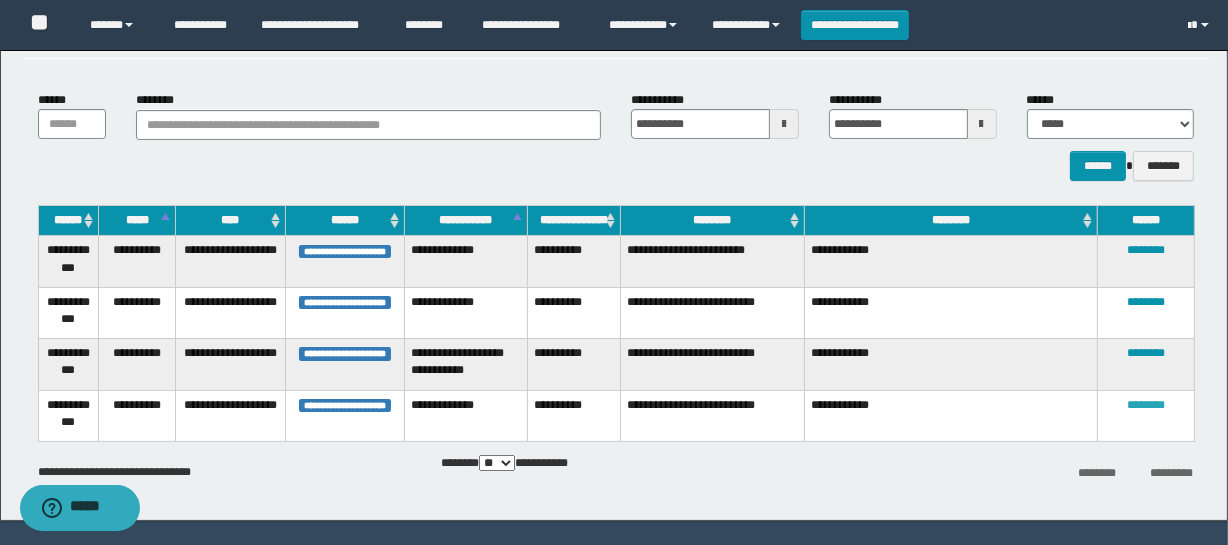 click on "********" at bounding box center [1146, 405] 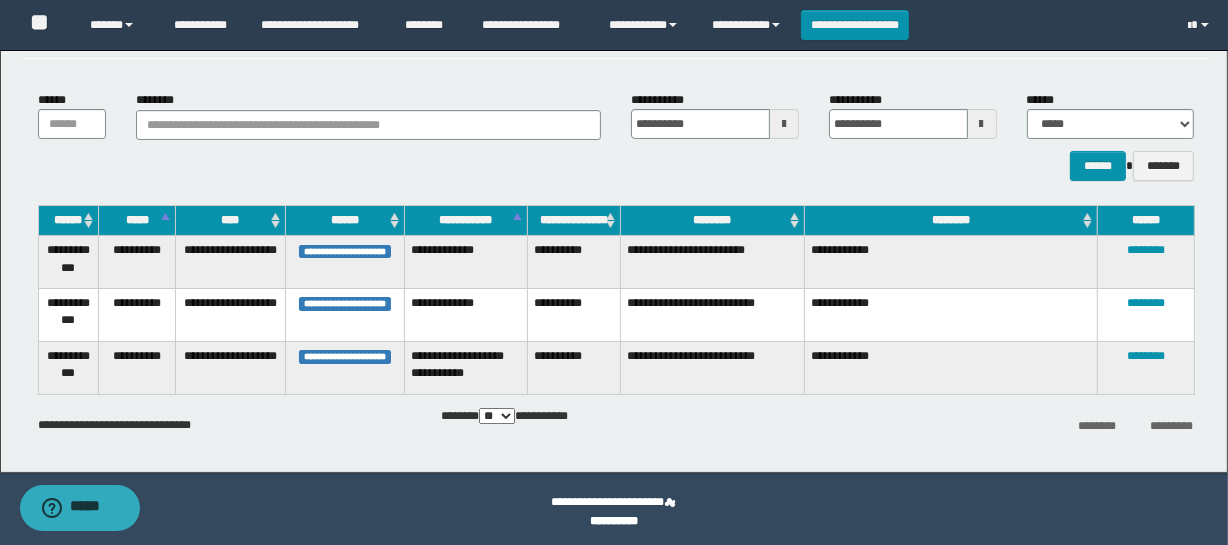 scroll, scrollTop: 0, scrollLeft: 0, axis: both 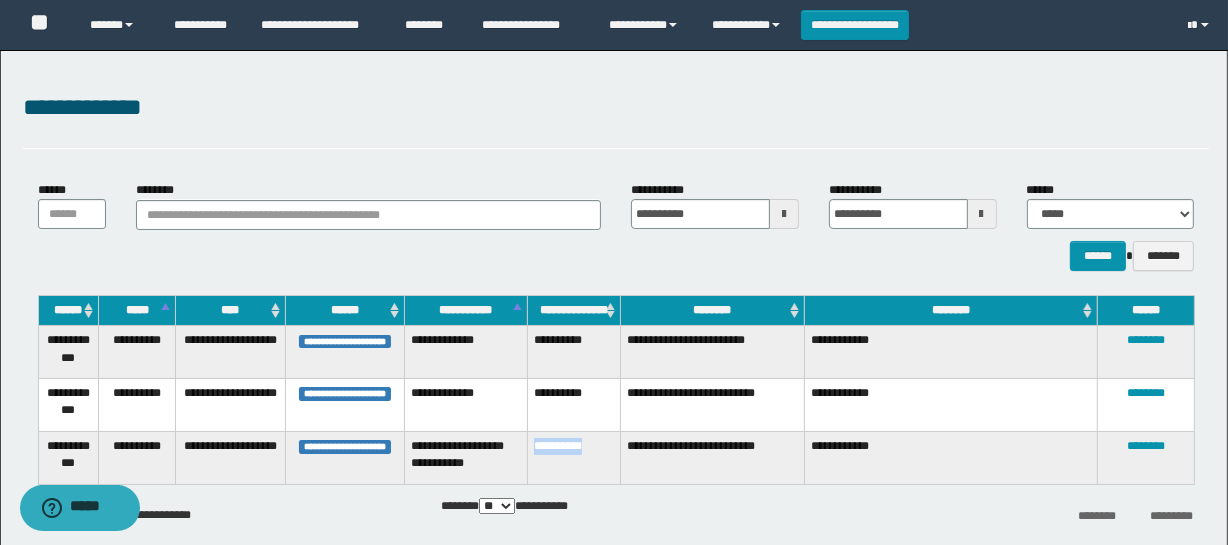 drag, startPoint x: 572, startPoint y: 433, endPoint x: 527, endPoint y: 432, distance: 45.01111 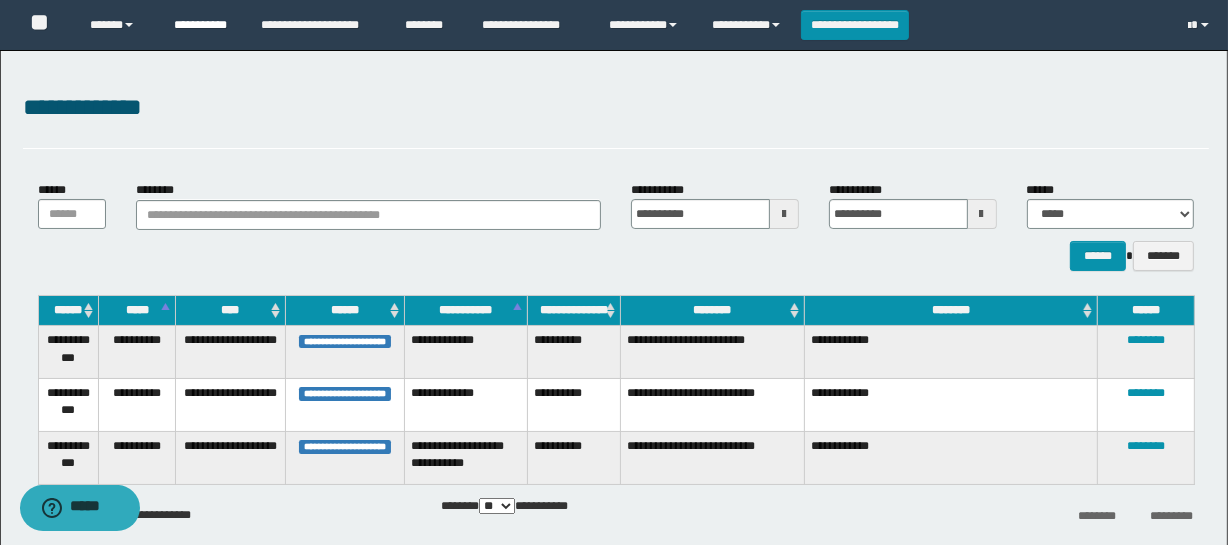 click on "**********" at bounding box center [202, 25] 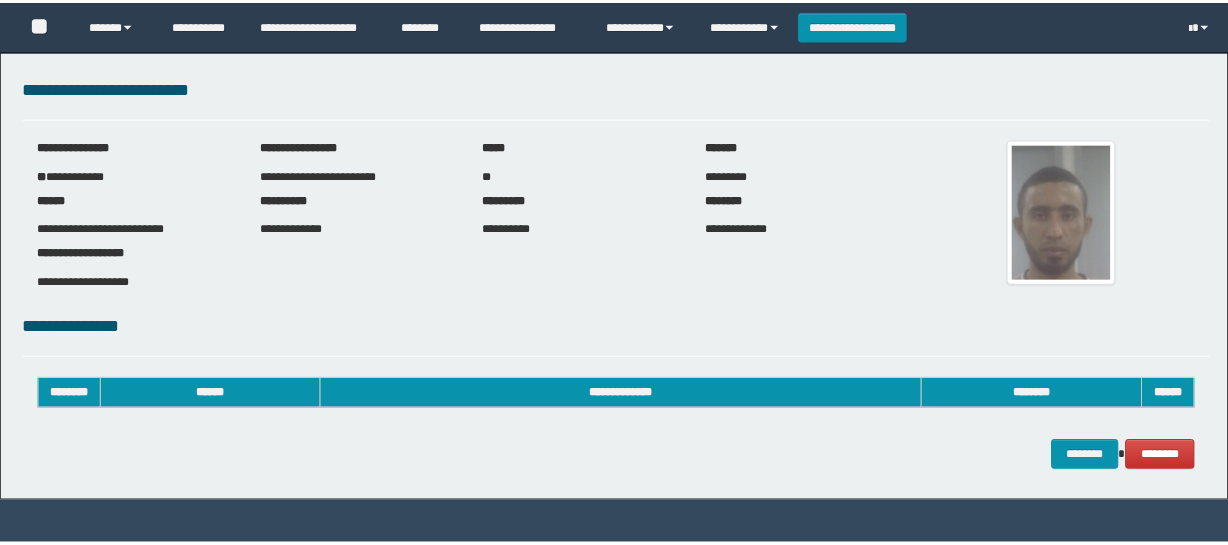 scroll, scrollTop: 0, scrollLeft: 0, axis: both 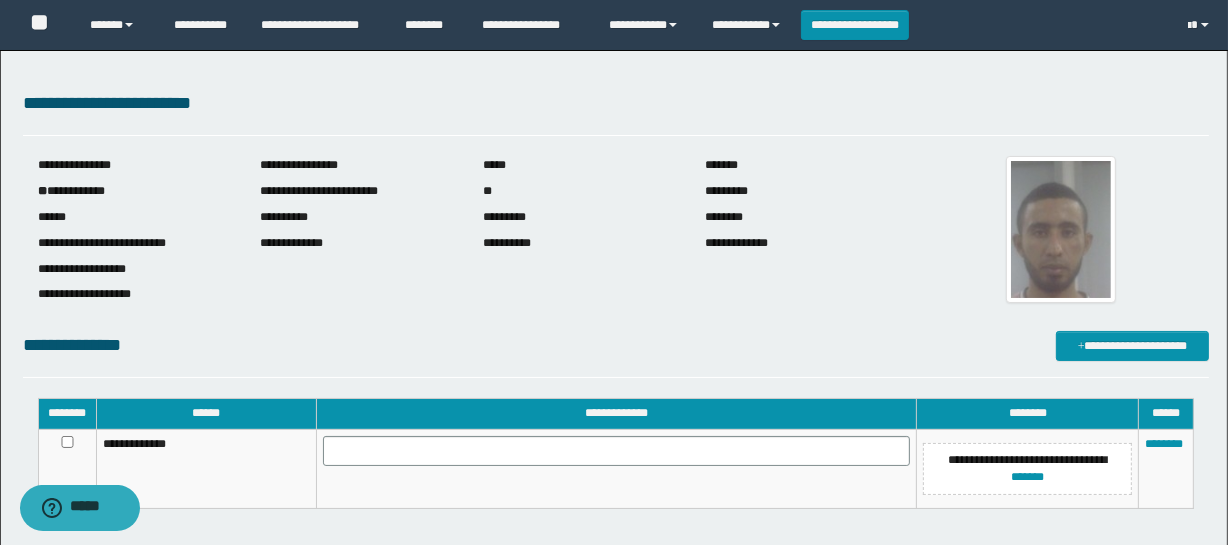 drag, startPoint x: 275, startPoint y: 464, endPoint x: 296, endPoint y: 460, distance: 21.377558 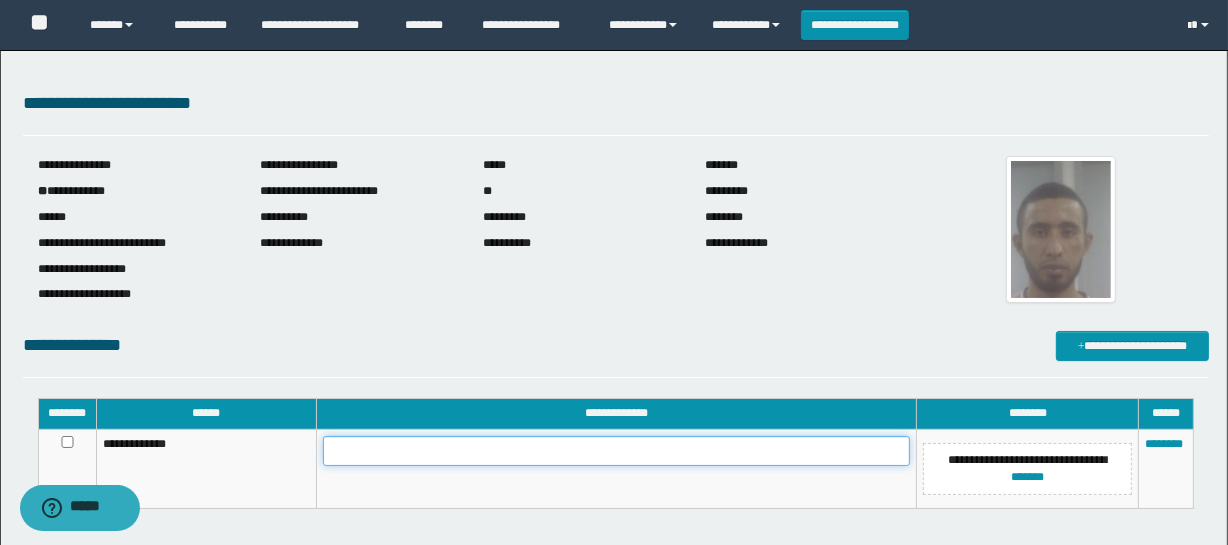 click at bounding box center [617, 451] 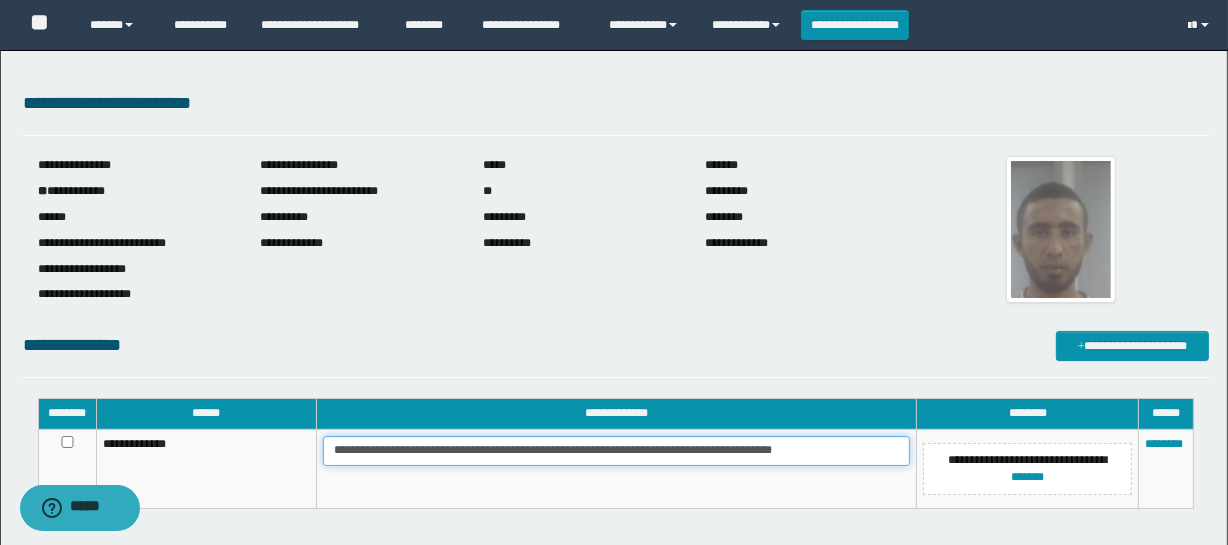 drag, startPoint x: 434, startPoint y: 453, endPoint x: 388, endPoint y: 456, distance: 46.09772 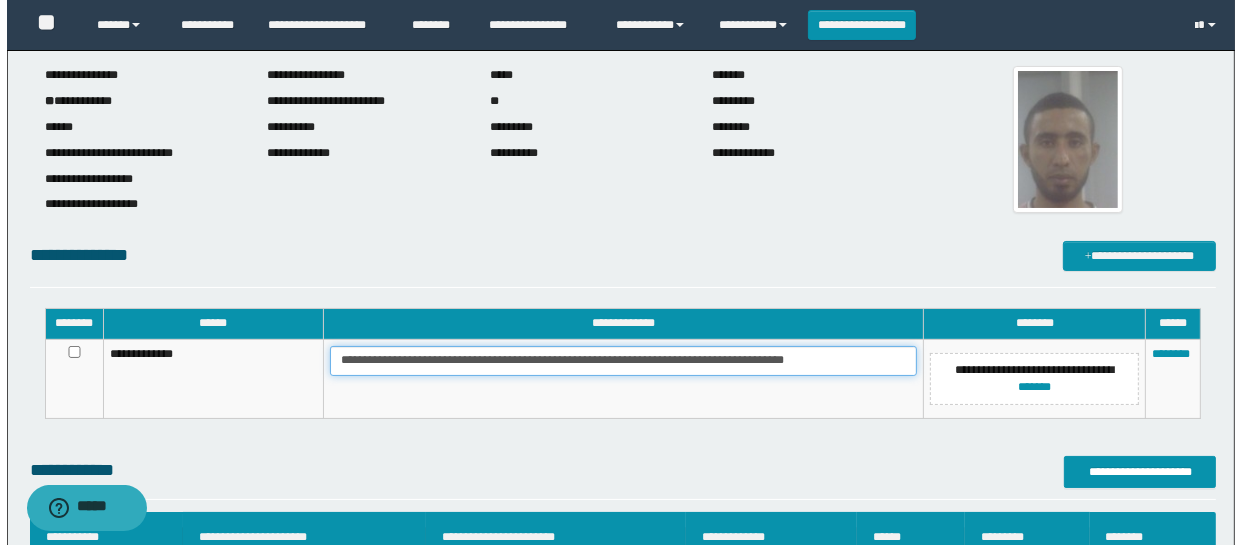 scroll, scrollTop: 272, scrollLeft: 0, axis: vertical 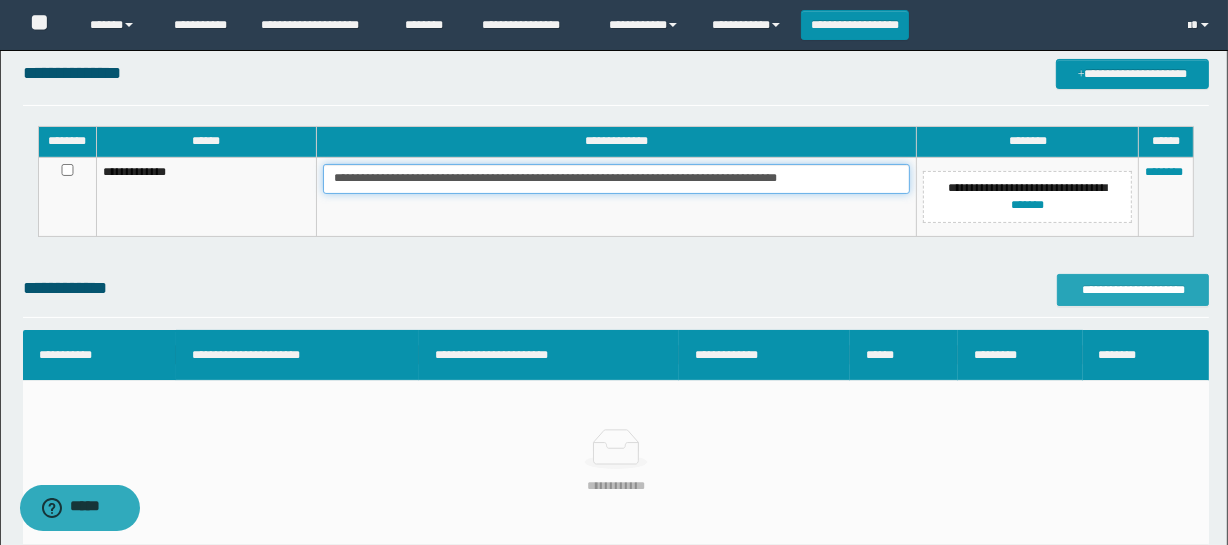 type on "**********" 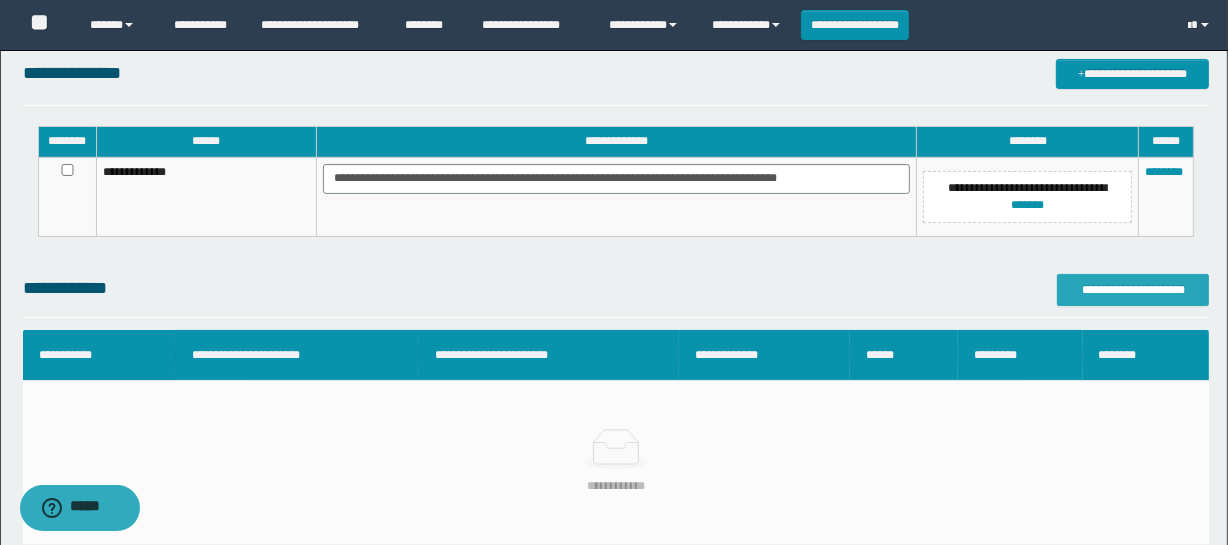 click on "**********" at bounding box center (1133, 290) 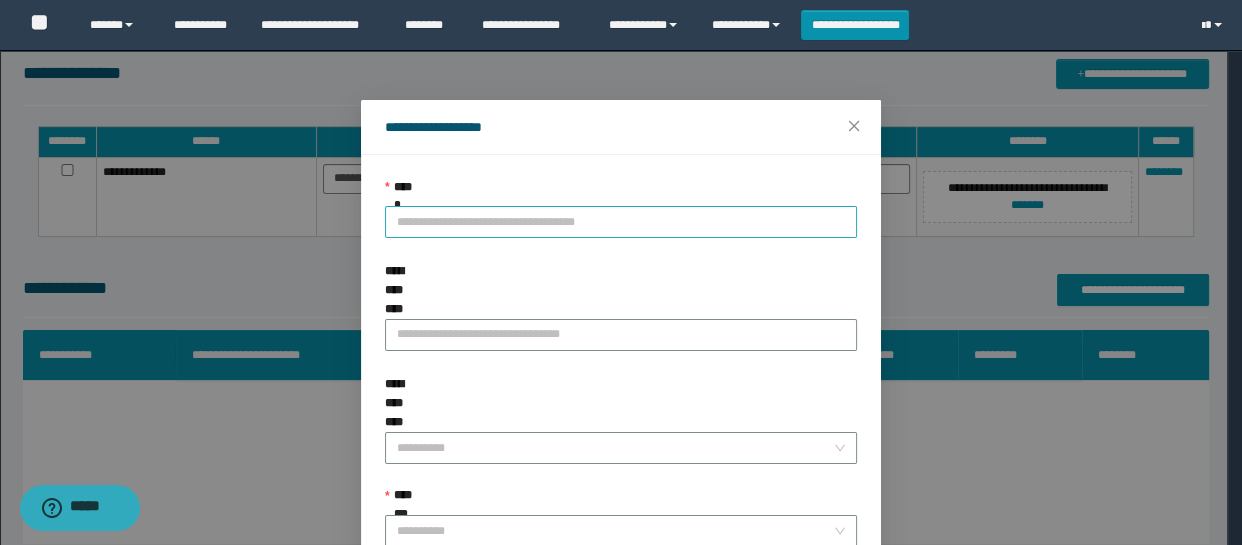 click on "**********" at bounding box center [621, 222] 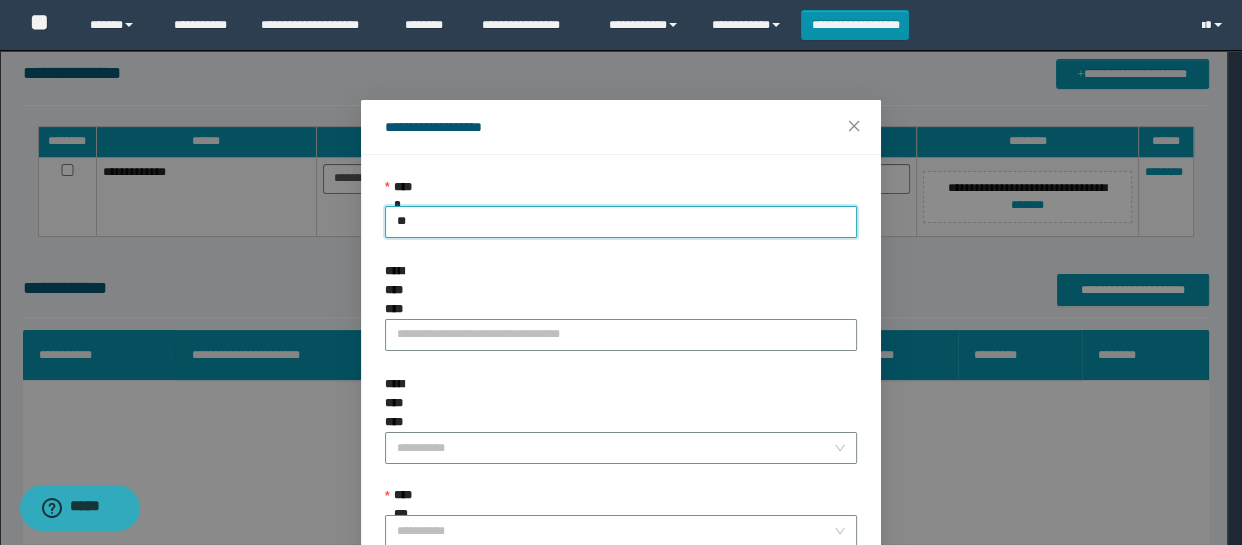 type on "***" 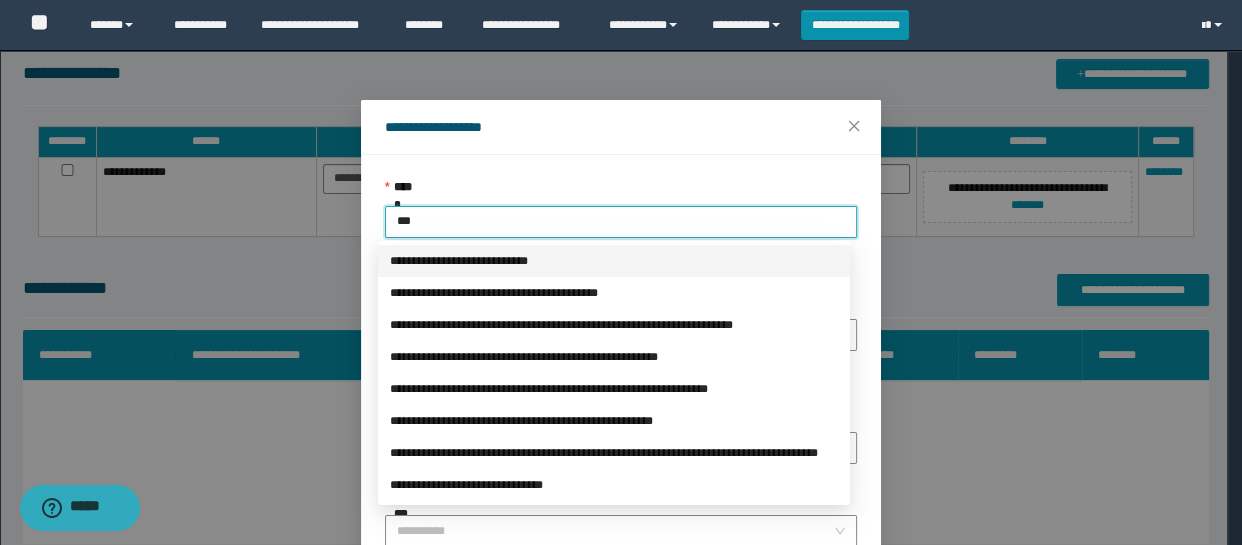 click on "**********" at bounding box center (614, 261) 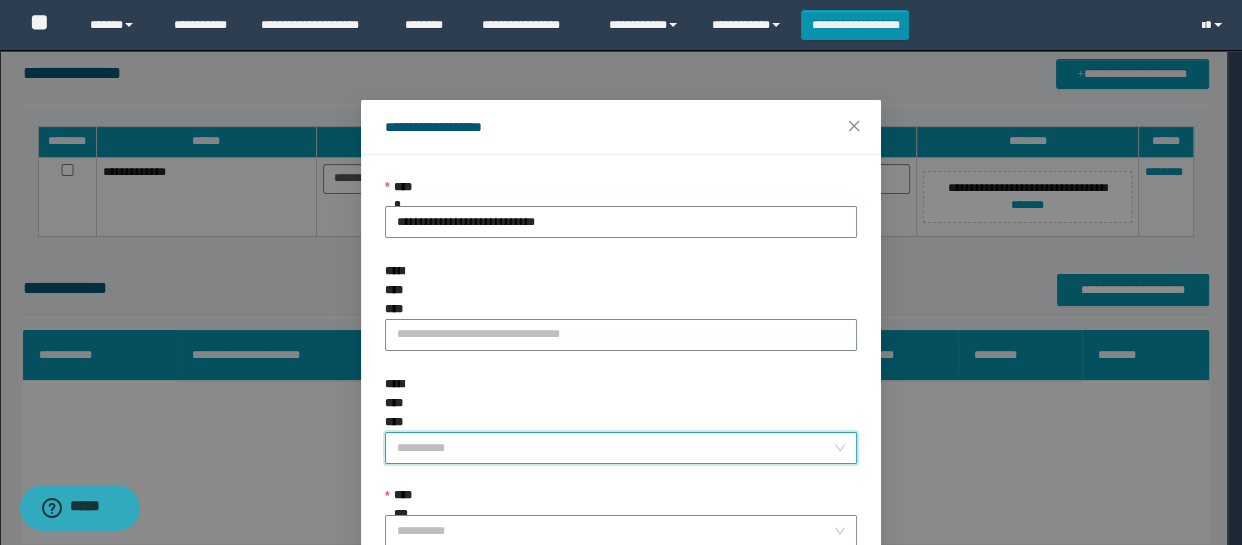 click on "**********" at bounding box center [615, 448] 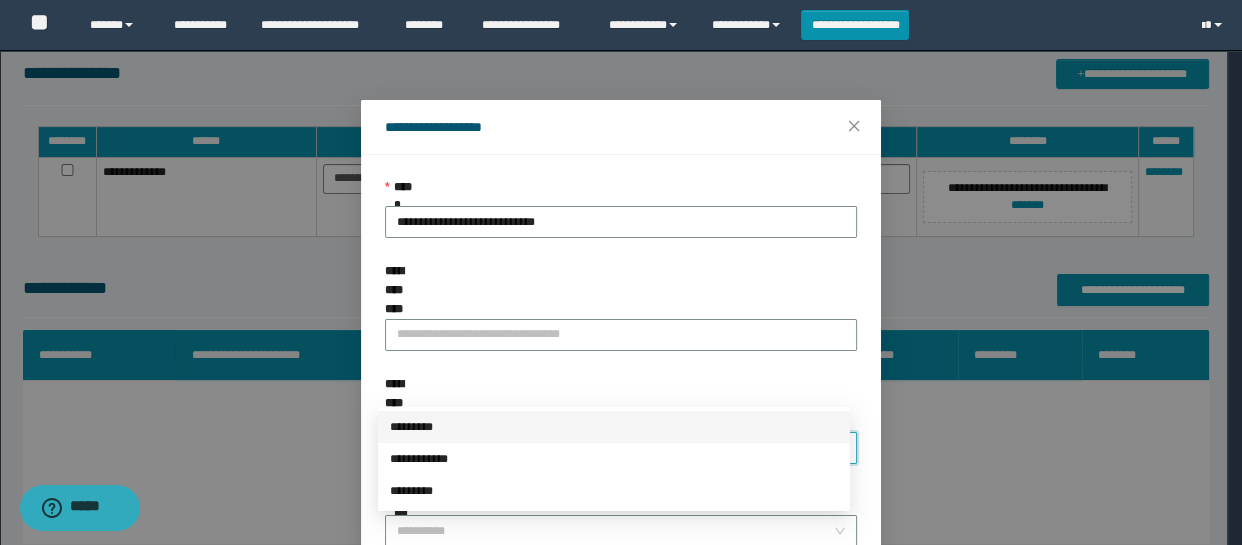 drag, startPoint x: 419, startPoint y: 434, endPoint x: 427, endPoint y: 449, distance: 17 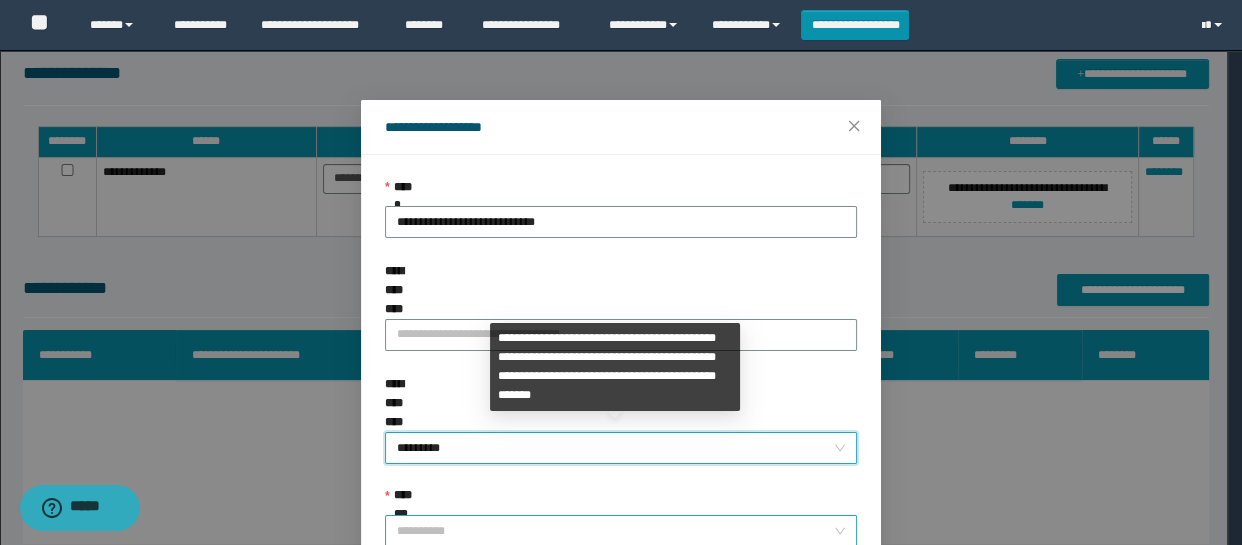 click on "**********" at bounding box center [615, 531] 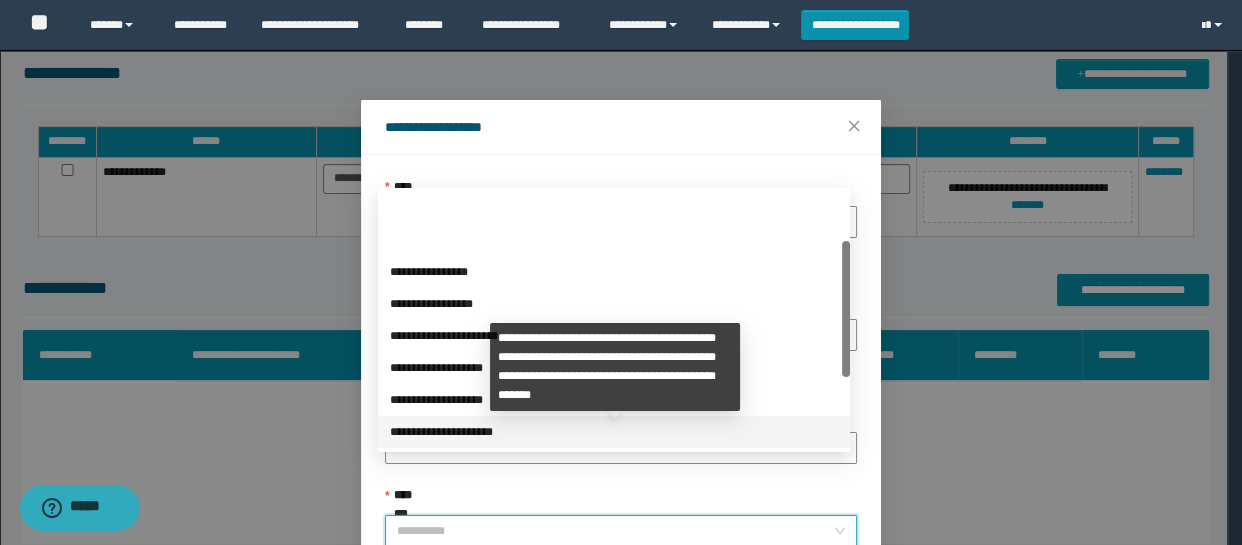 scroll, scrollTop: 223, scrollLeft: 0, axis: vertical 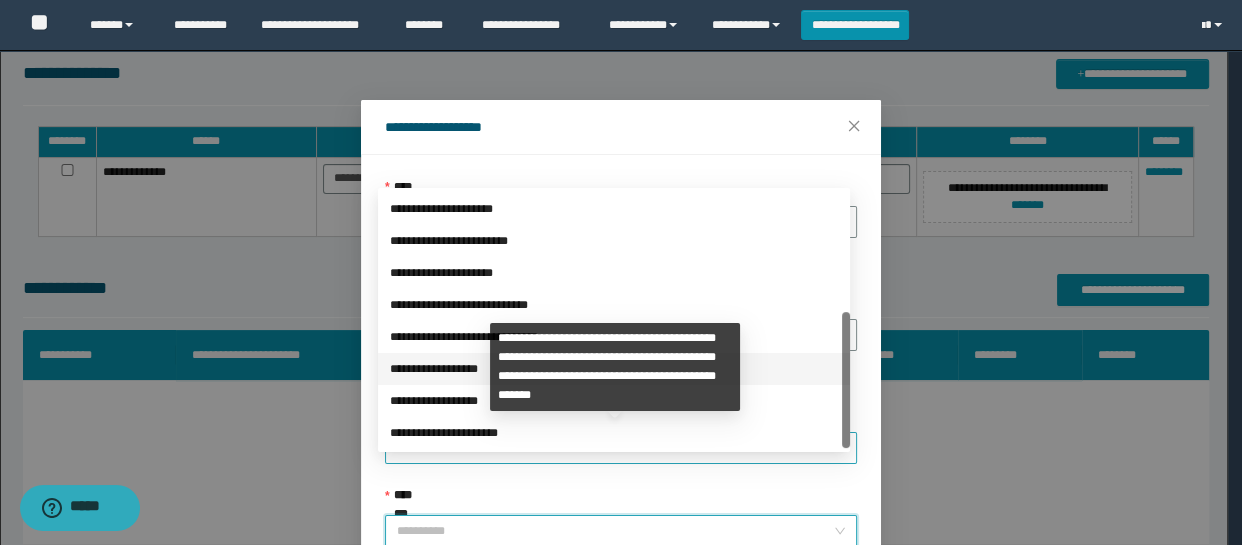 drag, startPoint x: 439, startPoint y: 369, endPoint x: 439, endPoint y: 389, distance: 20 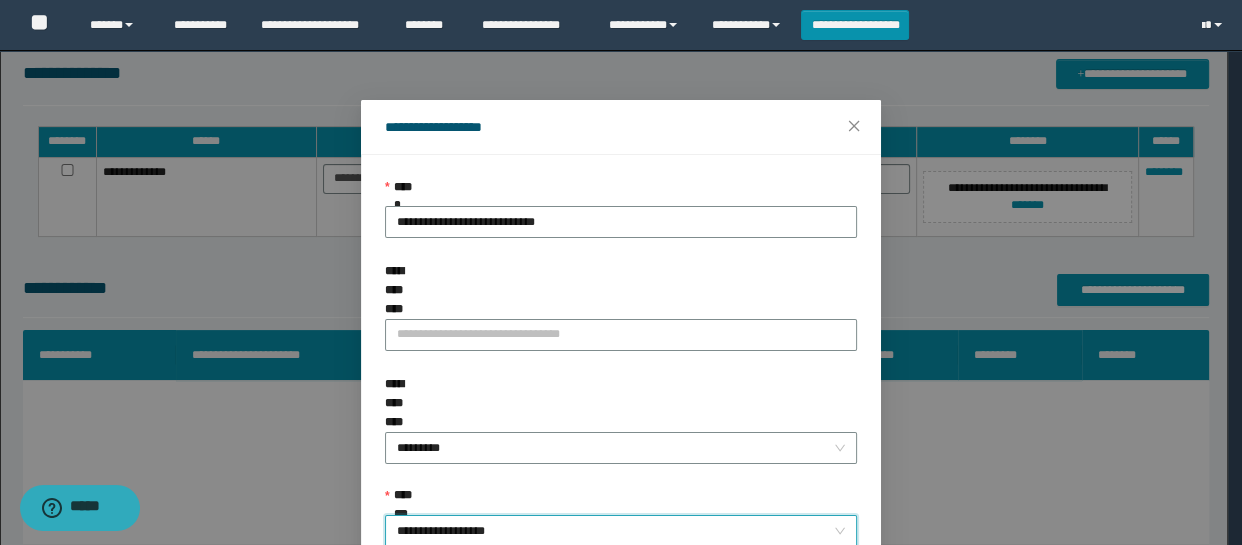 scroll, scrollTop: 181, scrollLeft: 0, axis: vertical 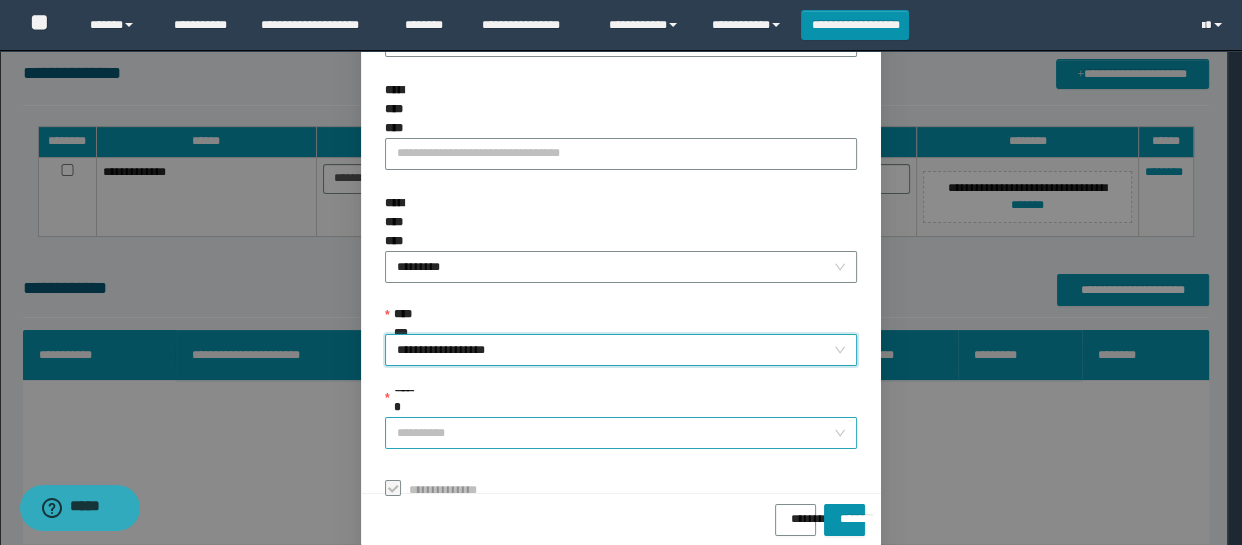 click on "******" at bounding box center (615, 433) 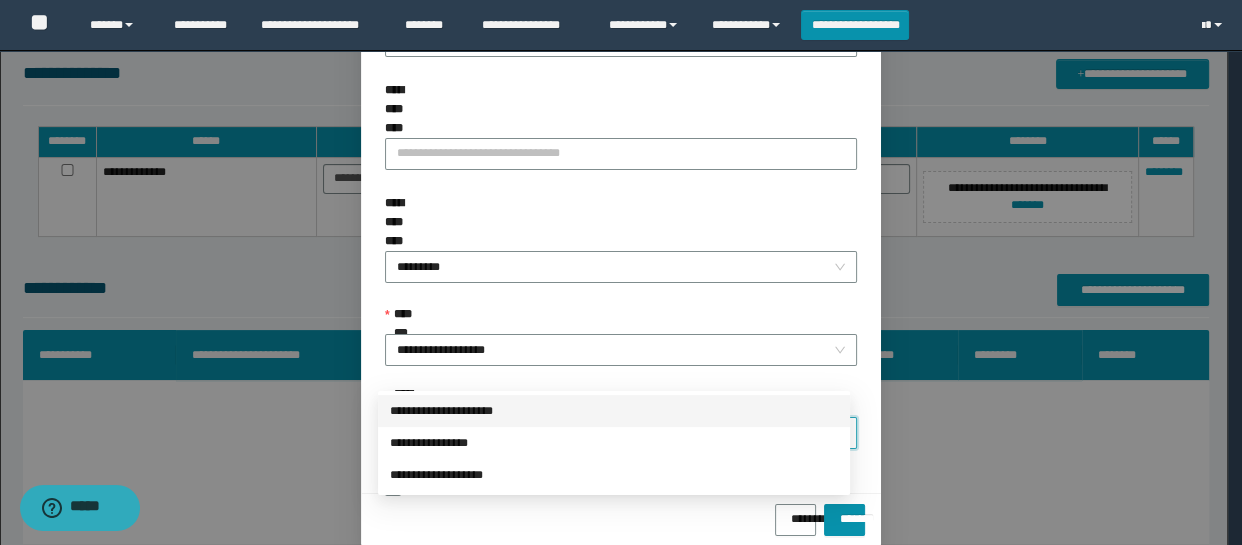 click on "**********" at bounding box center (614, 411) 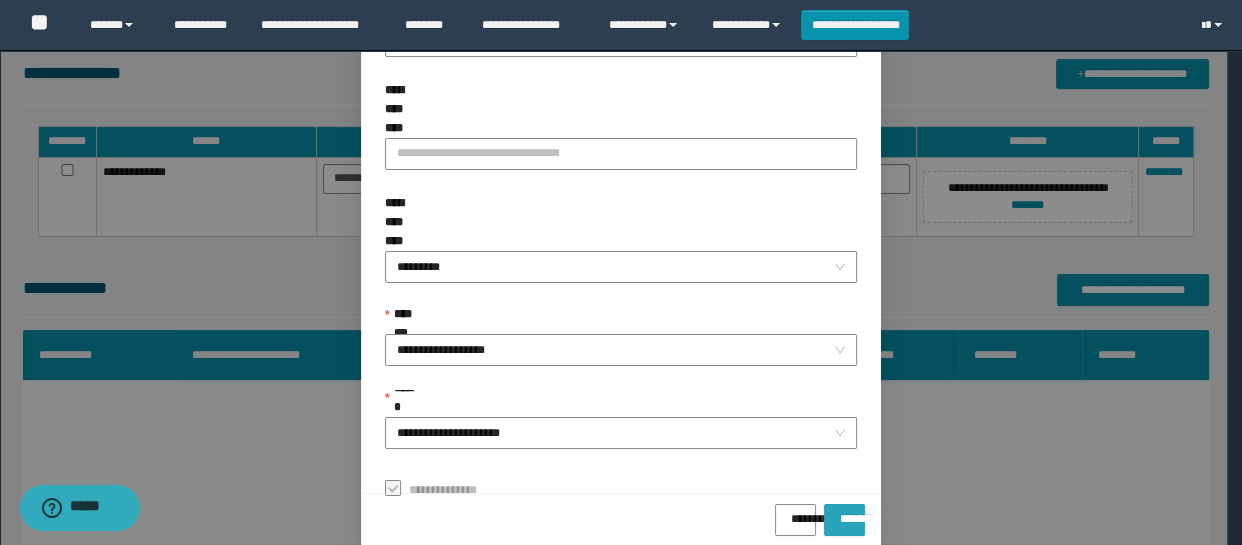 click on "*******" at bounding box center [844, 520] 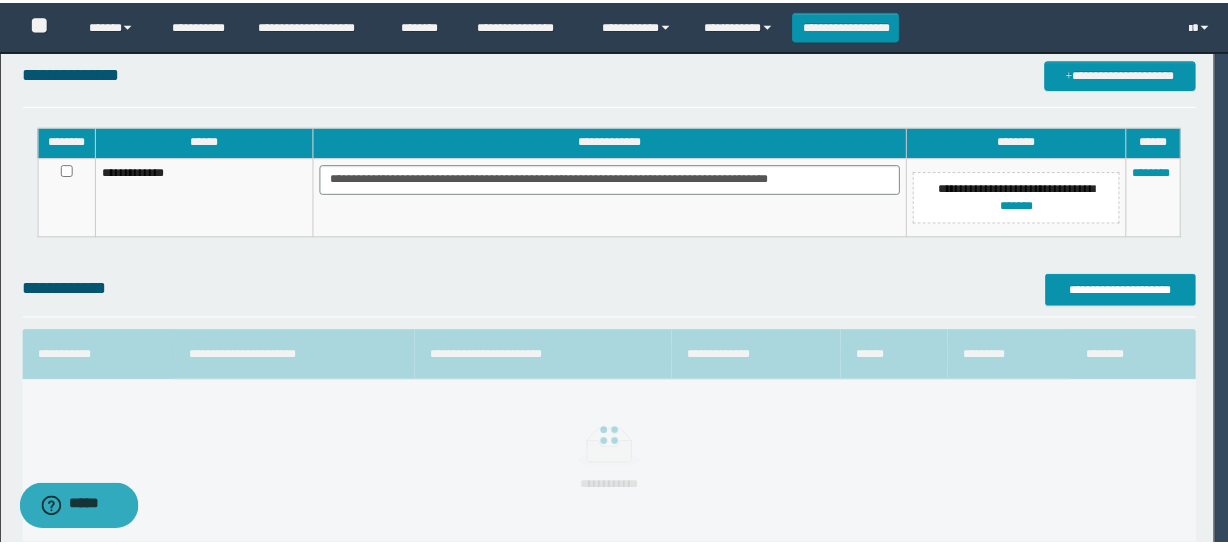 scroll, scrollTop: 159, scrollLeft: 0, axis: vertical 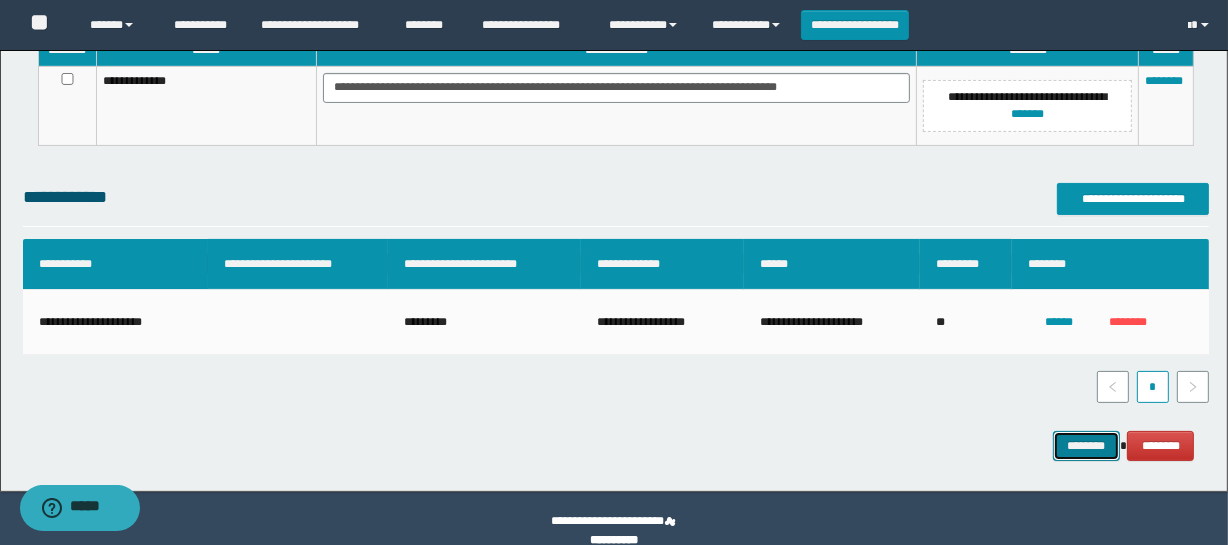 drag, startPoint x: 1088, startPoint y: 451, endPoint x: 1002, endPoint y: 520, distance: 110.25879 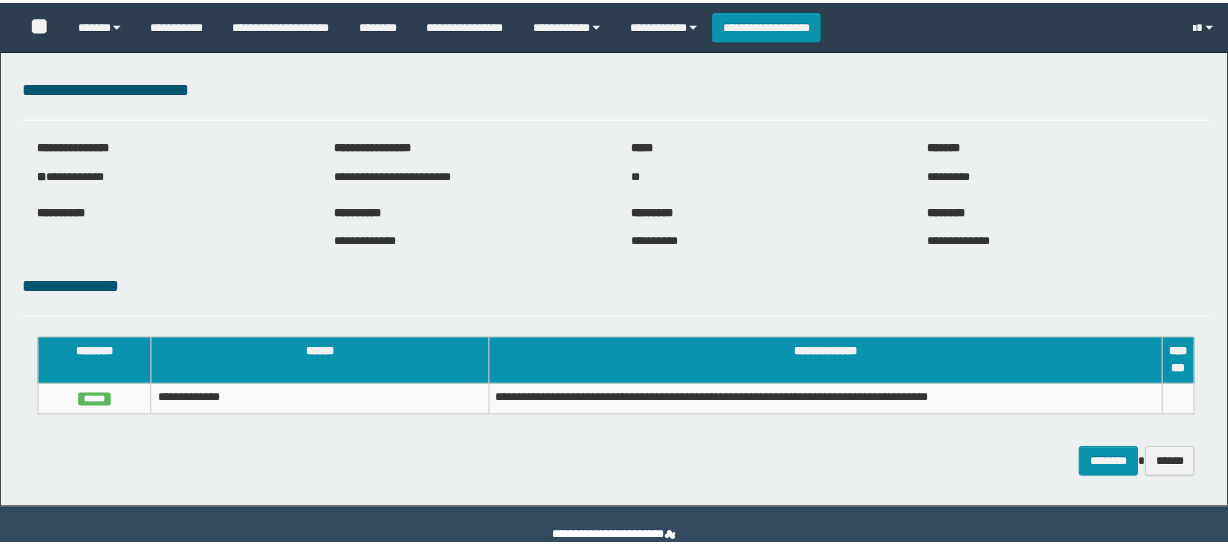 scroll, scrollTop: 0, scrollLeft: 0, axis: both 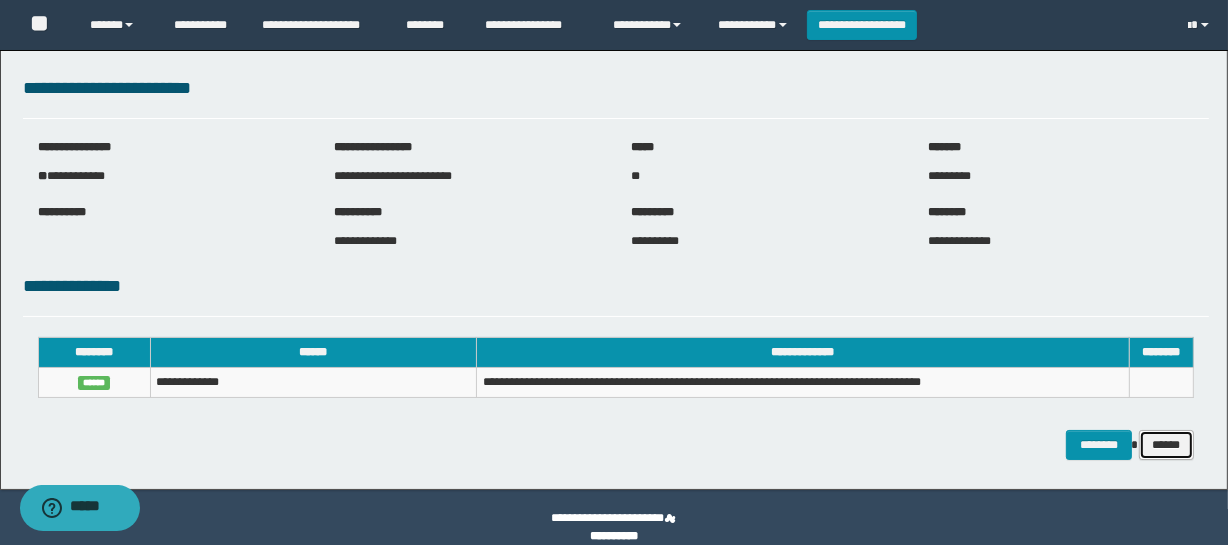 click on "******" at bounding box center [1167, 445] 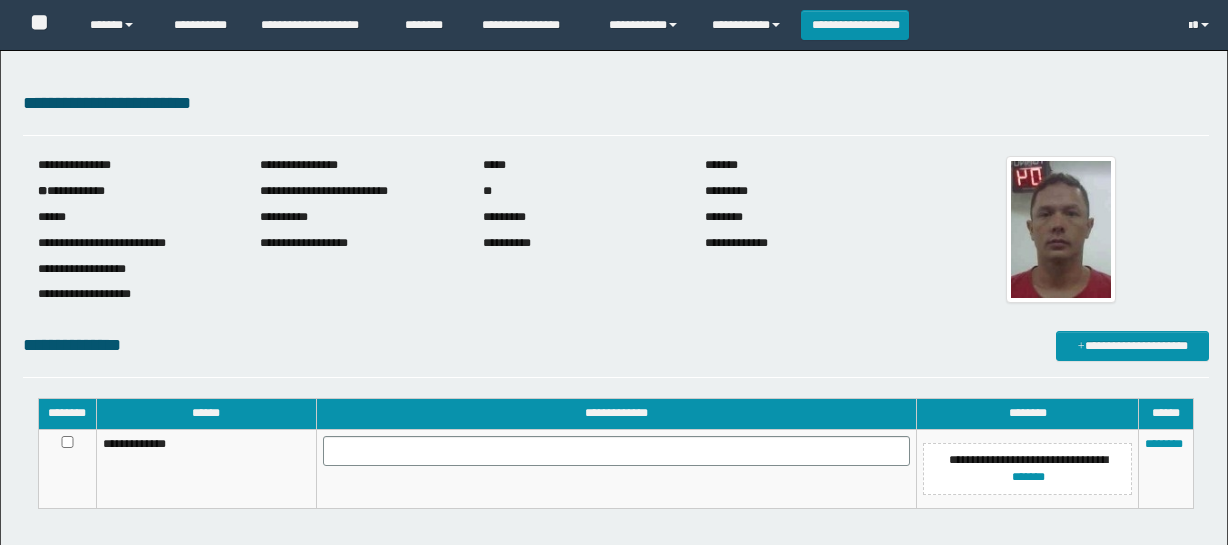 scroll, scrollTop: 0, scrollLeft: 0, axis: both 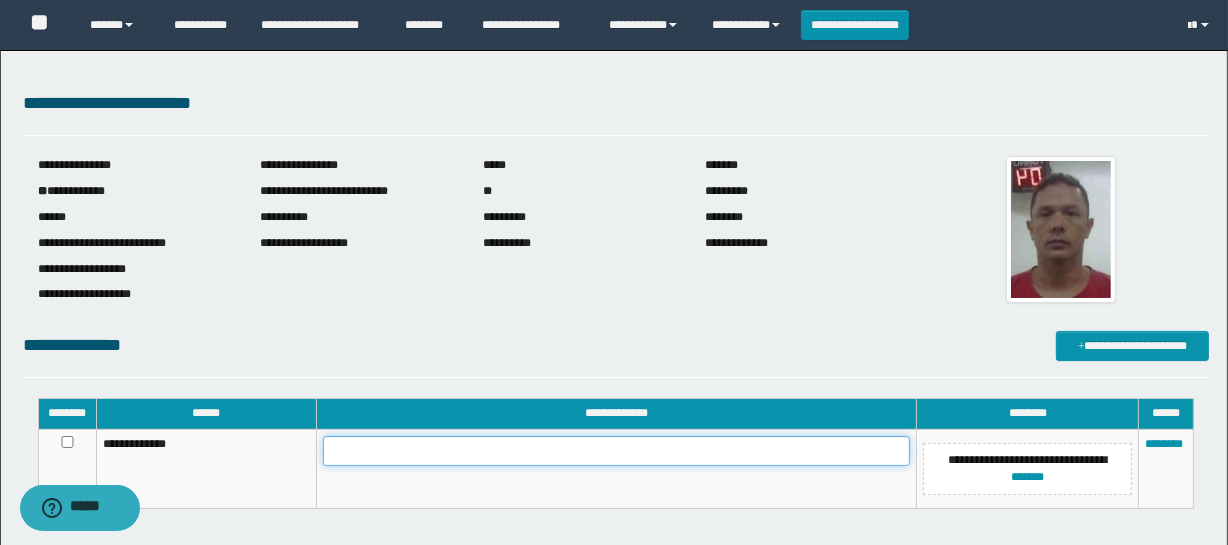 click at bounding box center (617, 451) 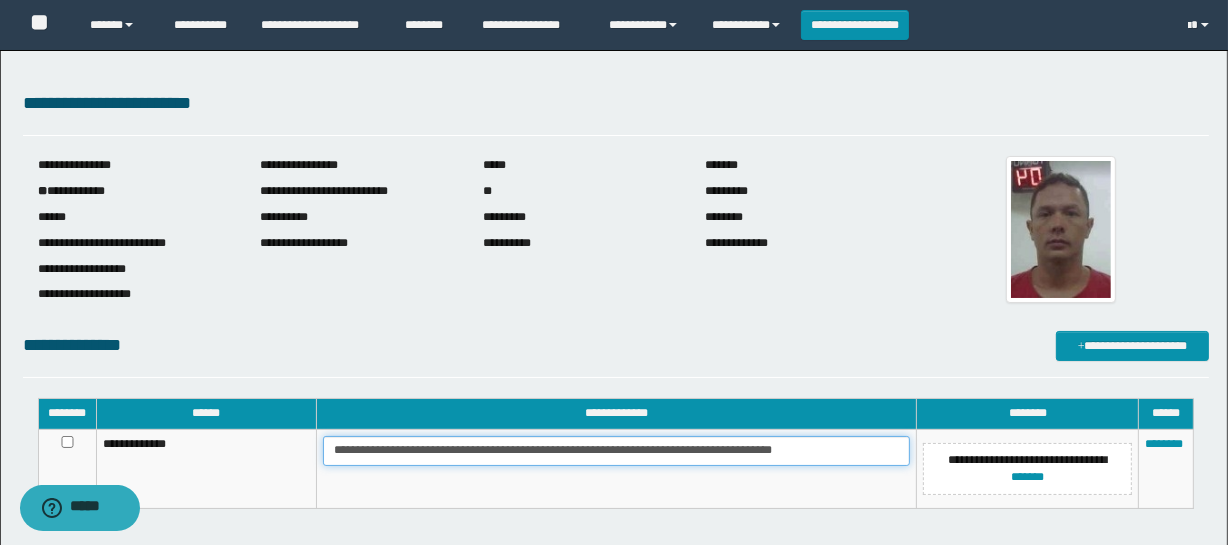 drag, startPoint x: 435, startPoint y: 449, endPoint x: 390, endPoint y: 451, distance: 45.044422 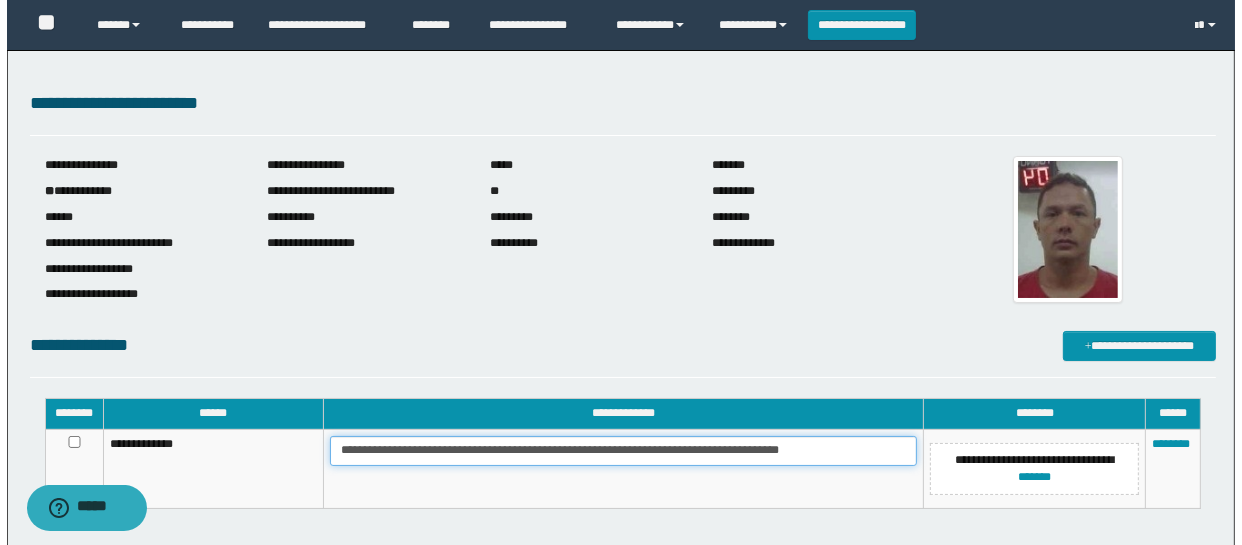scroll, scrollTop: 272, scrollLeft: 0, axis: vertical 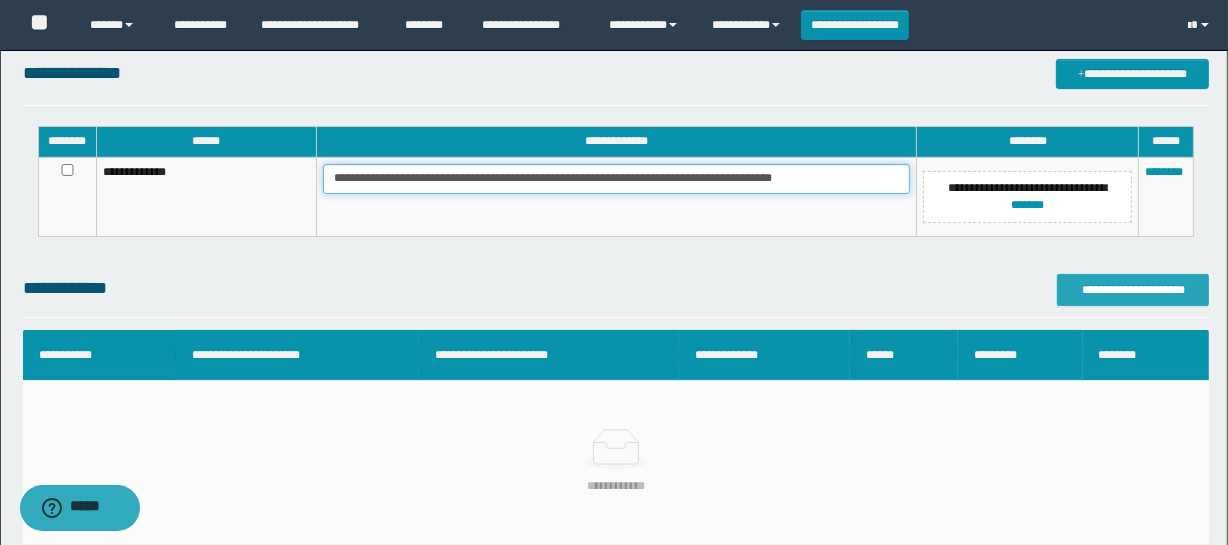 type on "**********" 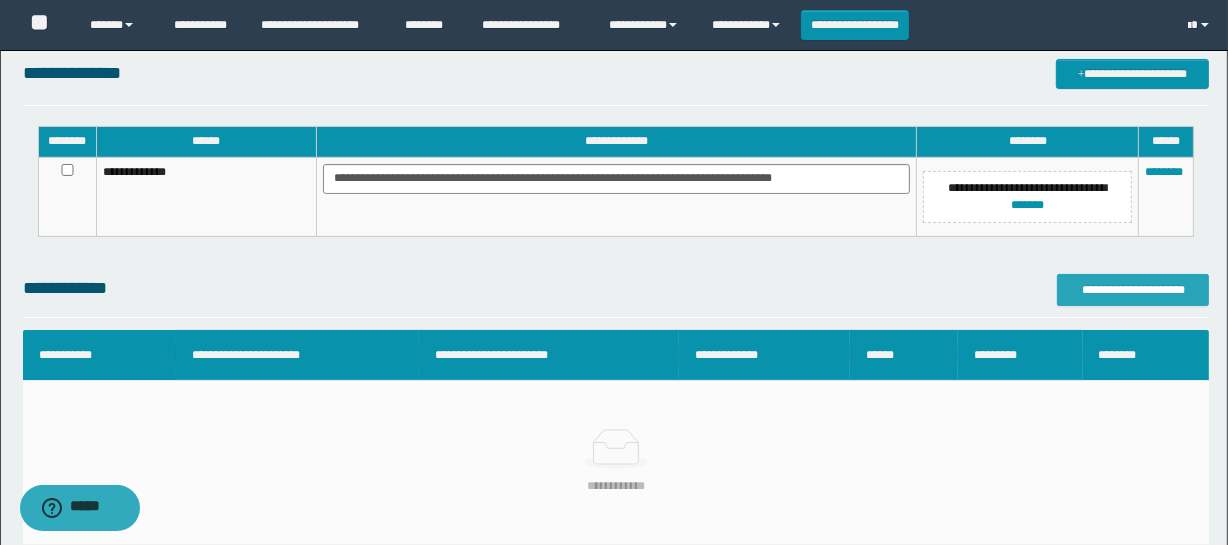 click on "**********" at bounding box center [1133, 290] 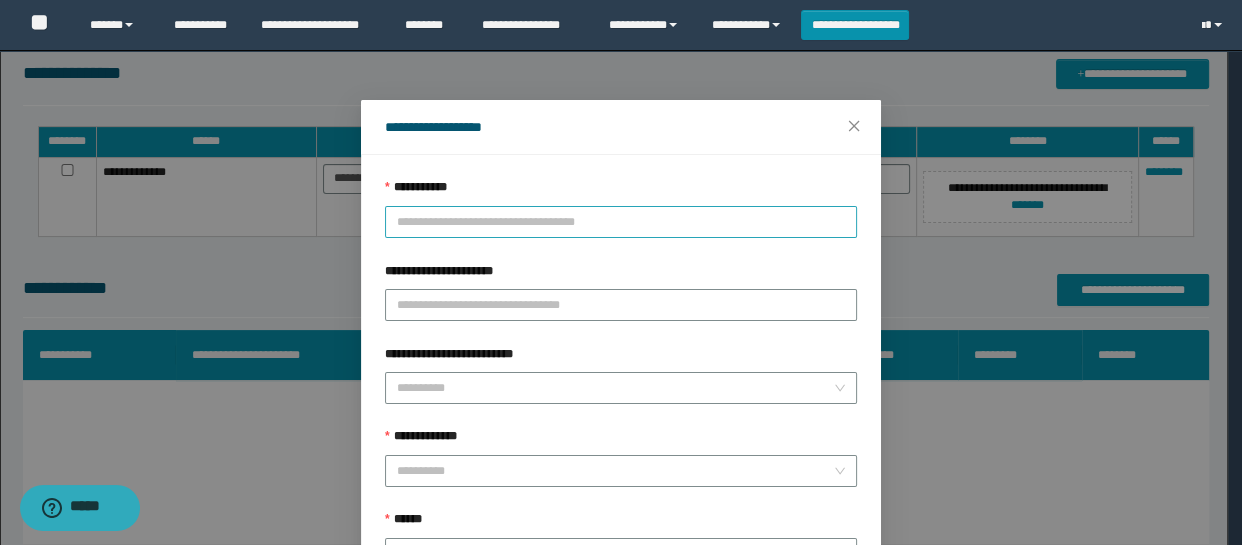 click on "**********" at bounding box center (621, 222) 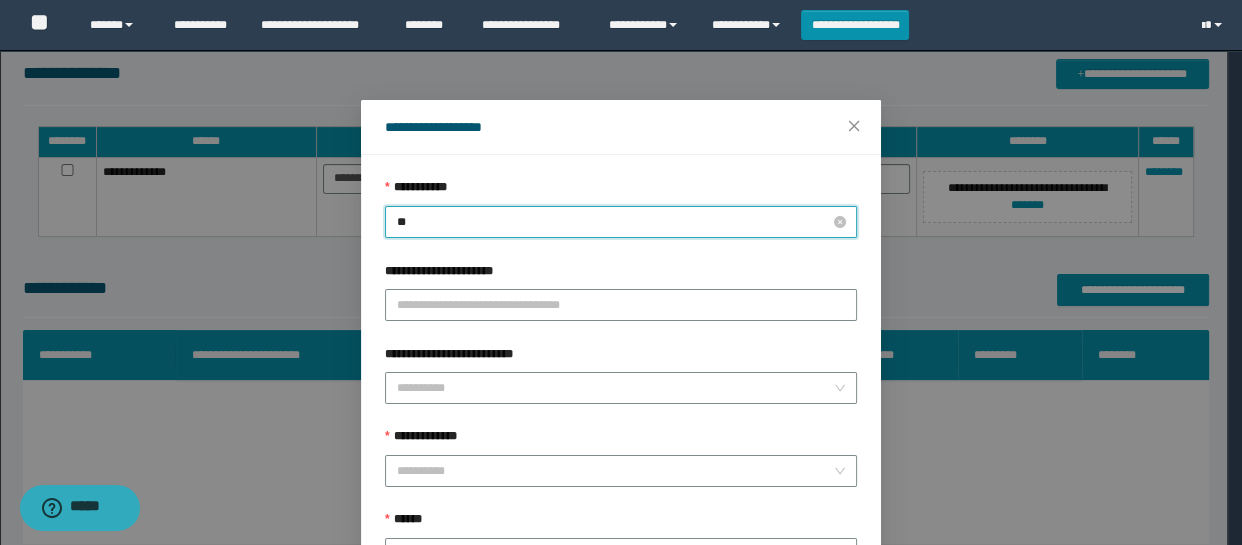 type on "***" 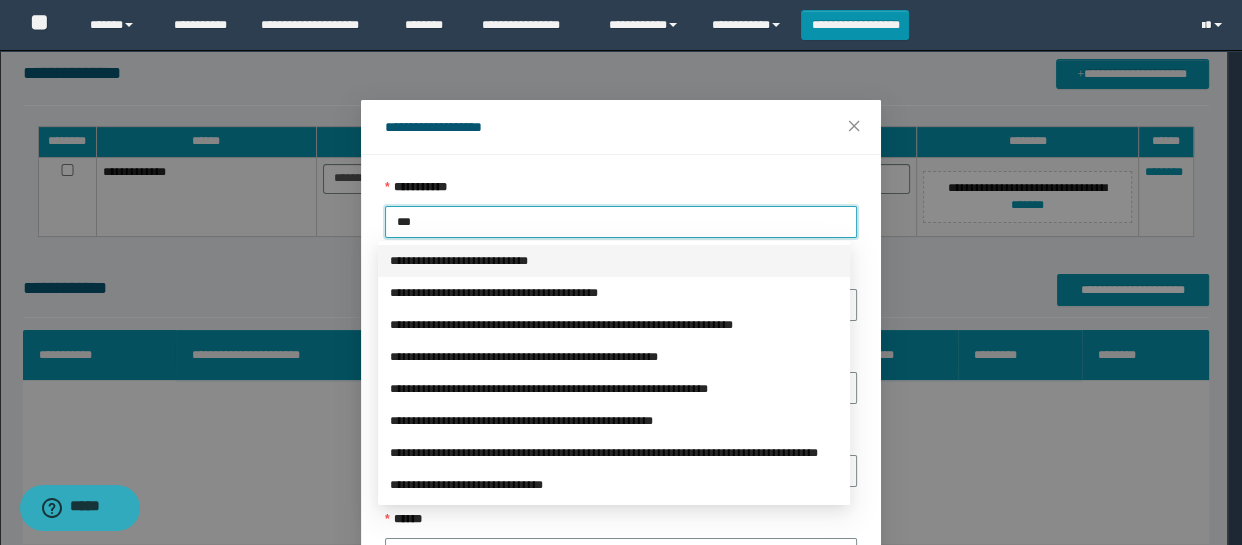 click on "**********" at bounding box center (614, 261) 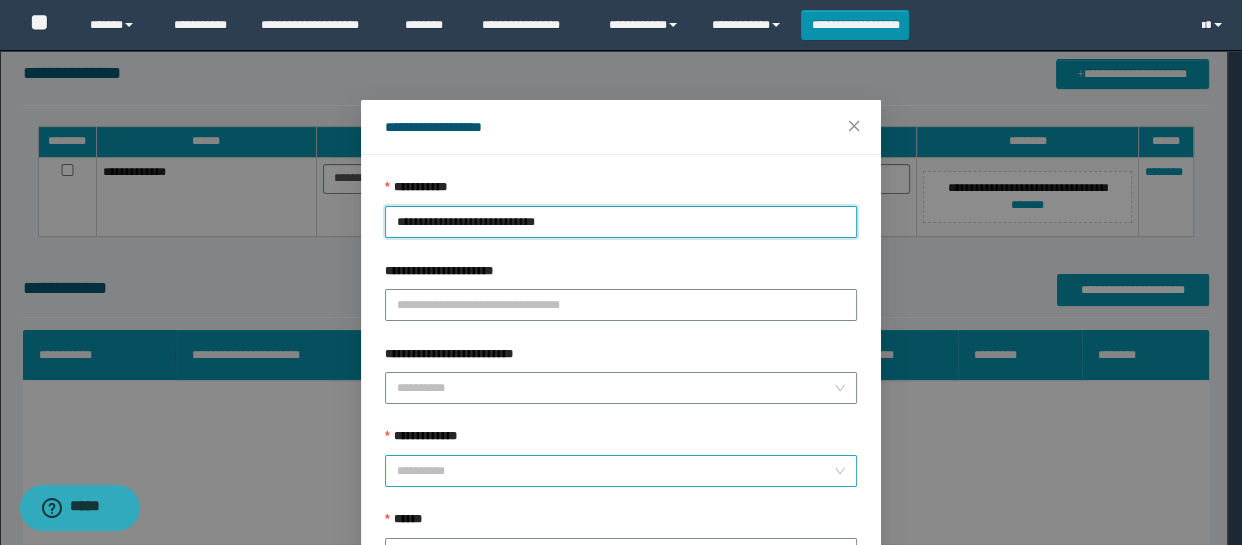 scroll, scrollTop: 90, scrollLeft: 0, axis: vertical 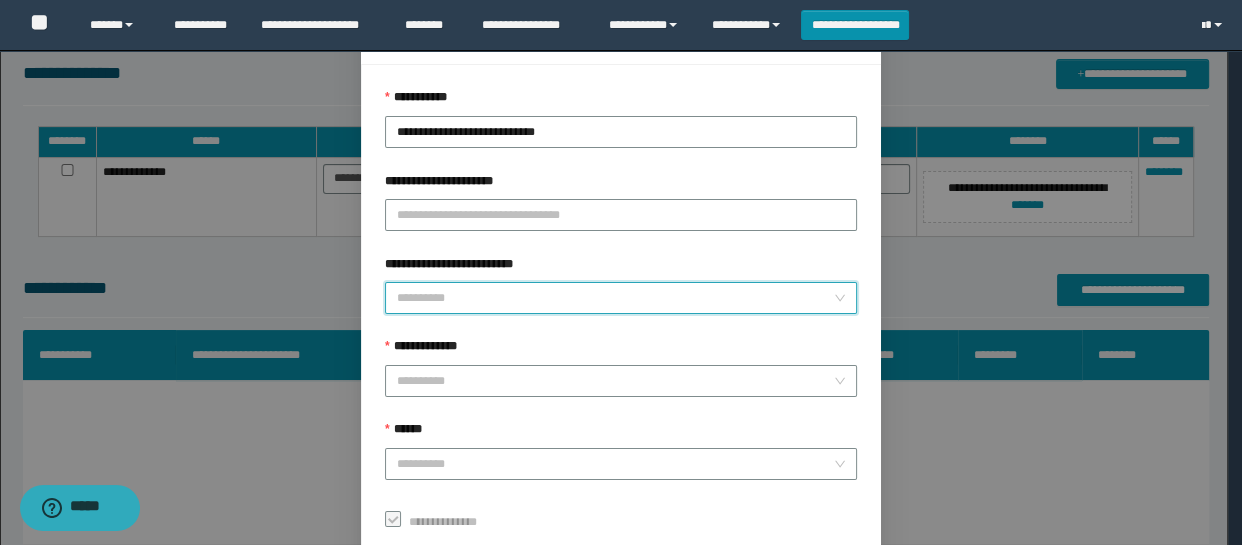 click on "**********" at bounding box center (615, 298) 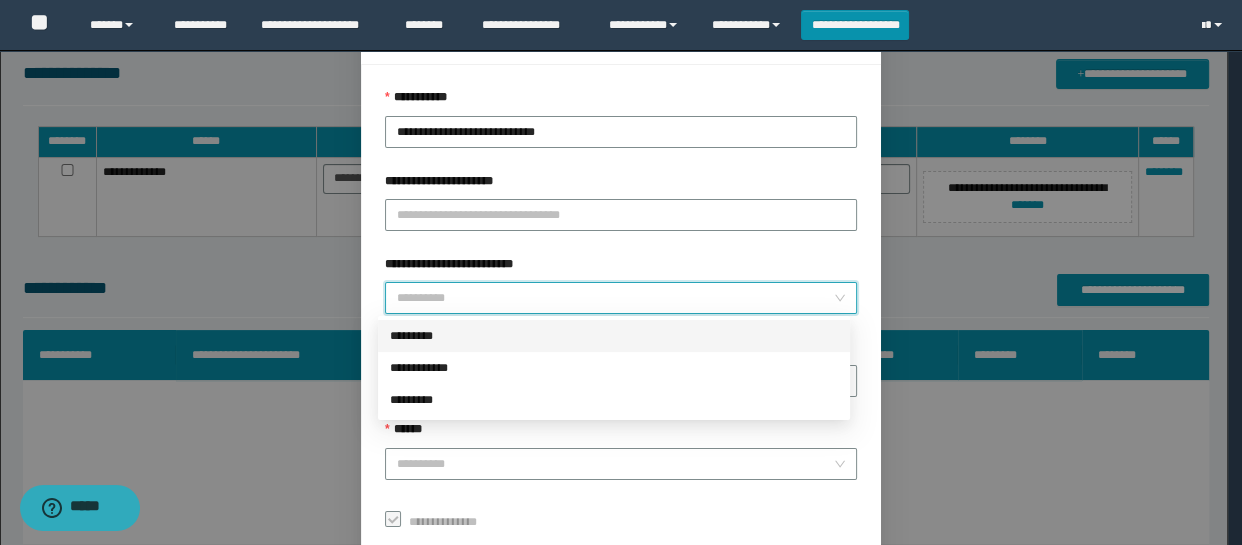 click on "*********" at bounding box center [614, 336] 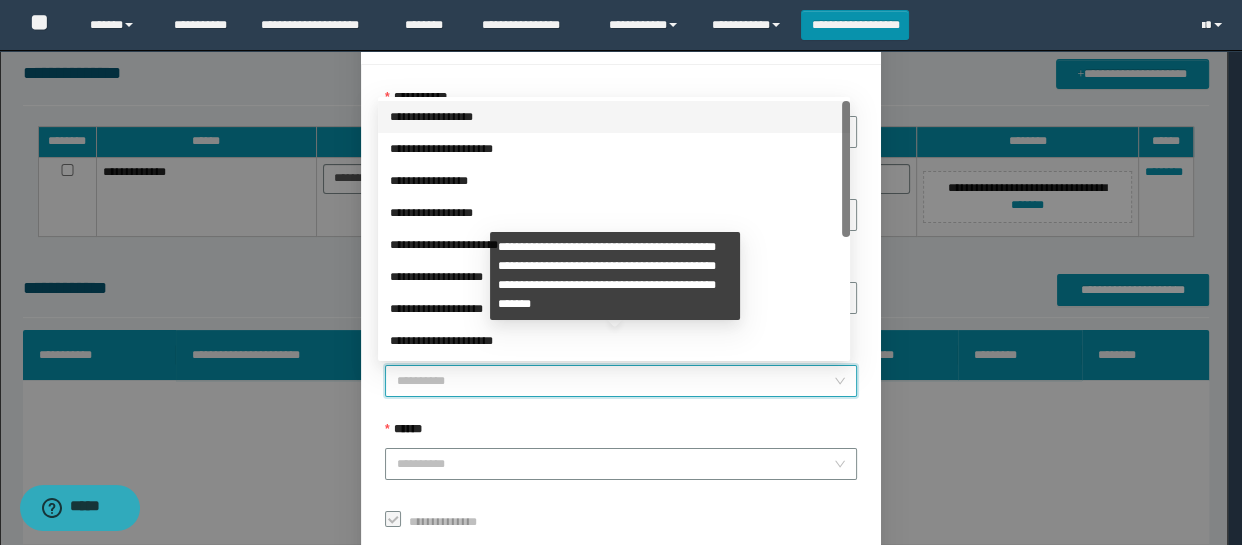 click on "**********" at bounding box center [615, 381] 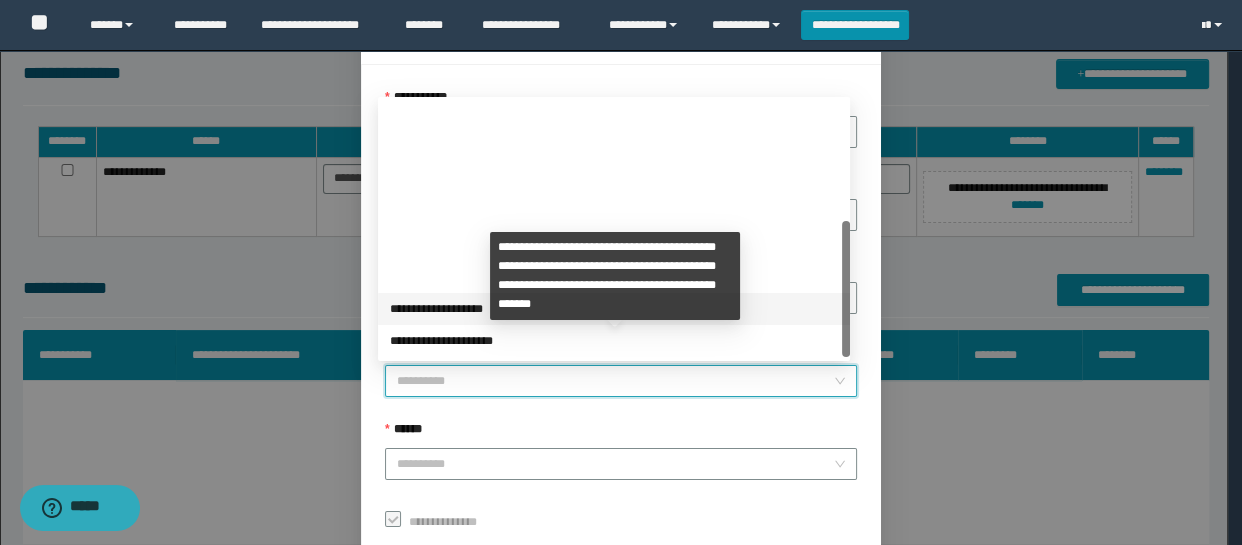 scroll, scrollTop: 223, scrollLeft: 0, axis: vertical 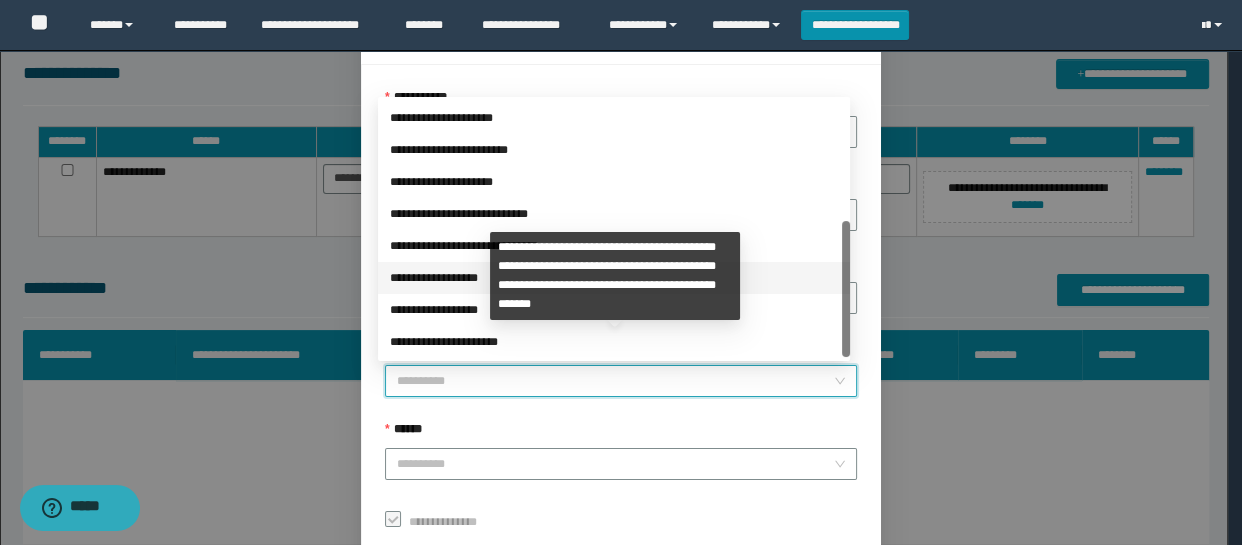 click on "**********" at bounding box center (614, 278) 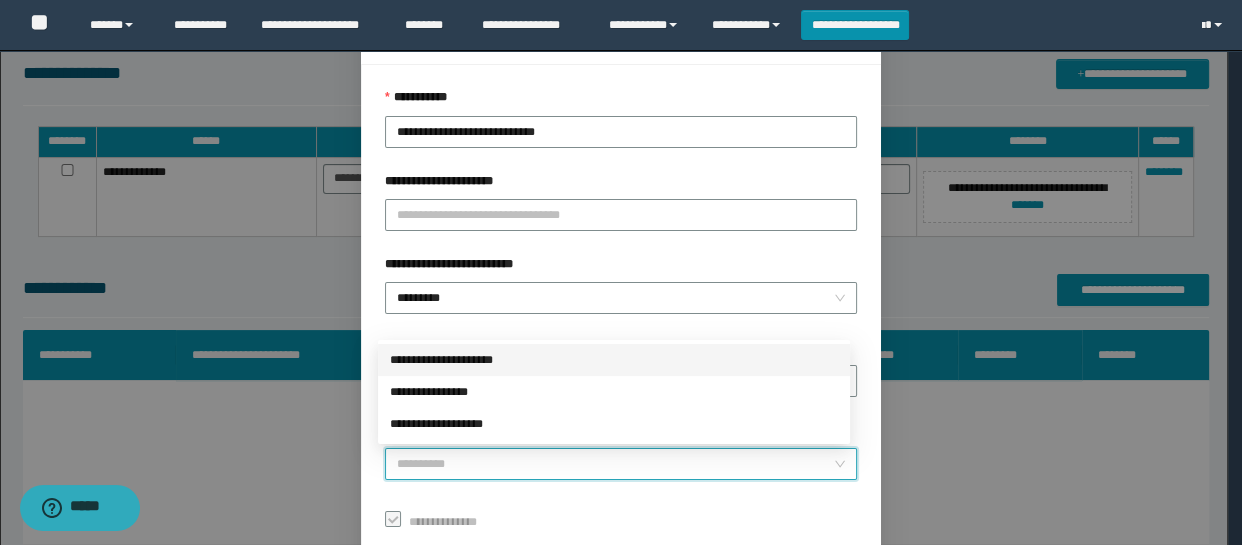 click on "******" at bounding box center [615, 464] 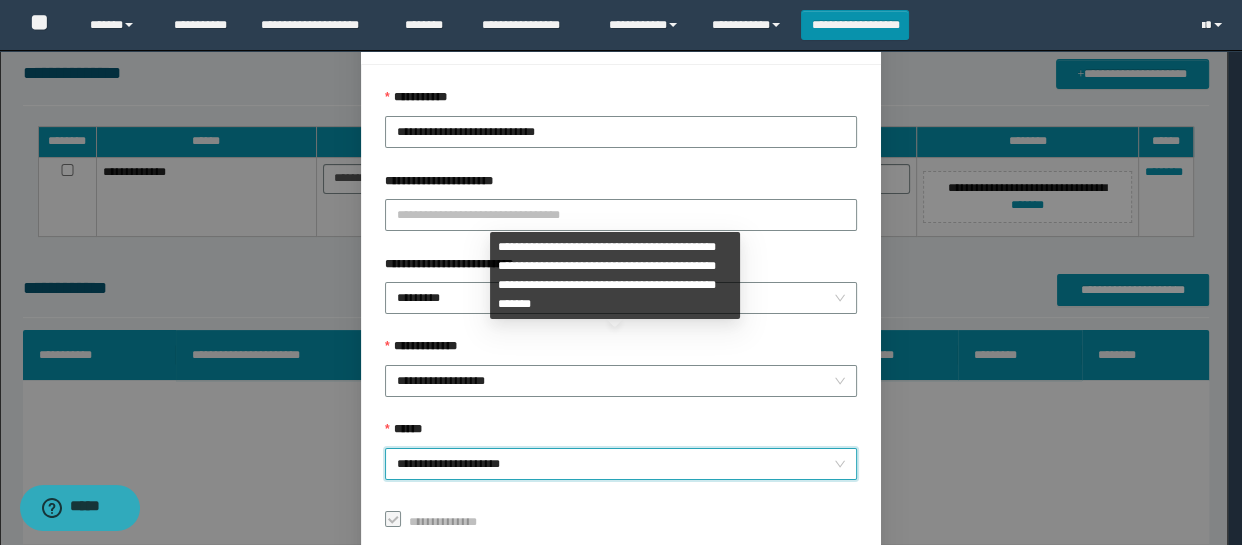 scroll, scrollTop: 206, scrollLeft: 0, axis: vertical 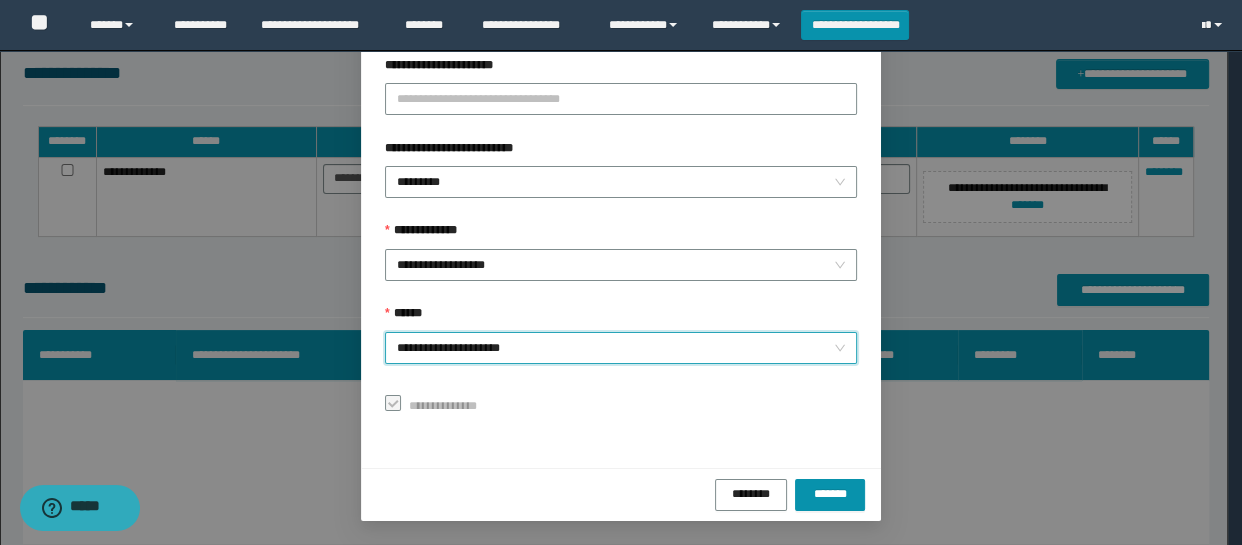 click on "******** *******" at bounding box center (621, 494) 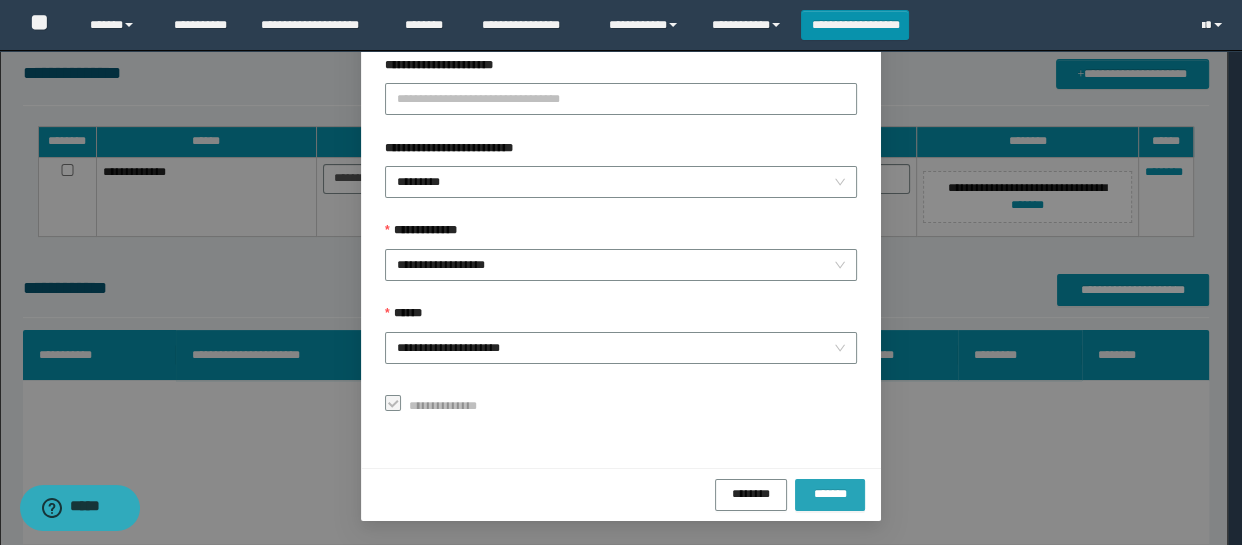 click on "*******" at bounding box center [830, 495] 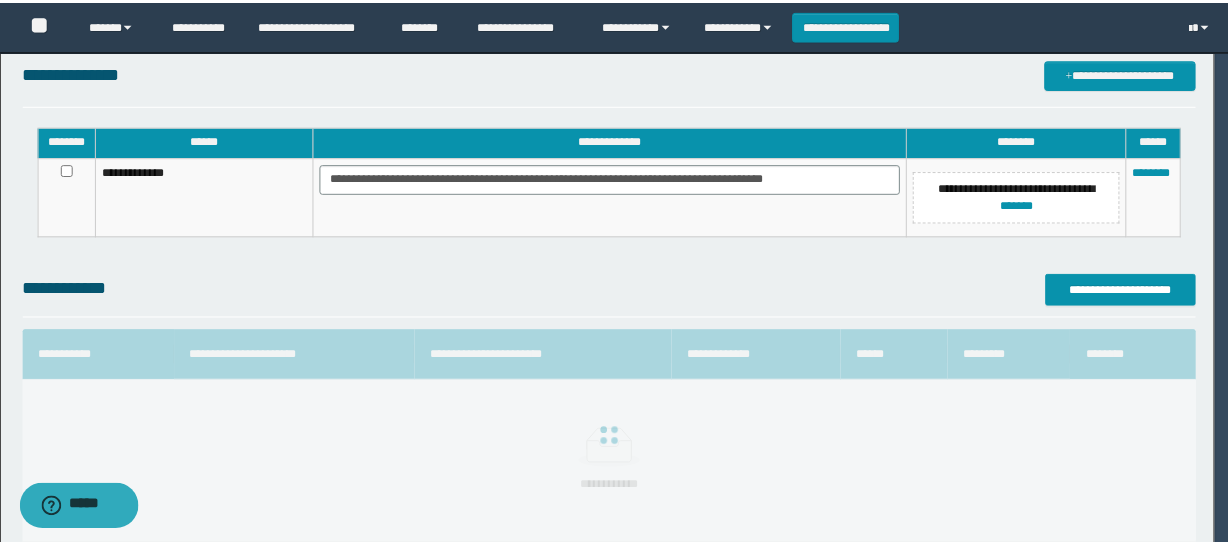 scroll, scrollTop: 0, scrollLeft: 0, axis: both 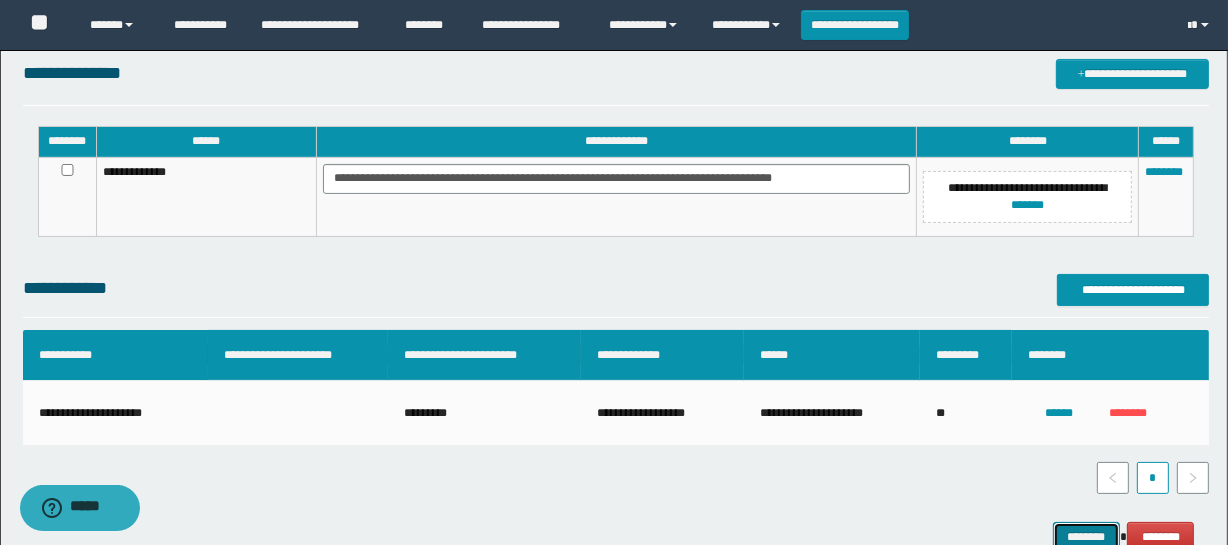 click on "********" at bounding box center (1087, 537) 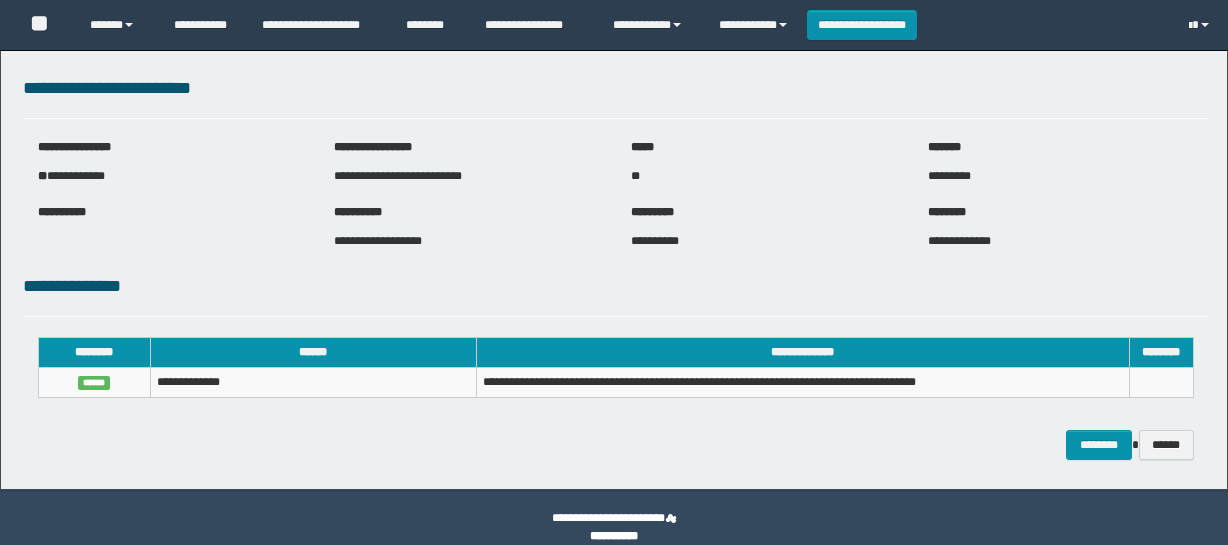 scroll, scrollTop: 0, scrollLeft: 0, axis: both 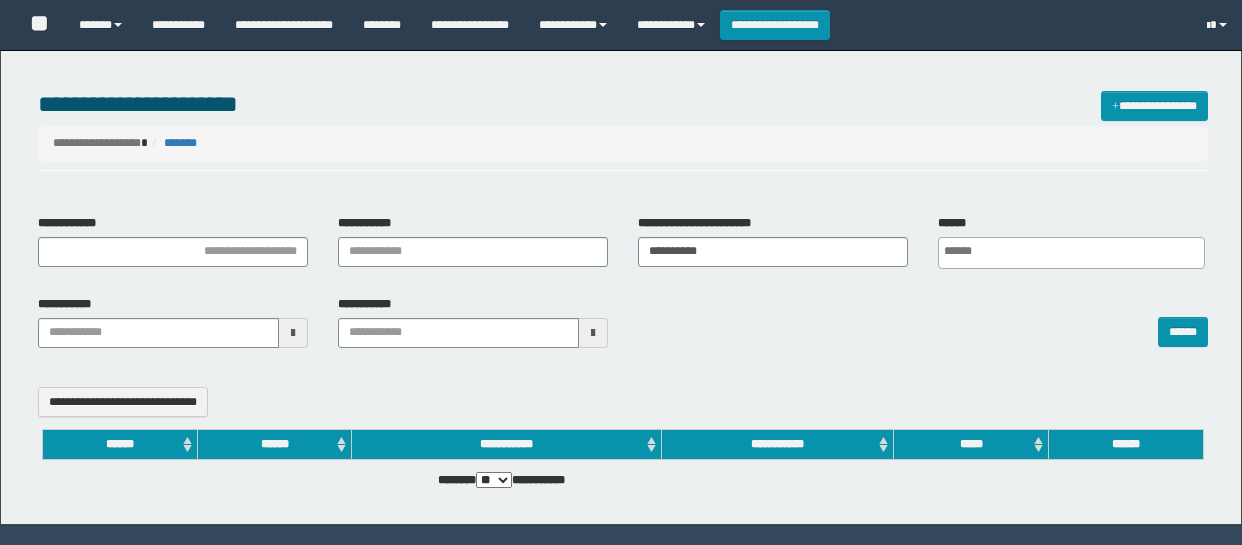select 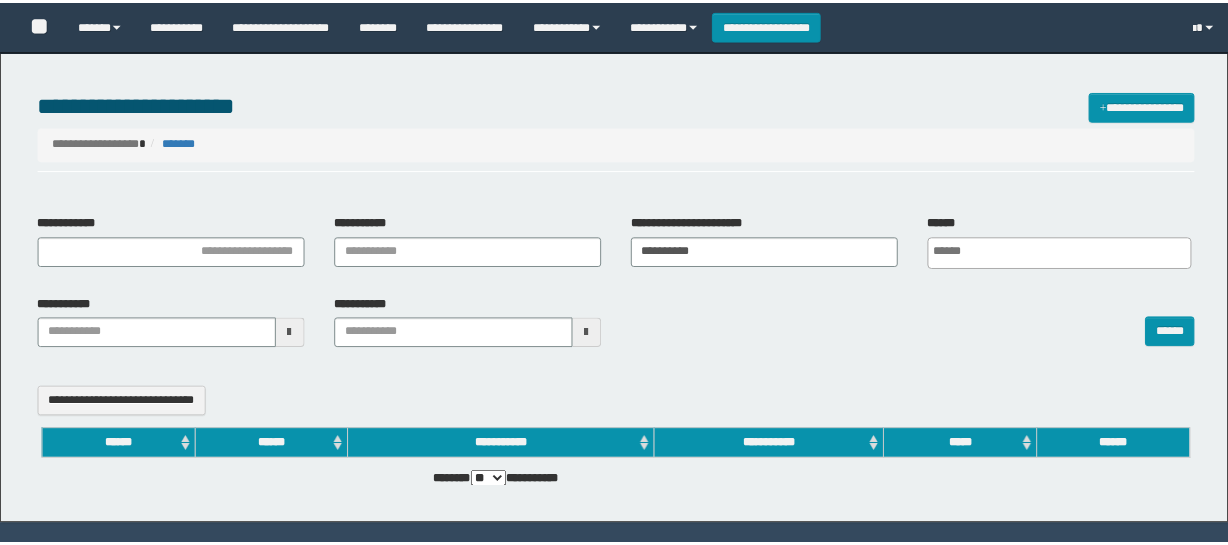 scroll, scrollTop: 0, scrollLeft: 0, axis: both 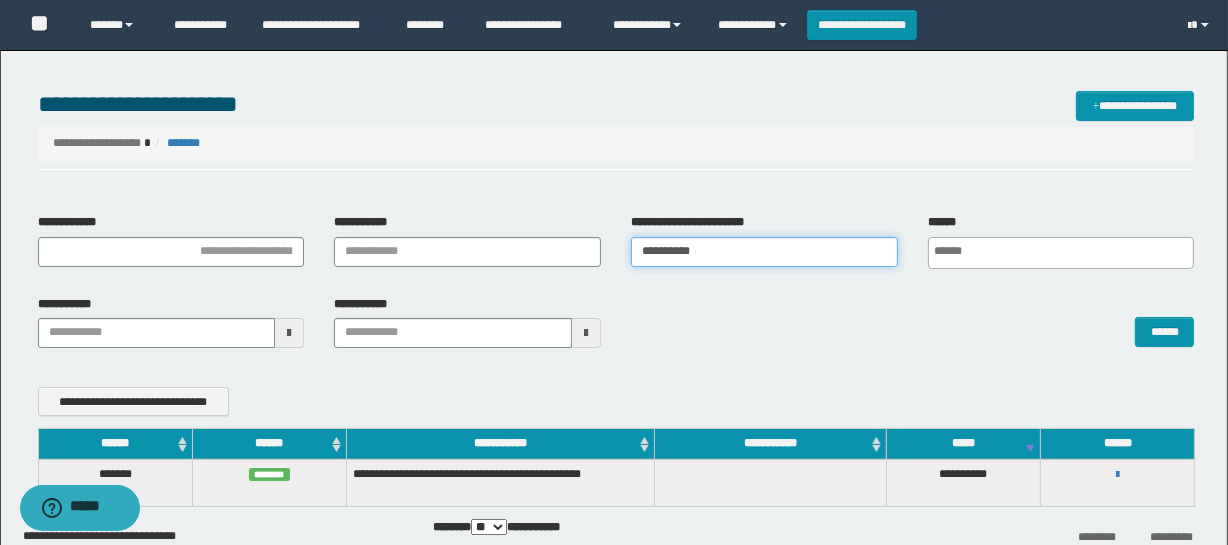 drag, startPoint x: 723, startPoint y: 259, endPoint x: 564, endPoint y: 245, distance: 159.61516 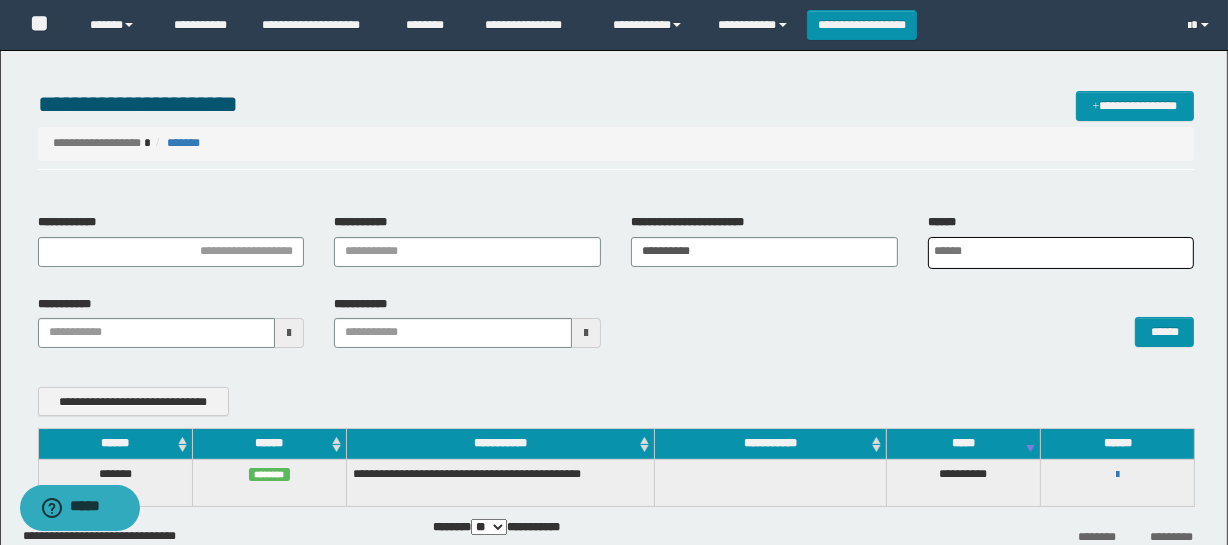 scroll, scrollTop: 0, scrollLeft: 5, axis: horizontal 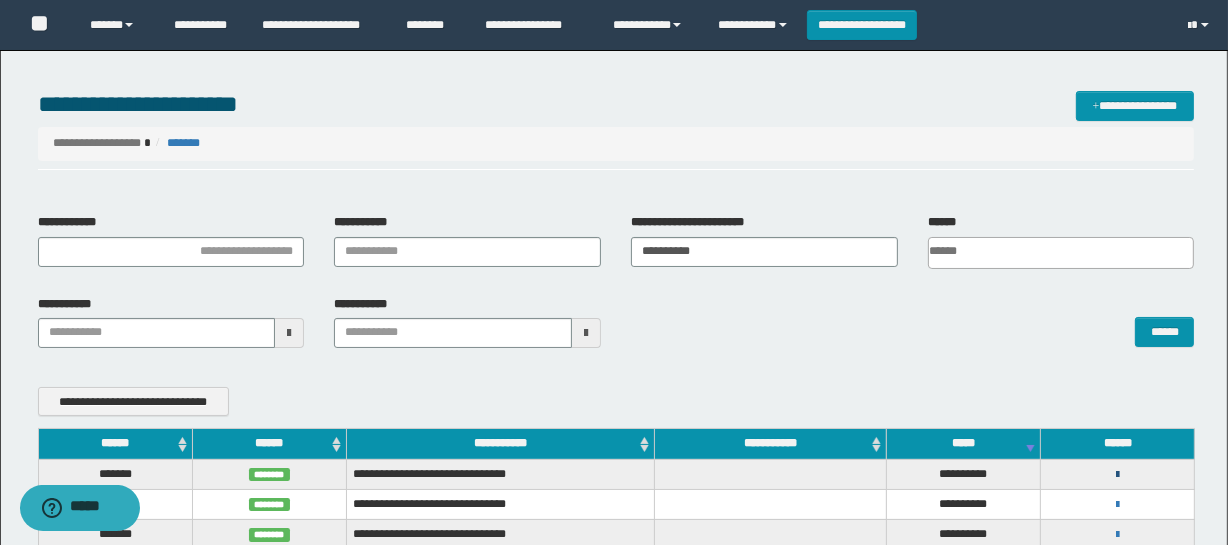 click at bounding box center [1117, 475] 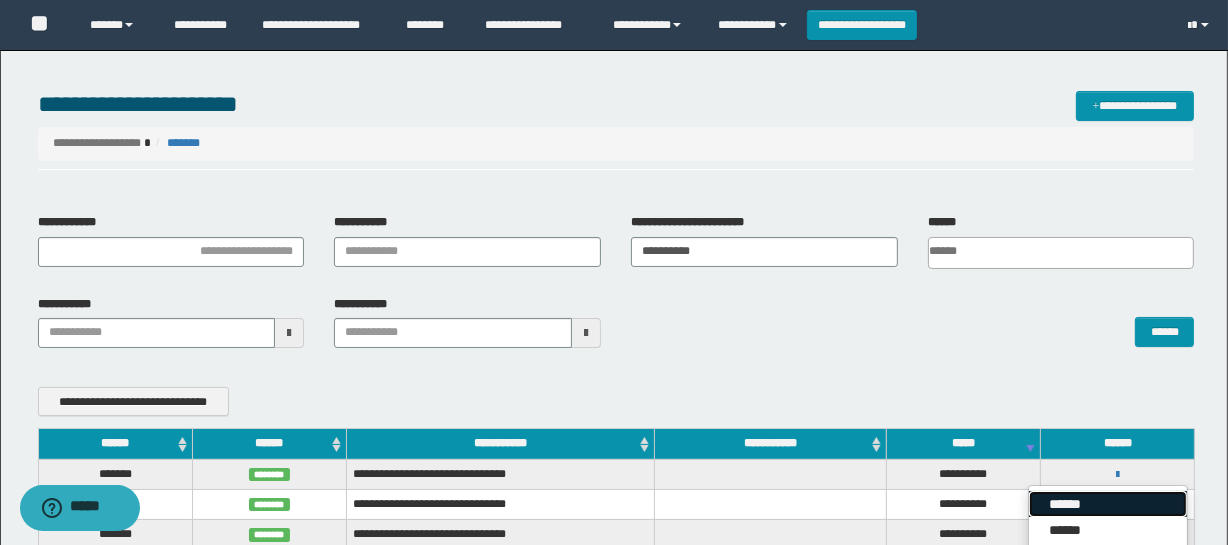 click on "******" at bounding box center (1108, 504) 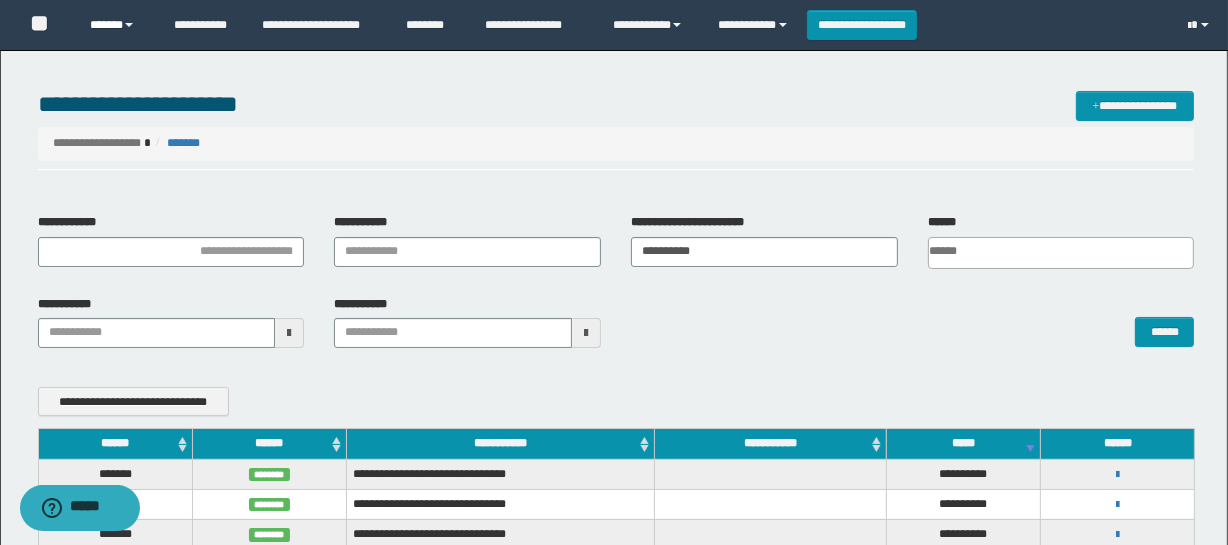 click on "******" at bounding box center (117, 25) 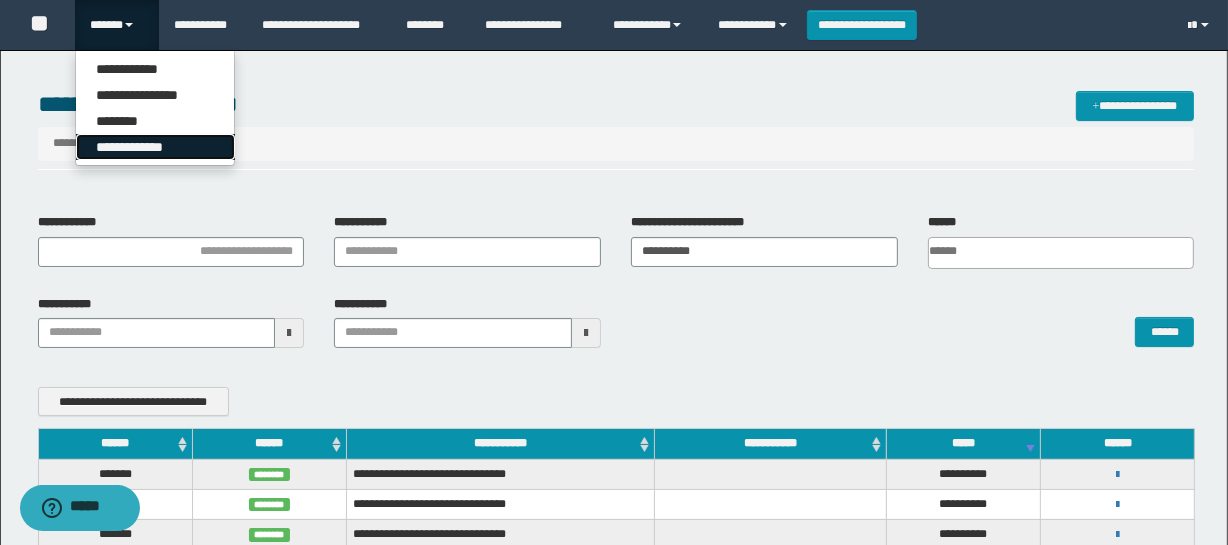click on "**********" at bounding box center [155, 147] 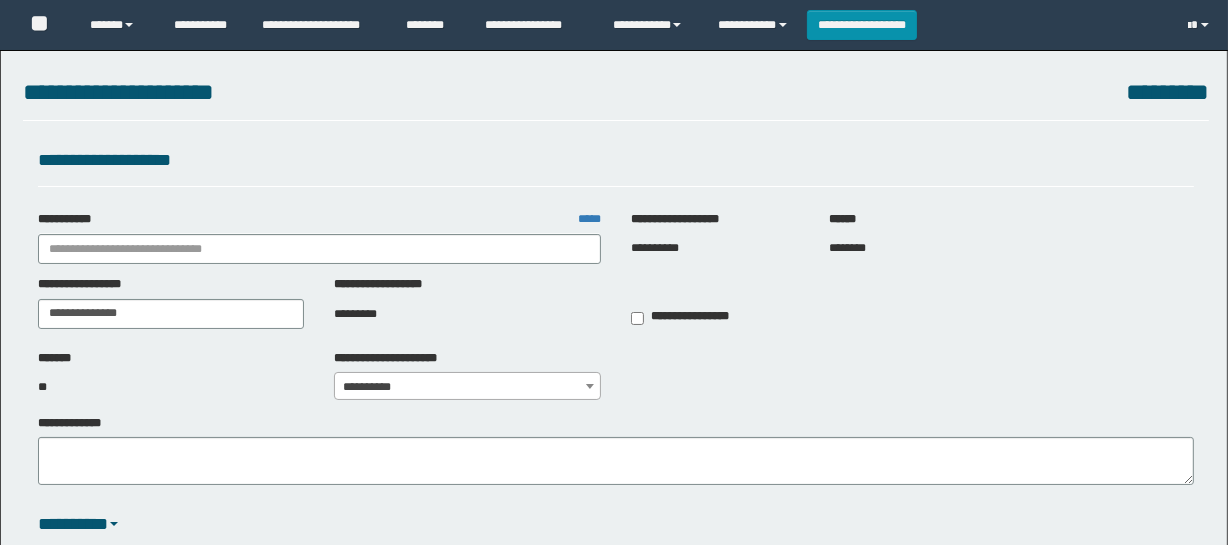 scroll, scrollTop: 178, scrollLeft: 0, axis: vertical 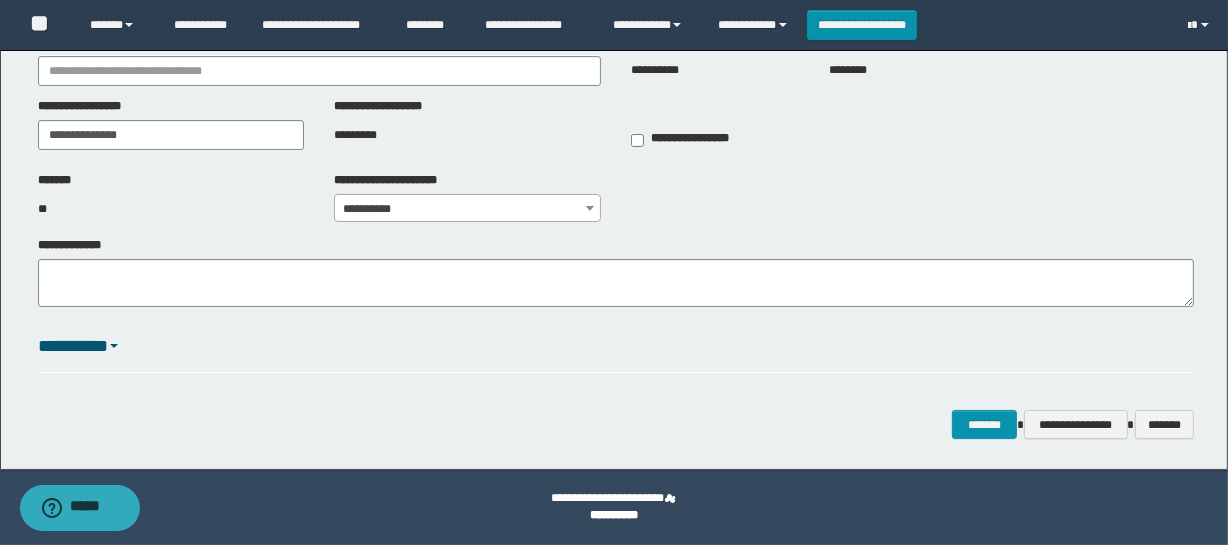 type on "**********" 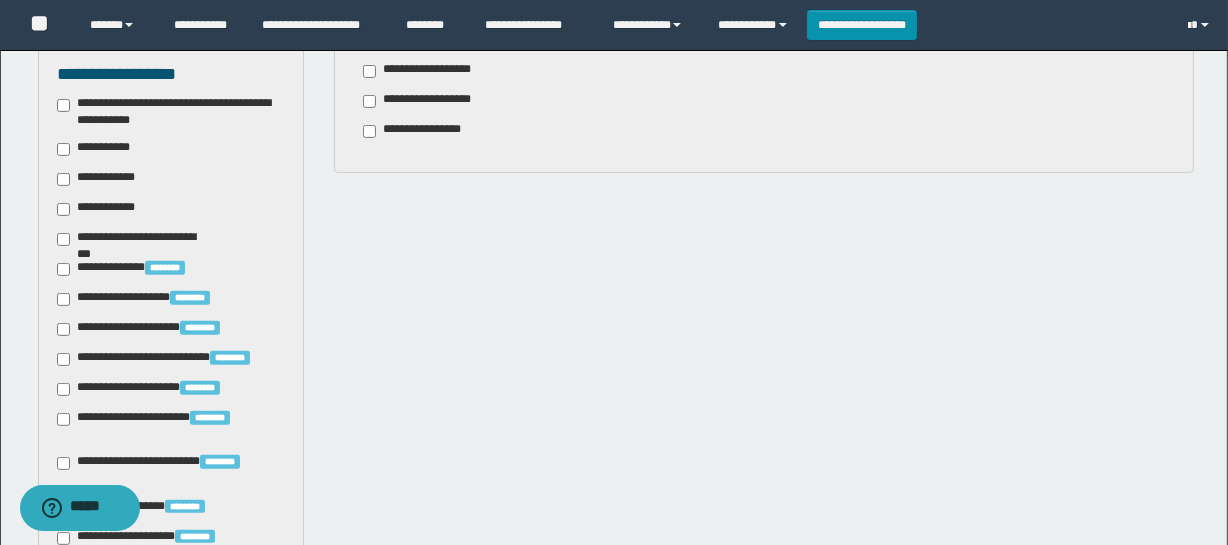 scroll, scrollTop: 450, scrollLeft: 0, axis: vertical 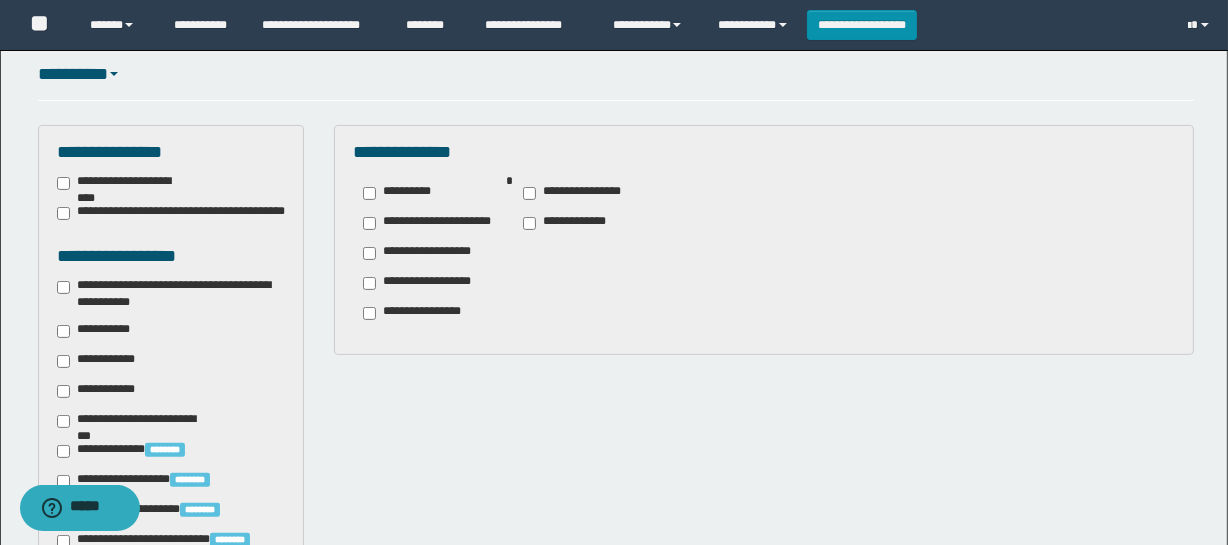 click on "**********" at bounding box center (434, 223) 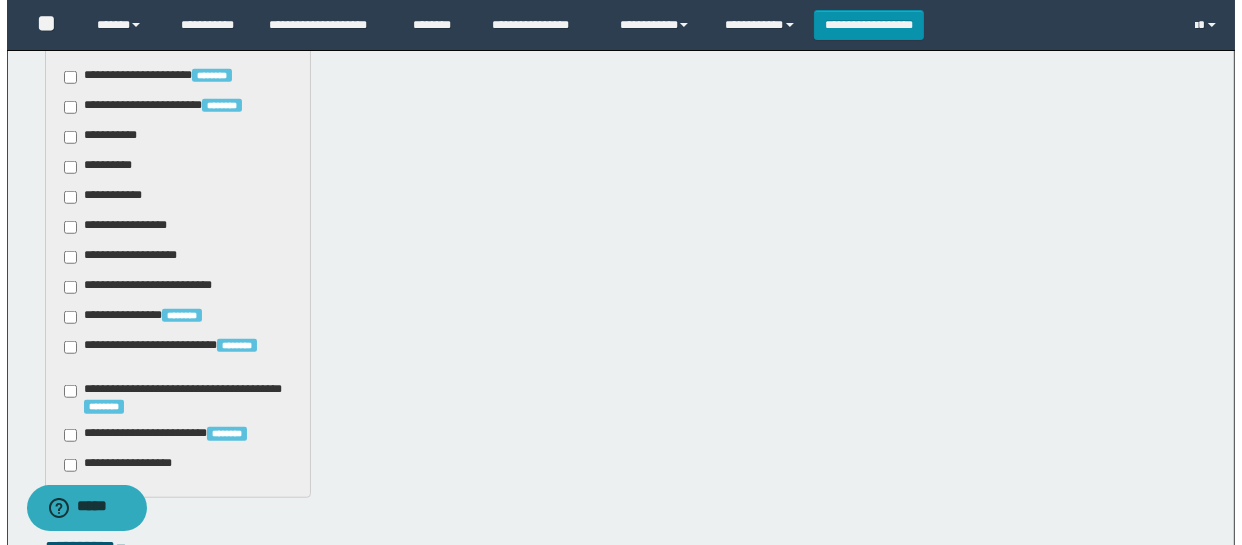 scroll, scrollTop: 1748, scrollLeft: 0, axis: vertical 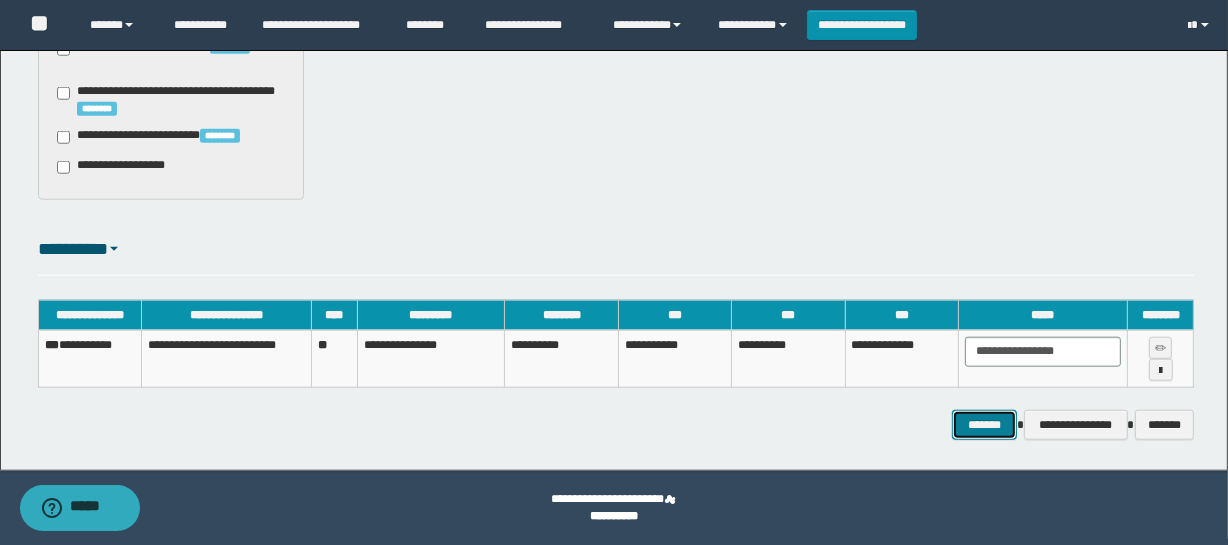 click on "*******" at bounding box center (985, 425) 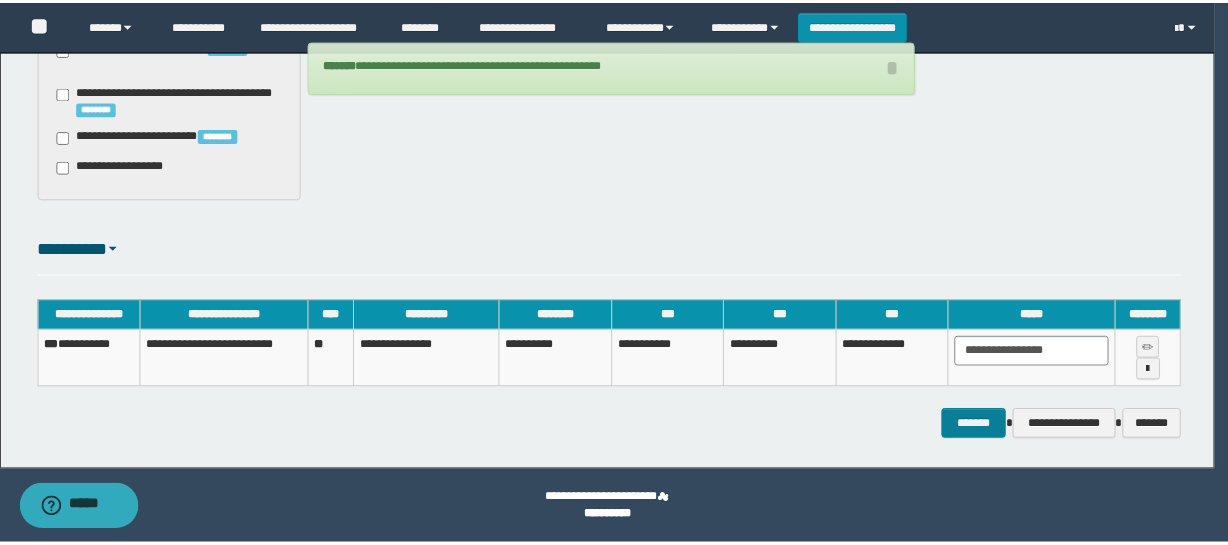 scroll, scrollTop: 1730, scrollLeft: 0, axis: vertical 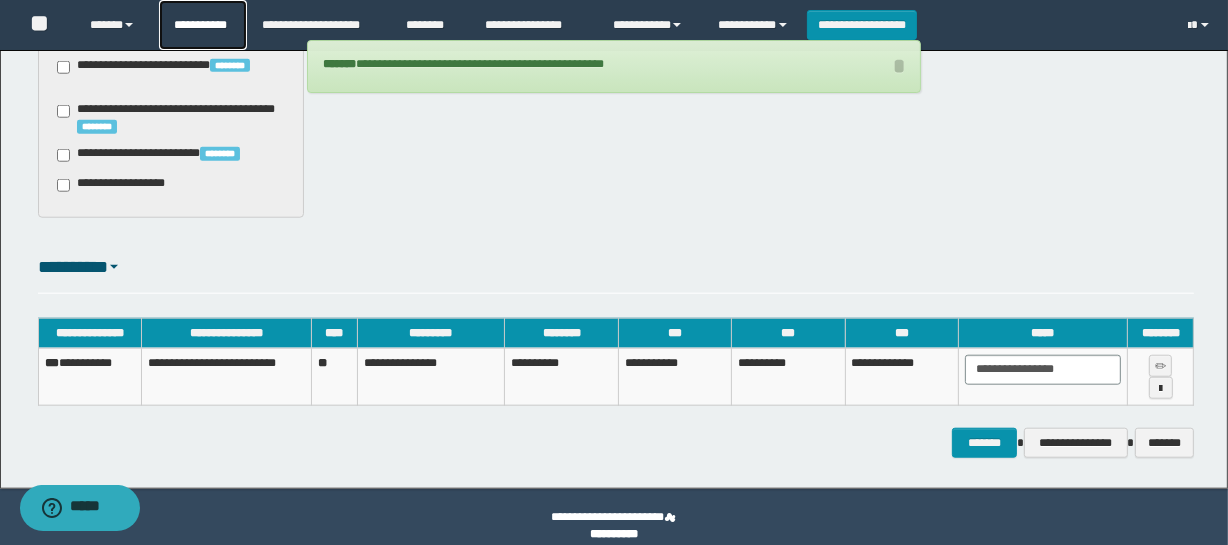 click on "**********" at bounding box center [203, 25] 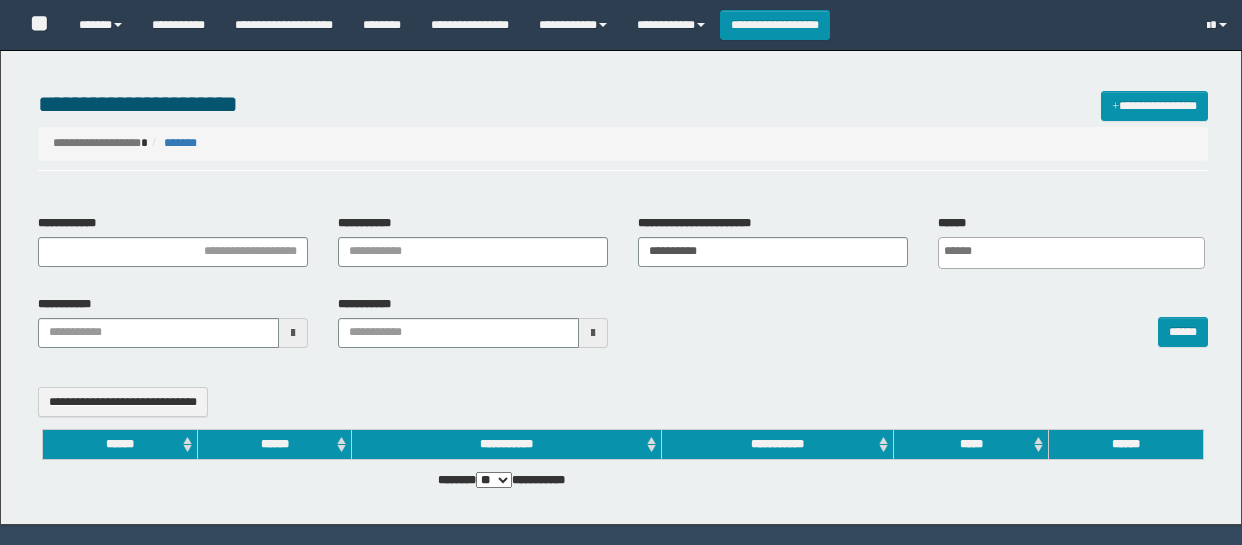select 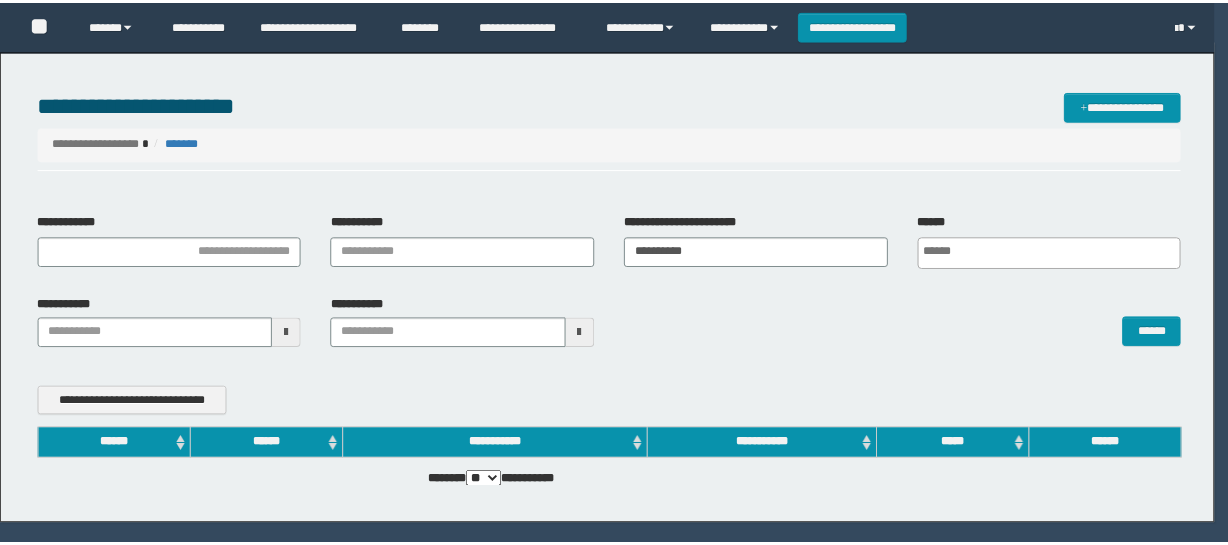 scroll, scrollTop: 0, scrollLeft: 0, axis: both 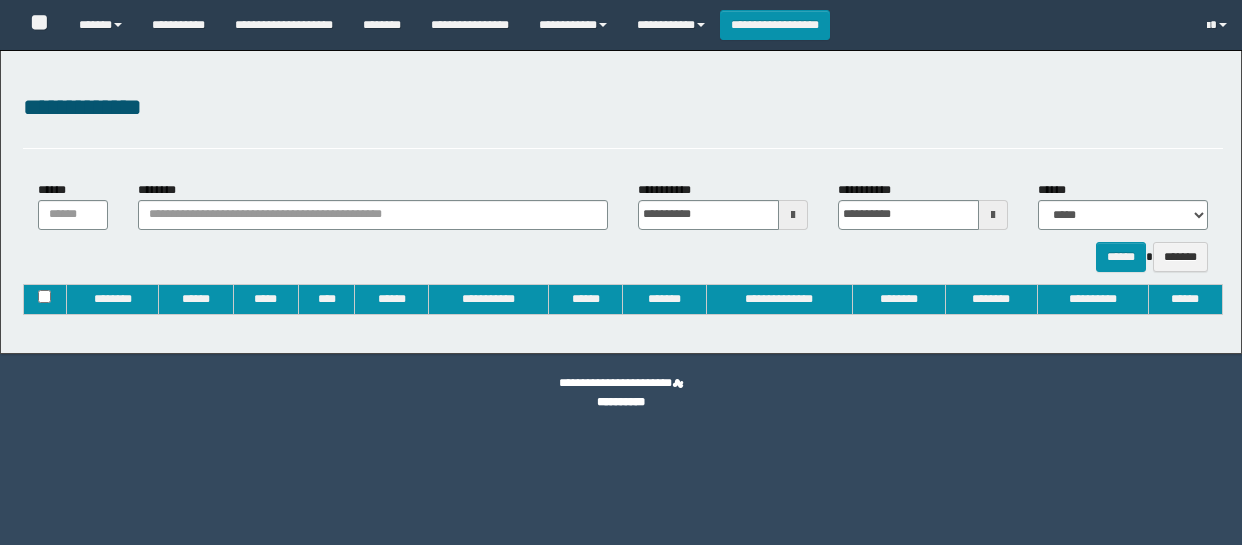 type on "**********" 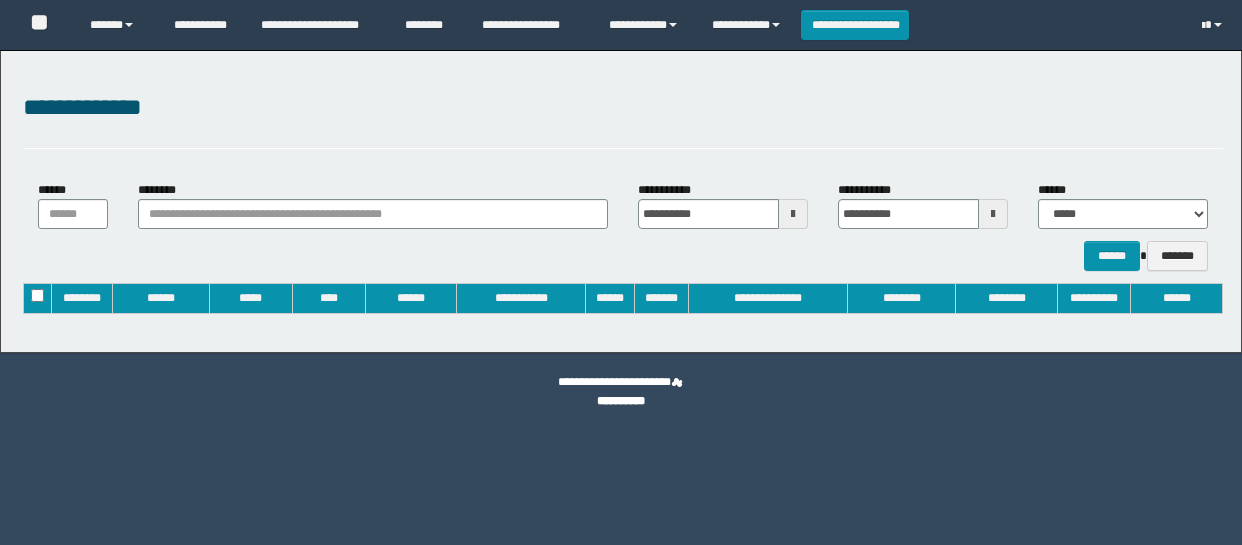 scroll, scrollTop: 0, scrollLeft: 0, axis: both 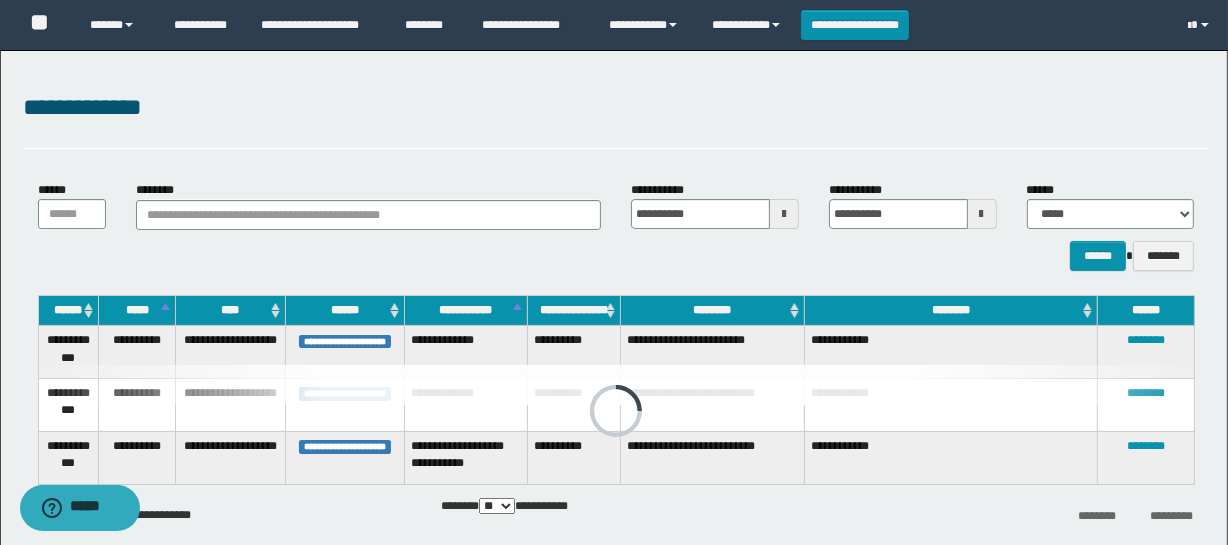 click on "**********" at bounding box center [616, 419] 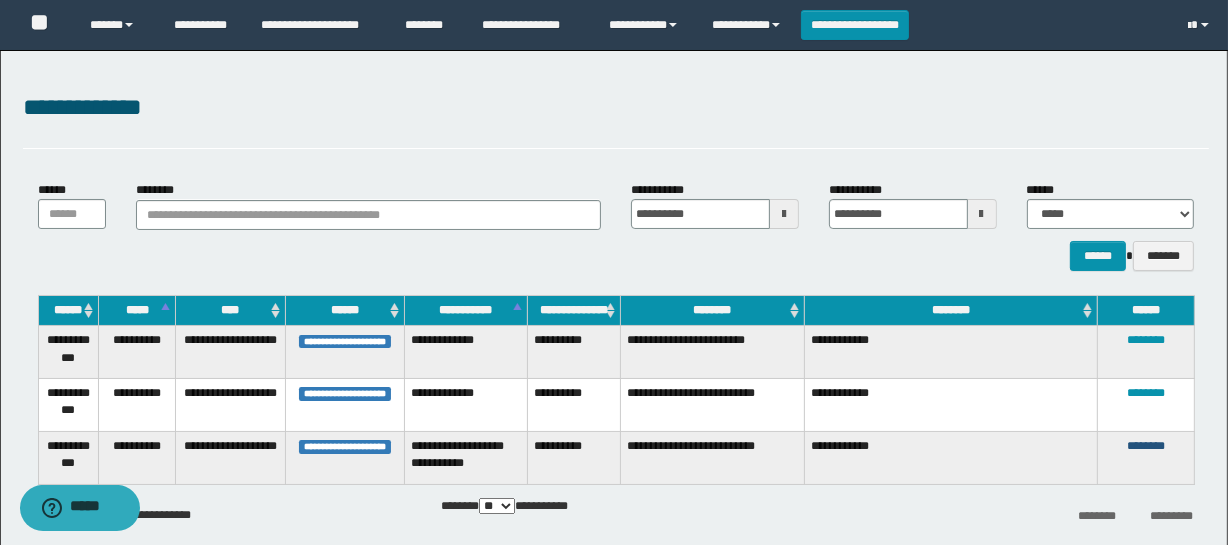 click on "********" at bounding box center (1146, 446) 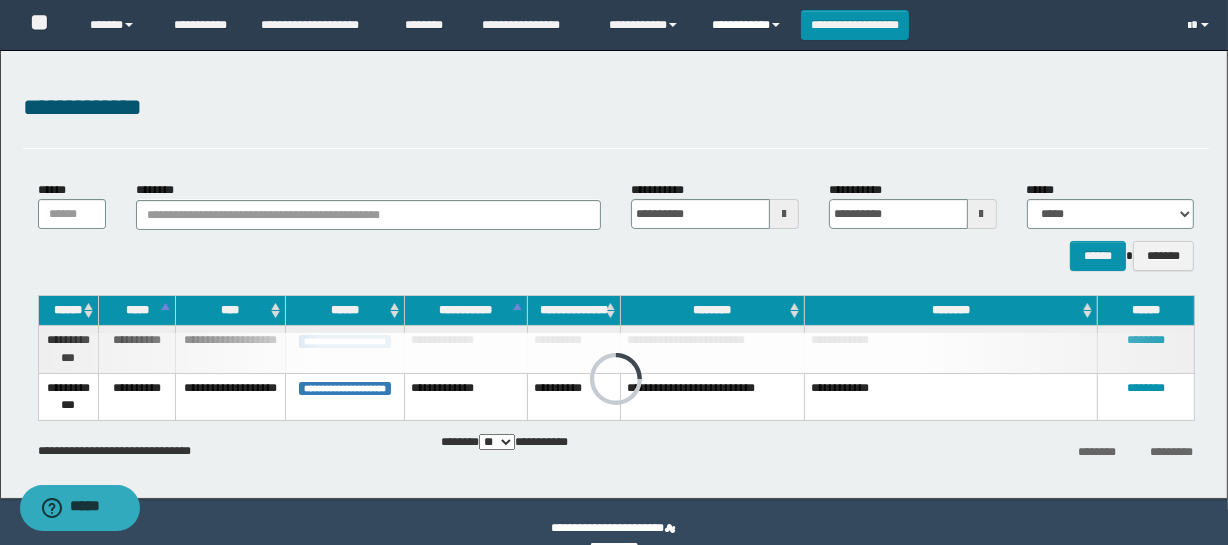click on "**********" at bounding box center (749, 25) 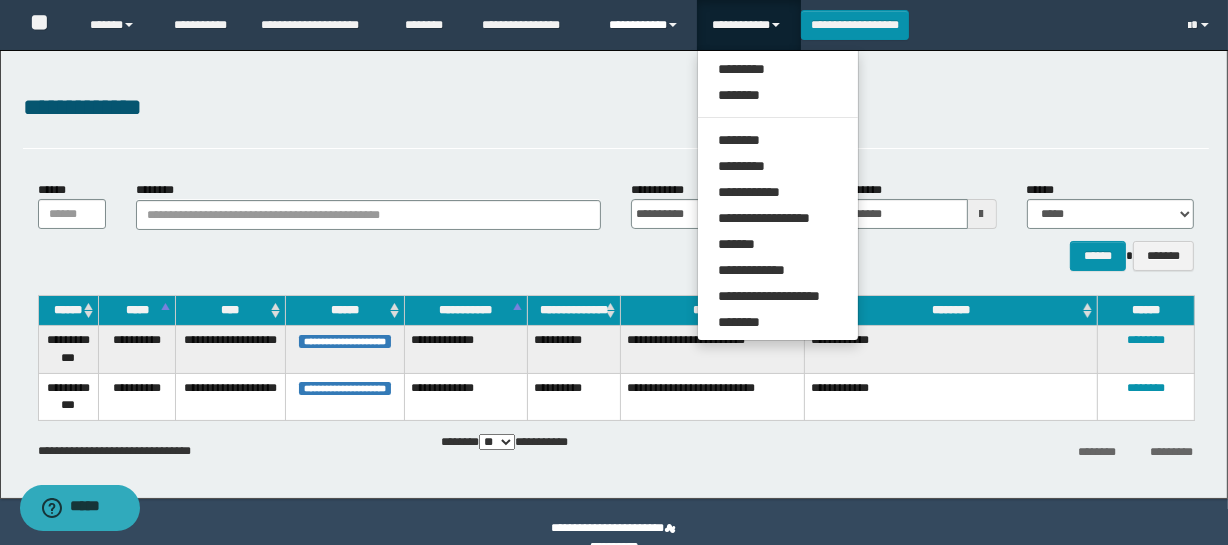 click on "**********" at bounding box center [645, 25] 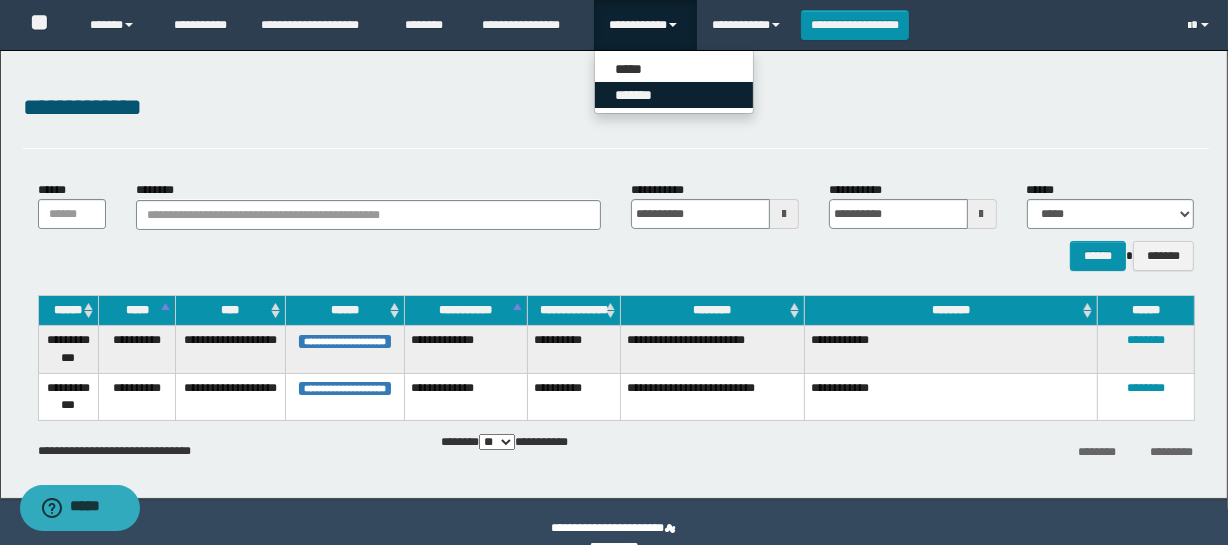 click on "*******" at bounding box center (674, 95) 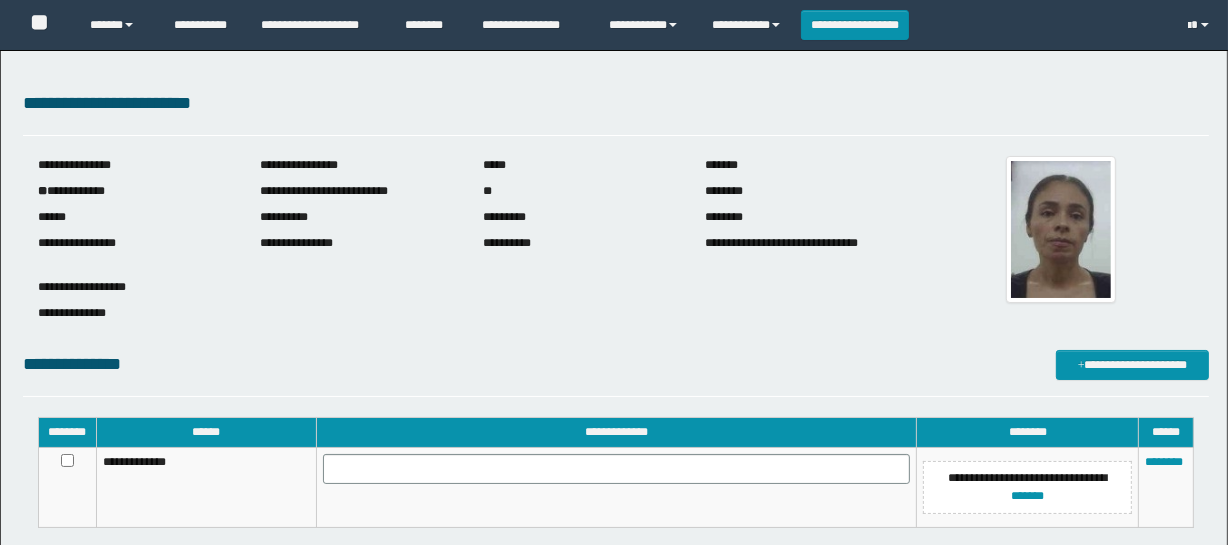 scroll, scrollTop: 90, scrollLeft: 0, axis: vertical 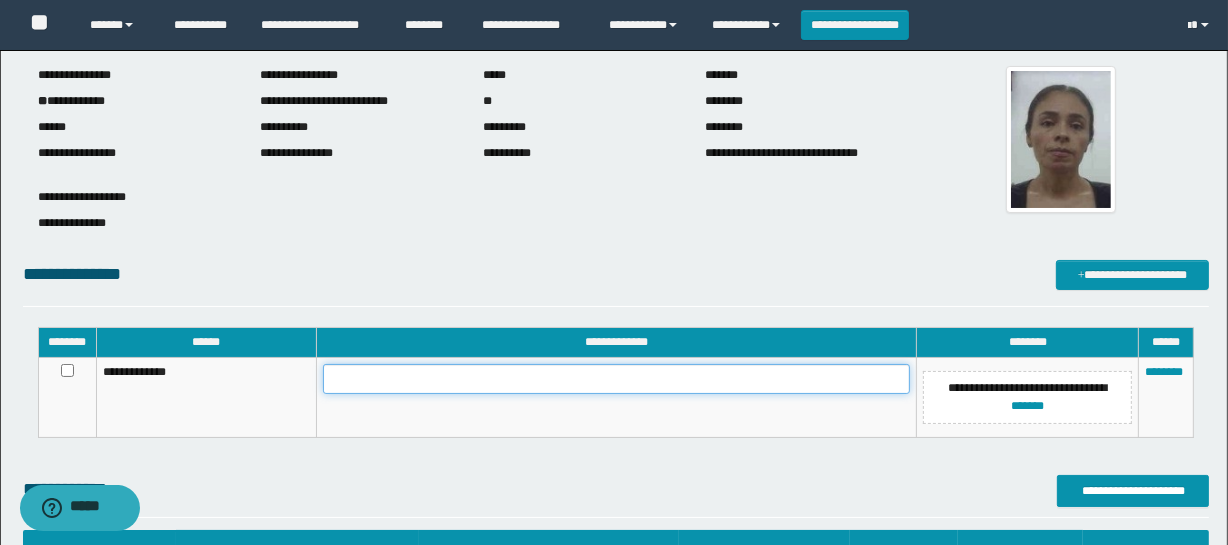 click at bounding box center (617, 379) 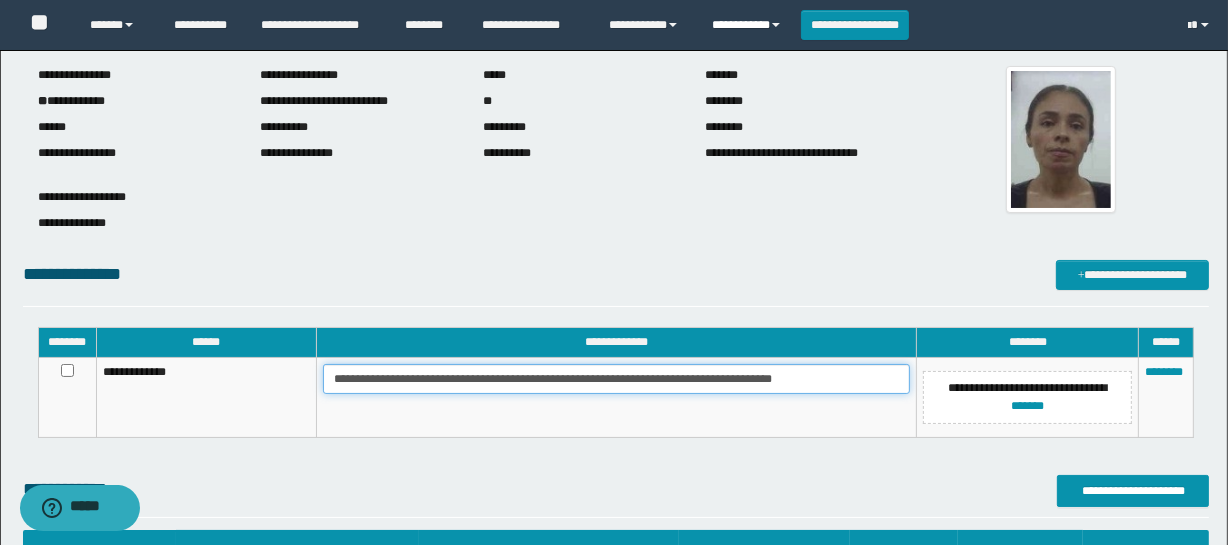 type on "**********" 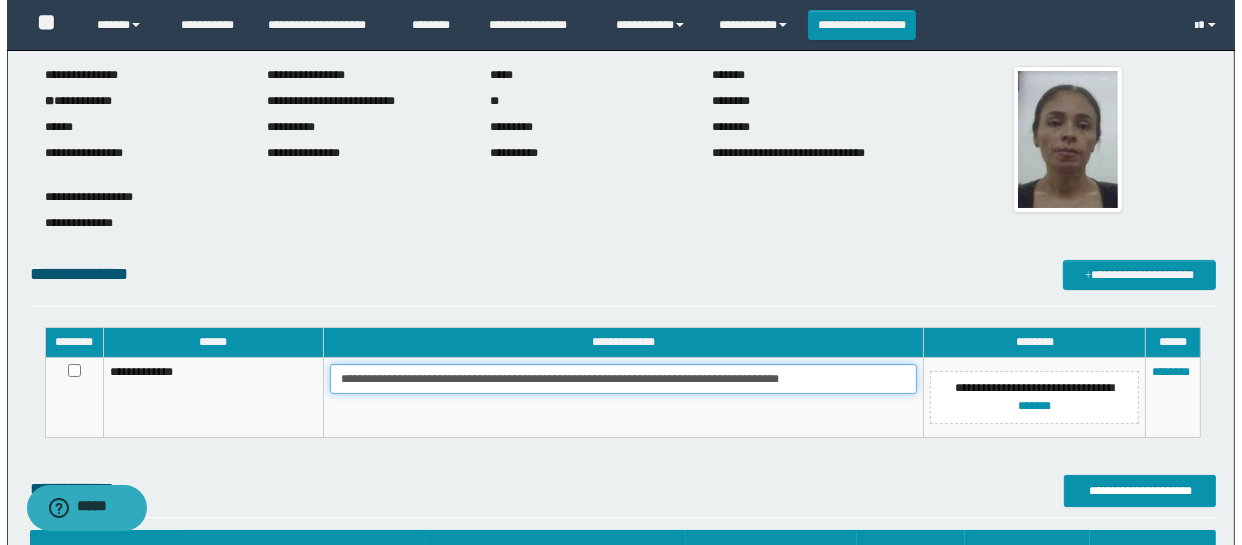 scroll, scrollTop: 272, scrollLeft: 0, axis: vertical 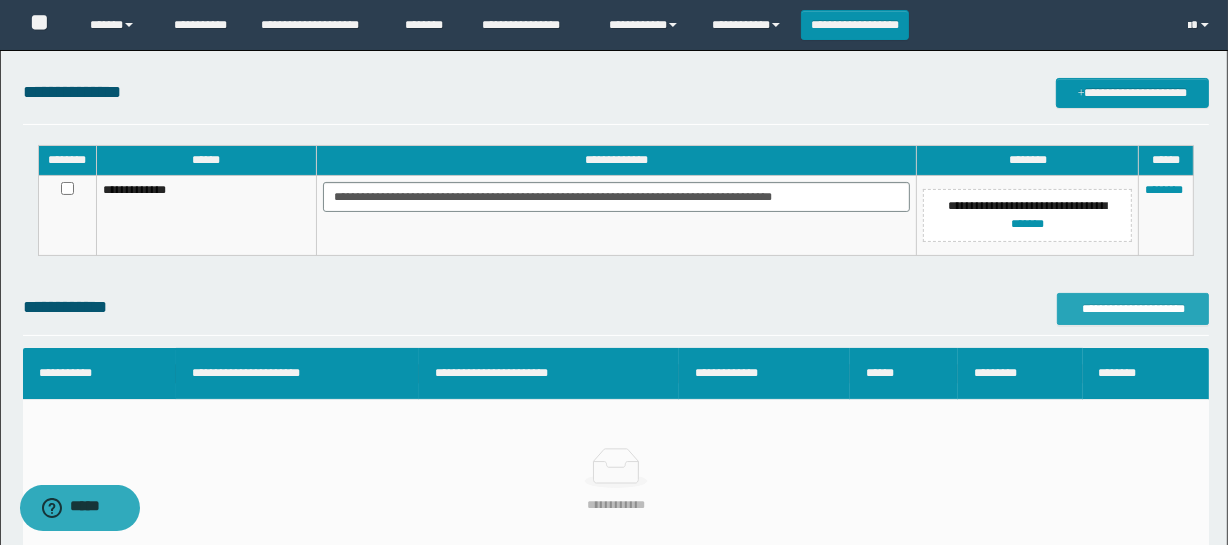 click on "**********" at bounding box center [1133, 309] 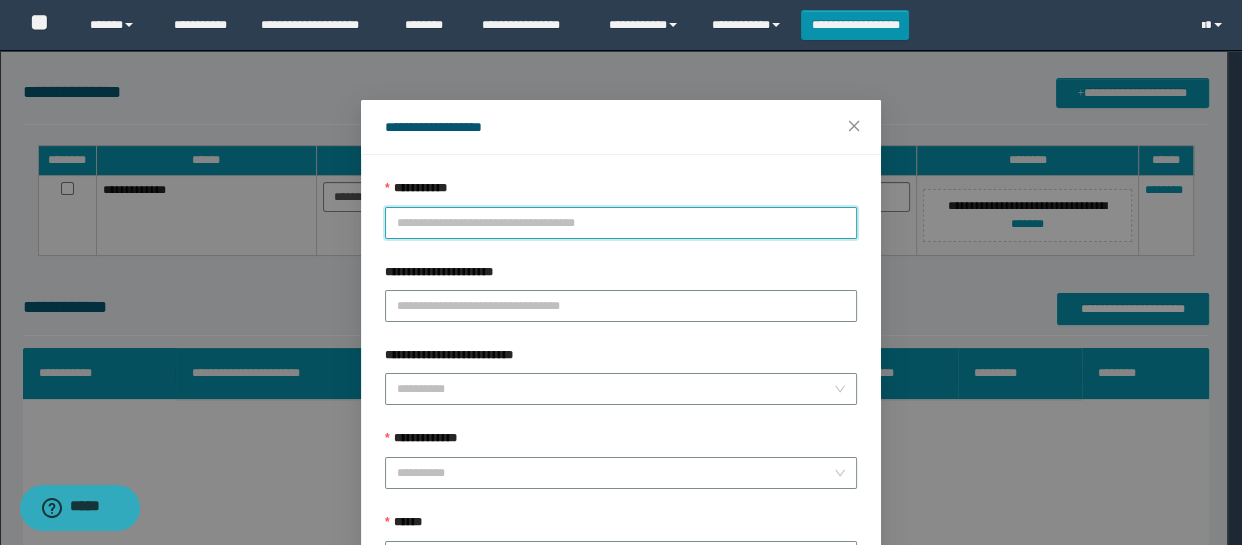 click on "**********" at bounding box center [621, 223] 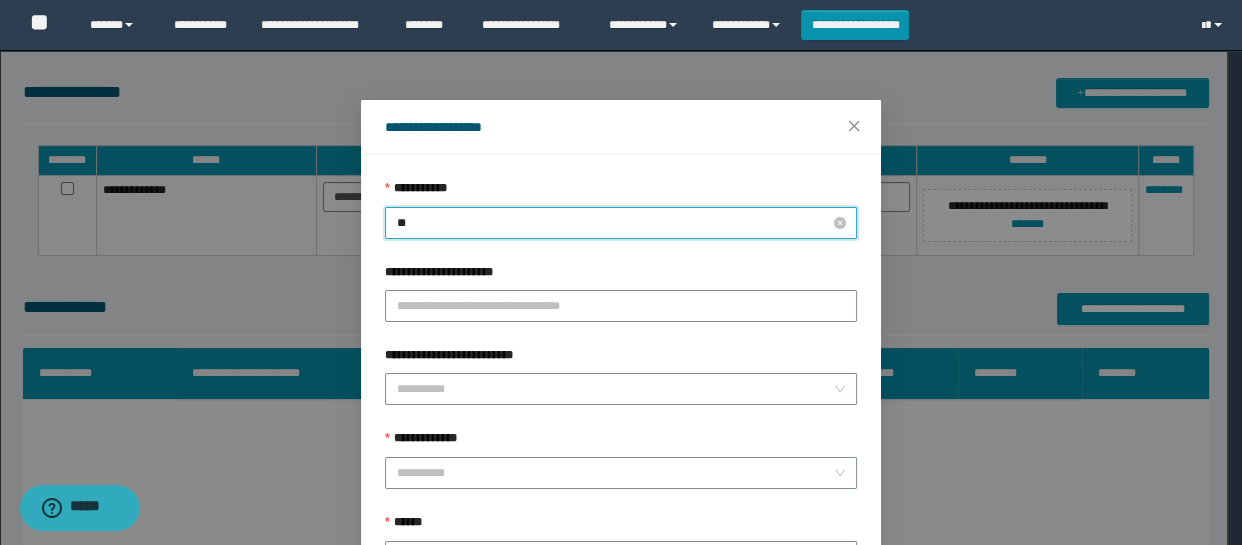 type on "***" 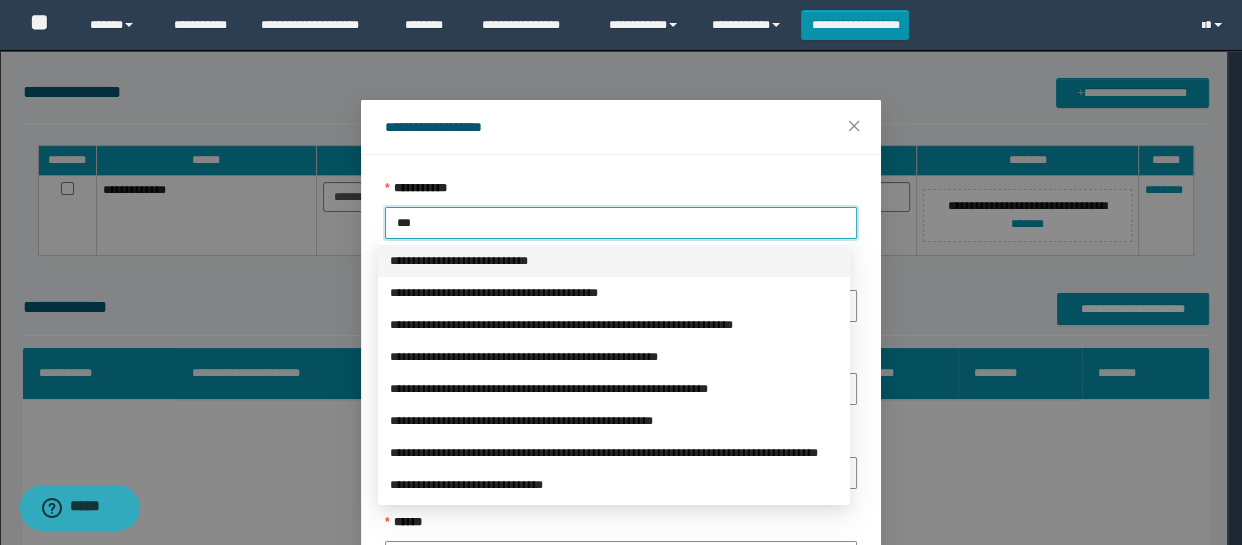 click on "**********" at bounding box center (614, 261) 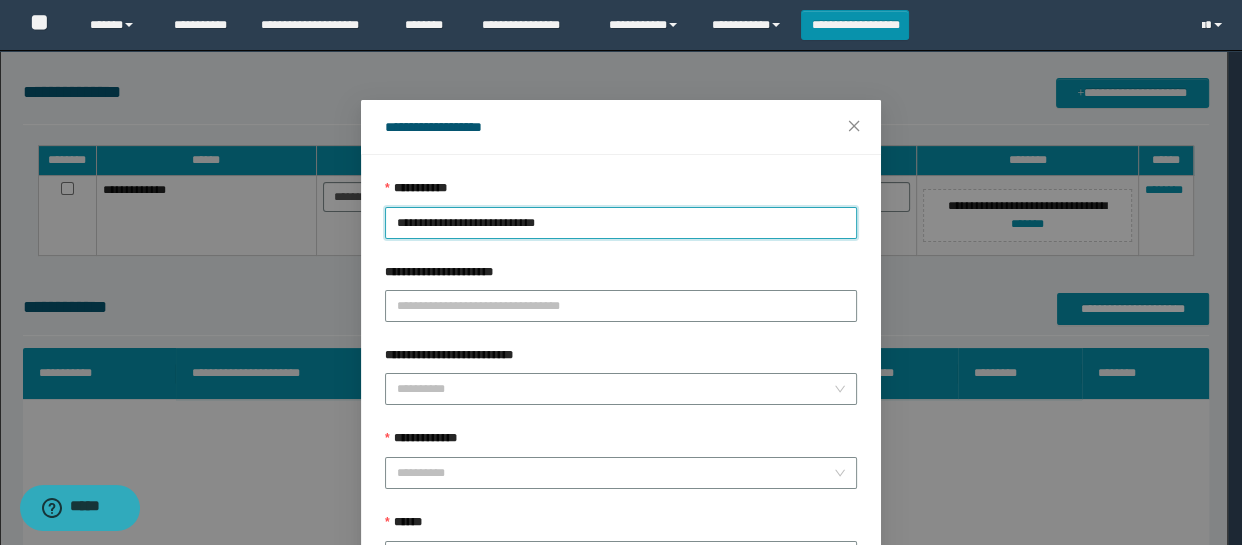 scroll, scrollTop: 90, scrollLeft: 0, axis: vertical 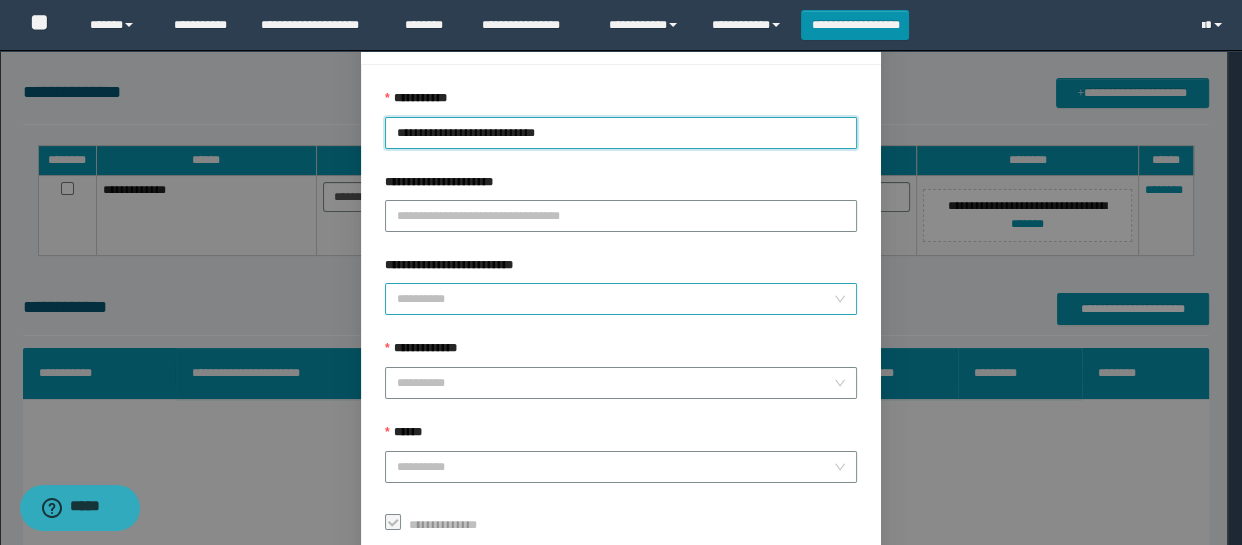 click on "**********" at bounding box center (615, 299) 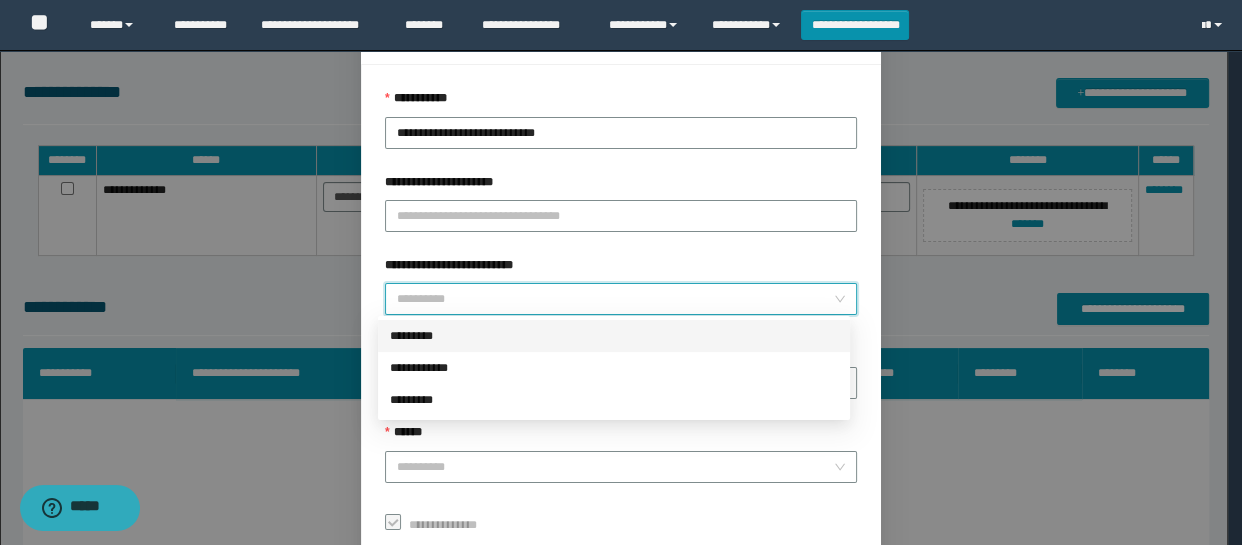 click on "*********" at bounding box center (614, 336) 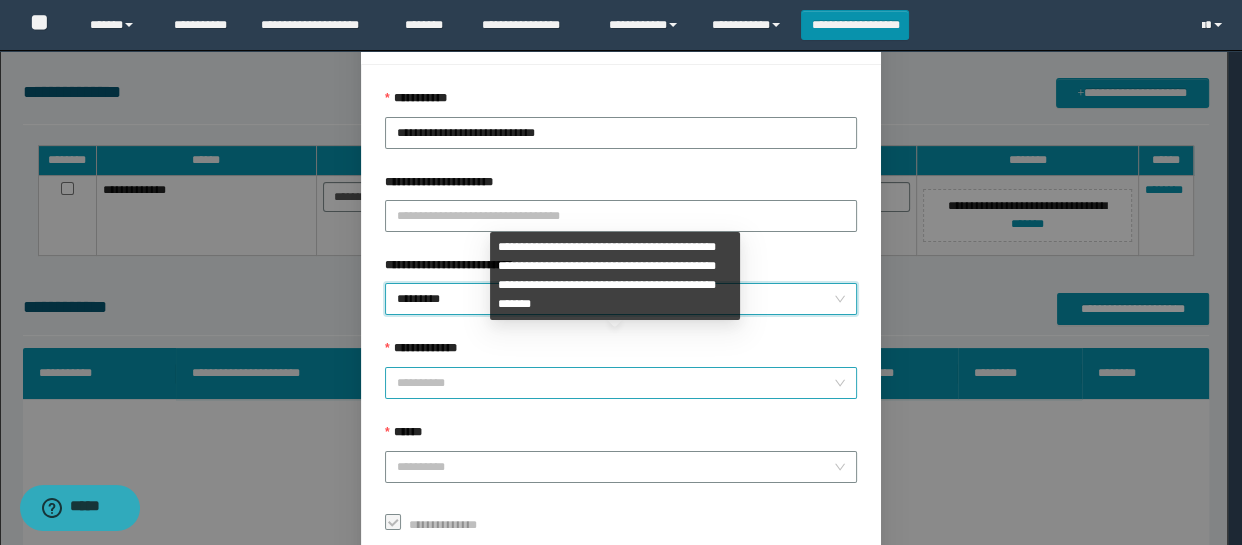 click on "**********" at bounding box center [615, 383] 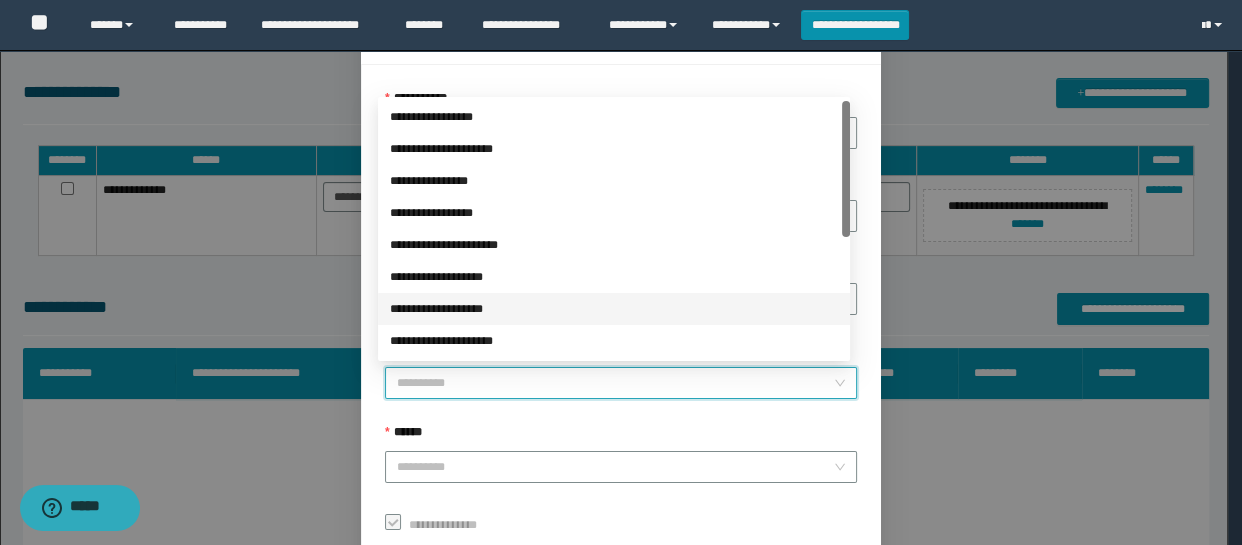 scroll, scrollTop: 181, scrollLeft: 0, axis: vertical 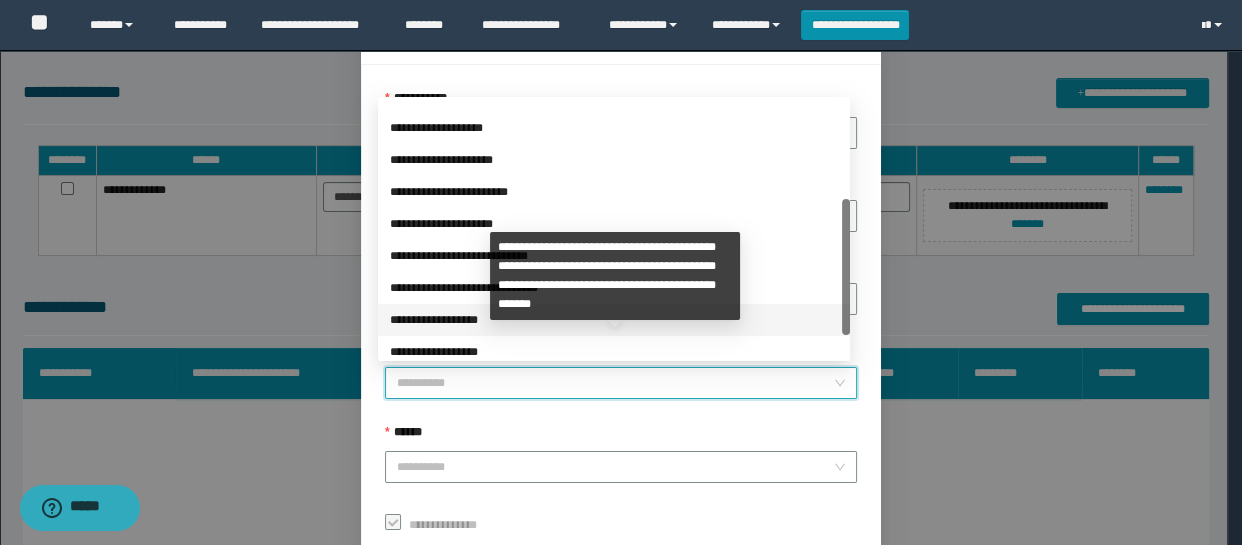 click on "**********" at bounding box center (614, 320) 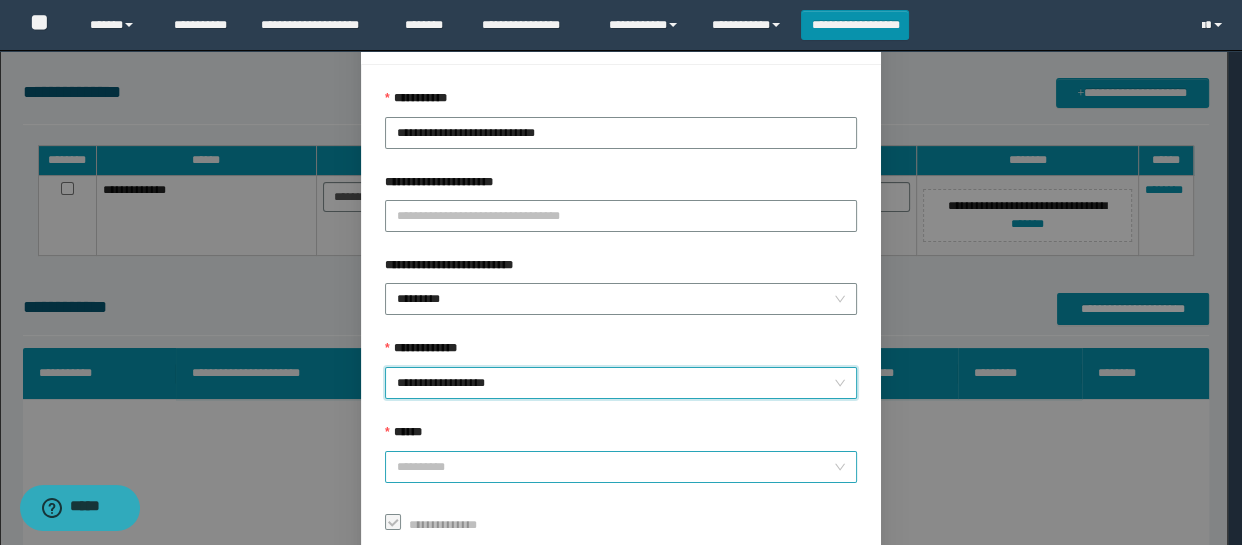 click on "******" at bounding box center [615, 467] 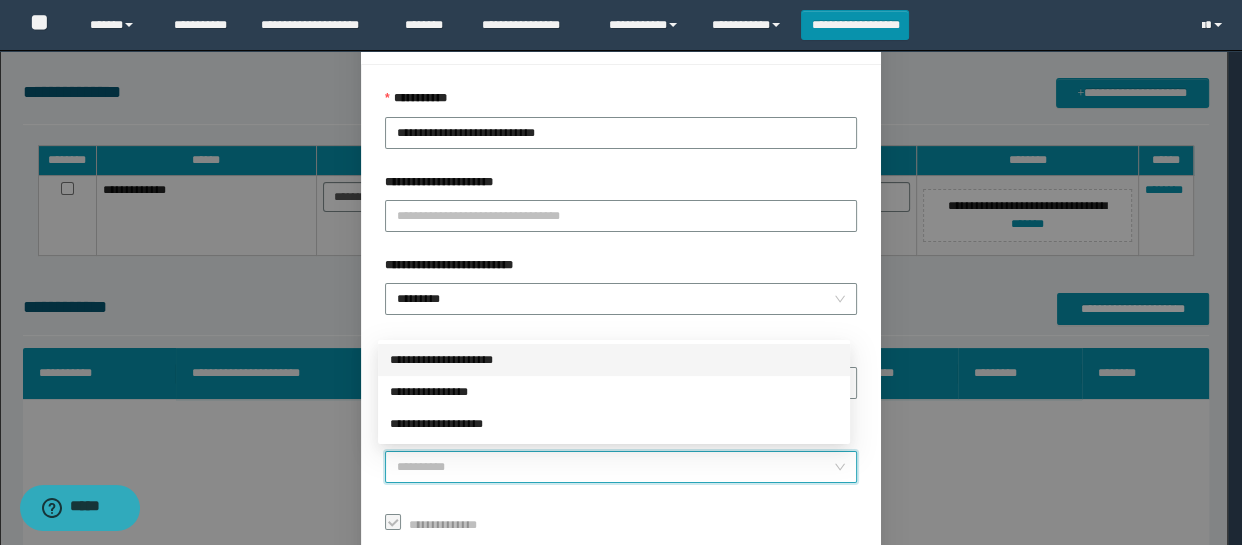 click on "**********" at bounding box center [614, 360] 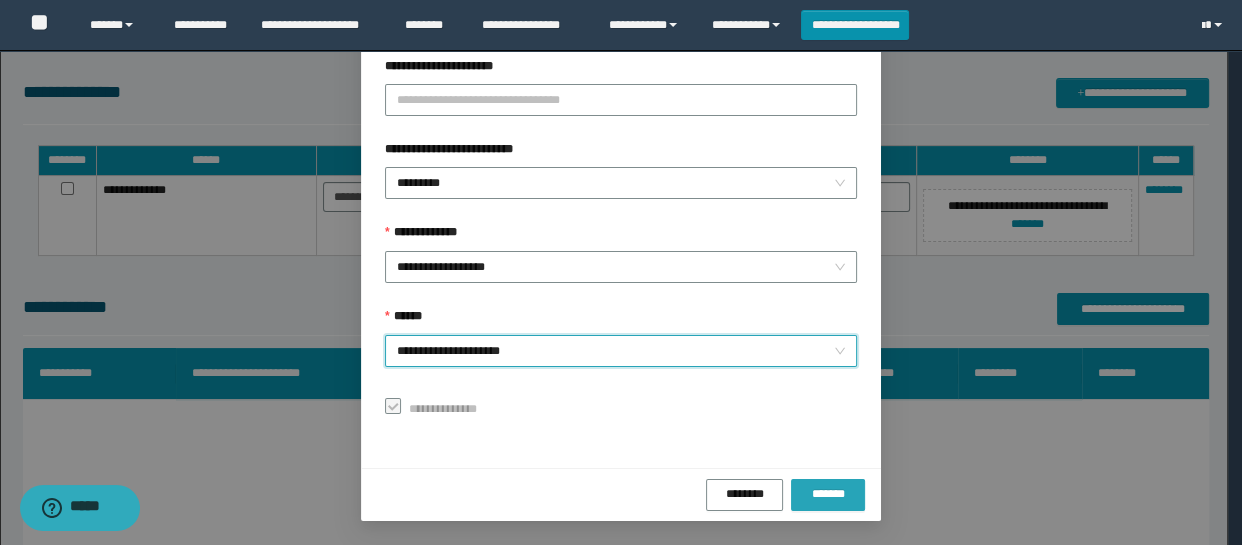 click on "*******" at bounding box center (828, 495) 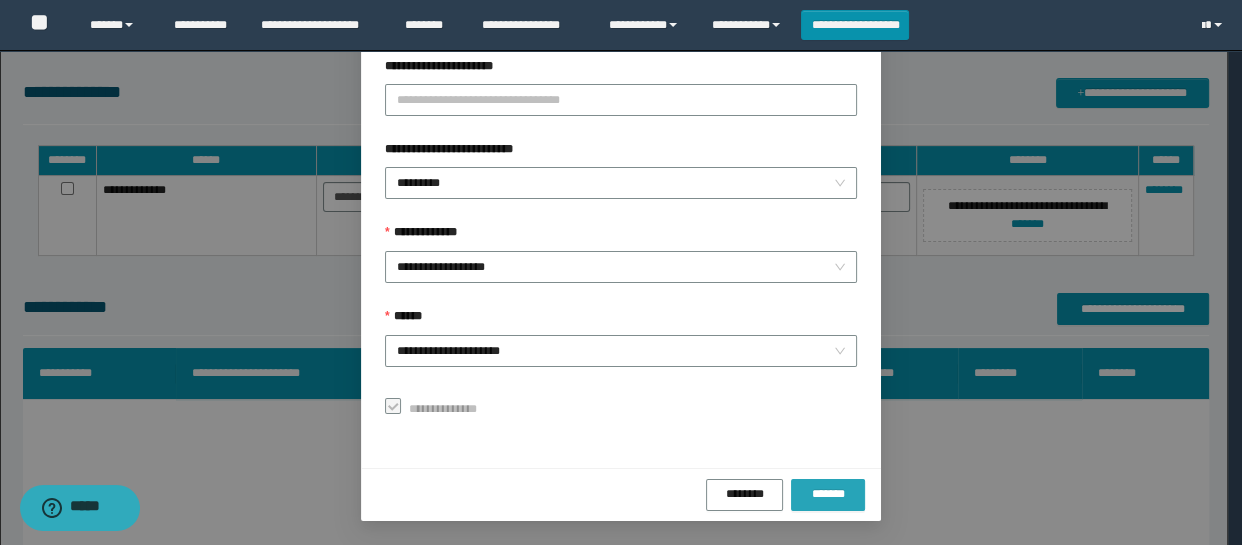 scroll, scrollTop: 159, scrollLeft: 0, axis: vertical 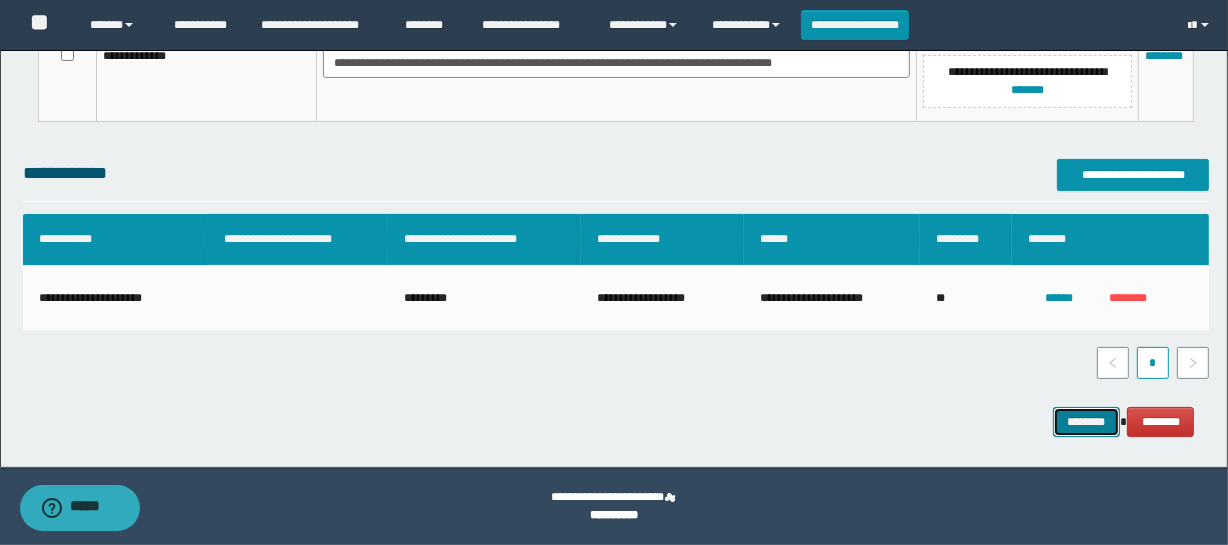 click on "********" at bounding box center (1087, 422) 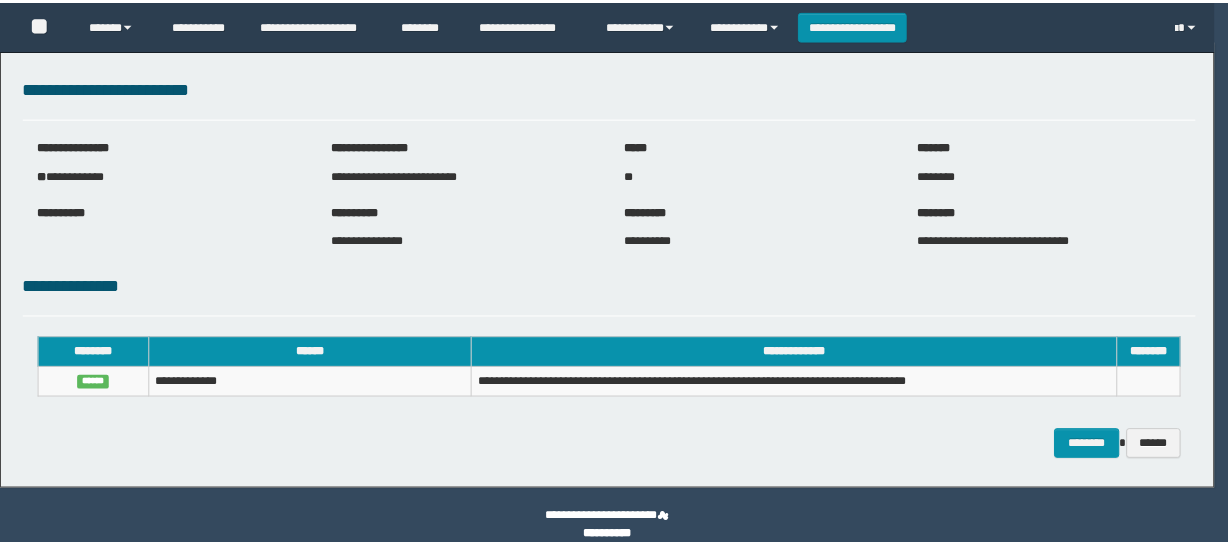 scroll, scrollTop: 0, scrollLeft: 0, axis: both 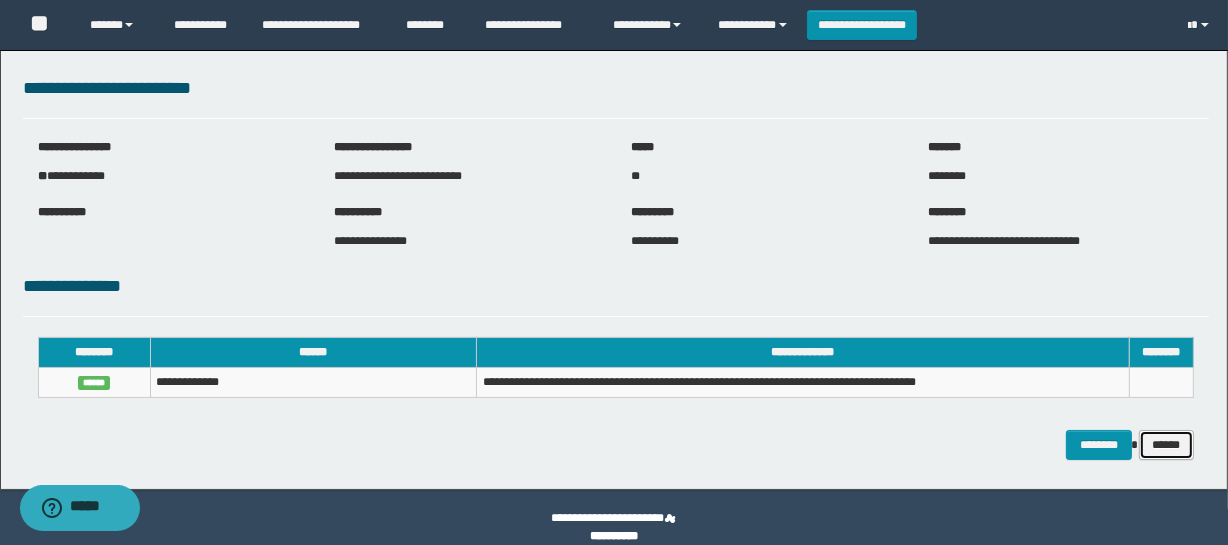 click on "******" at bounding box center (1167, 445) 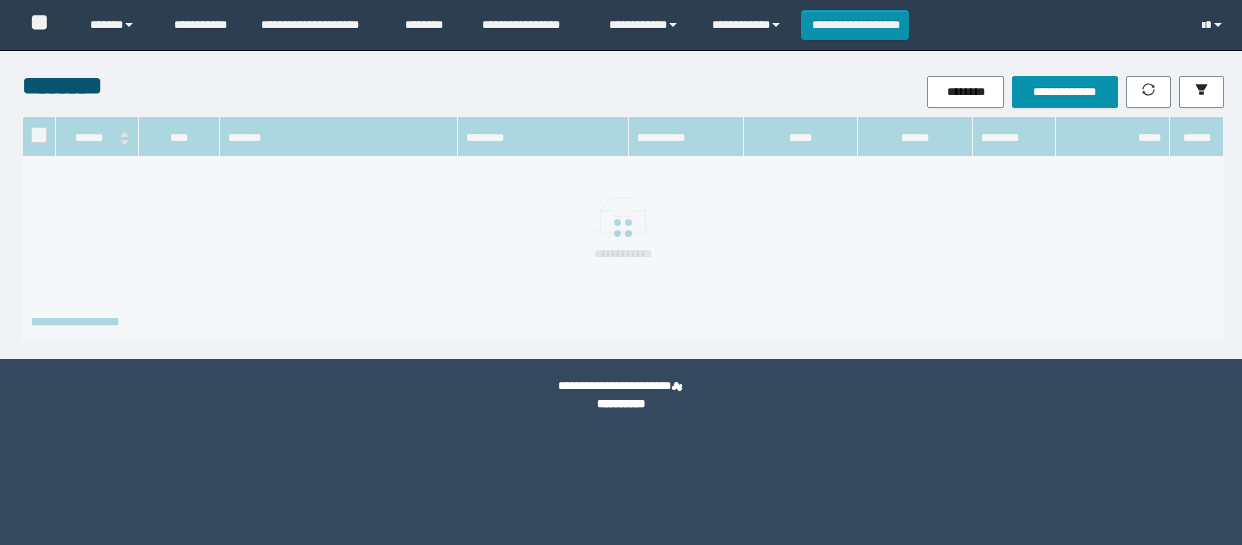 scroll, scrollTop: 0, scrollLeft: 0, axis: both 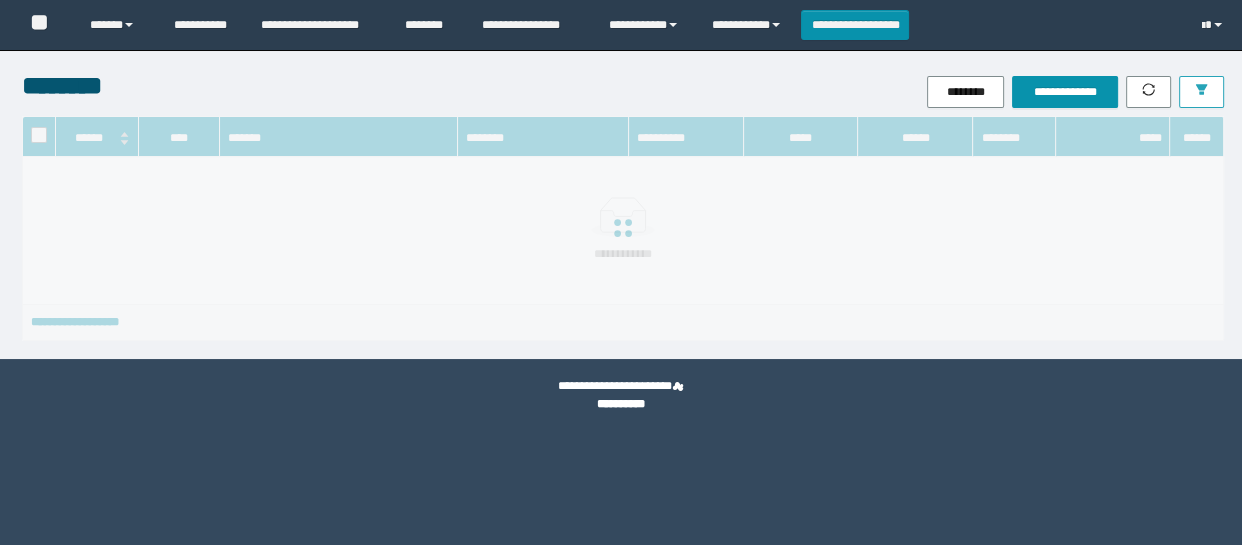 click at bounding box center (1201, 92) 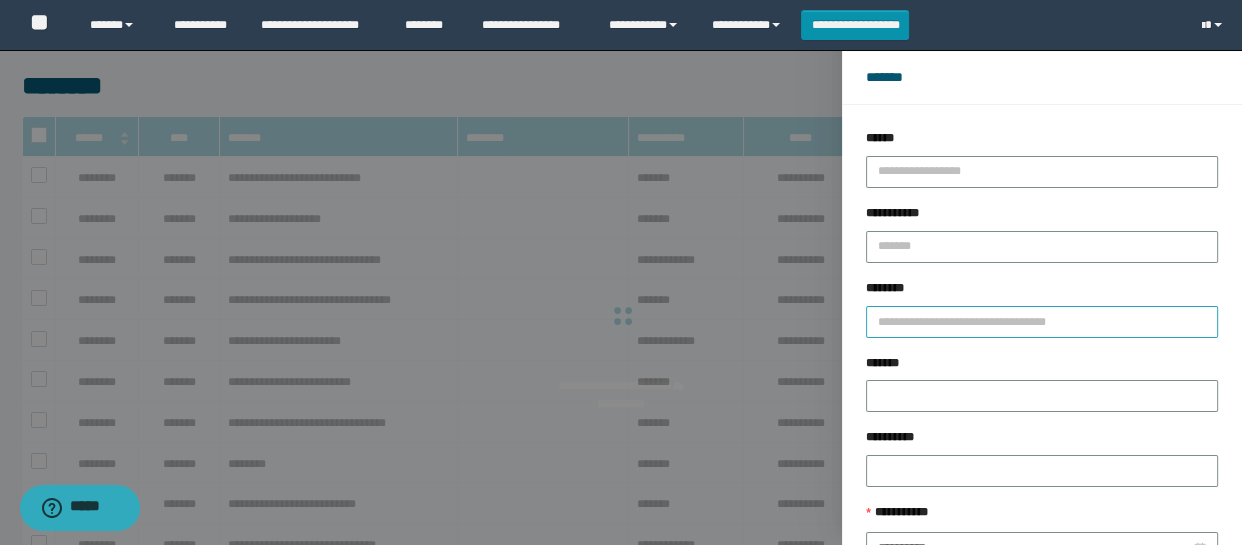 click on "********" at bounding box center [1042, 322] 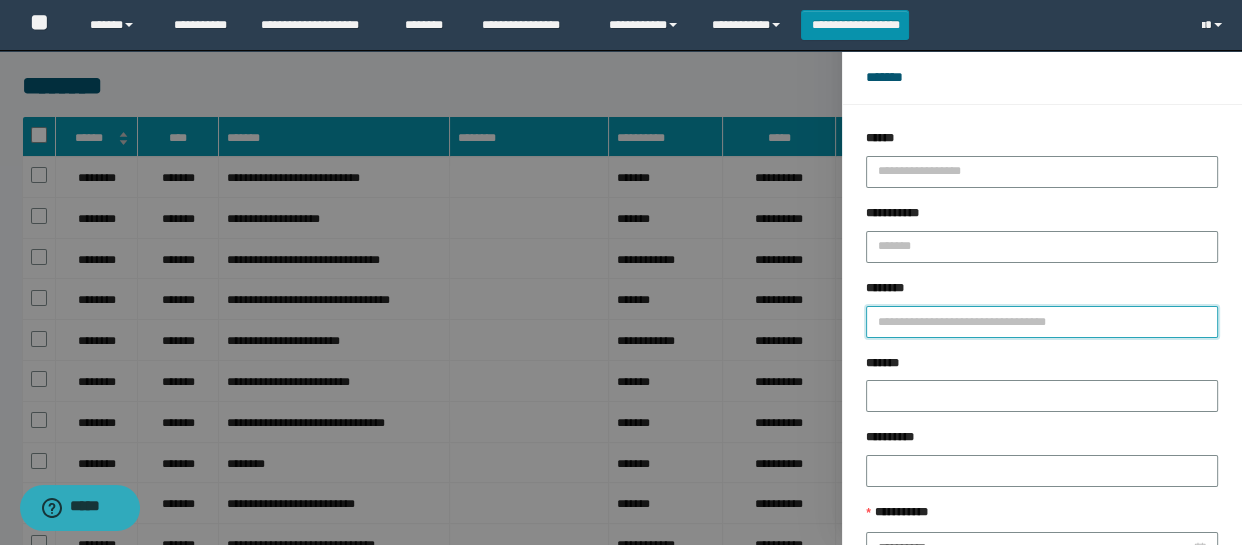 paste on "*****" 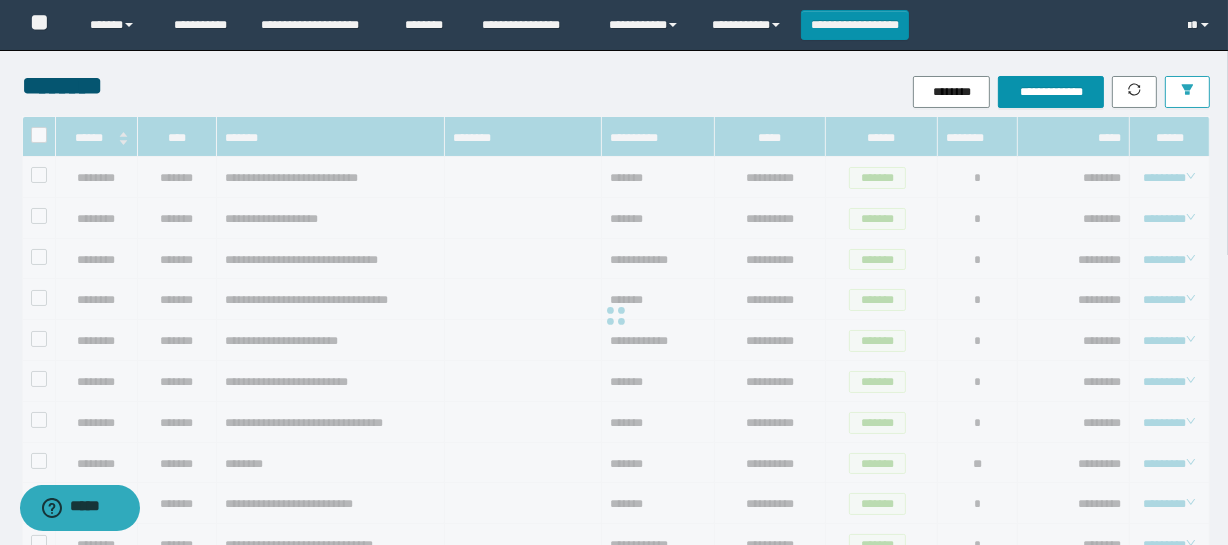click at bounding box center (1187, 92) 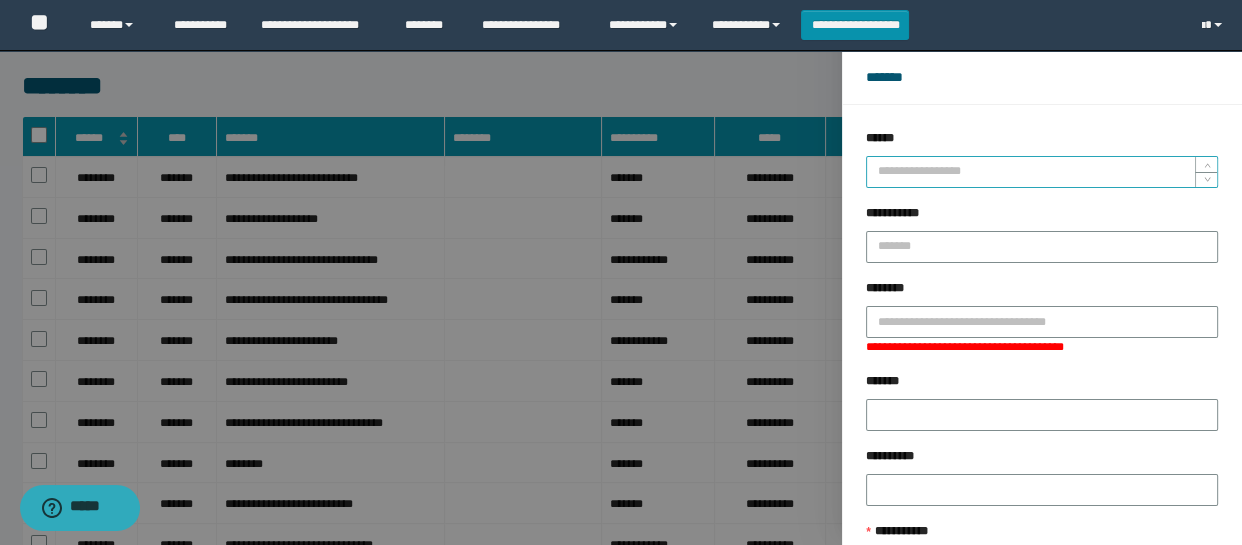 click on "******" at bounding box center [1042, 172] 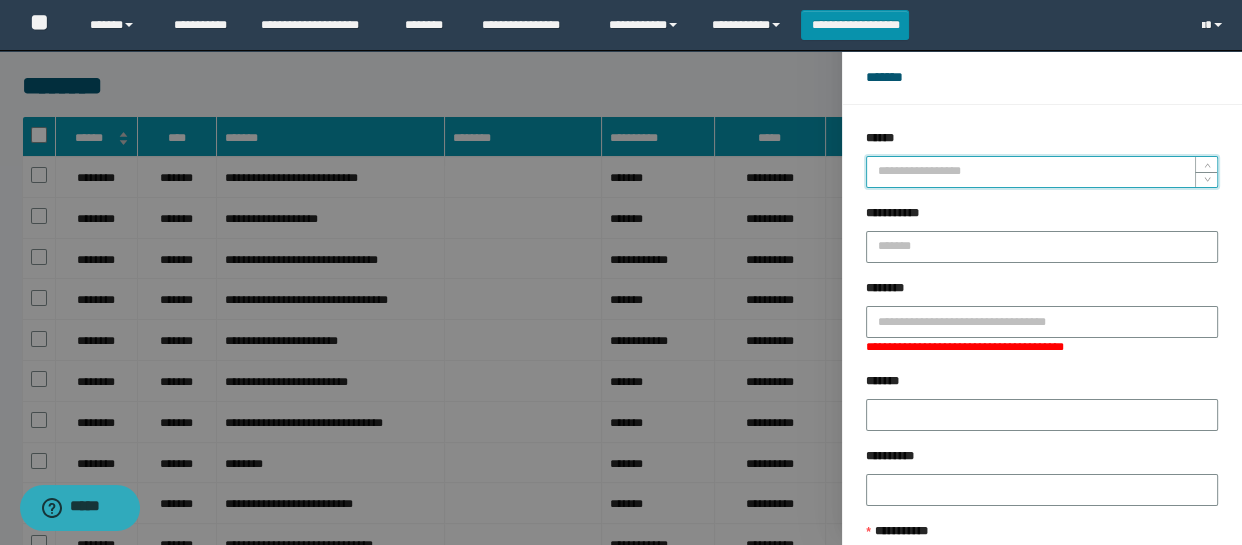 paste on "*****" 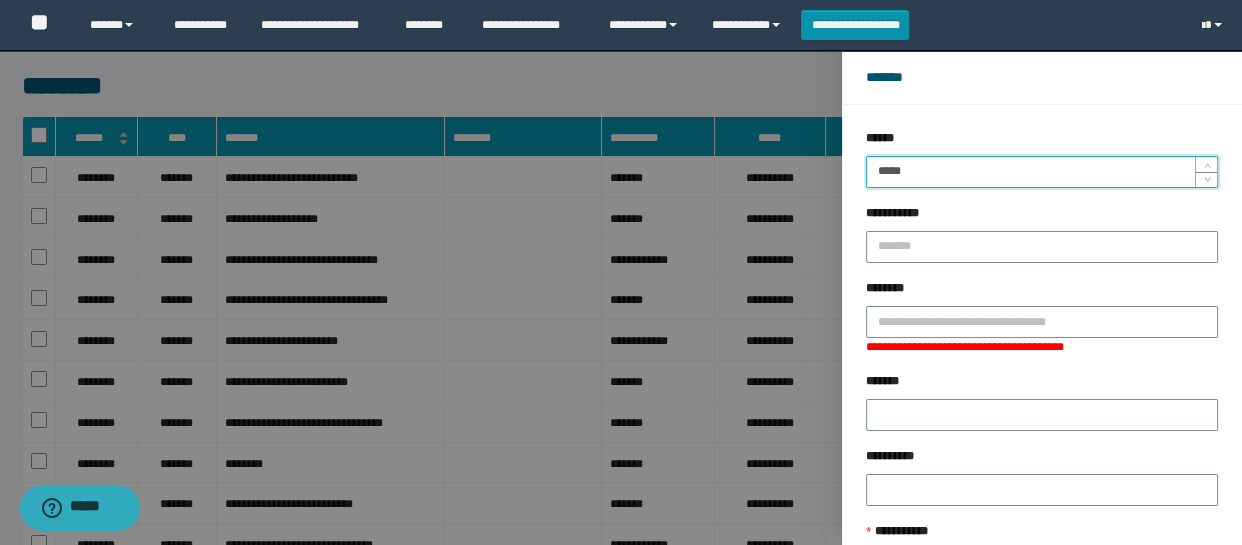 type on "*****" 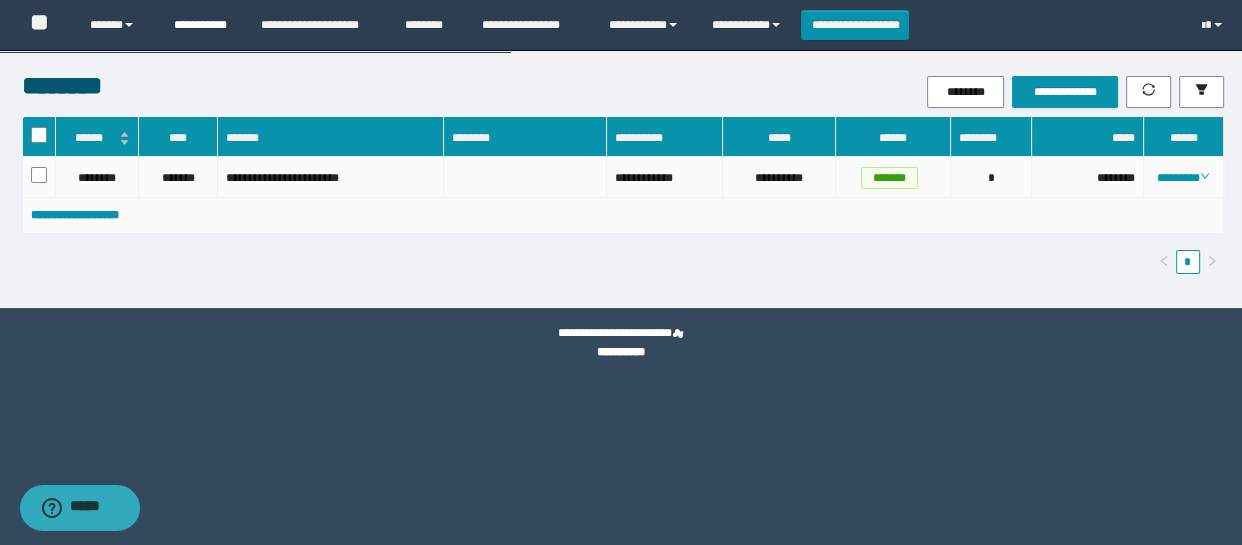 click on "**********" at bounding box center (202, 25) 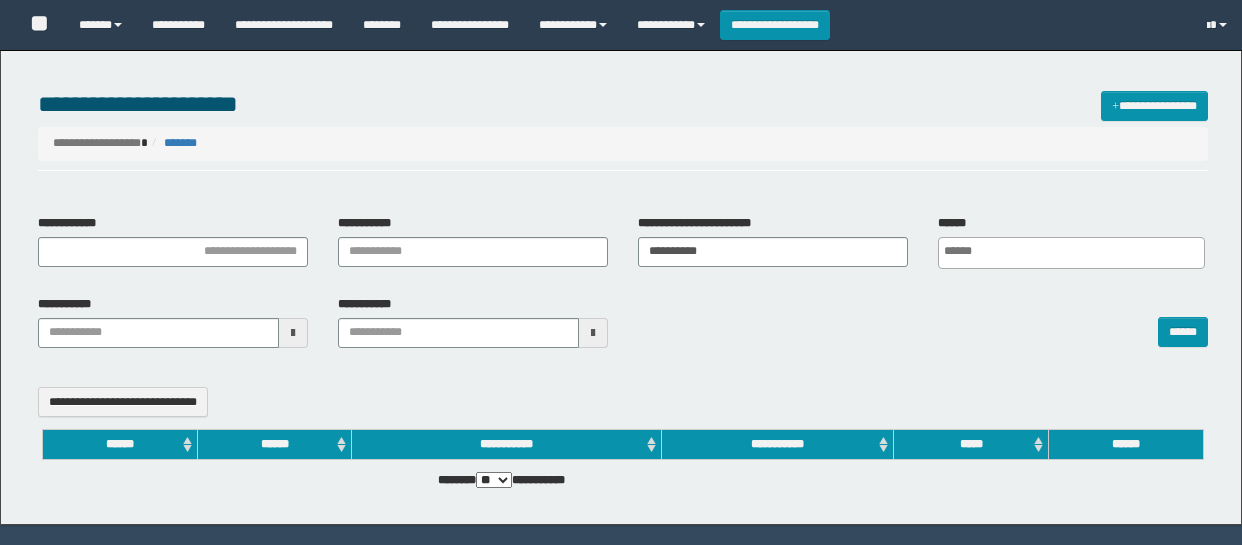 select 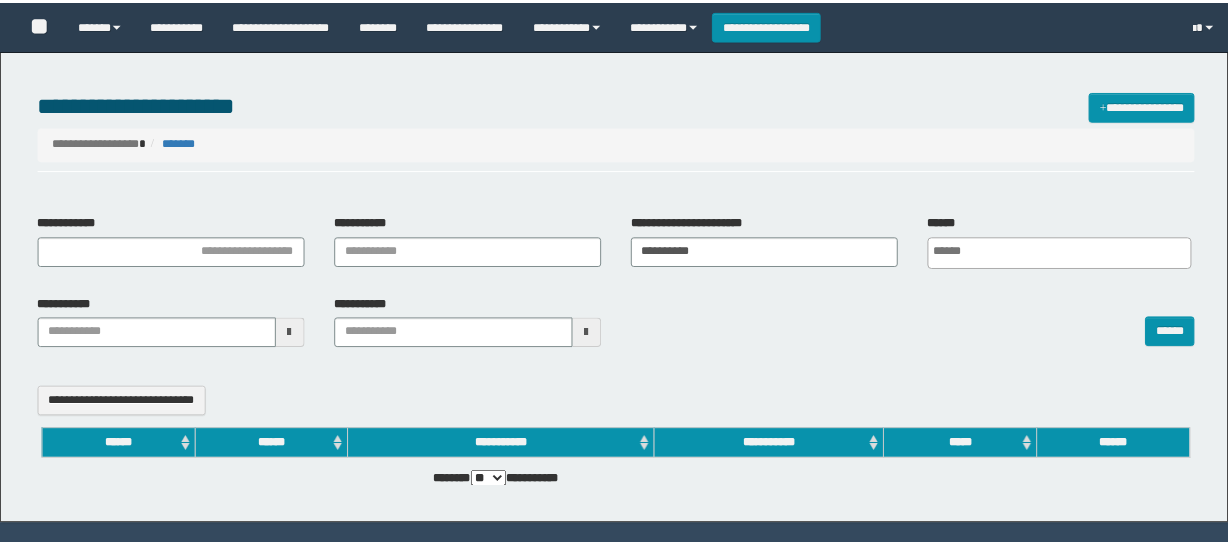 scroll, scrollTop: 0, scrollLeft: 0, axis: both 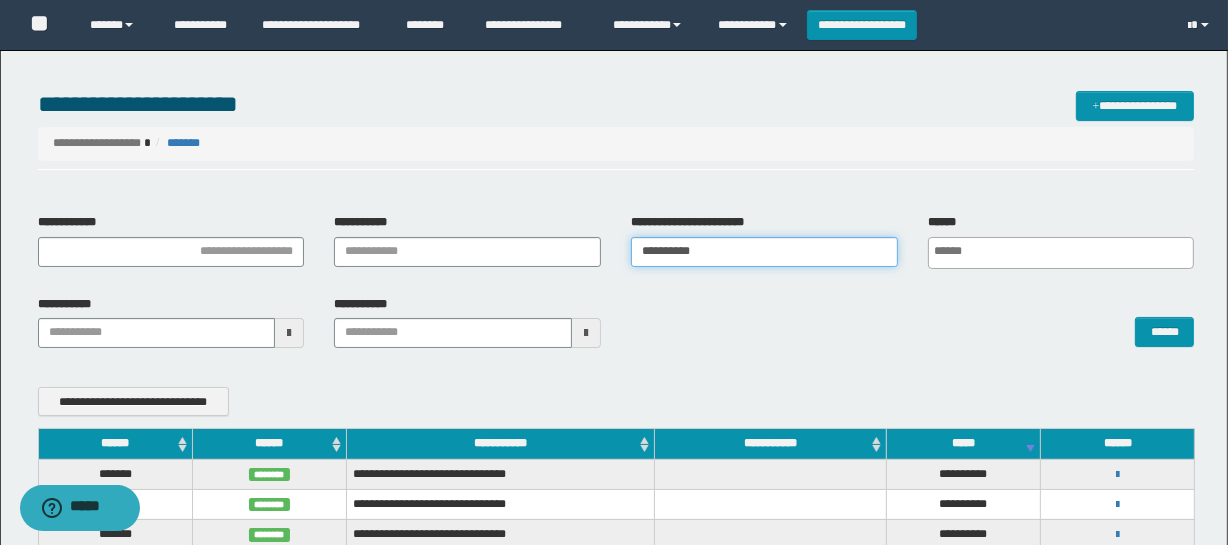drag, startPoint x: 771, startPoint y: 254, endPoint x: 484, endPoint y: 219, distance: 289.12628 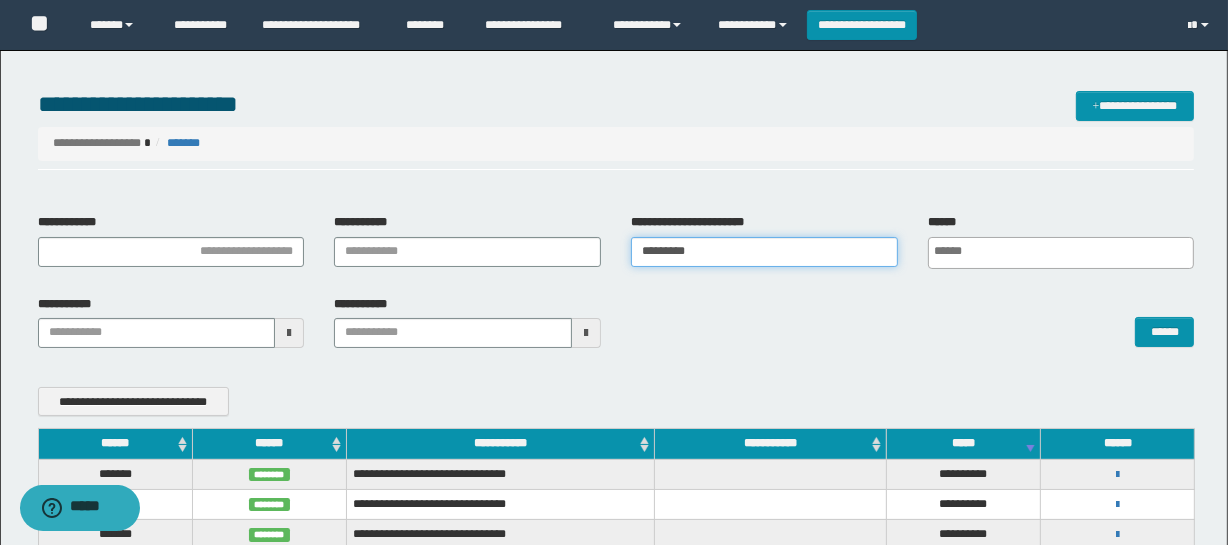 type on "**********" 